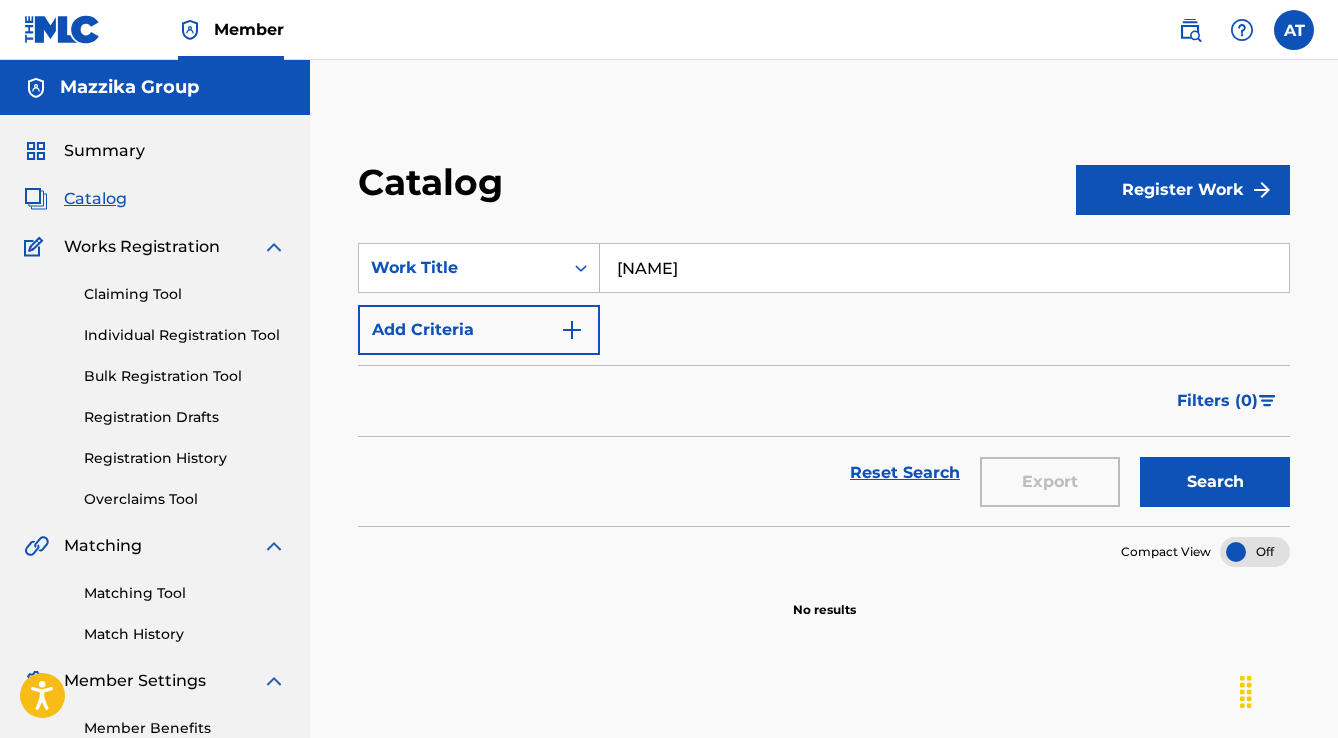 scroll, scrollTop: 0, scrollLeft: 0, axis: both 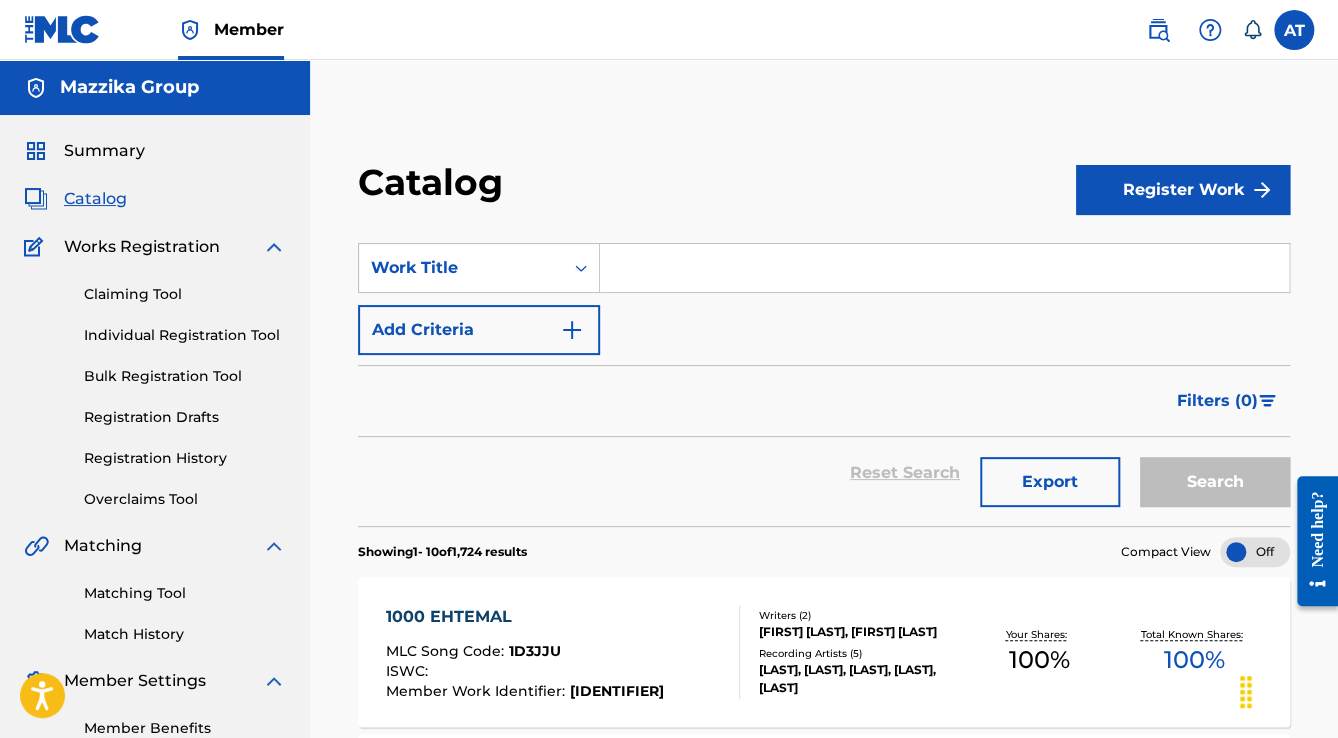 click on "Claiming Tool Individual Registration Tool Bulk Registration Tool Registration Drafts Registration History Overclaims Tool" at bounding box center [155, 384] 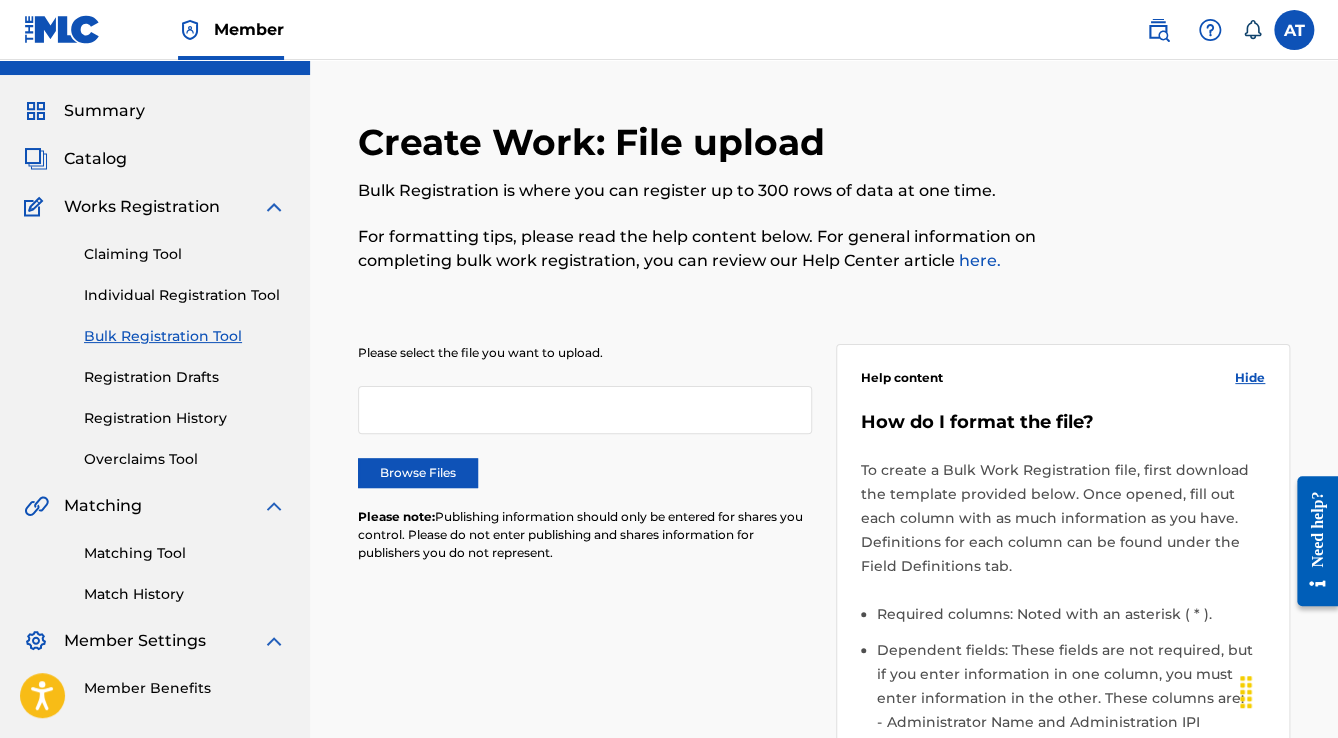 scroll, scrollTop: 320, scrollLeft: 0, axis: vertical 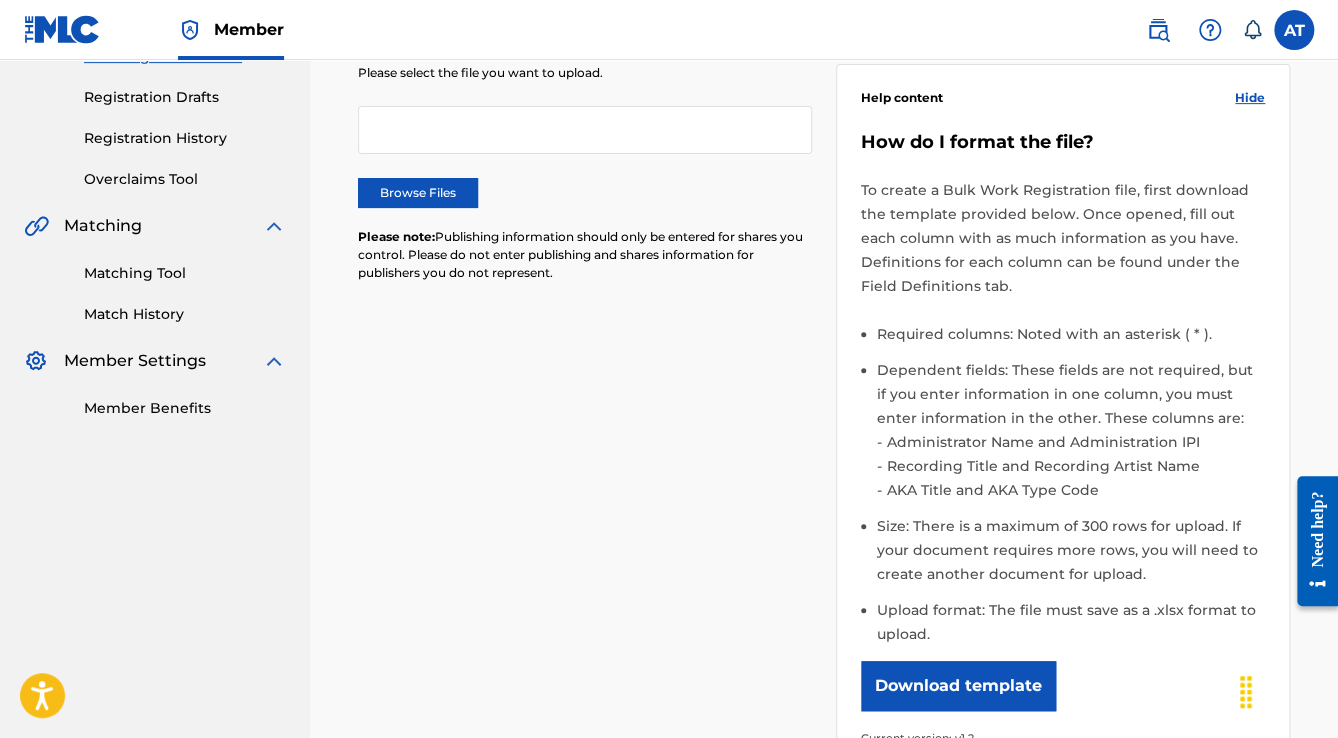 click on "Browse Files" at bounding box center [418, 193] 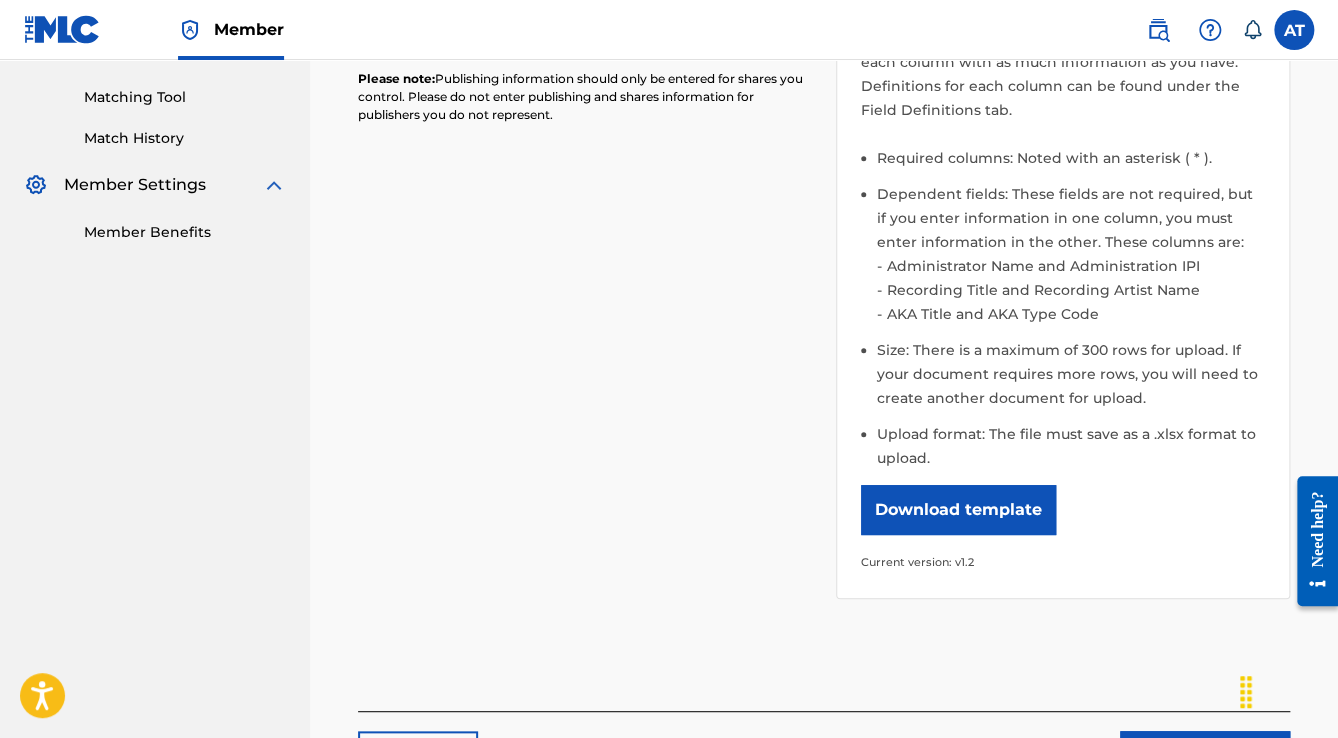 scroll, scrollTop: 653, scrollLeft: 0, axis: vertical 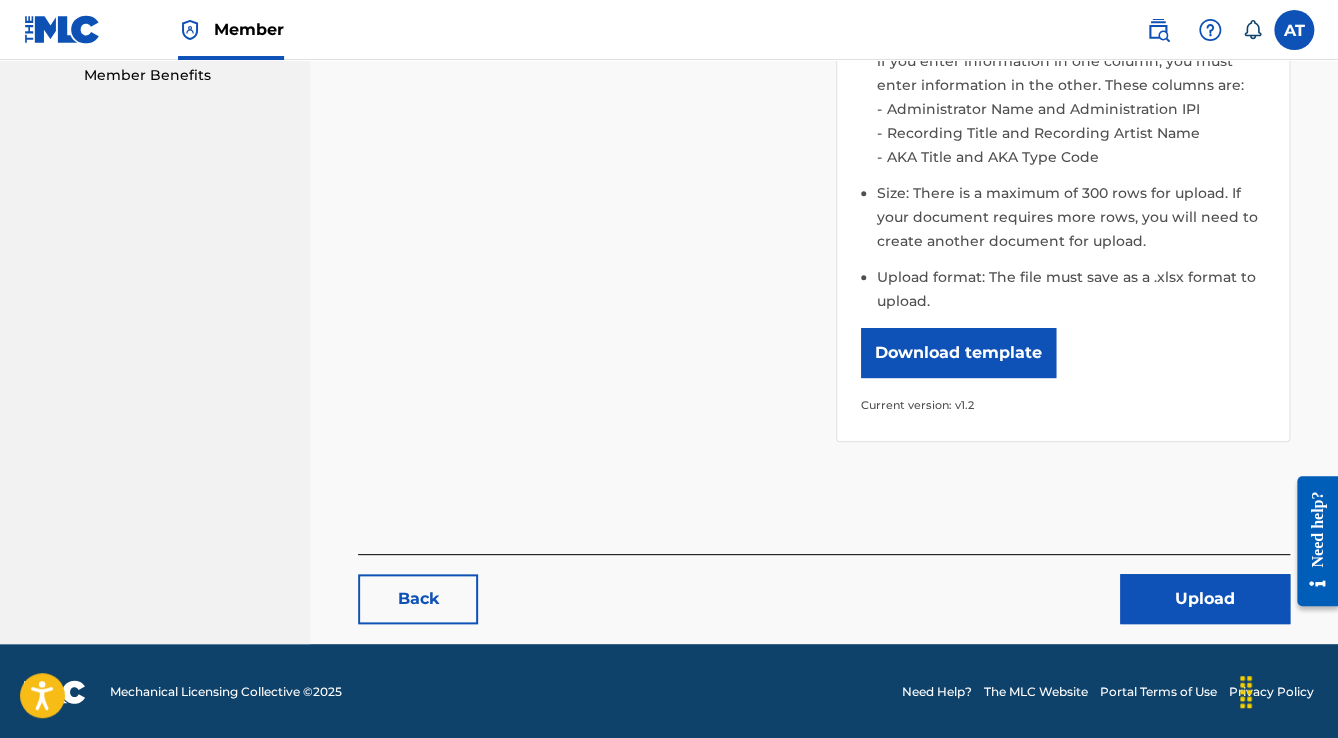 click on "Upload" at bounding box center (1205, 599) 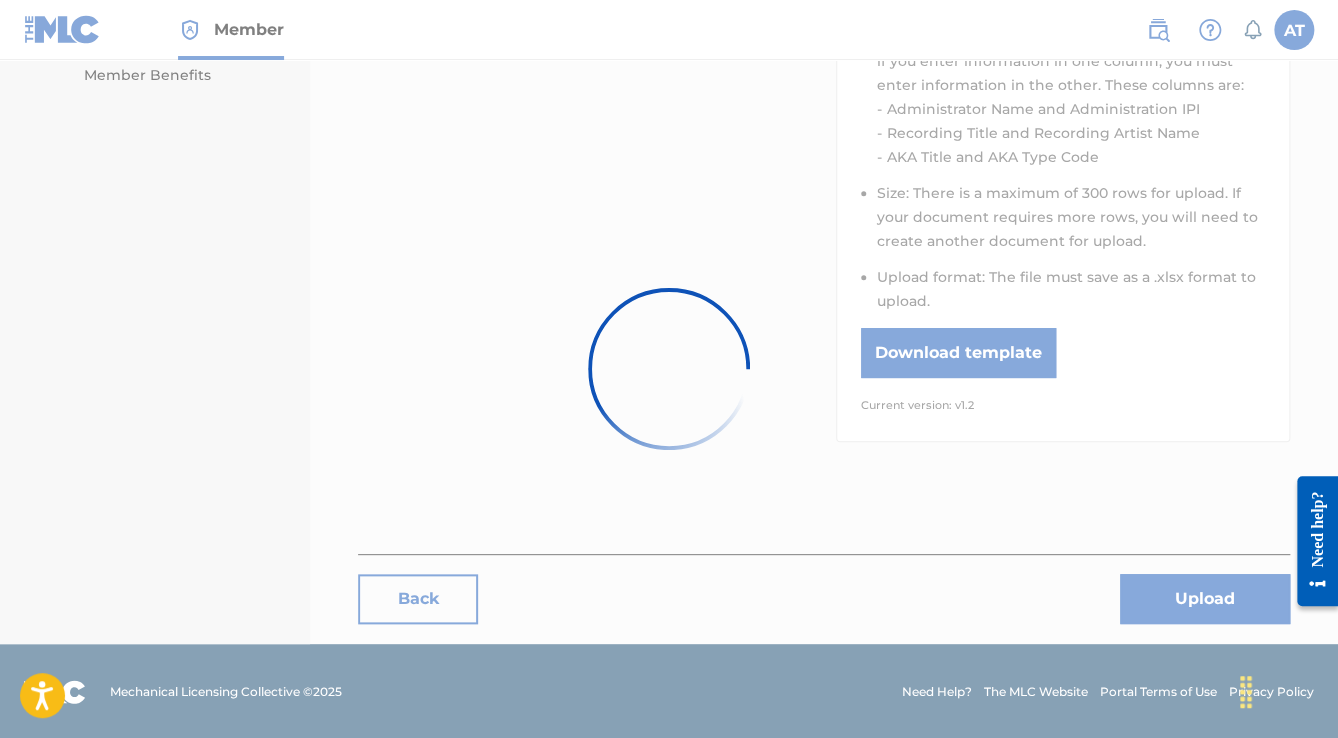 scroll, scrollTop: 0, scrollLeft: 0, axis: both 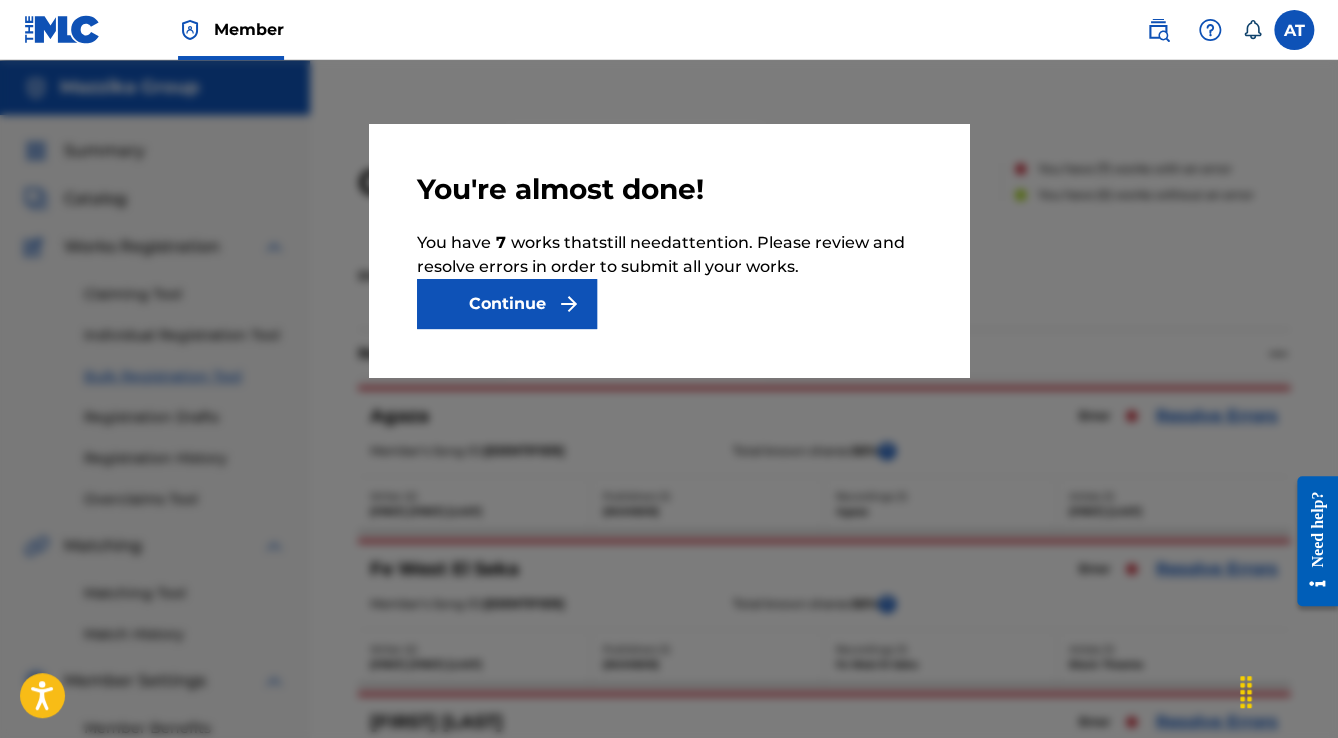 click on "Continue" at bounding box center (507, 304) 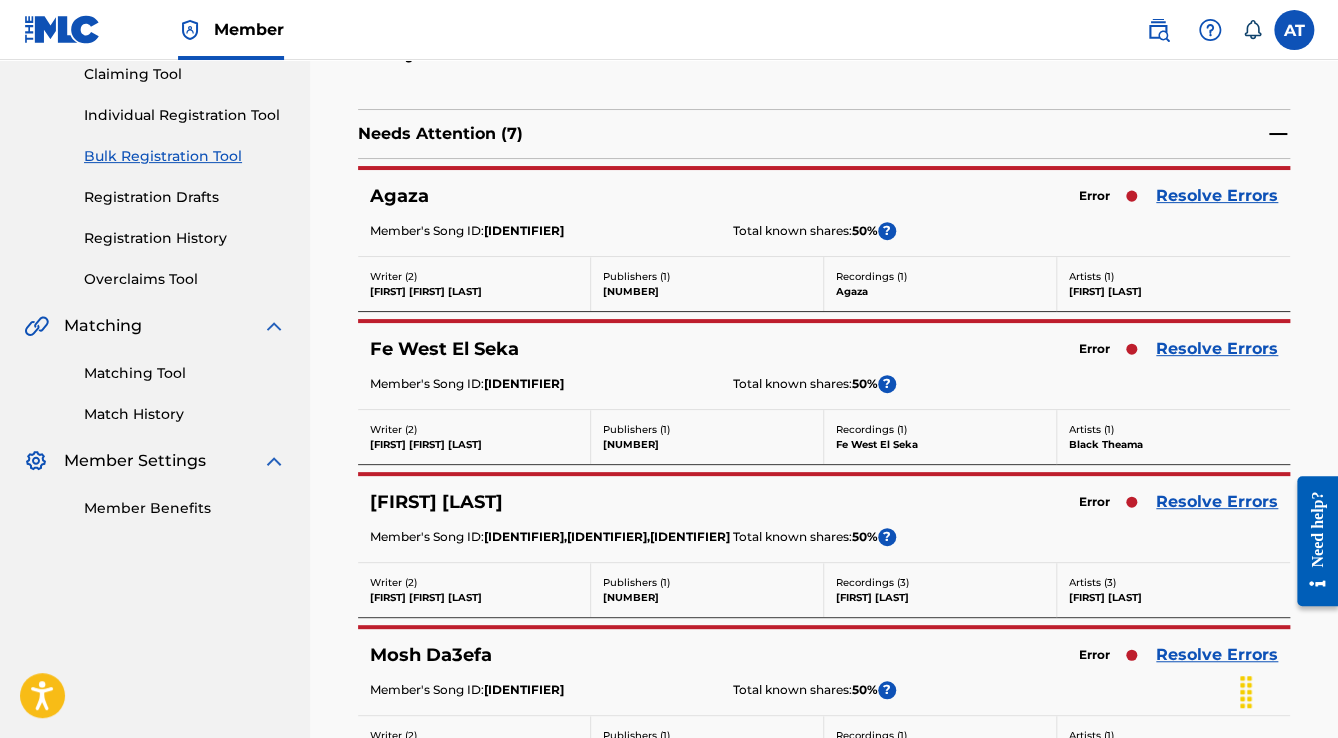 scroll, scrollTop: 60, scrollLeft: 0, axis: vertical 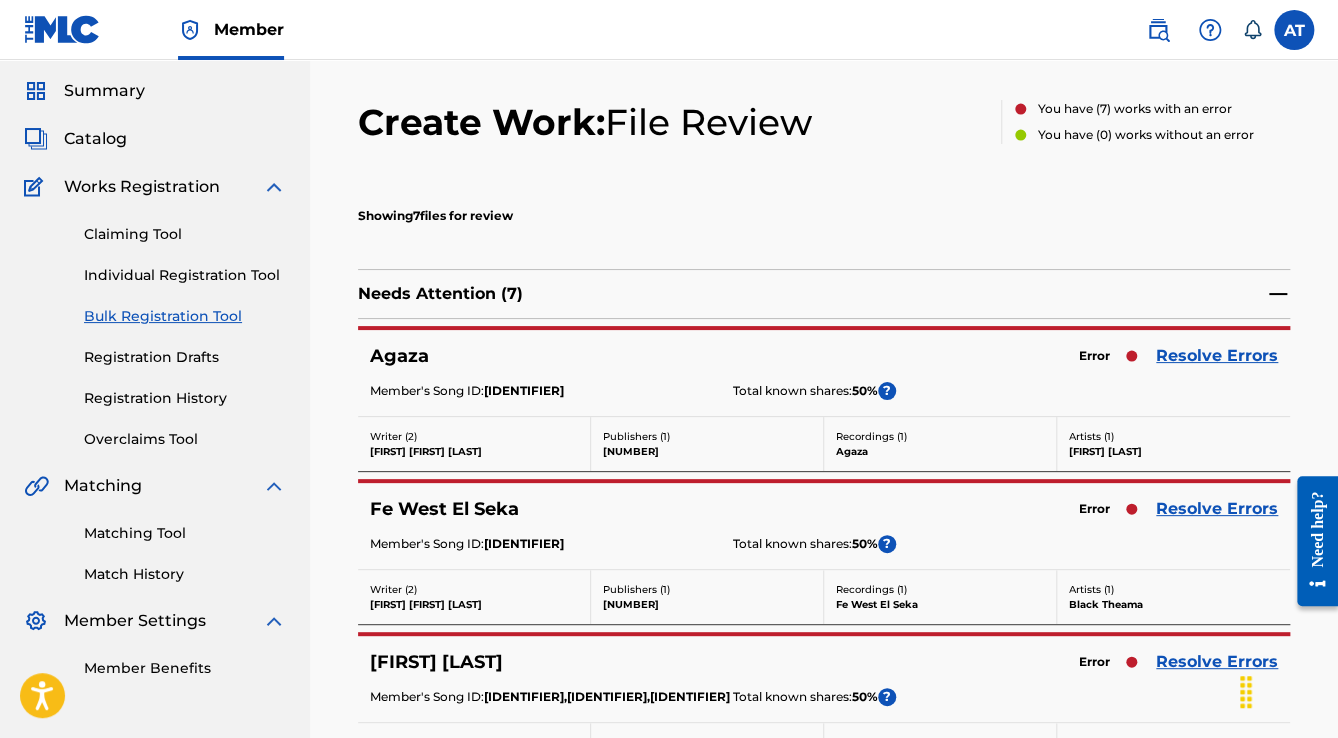 click on "Resolve Errors" at bounding box center (1217, 356) 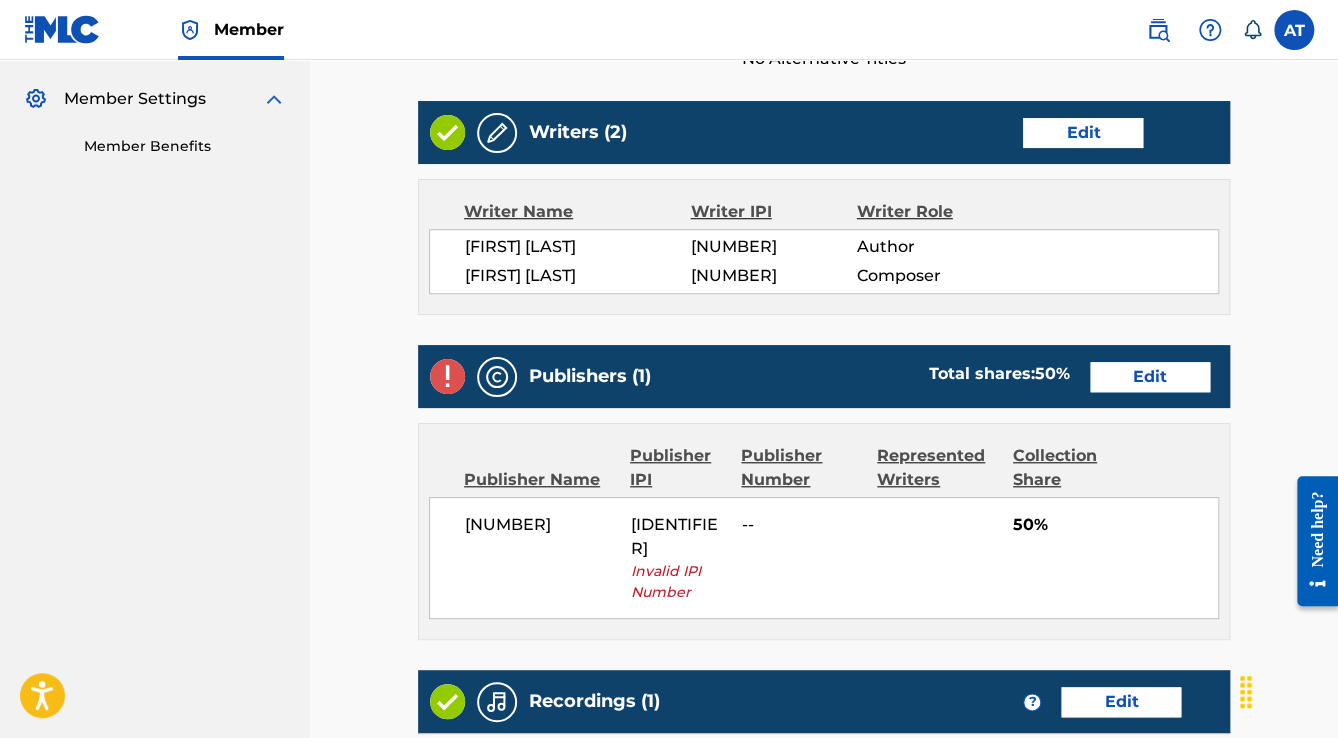 scroll, scrollTop: 720, scrollLeft: 0, axis: vertical 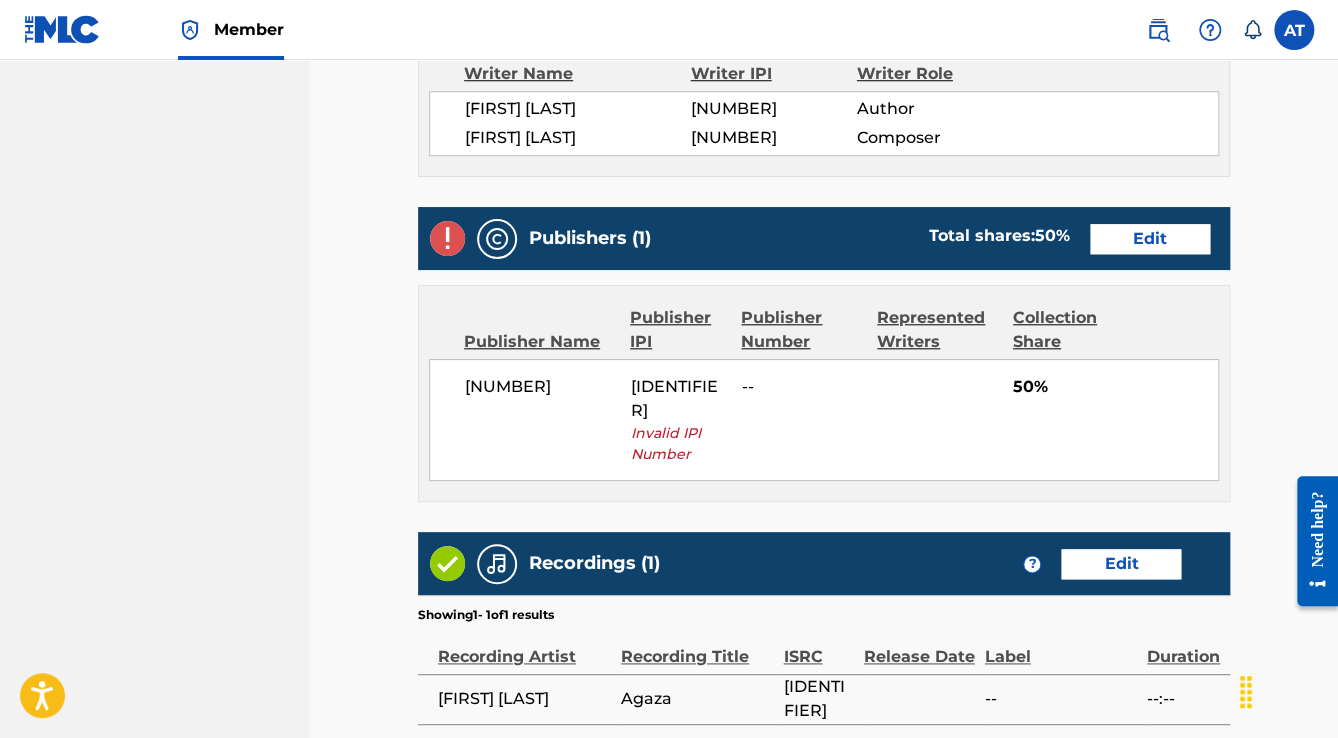click on "Publishers   (1) Total shares:  50 % Edit" at bounding box center [824, 238] 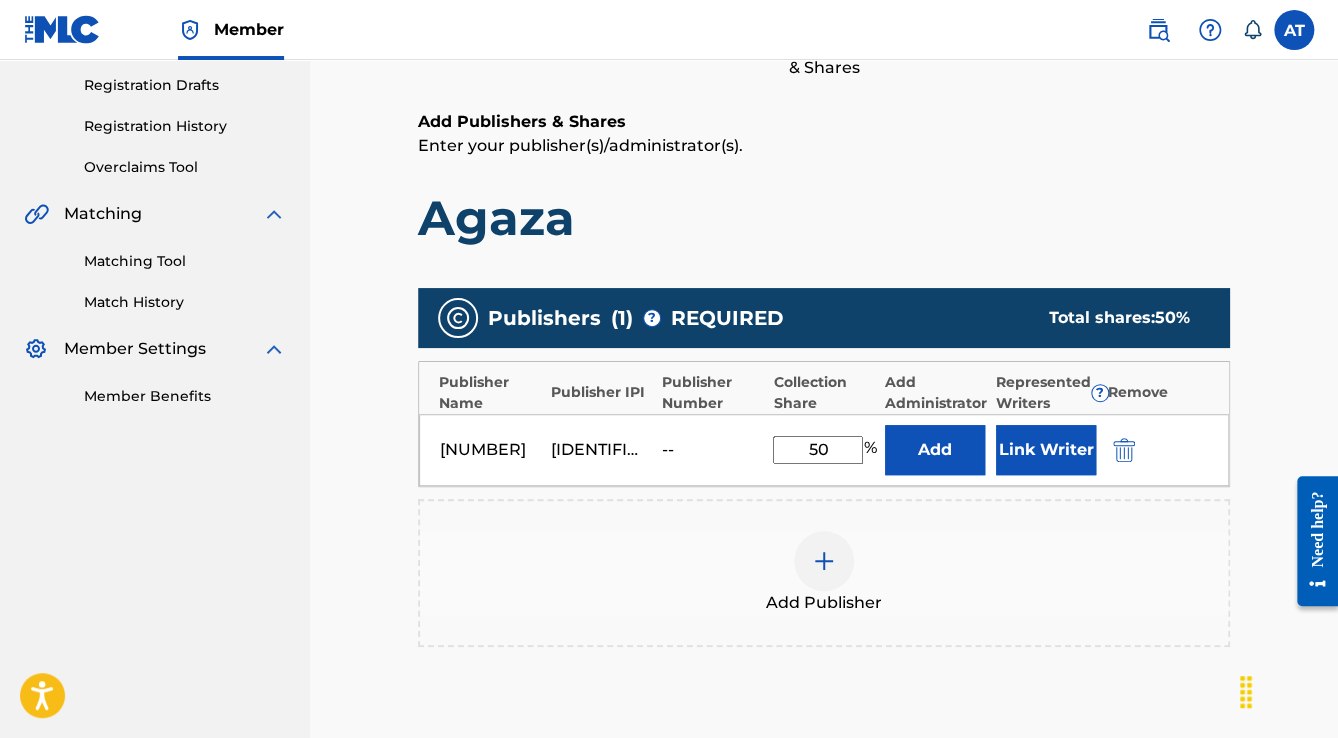 scroll, scrollTop: 480, scrollLeft: 0, axis: vertical 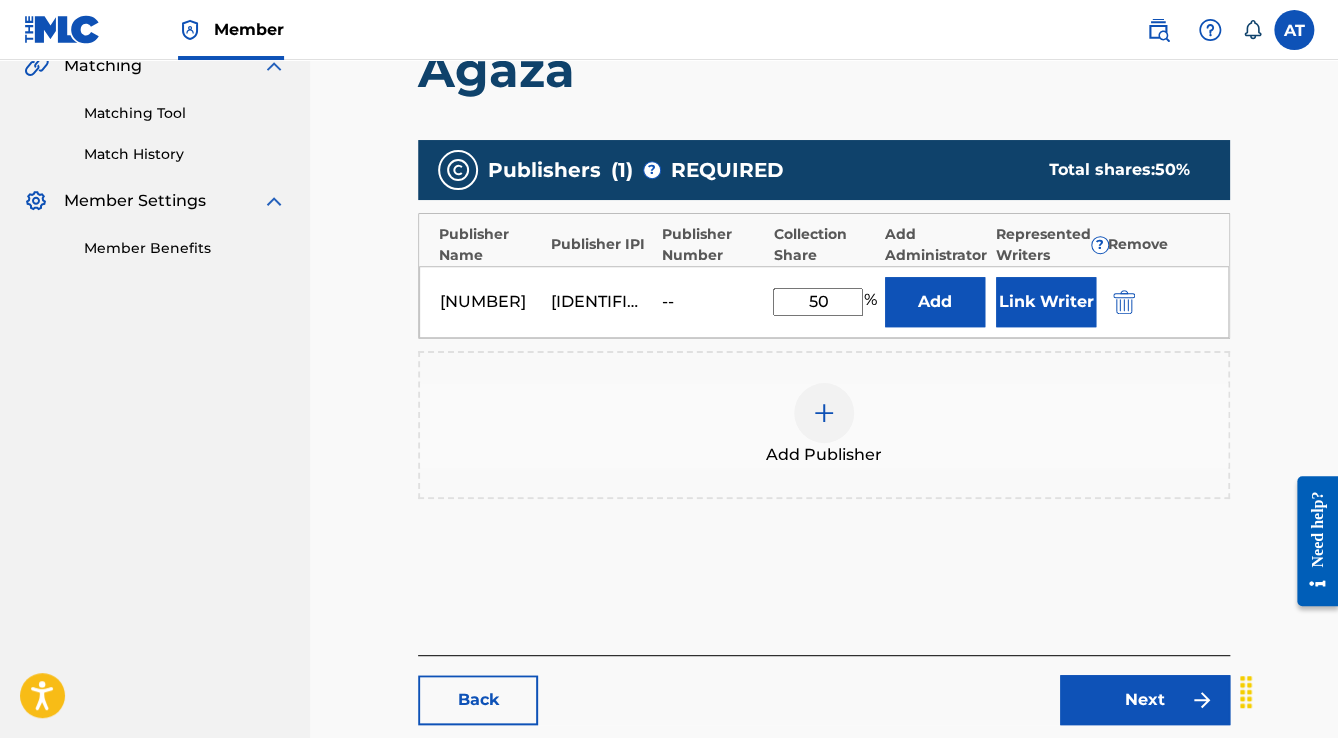 click at bounding box center [1124, 302] 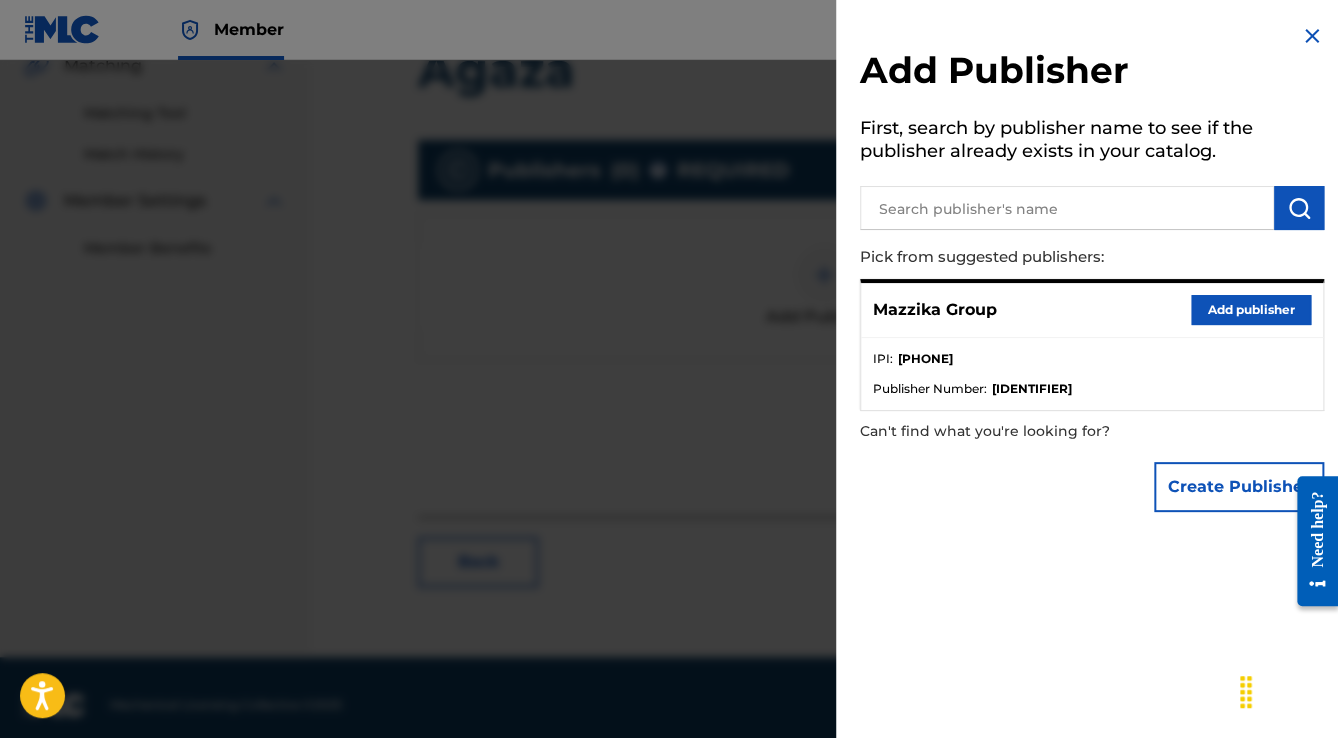 click on "Add publisher" at bounding box center (1251, 310) 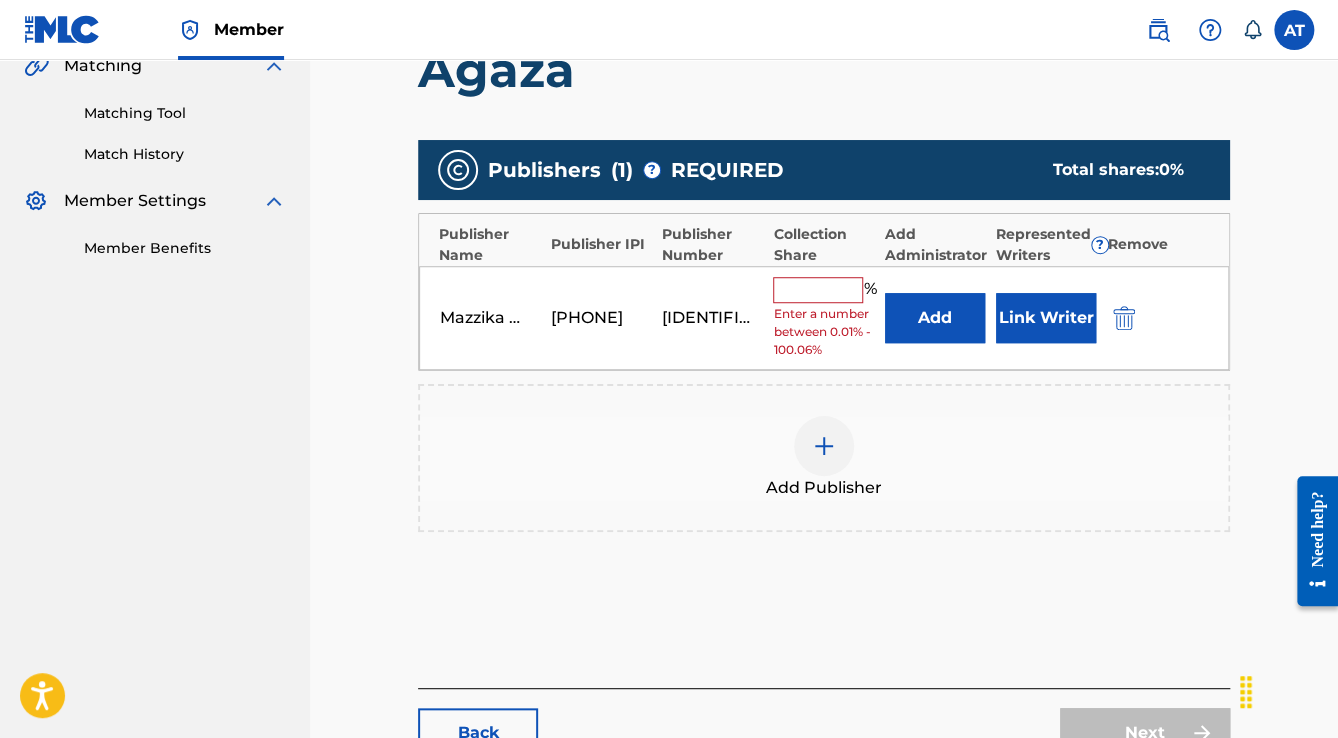 click at bounding box center [818, 290] 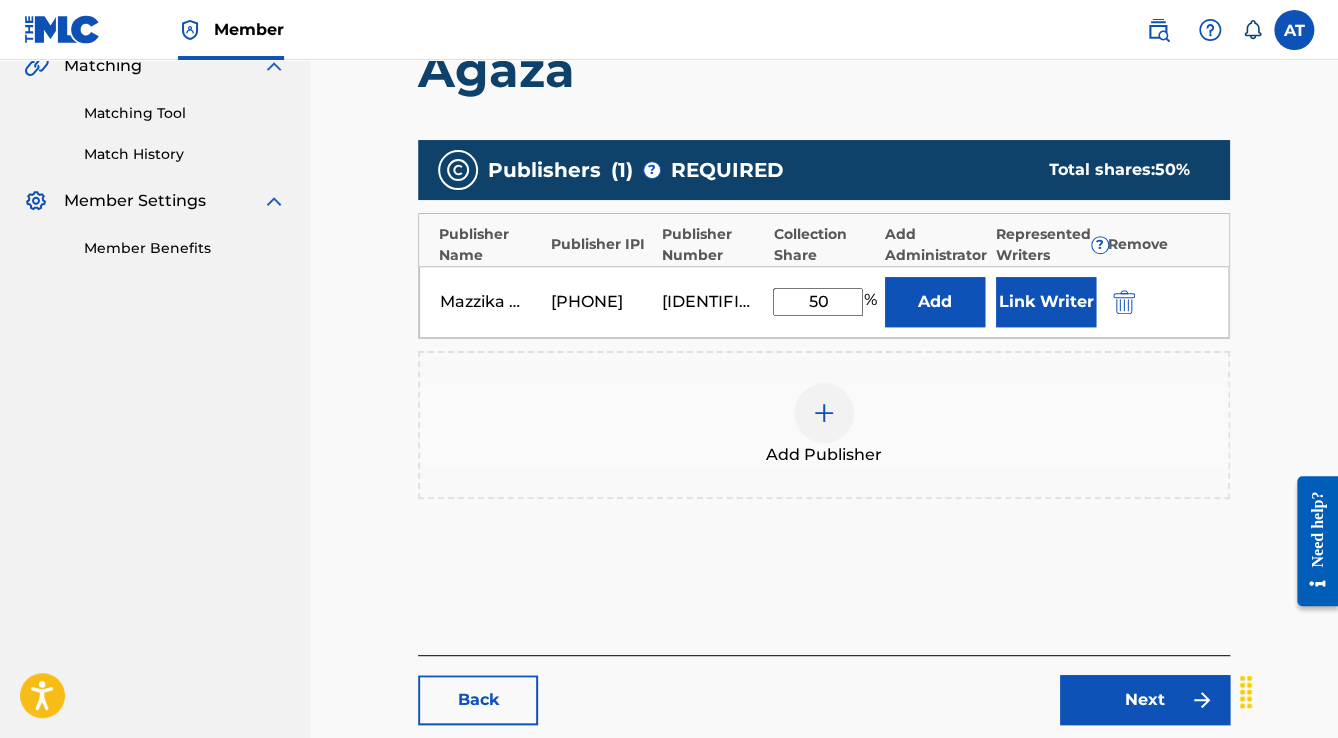 click on "Link Writer" at bounding box center [1046, 302] 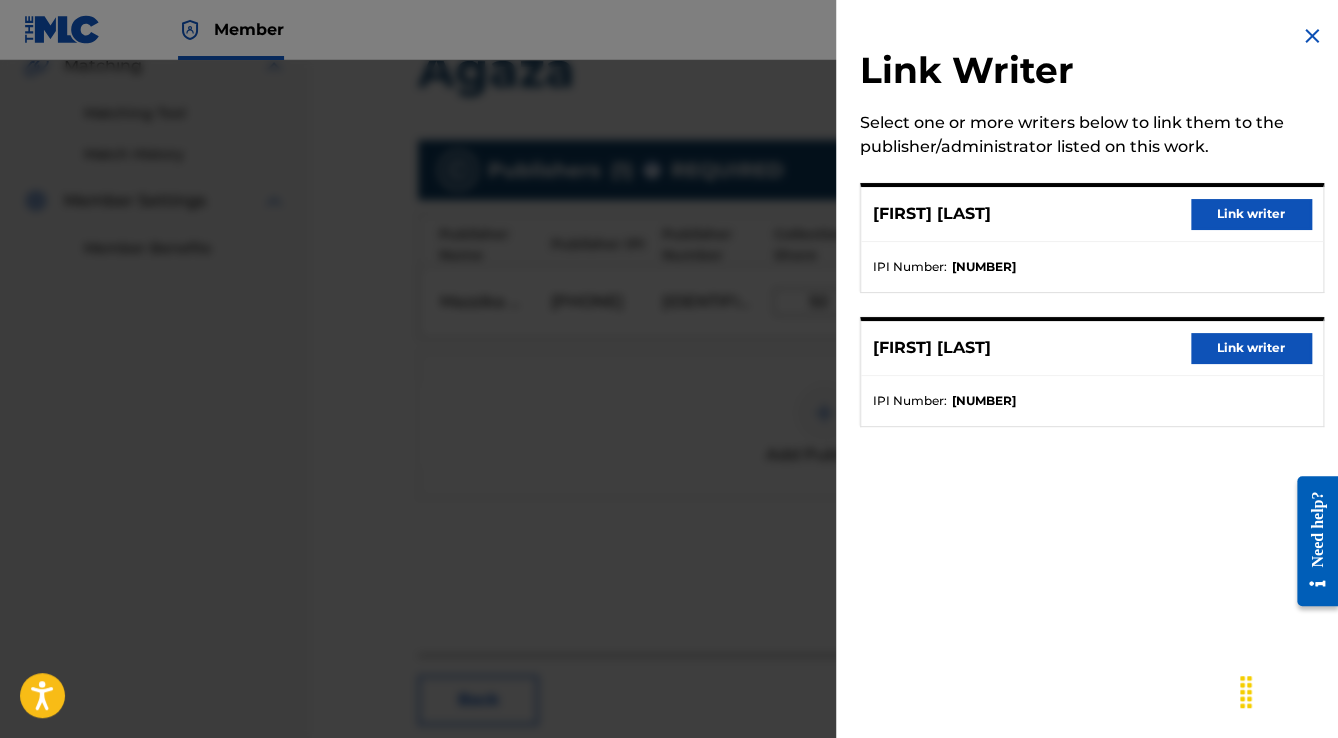 click on "Link writer" at bounding box center [1251, 214] 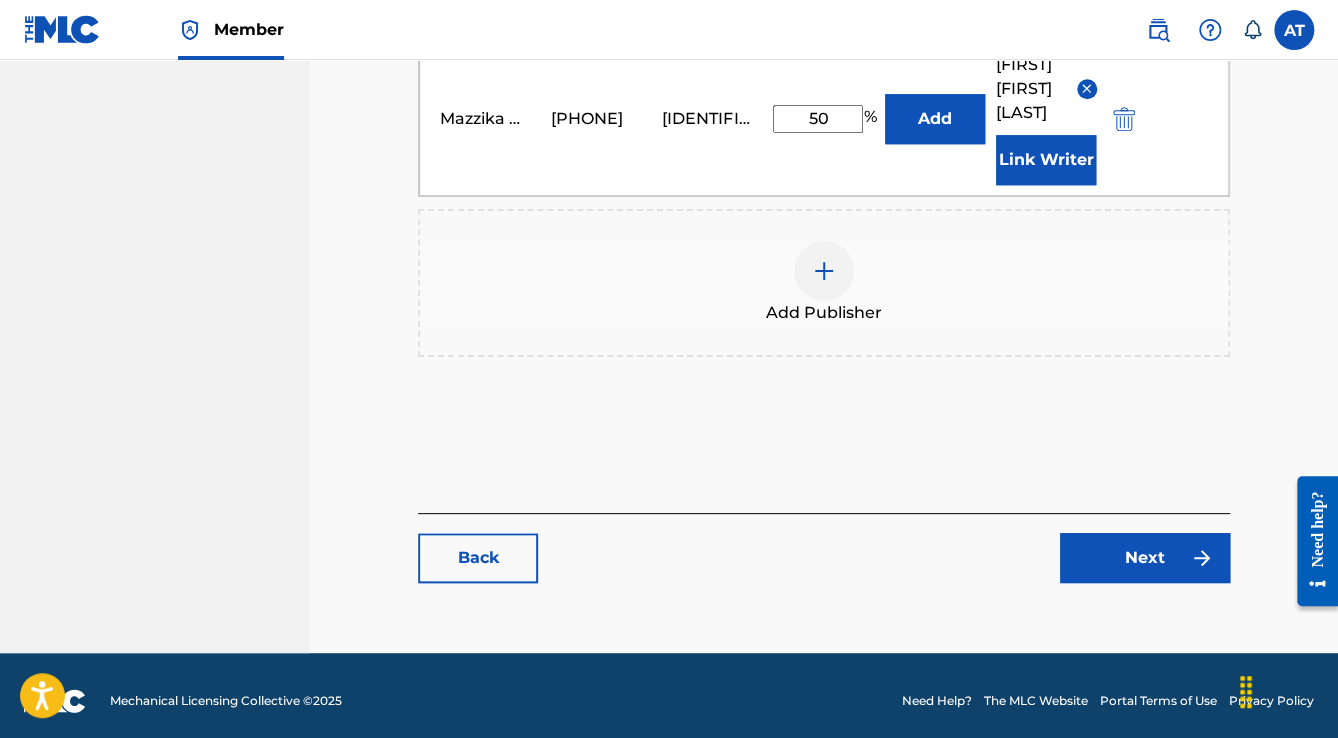 scroll, scrollTop: 736, scrollLeft: 0, axis: vertical 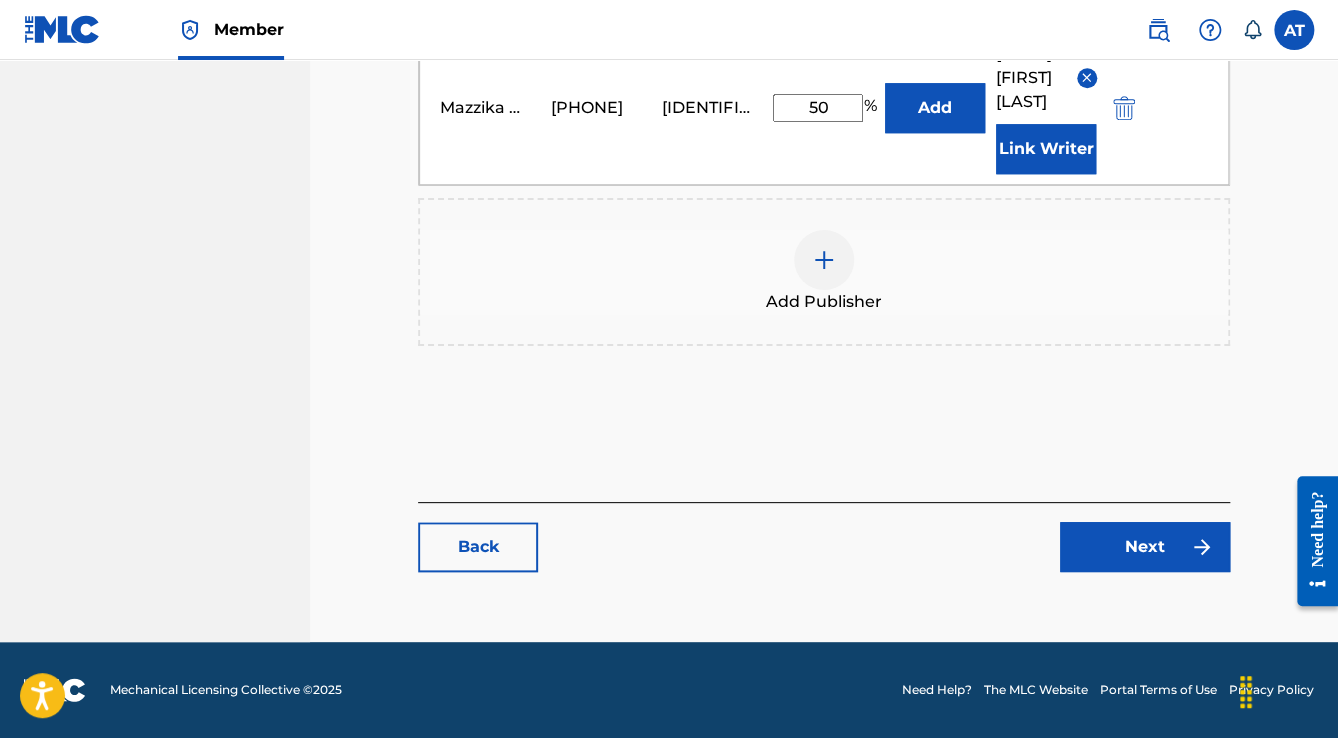 click on "Next" at bounding box center [1145, 547] 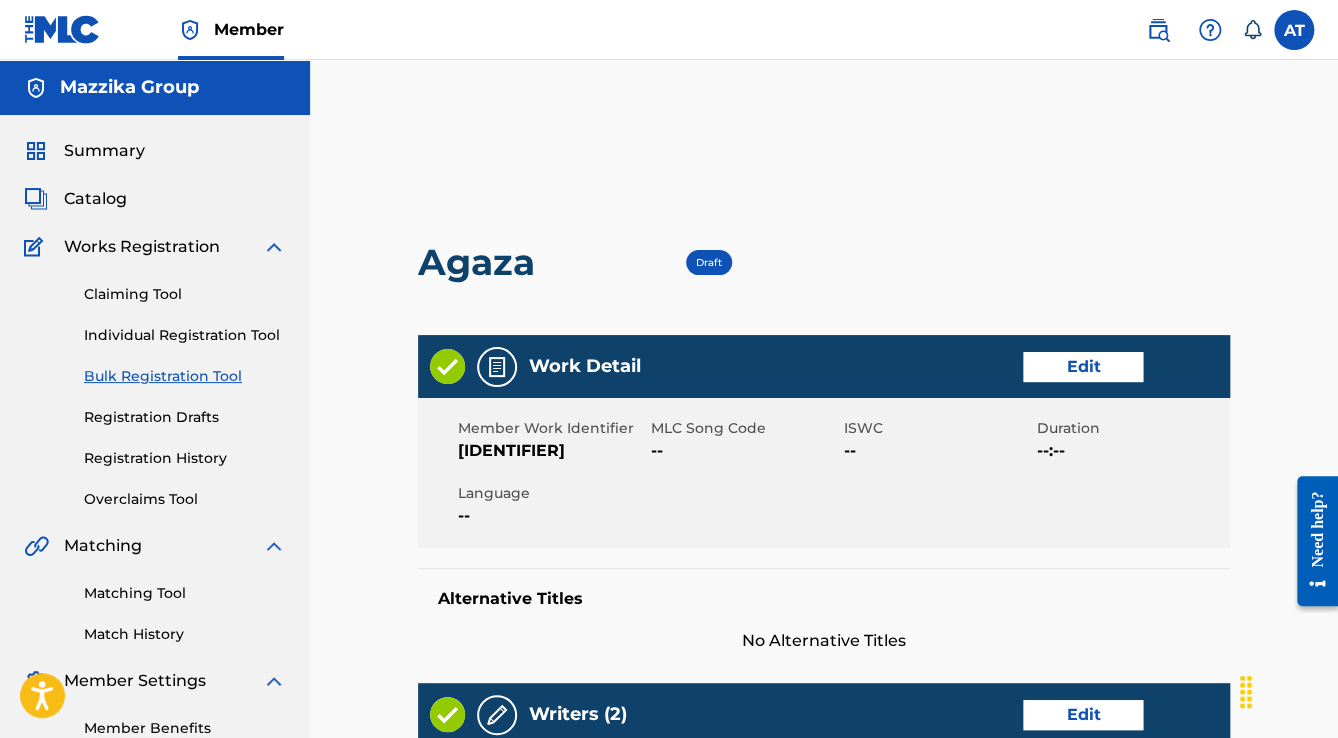 click on "Edit" at bounding box center [1083, 367] 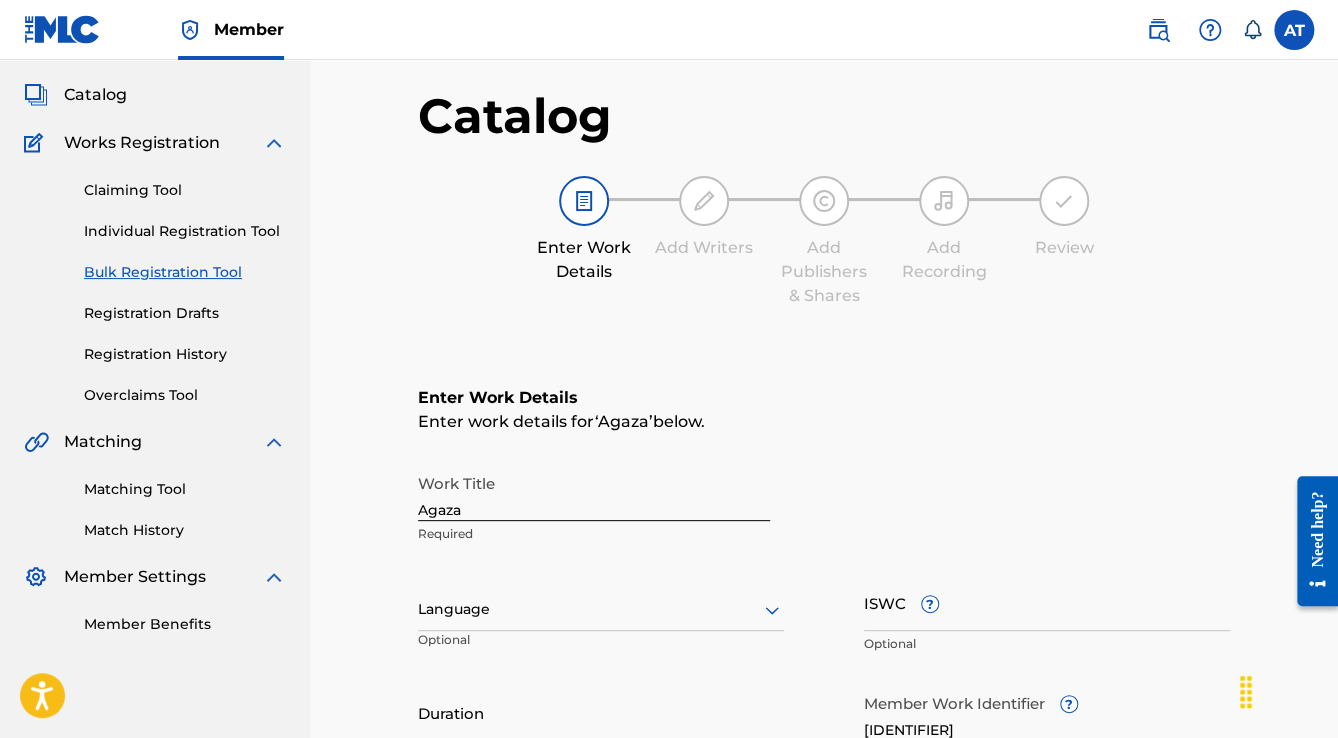 scroll, scrollTop: 320, scrollLeft: 0, axis: vertical 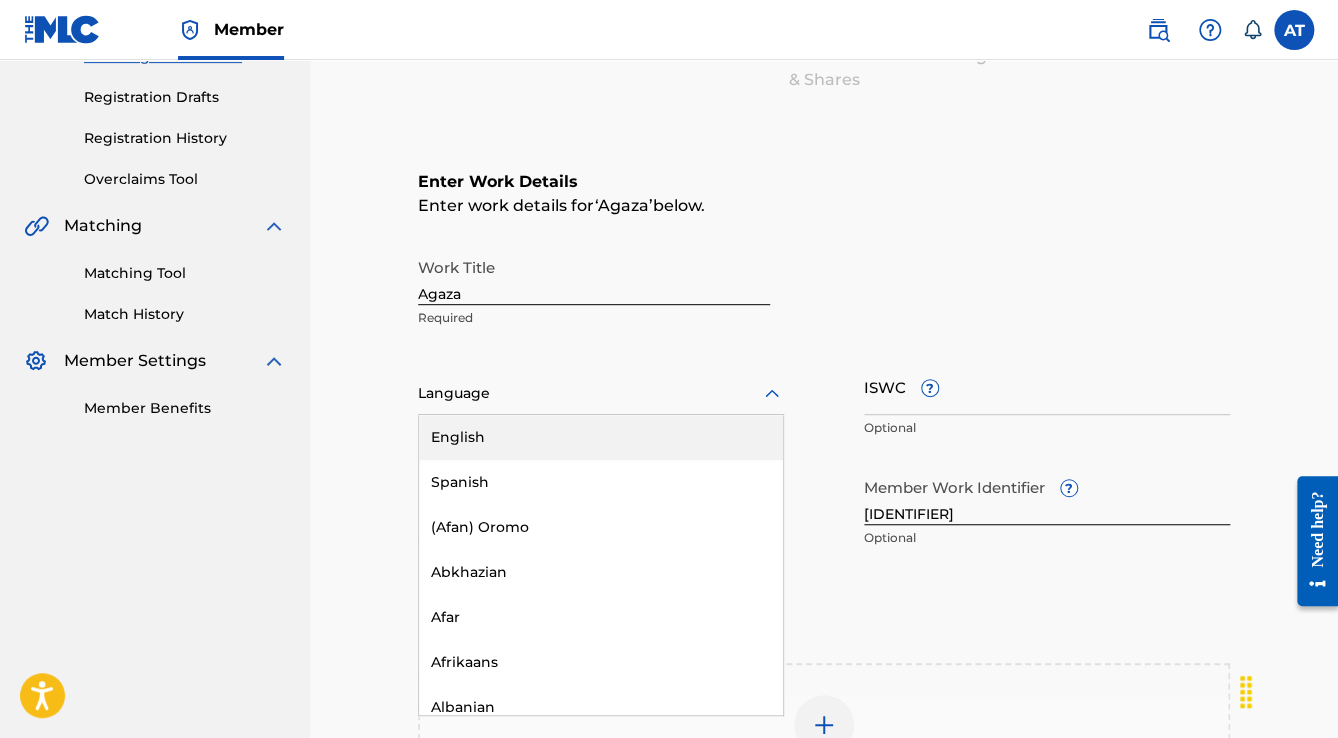 click on "Language" at bounding box center [601, 394] 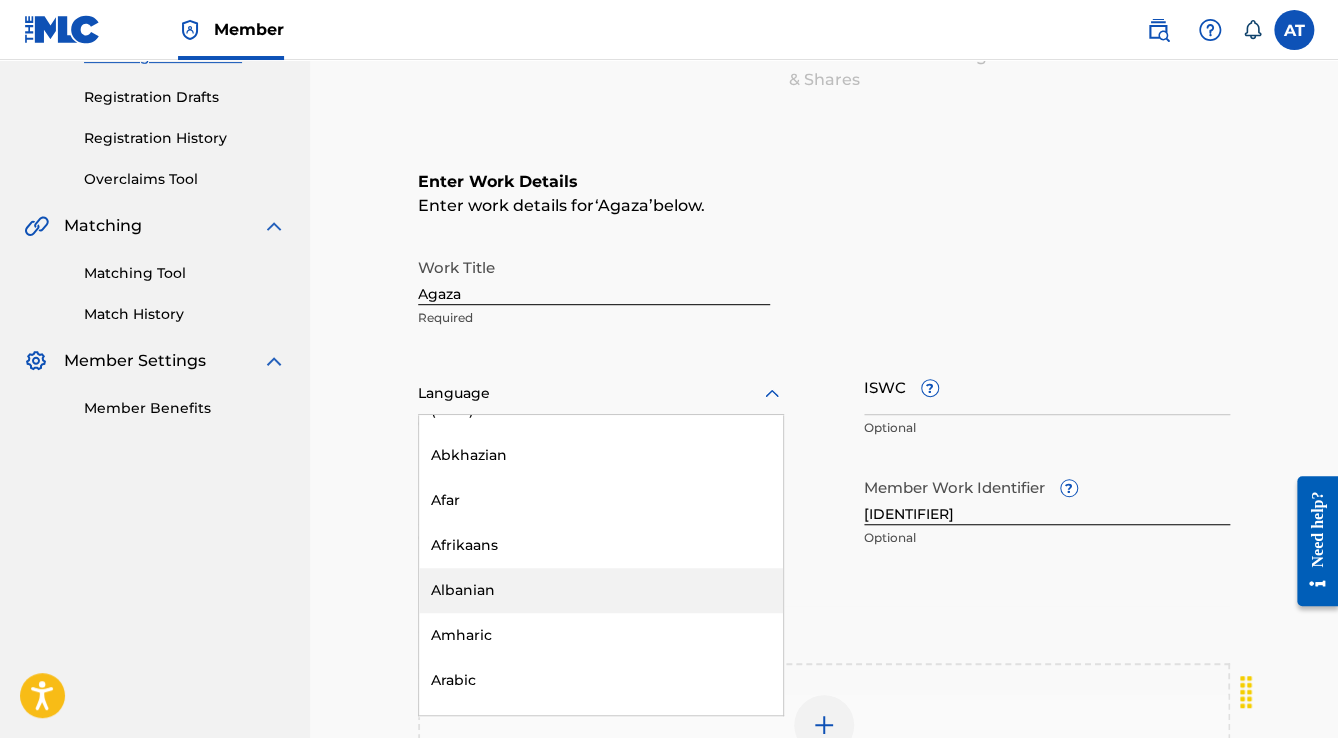 scroll, scrollTop: 240, scrollLeft: 0, axis: vertical 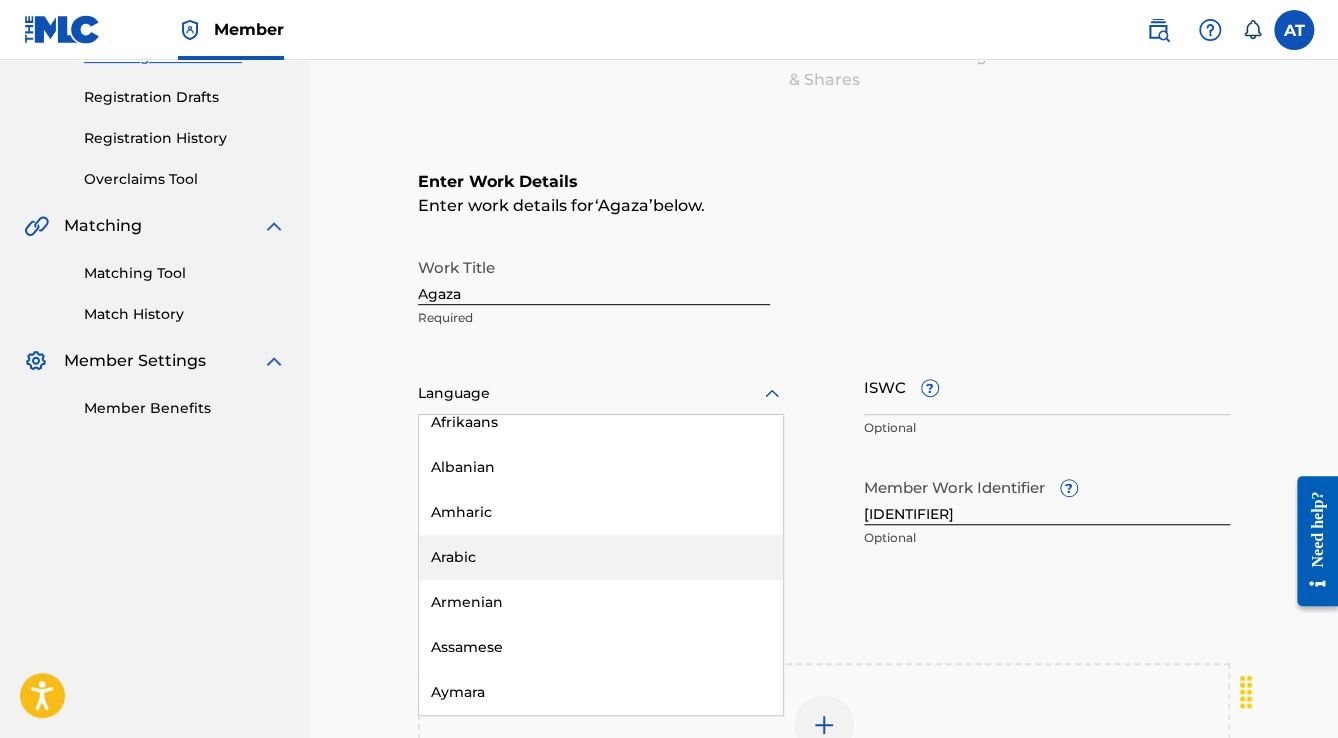 click on "Arabic" at bounding box center [601, 557] 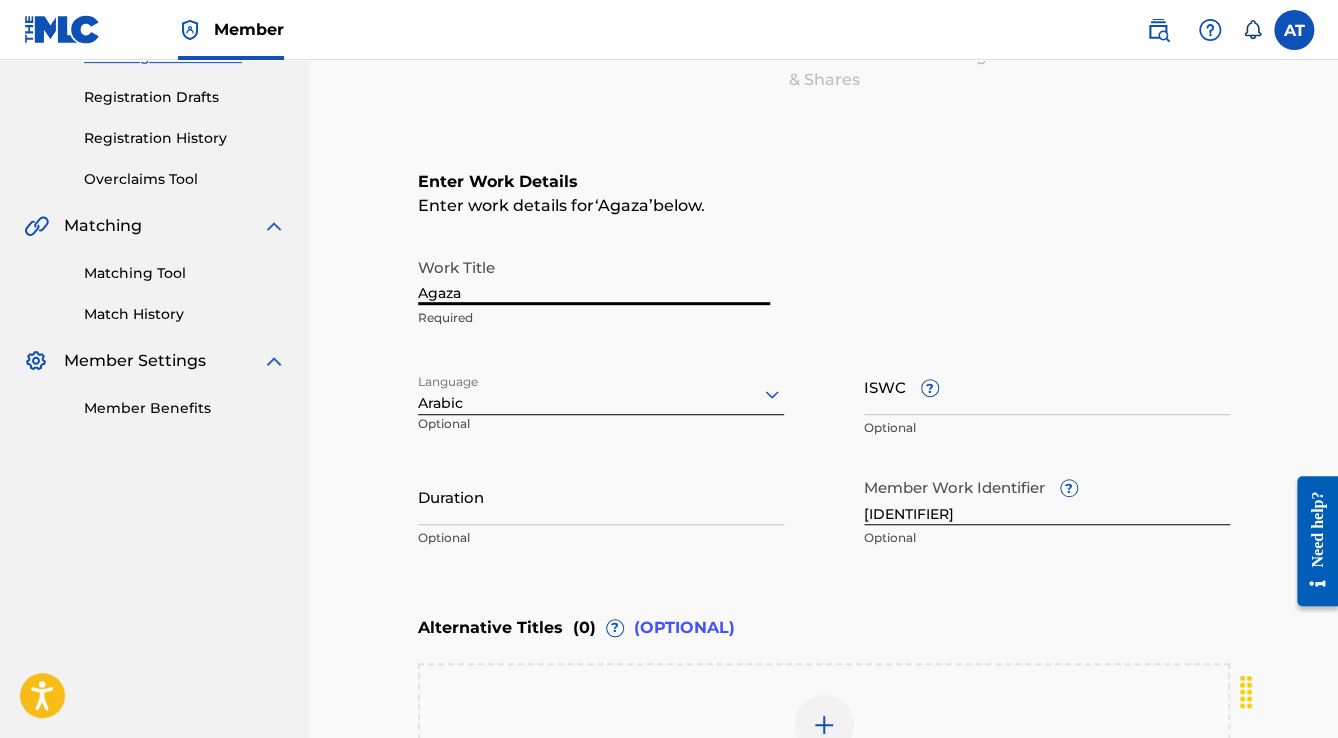 drag, startPoint x: 496, startPoint y: 301, endPoint x: 360, endPoint y: 296, distance: 136.09187 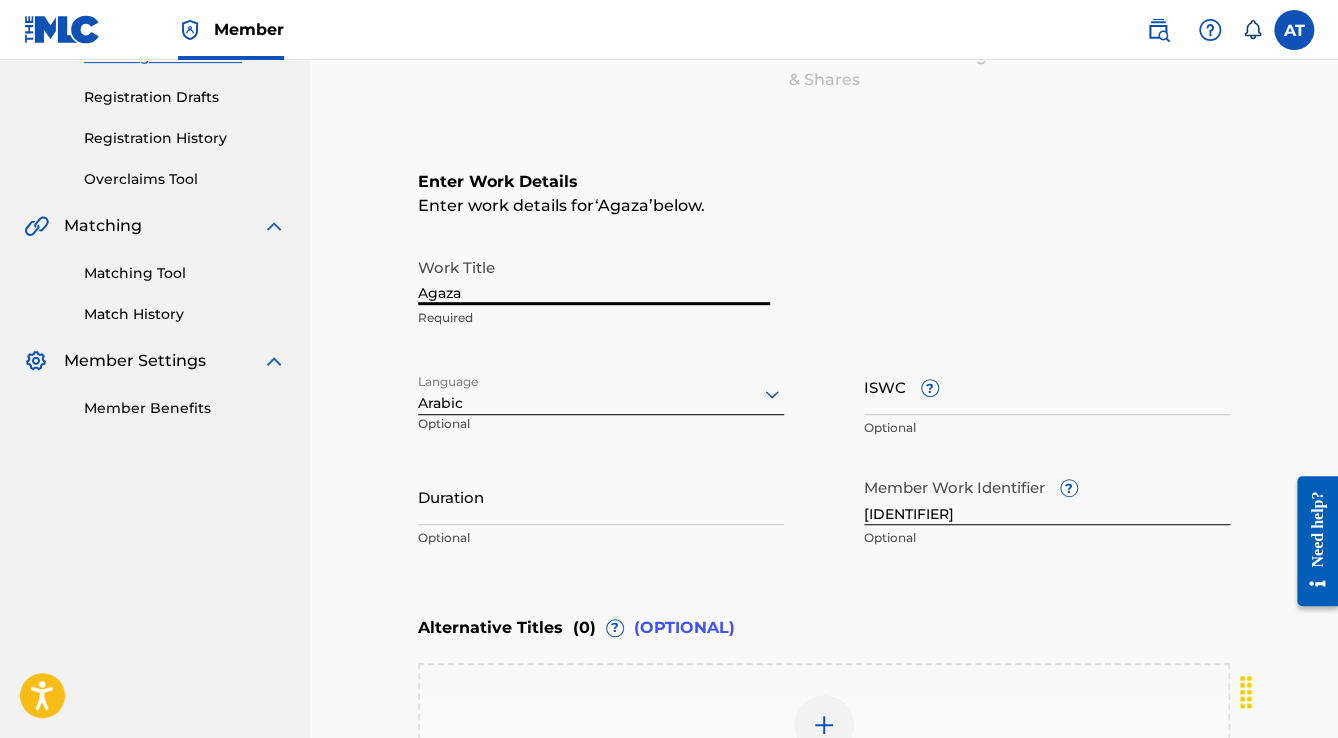 click on "Catalog Enter Work Details Add Writers Add Publishers & Shares Add Recording Review Enter Work Details Enter work details for ‘ Agaza ’ below. Work Title Agaza Required Language Arabic Optional ISWC ? Optional Duration Optional Member Work Identifier ? [IDENTIFIER] Optional Alternative Titles ( 0 ) ? (OPTIONAL) Add Alternative Title Back Next" at bounding box center [824, 410] 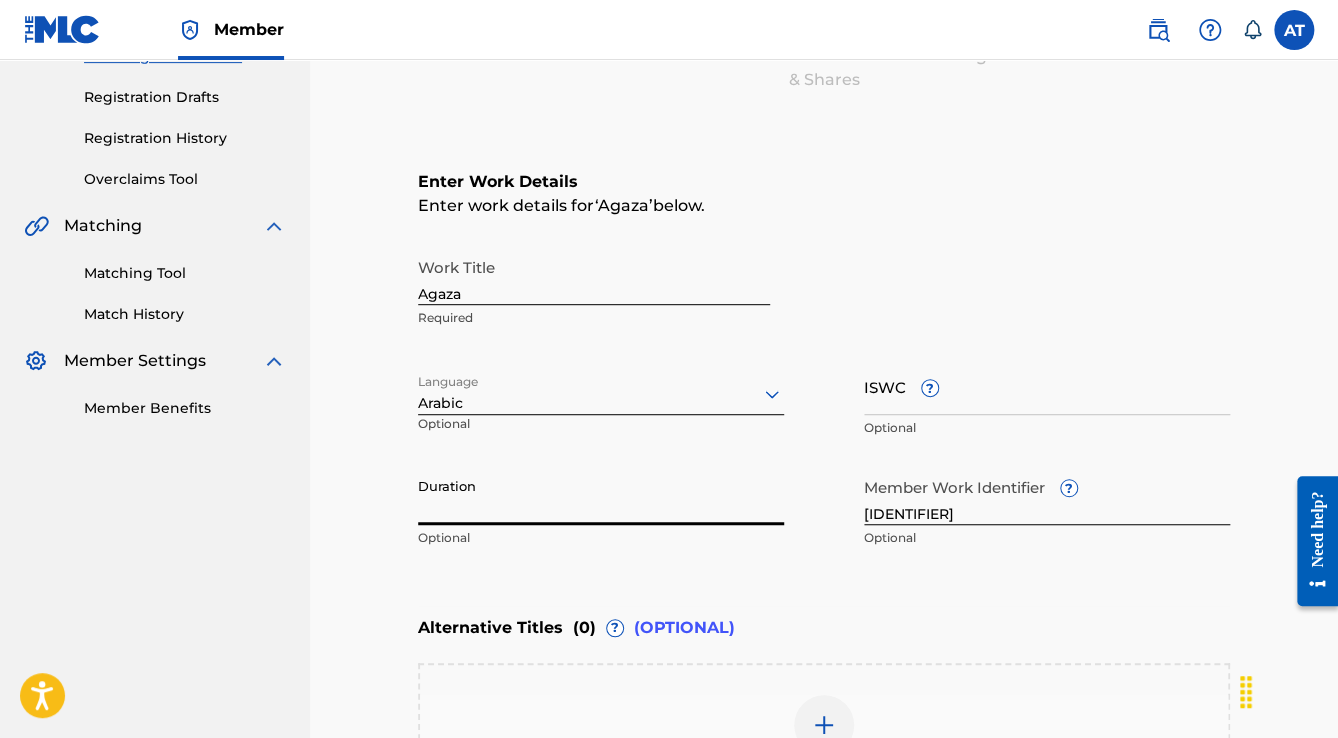 click on "Duration" at bounding box center [601, 496] 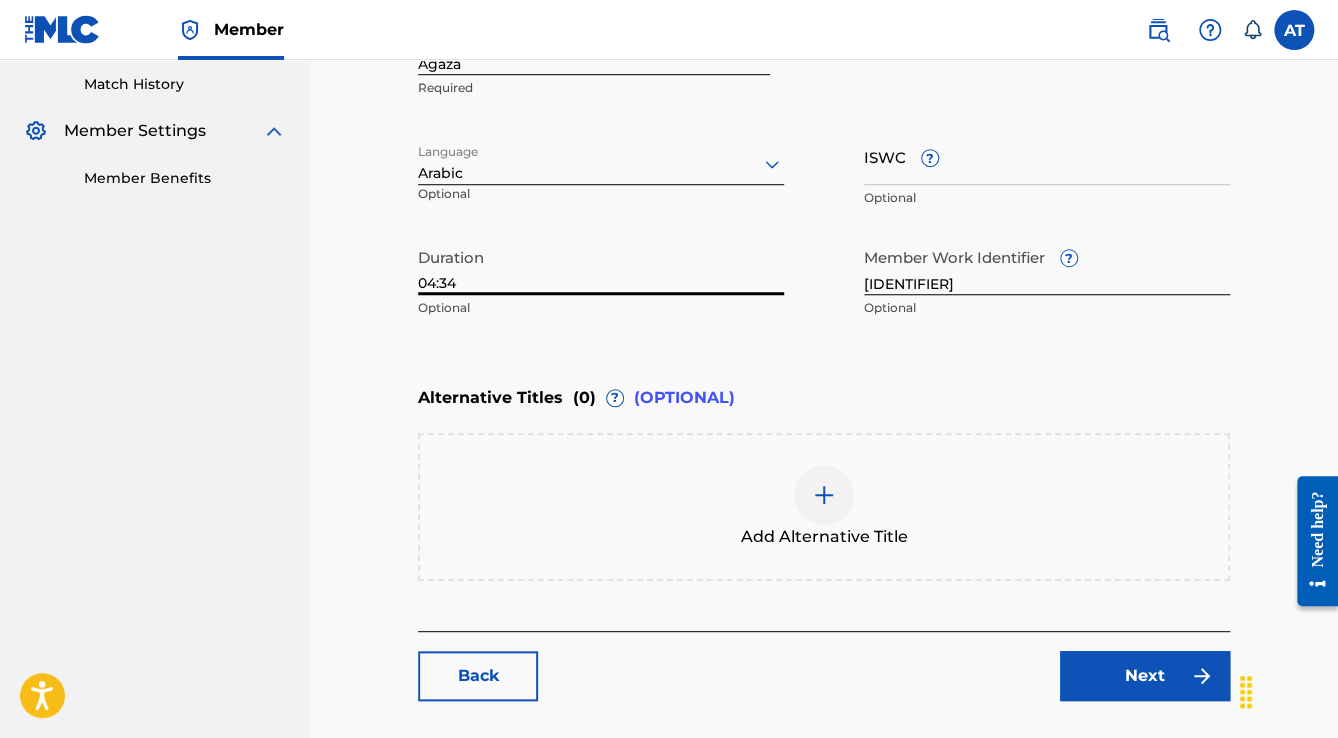 scroll, scrollTop: 560, scrollLeft: 0, axis: vertical 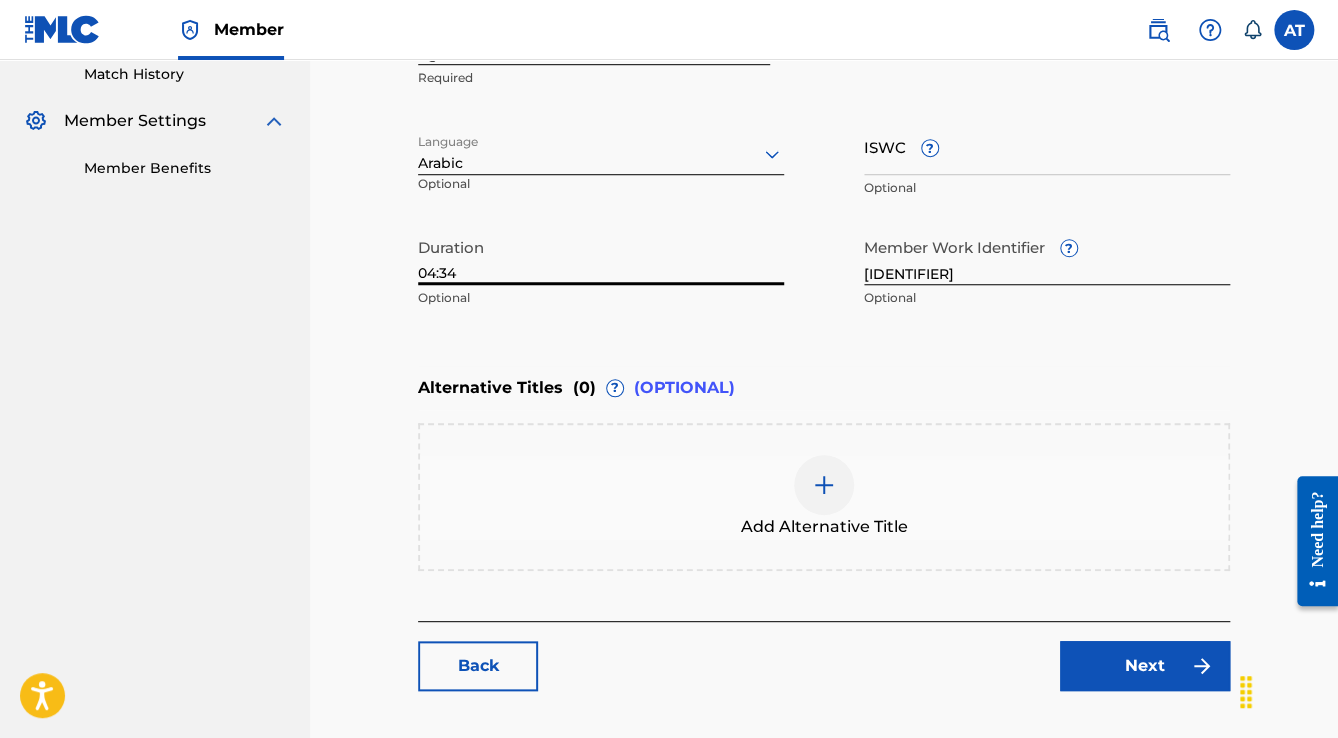 type on "04:34" 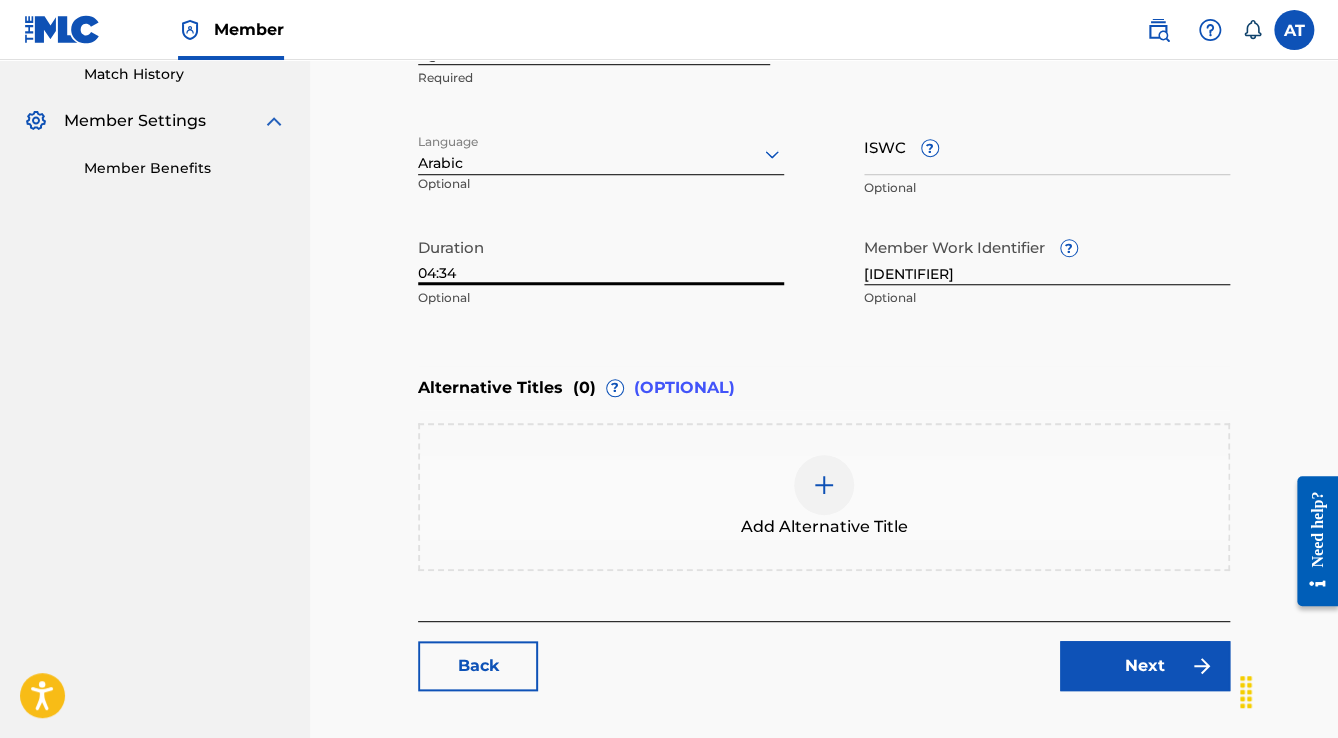 click on "Next" at bounding box center (1145, 666) 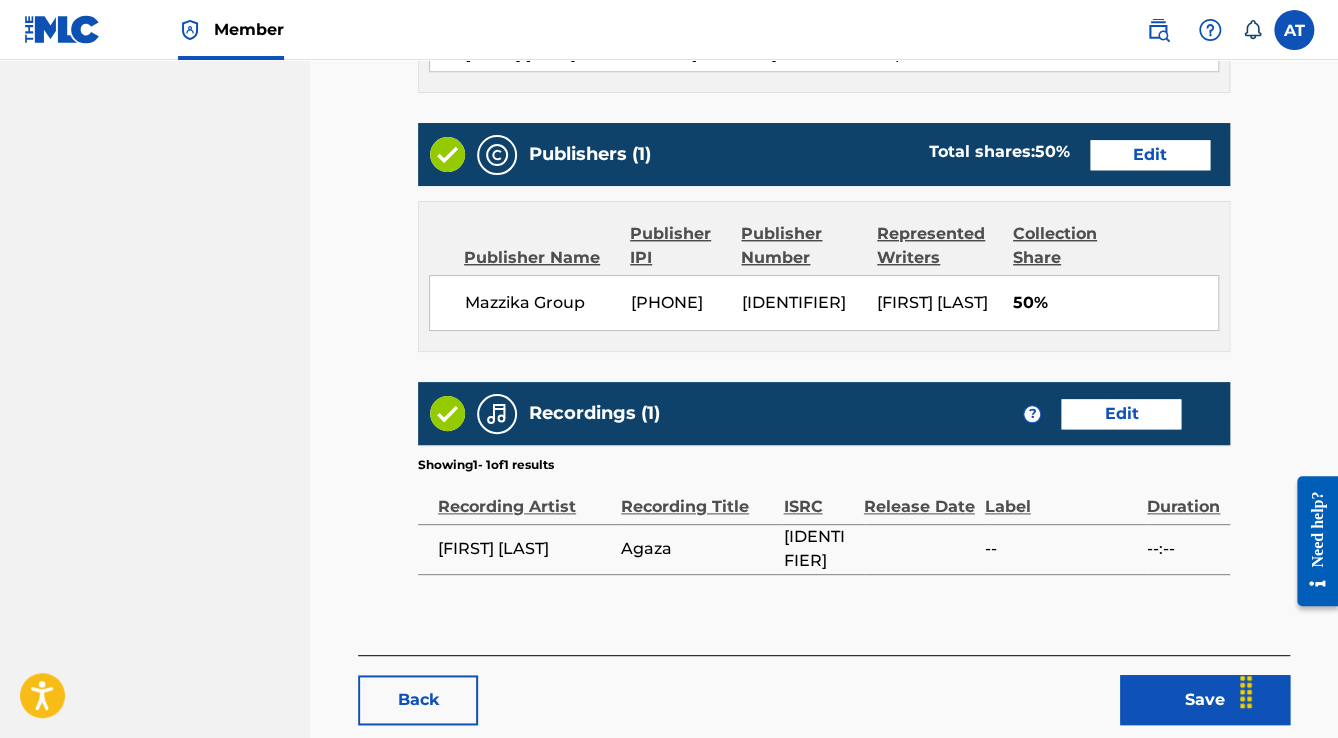 scroll, scrollTop: 952, scrollLeft: 0, axis: vertical 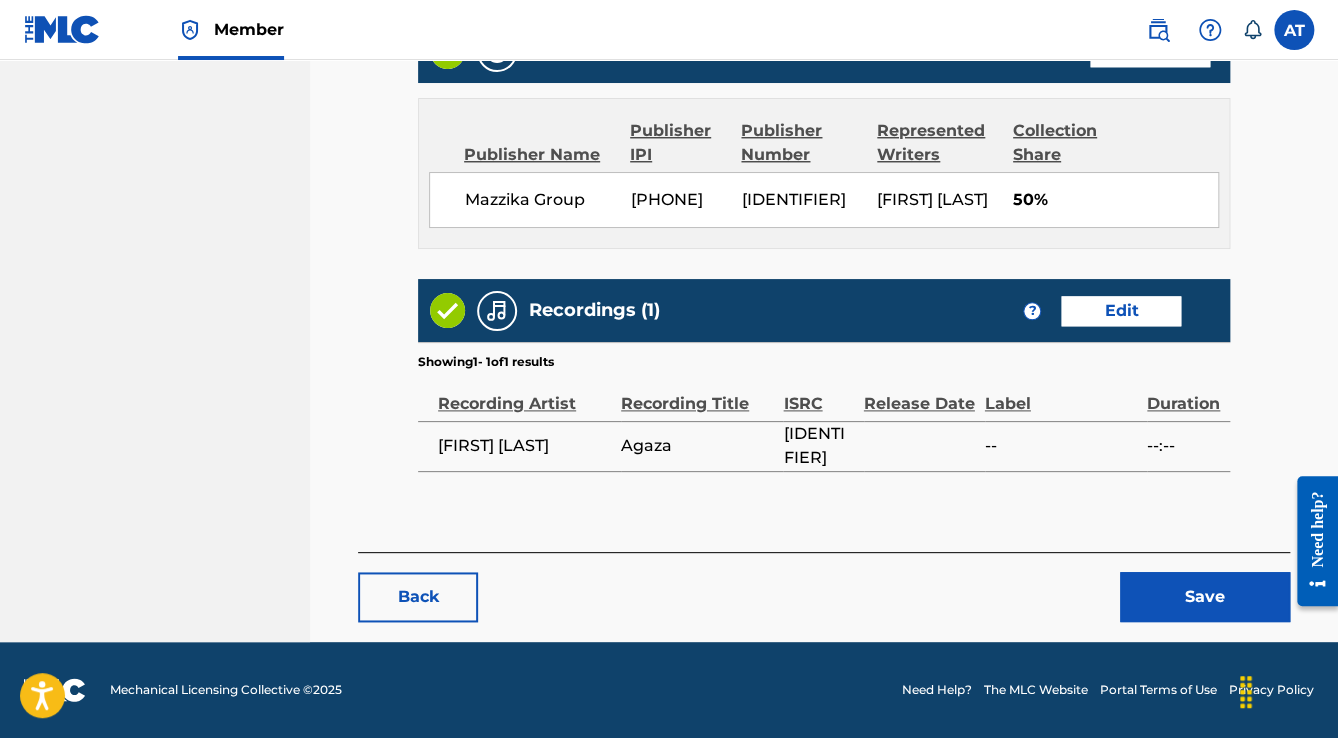 click on "Save" at bounding box center [1205, 597] 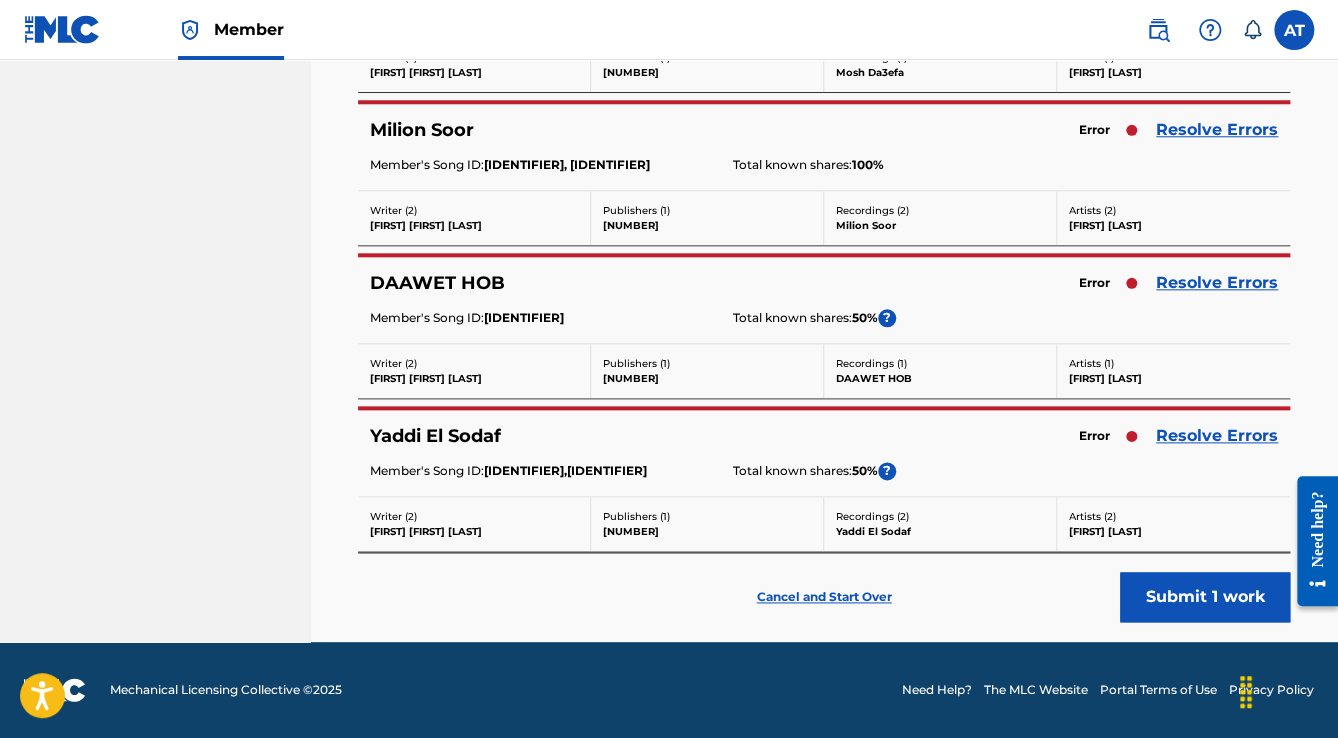 scroll, scrollTop: 0, scrollLeft: 0, axis: both 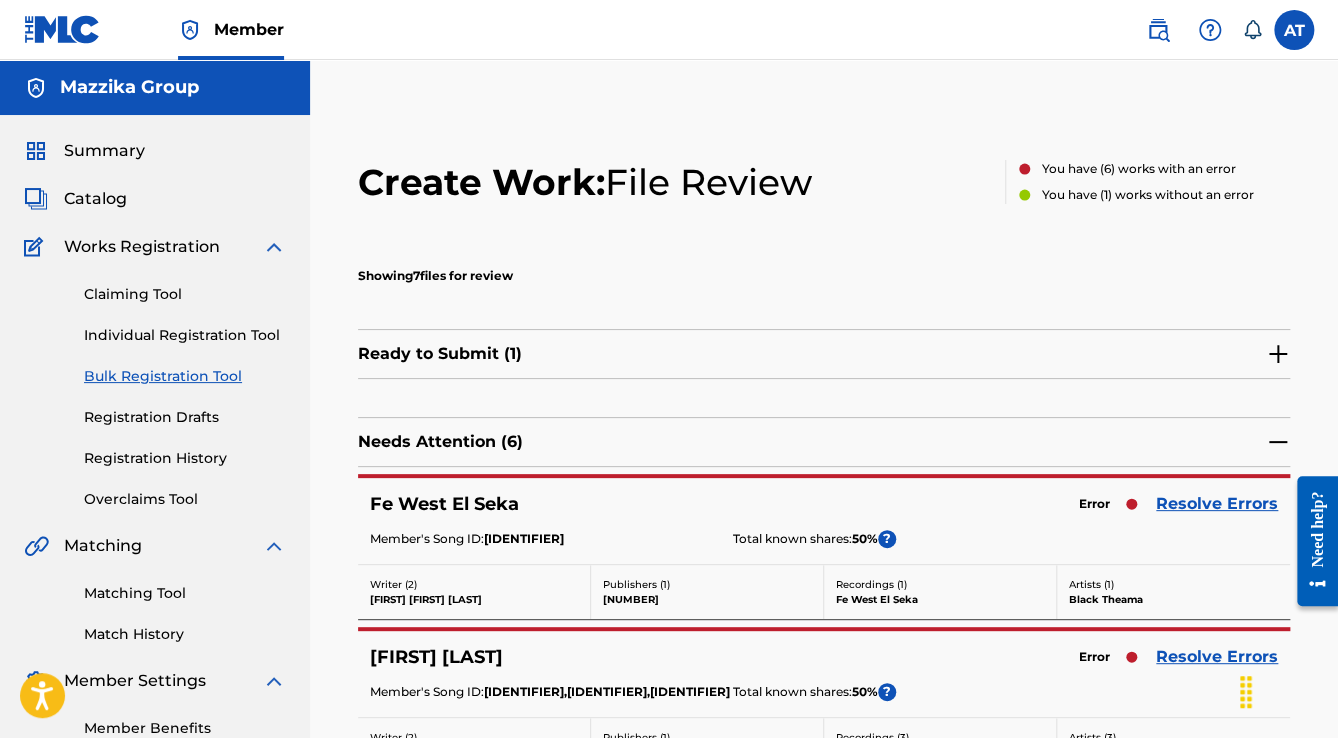 click on "Resolve Errors" at bounding box center (1217, 504) 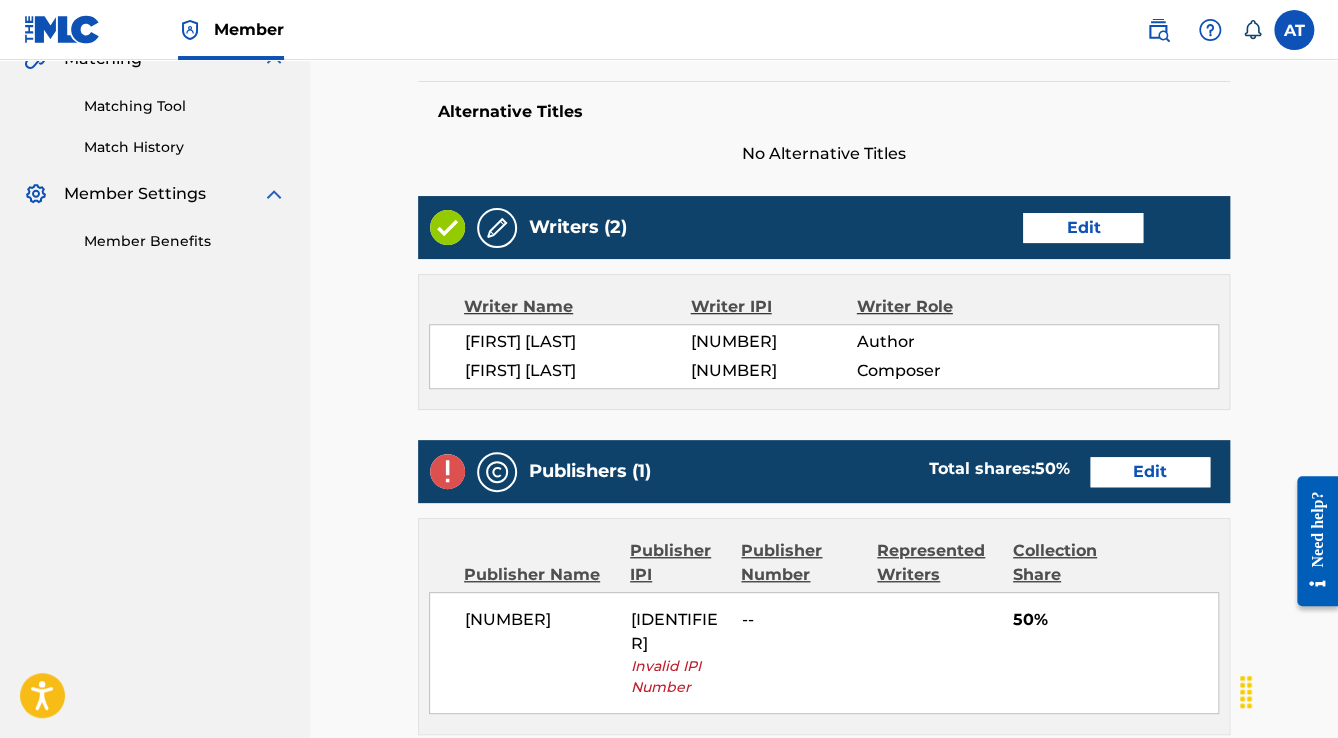 scroll, scrollTop: 560, scrollLeft: 0, axis: vertical 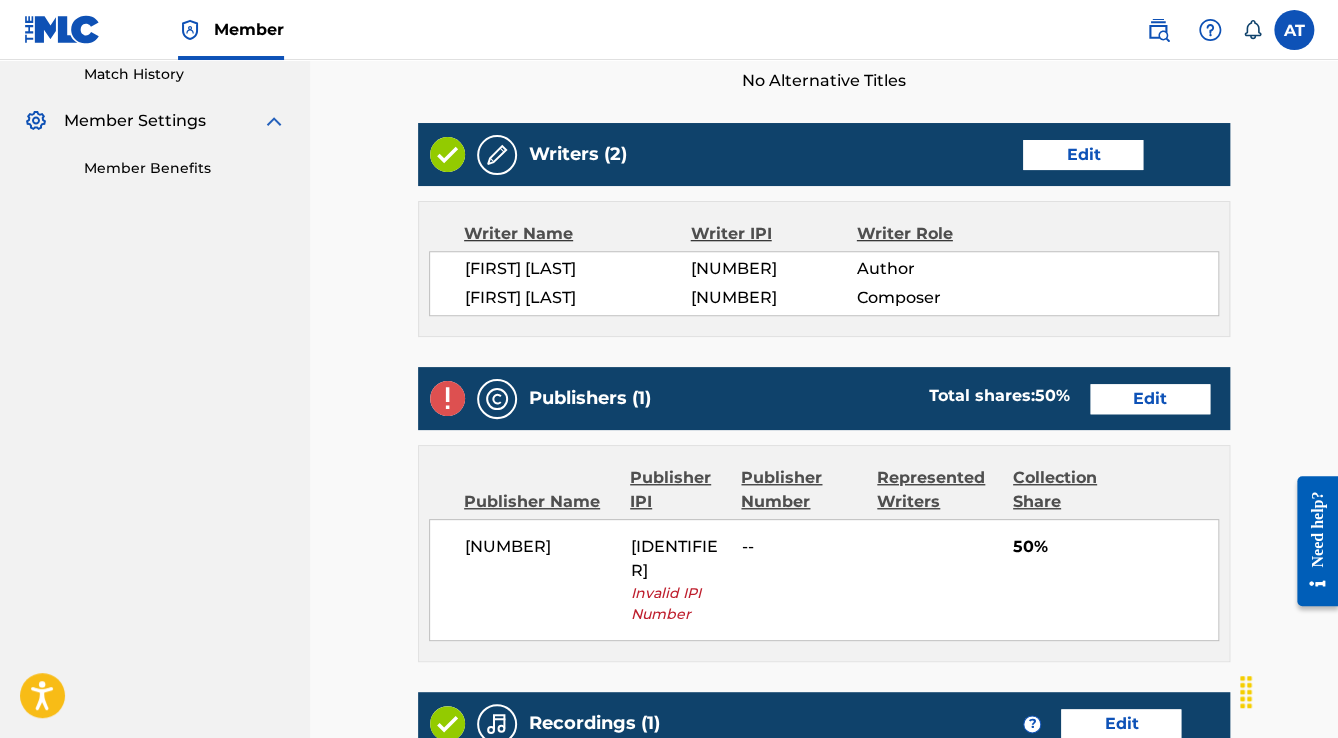 click on "Edit" at bounding box center (1150, 399) 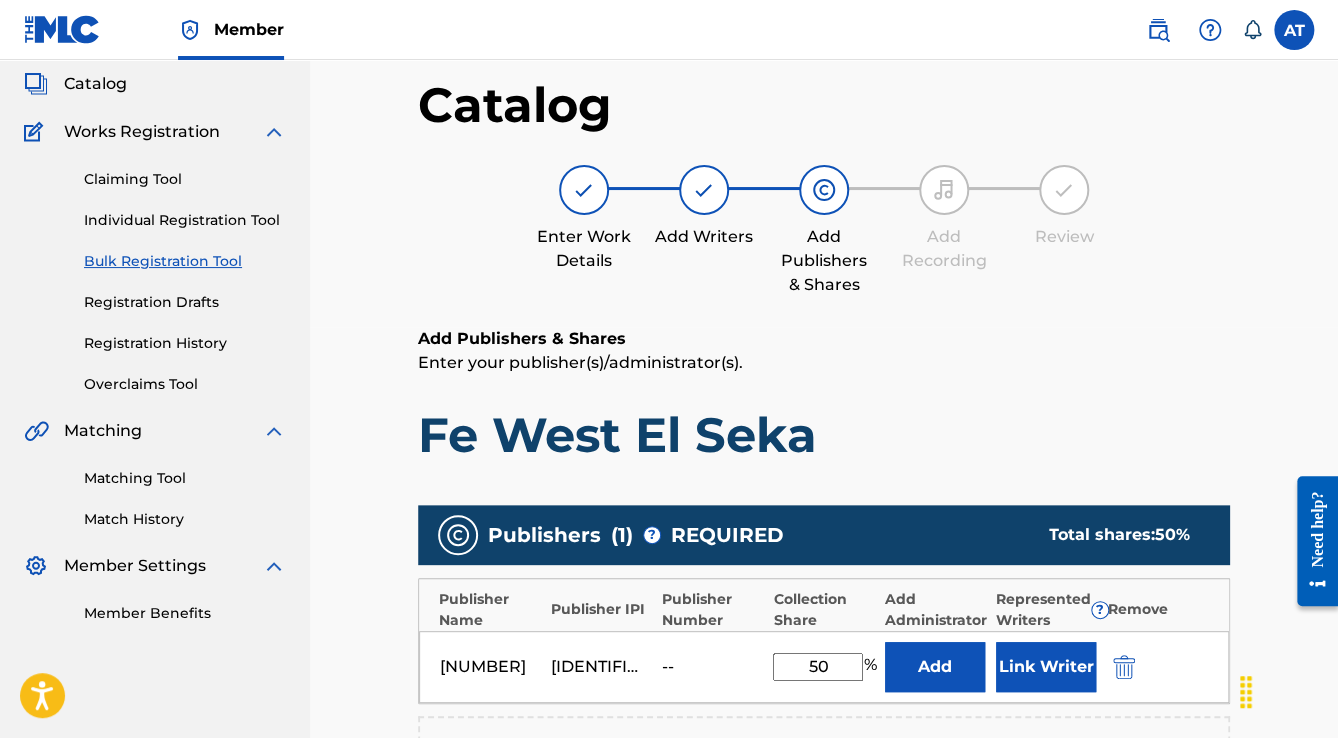 scroll, scrollTop: 240, scrollLeft: 0, axis: vertical 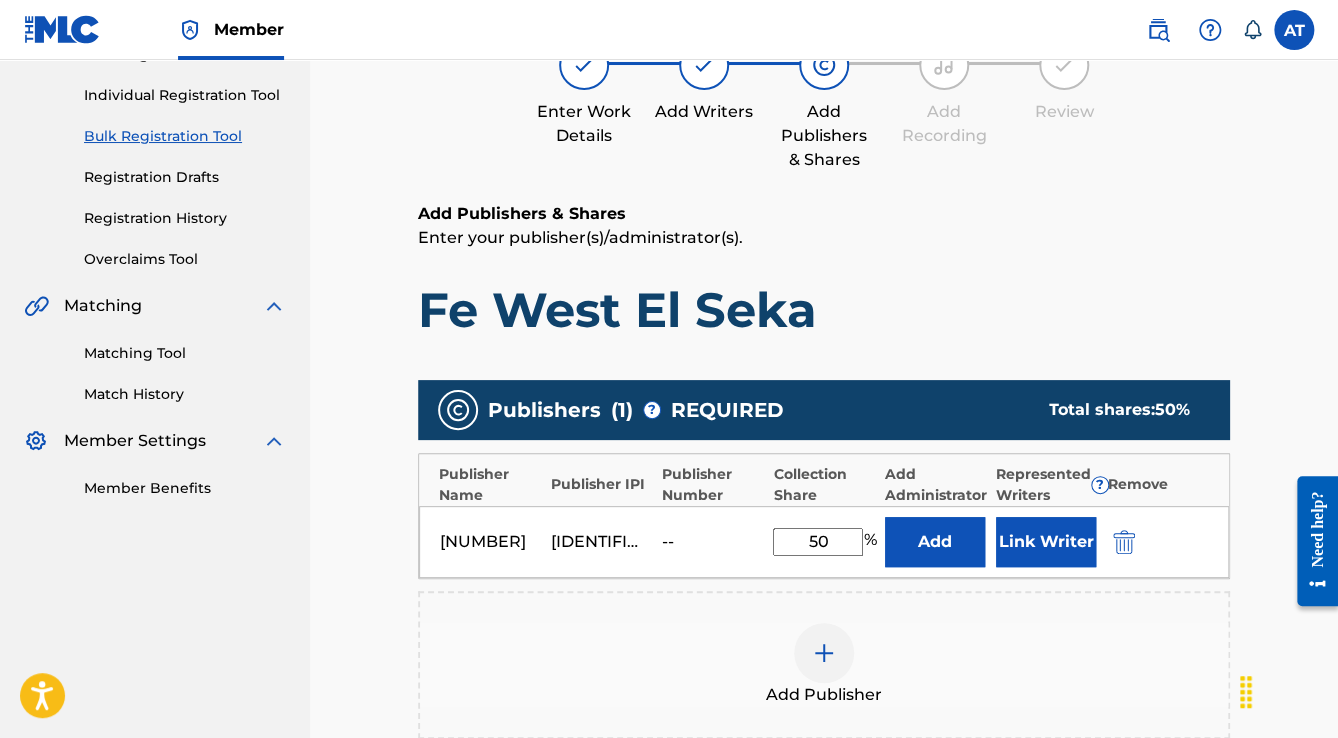 click at bounding box center (1124, 542) 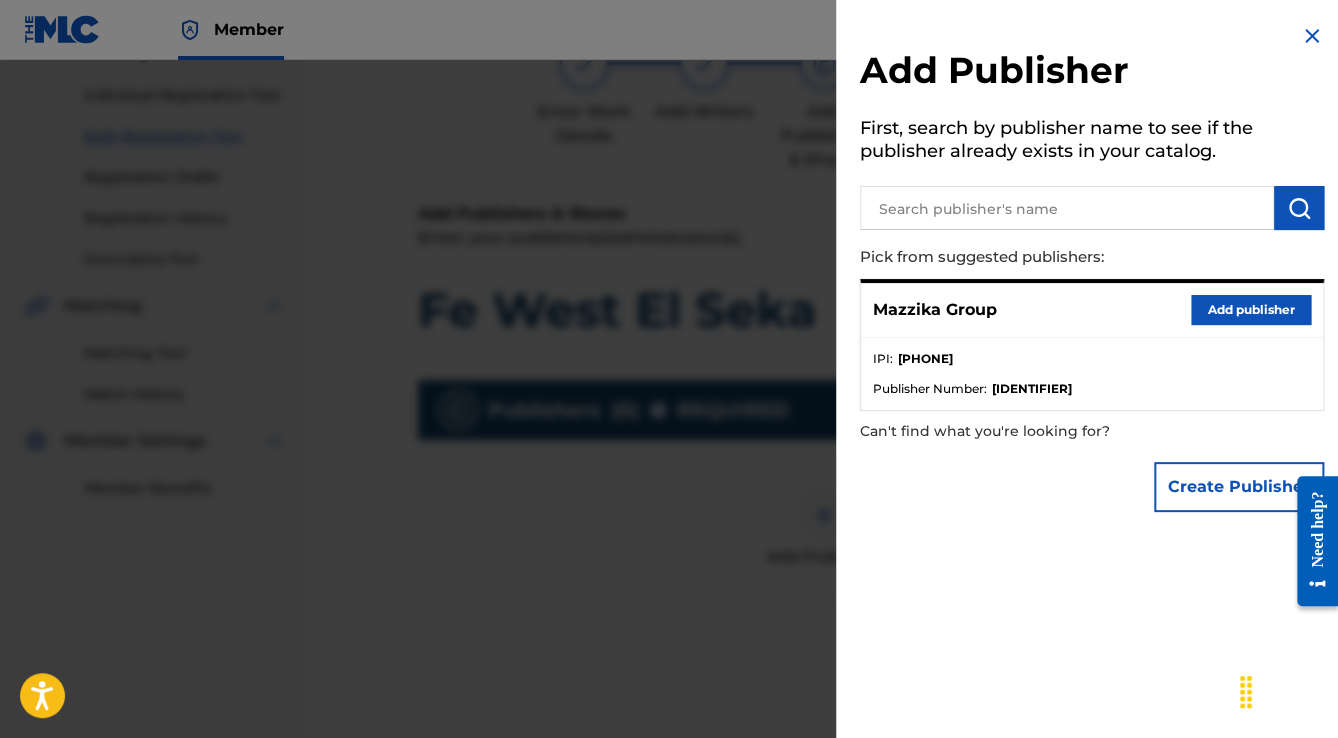 click on "Add publisher" at bounding box center (1251, 310) 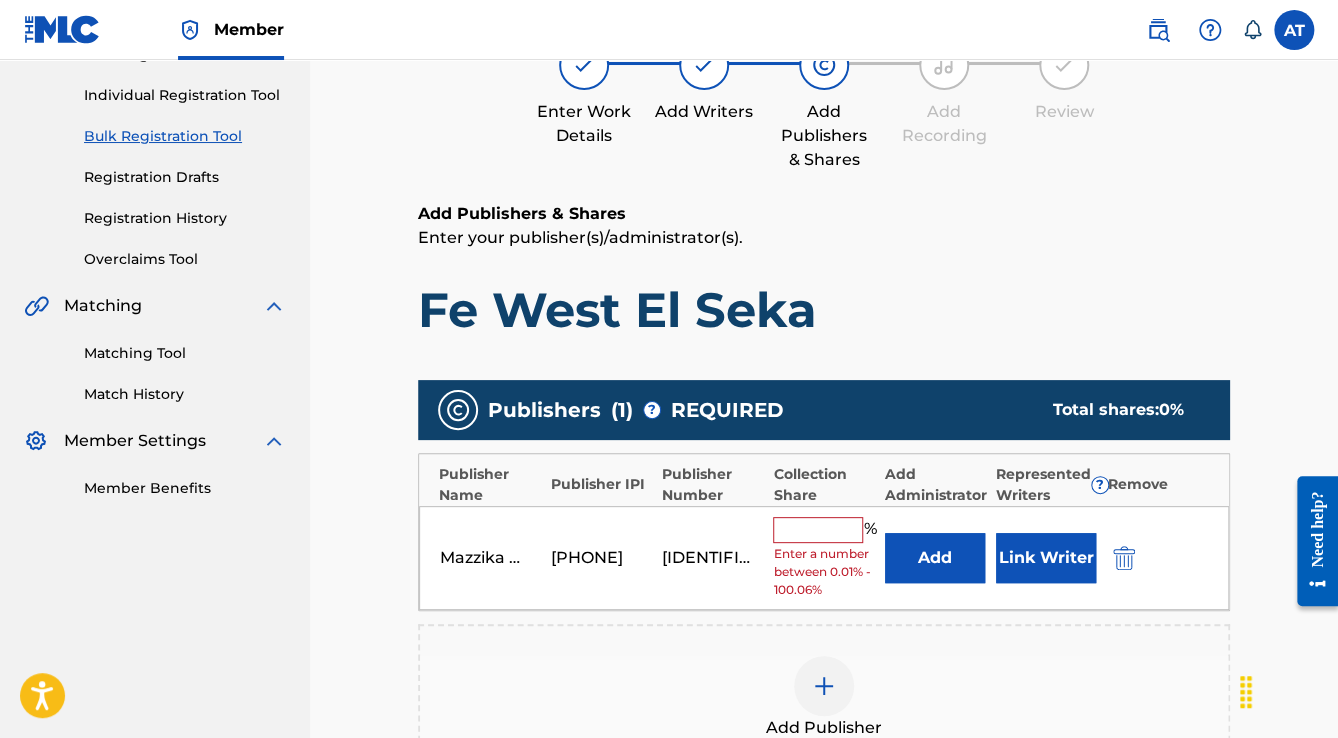 click at bounding box center [818, 530] 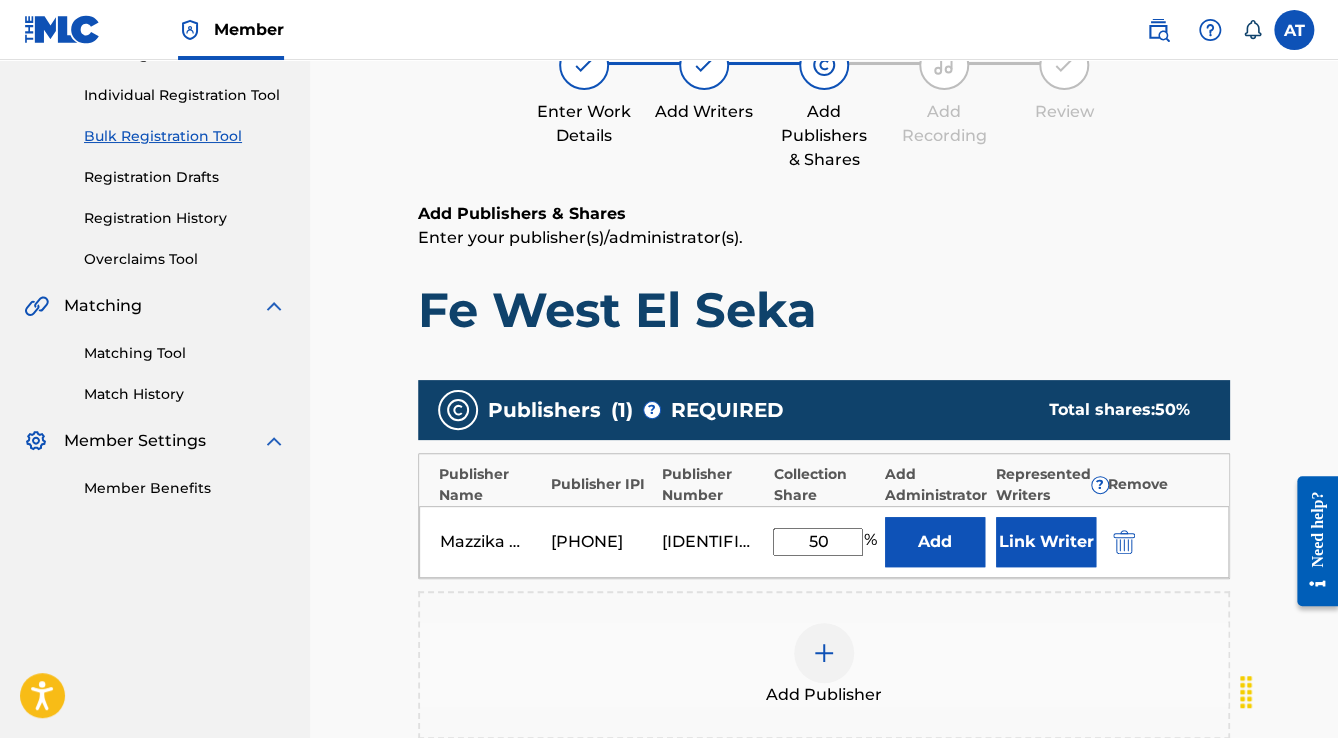 click on "Link Writer" at bounding box center (1046, 542) 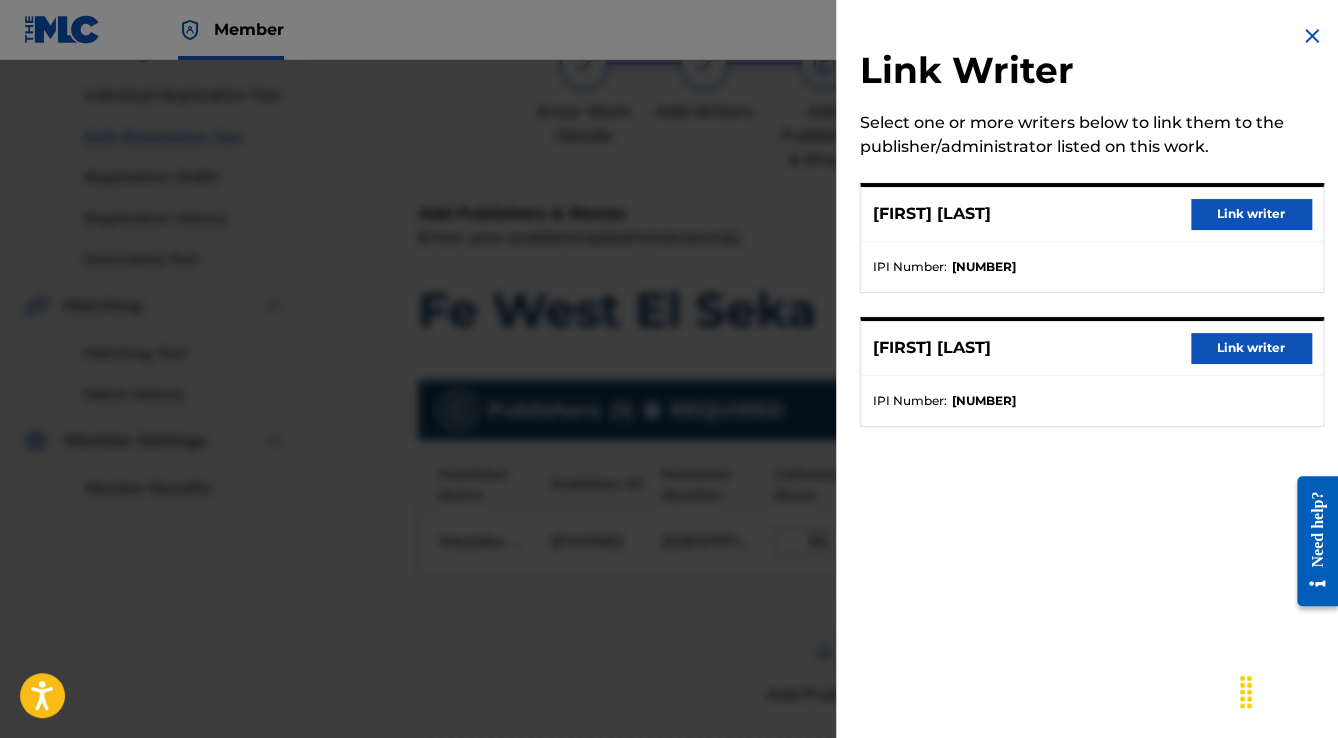 click on "Link writer" at bounding box center (1251, 214) 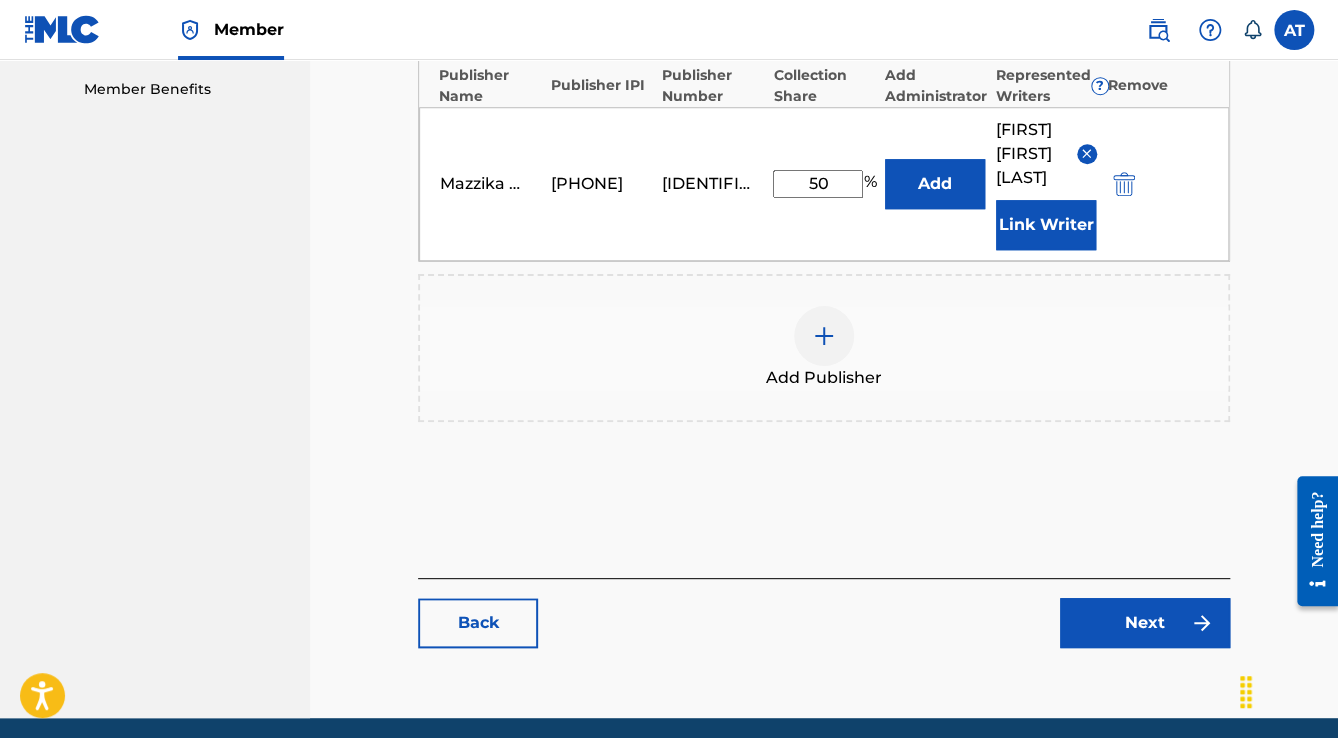 scroll, scrollTop: 640, scrollLeft: 0, axis: vertical 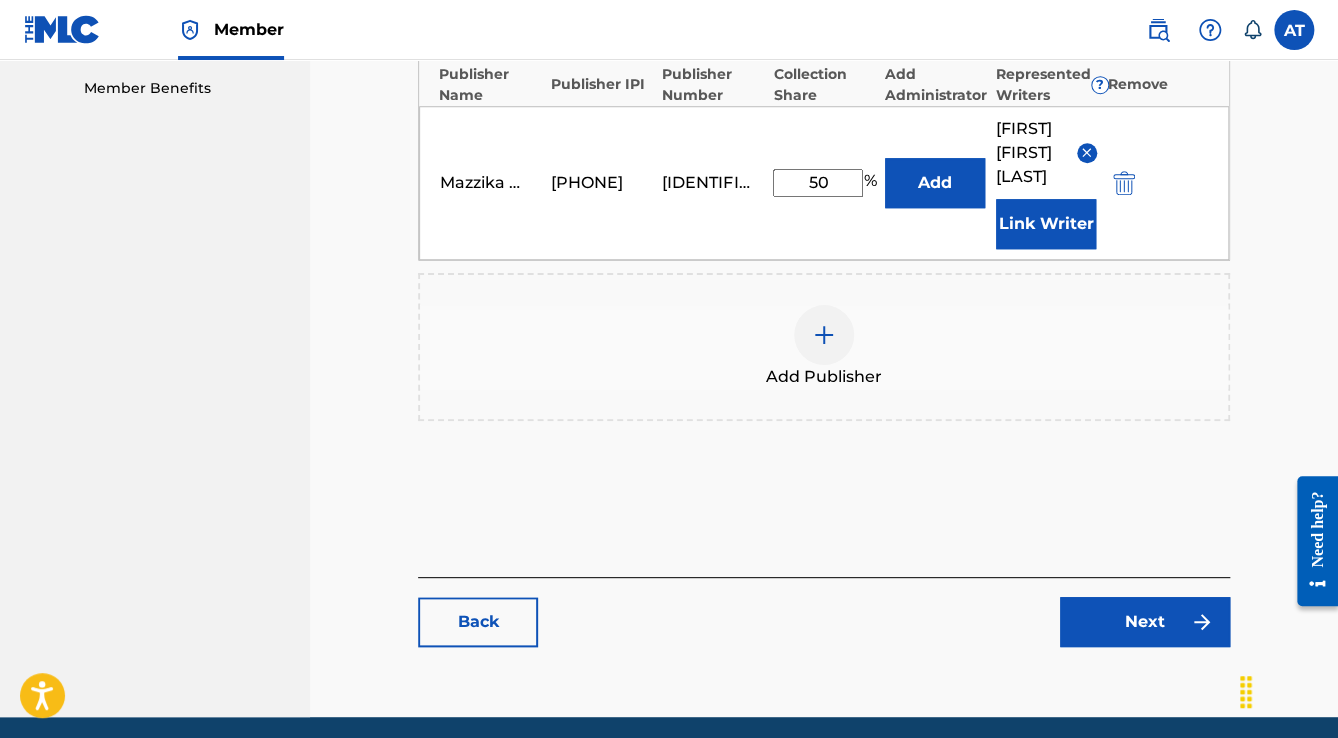 click on "Next" at bounding box center [1145, 622] 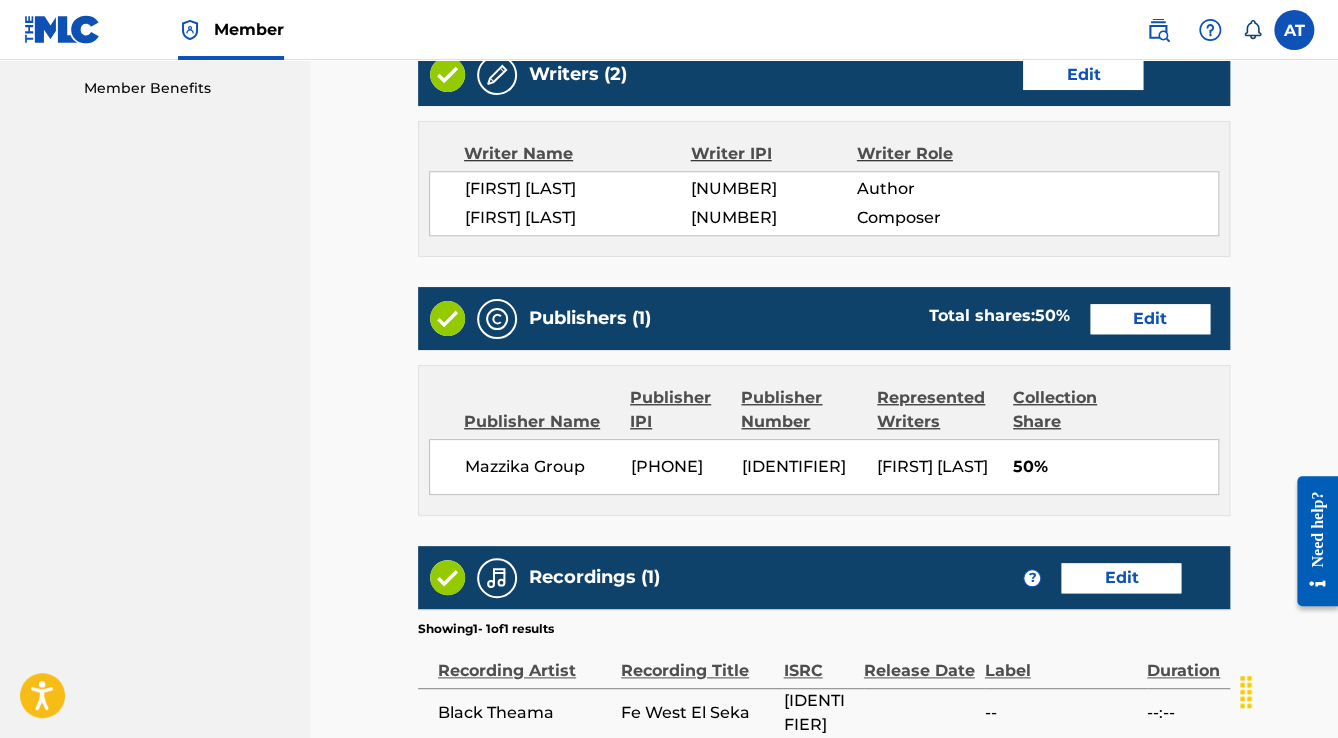 scroll, scrollTop: 0, scrollLeft: 0, axis: both 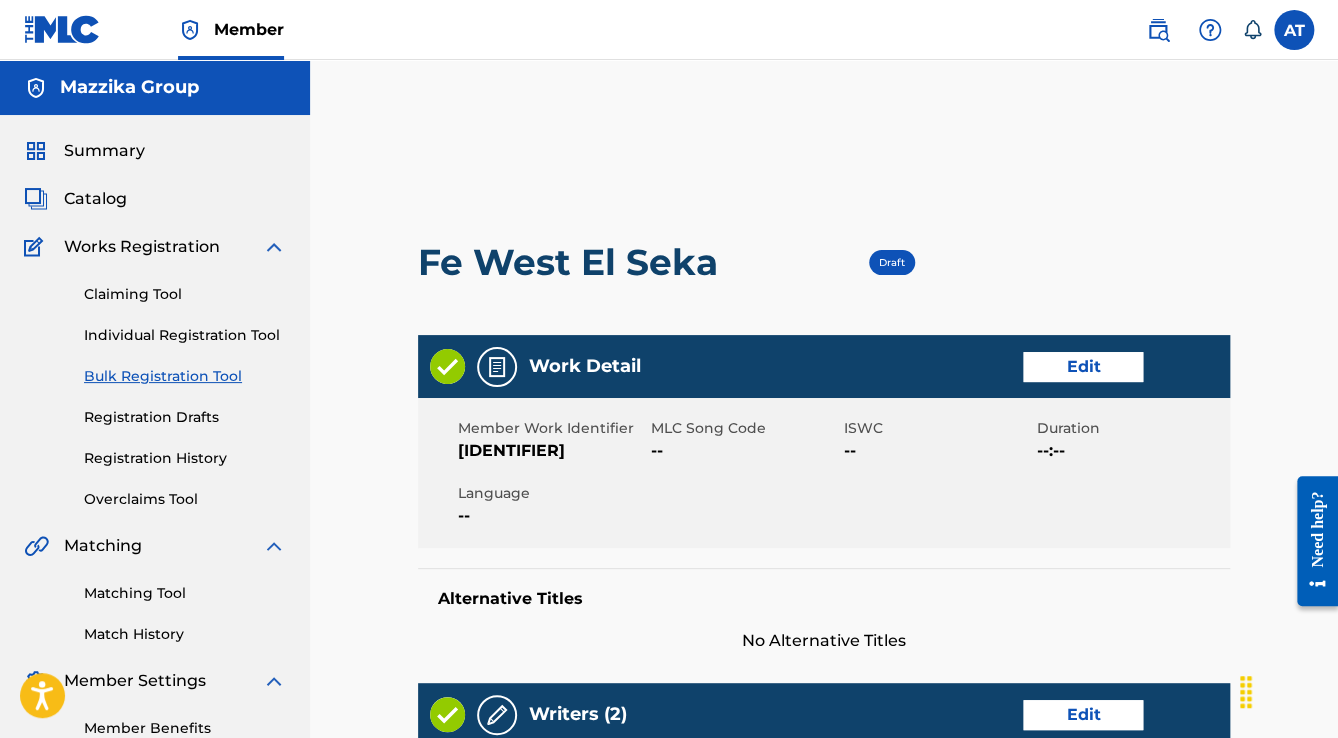 click on "Edit" at bounding box center (1083, 367) 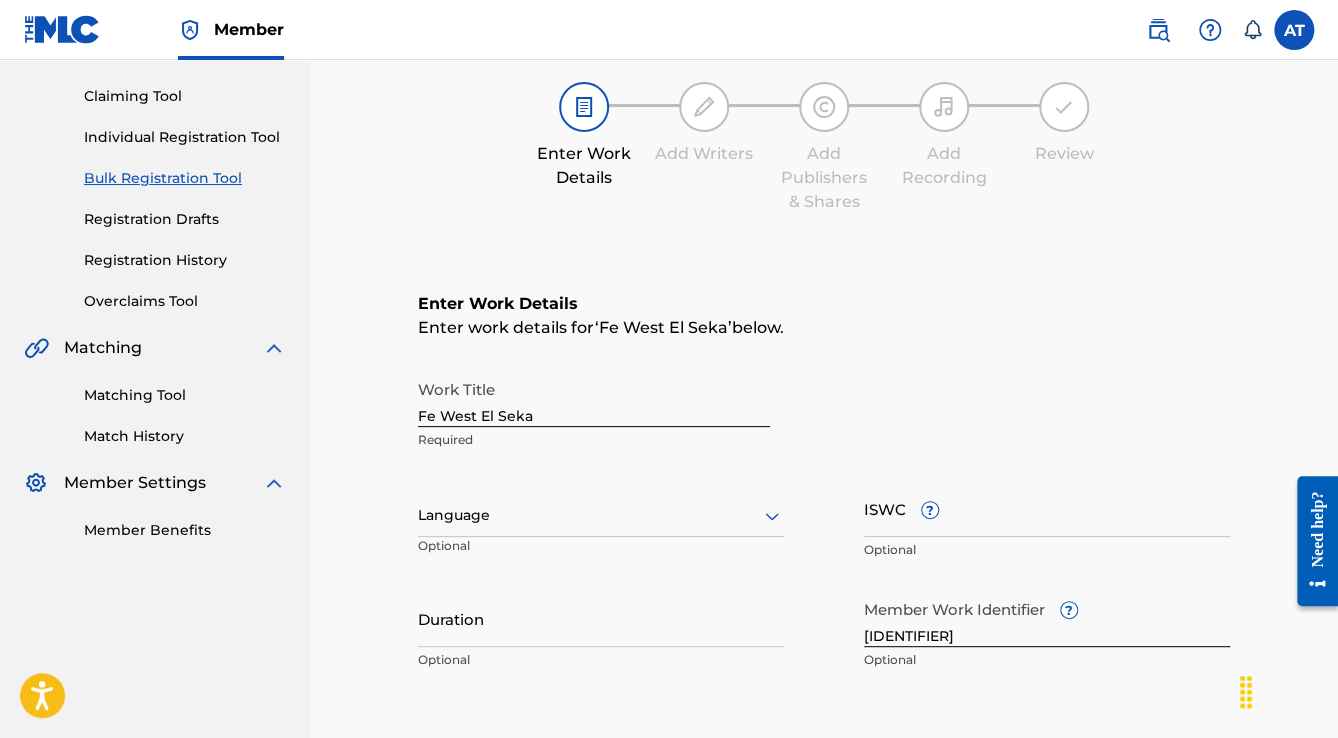 scroll, scrollTop: 400, scrollLeft: 0, axis: vertical 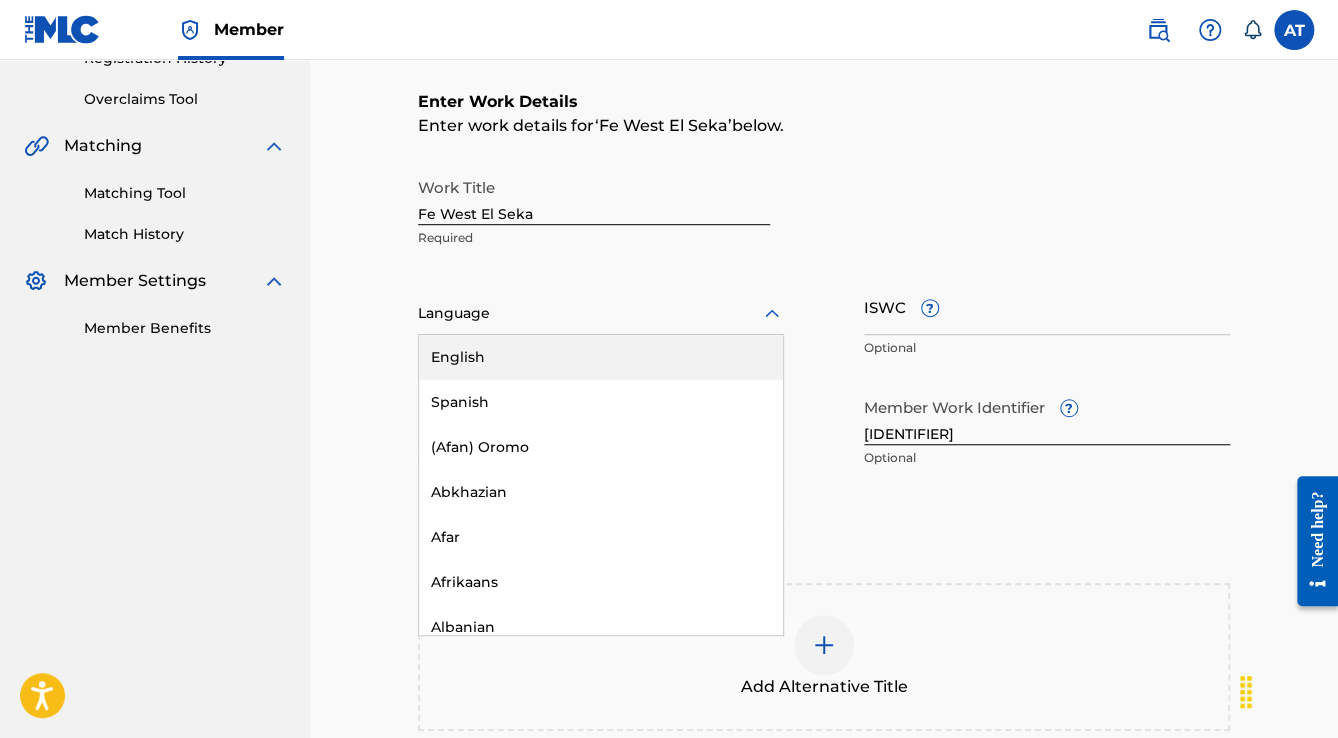 click at bounding box center (601, 313) 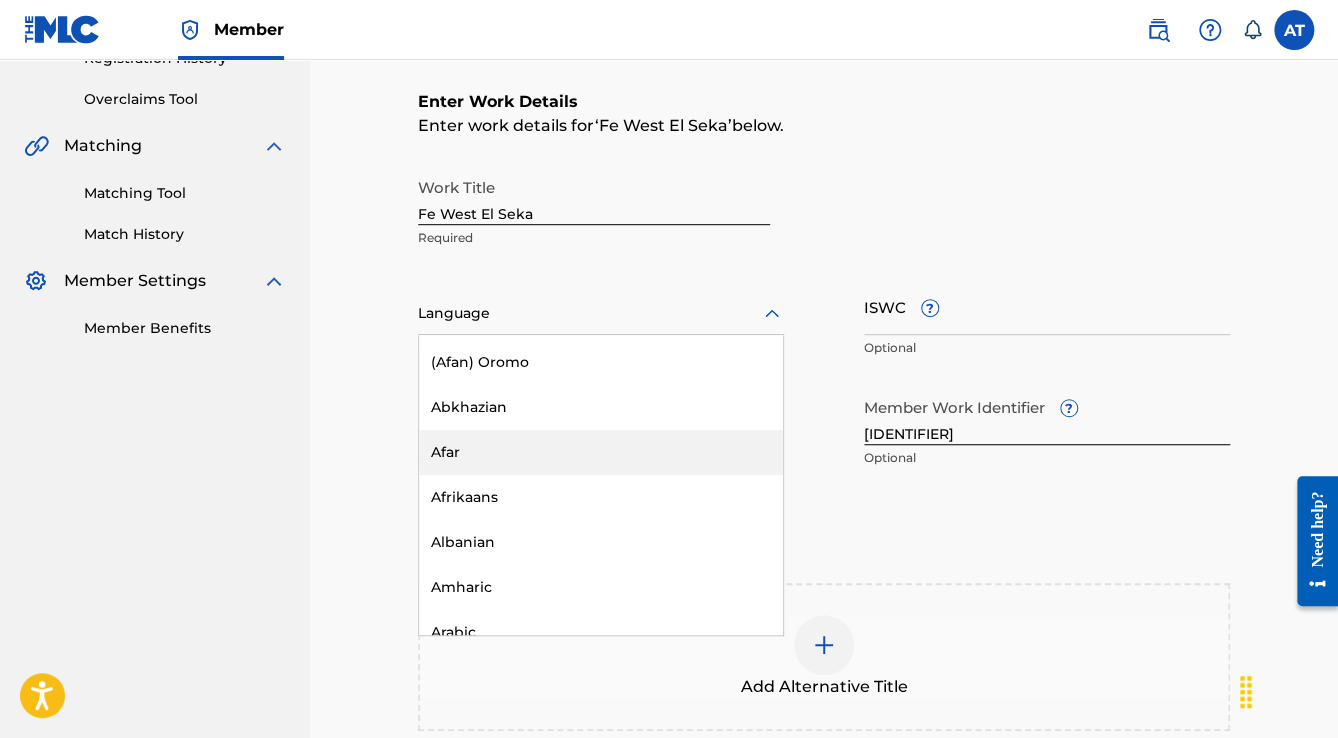 scroll, scrollTop: 160, scrollLeft: 0, axis: vertical 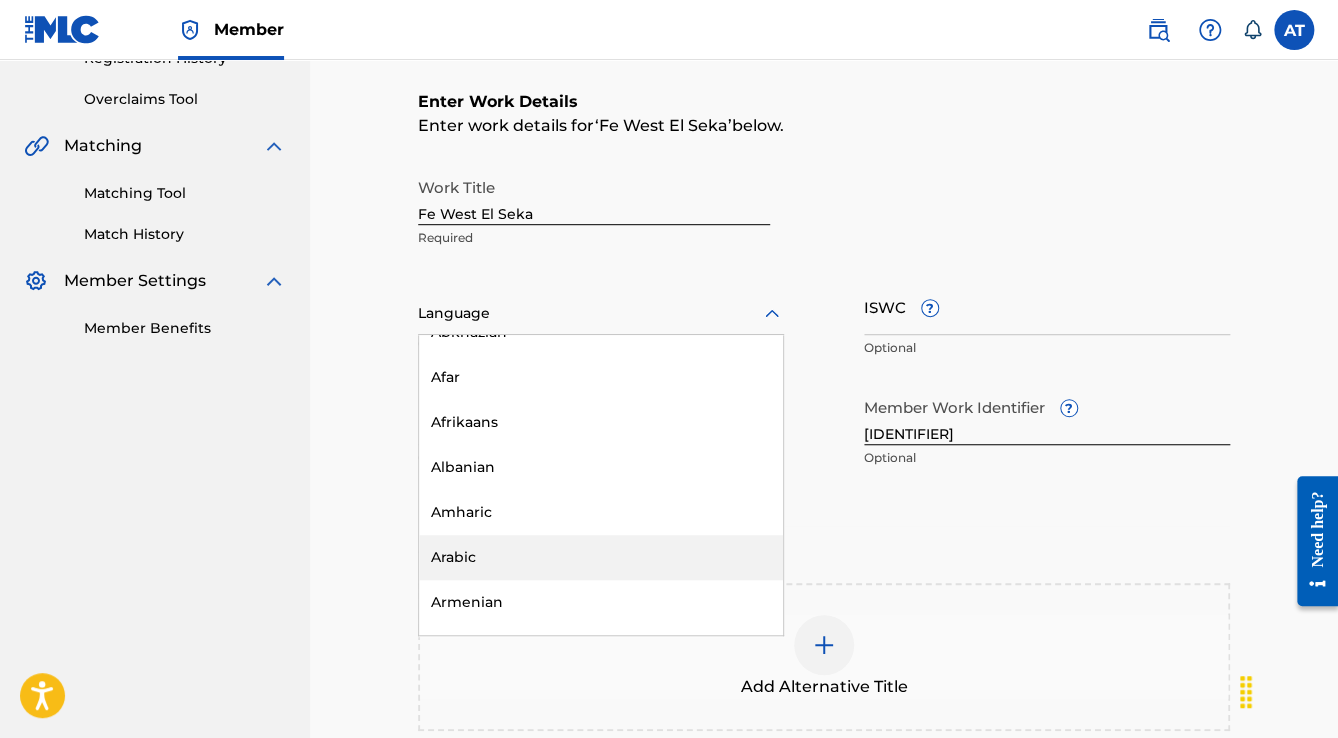 click on "Arabic" at bounding box center (601, 557) 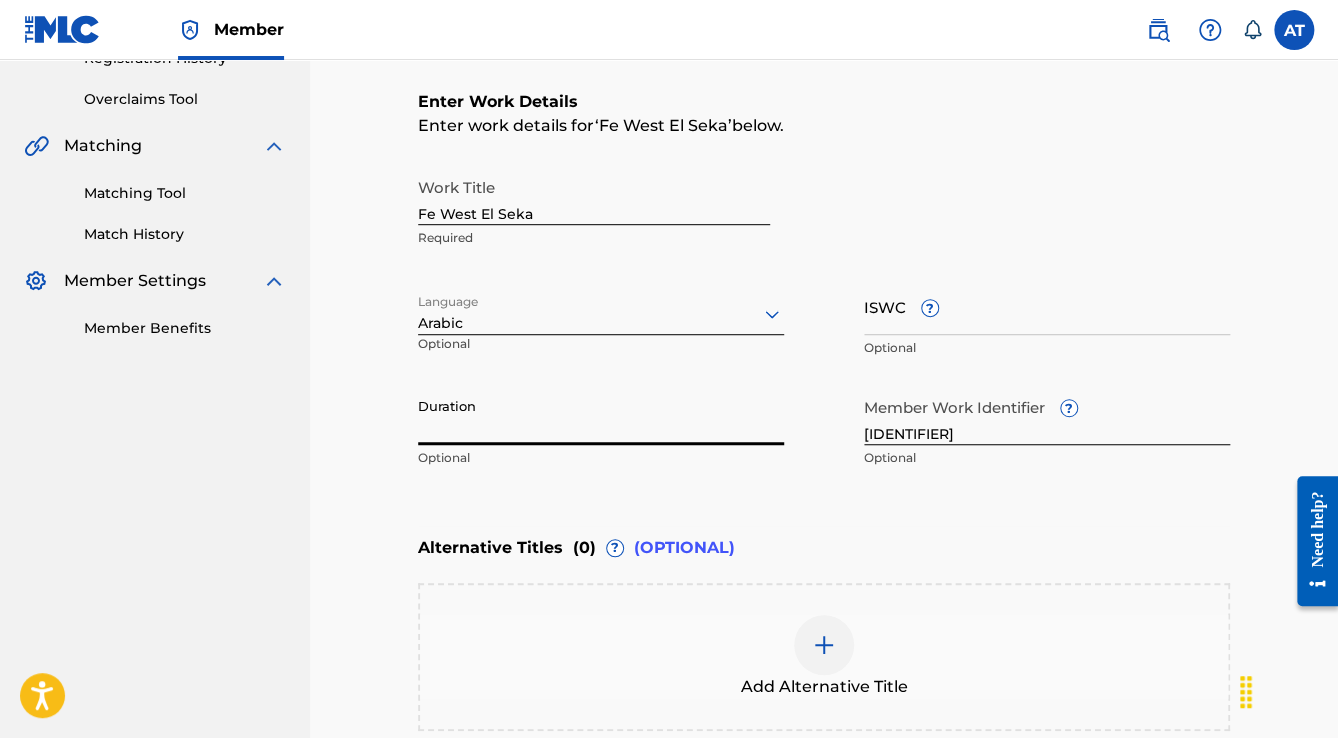 click on "Duration" at bounding box center [601, 416] 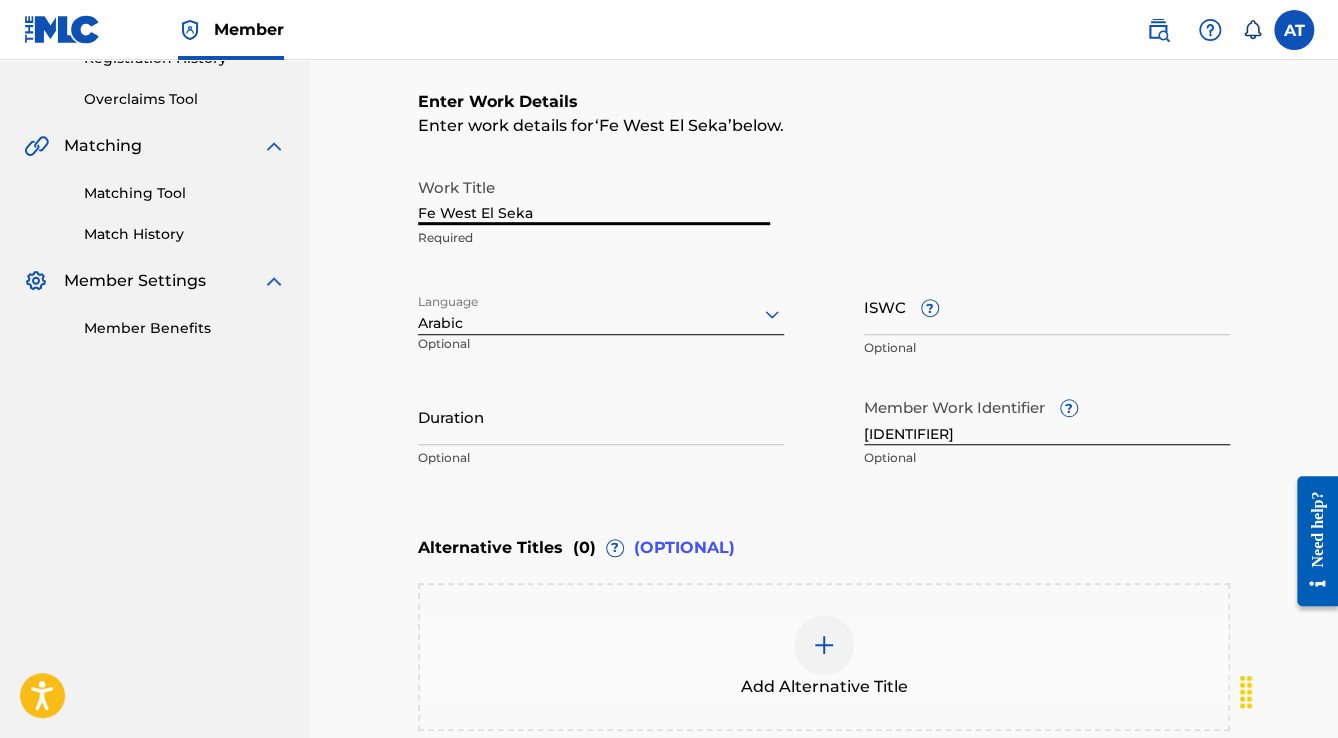 drag, startPoint x: 572, startPoint y: 212, endPoint x: 175, endPoint y: 212, distance: 397 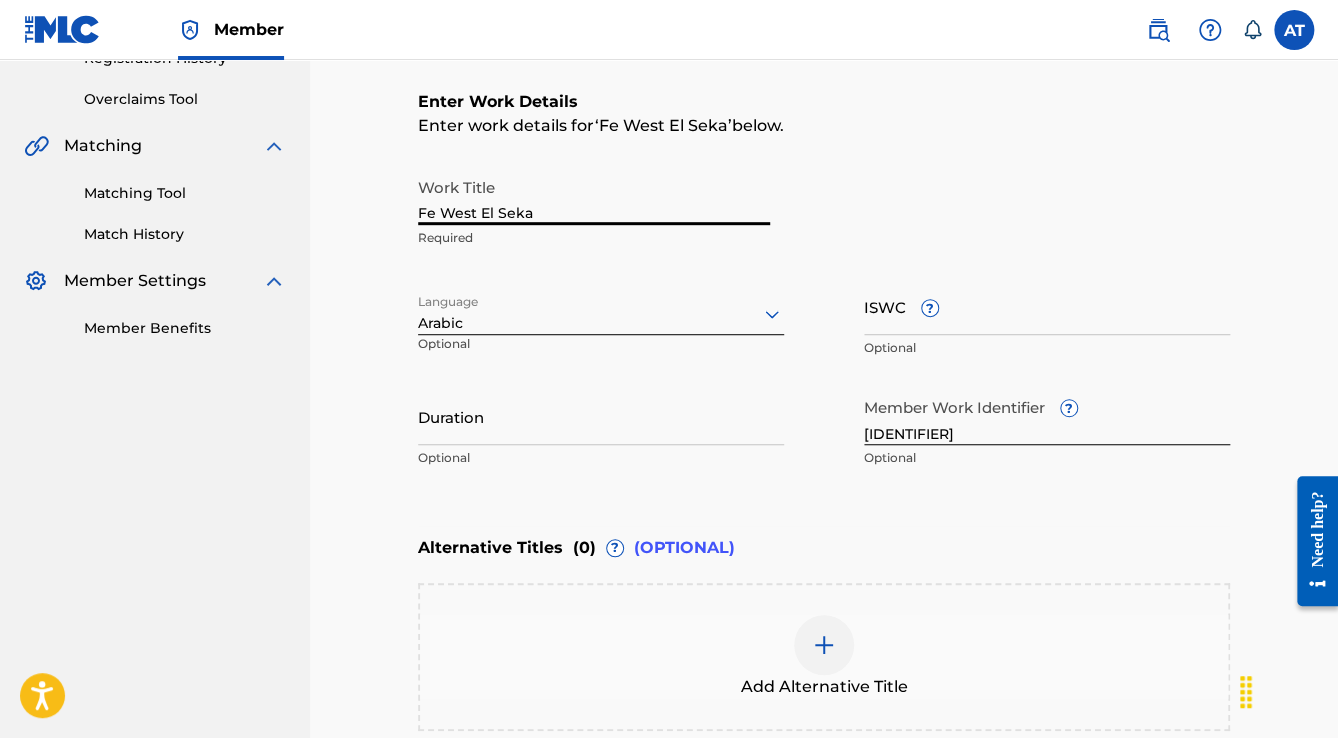 click on "Mazzika Group Summary Catalog Works Registration Claiming Tool Individual Registration Tool Bulk Registration Tool Registration Drafts Registration History Overclaims Tool Matching Matching Tool Match History Member Settings Member Benefits Catalog Enter Work Details Add Writers Add Publishers & Shares Add Recording Review Enter Work Details Enter work details for ‘ Fe West El Seka ’ below. Work Title Fe West El Seka Required Language Arabic Optional ISWC ? Optional Duration Optional Member Work Identifier ? [IDENTIFIER] Optional Alternative Titles ( 0 ) ? (OPTIONAL) Add Alternative Title Back Next" at bounding box center [669, 290] 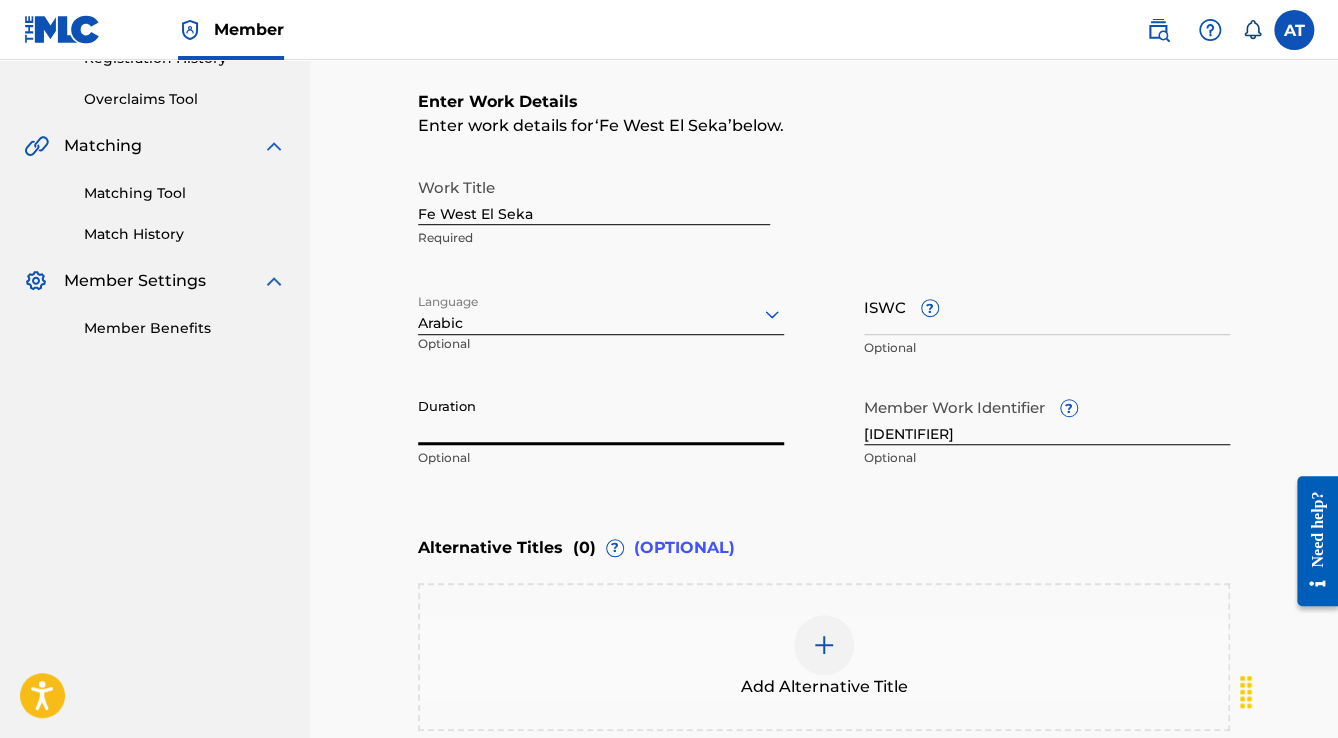 click on "Duration" at bounding box center [601, 416] 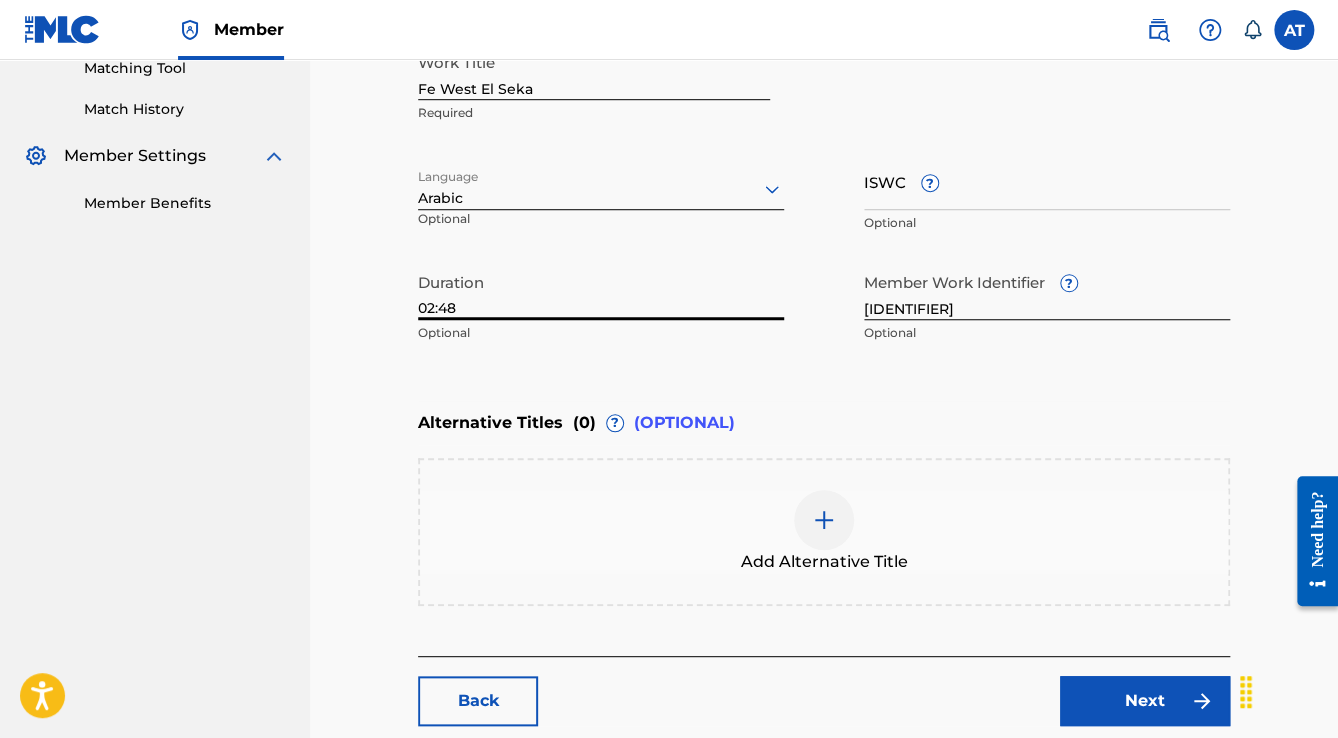 scroll, scrollTop: 677, scrollLeft: 0, axis: vertical 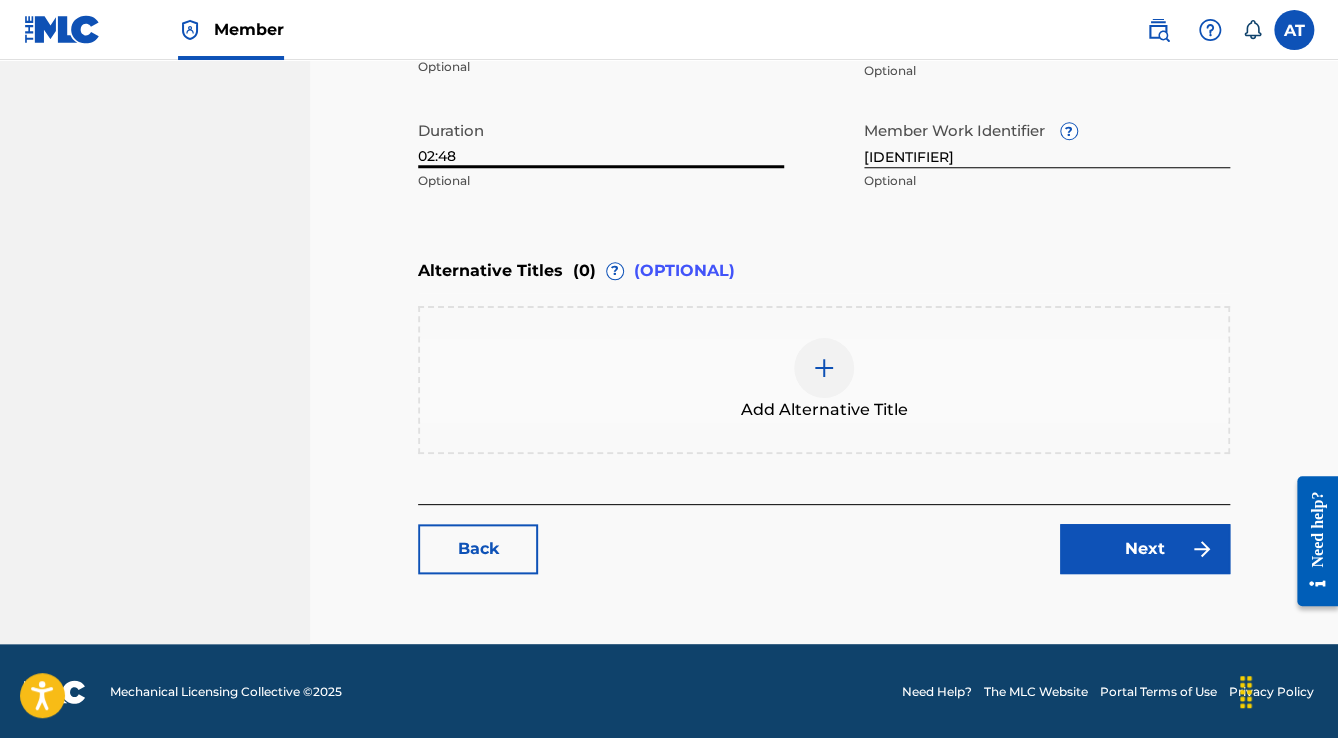 click on "Next" at bounding box center (1145, 549) 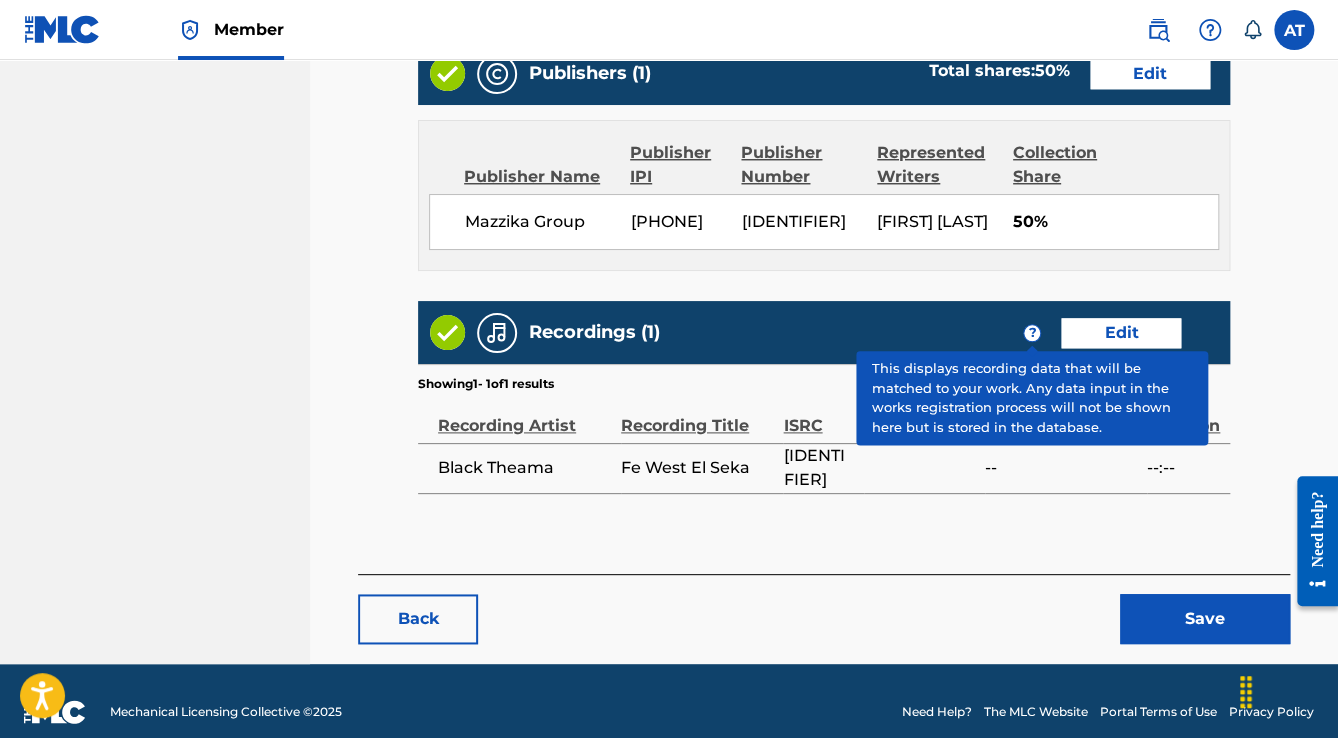 scroll, scrollTop: 952, scrollLeft: 0, axis: vertical 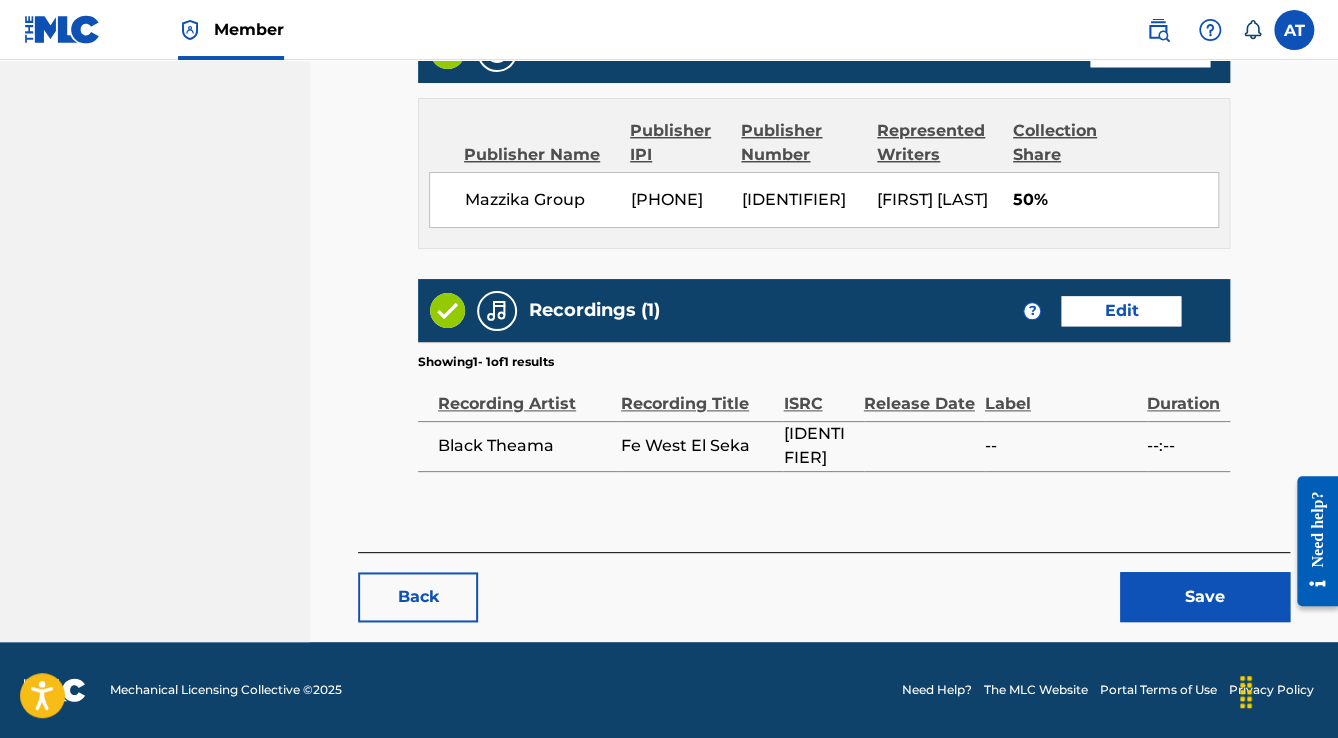 click on "Save" at bounding box center [1205, 597] 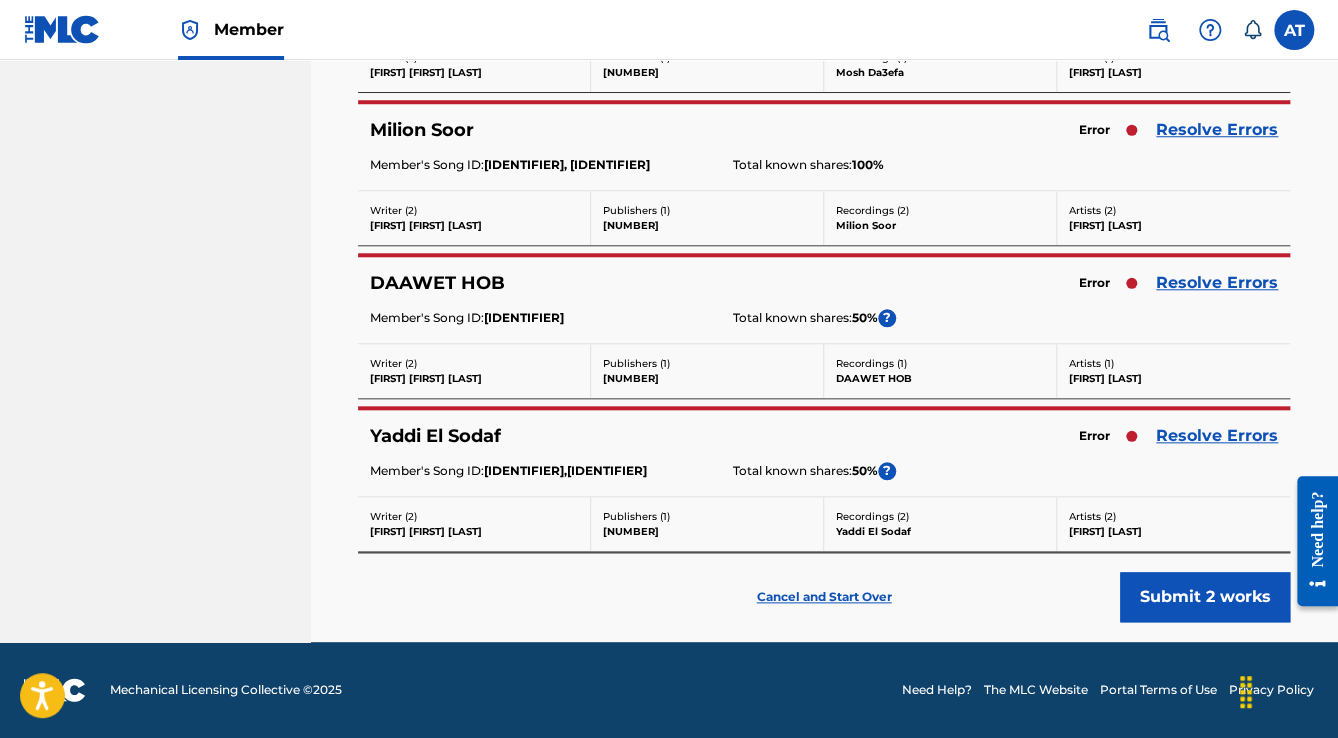 scroll, scrollTop: 0, scrollLeft: 0, axis: both 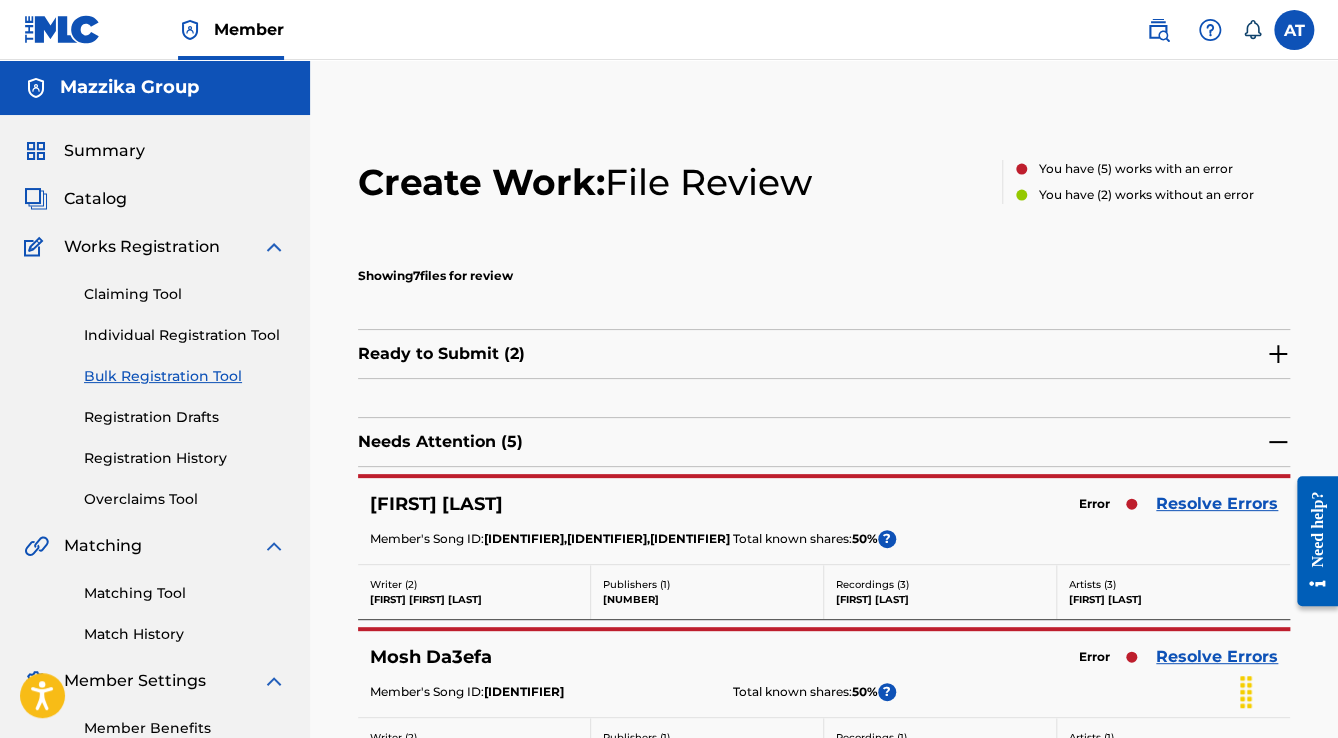 click on "Resolve Errors" at bounding box center [1217, 504] 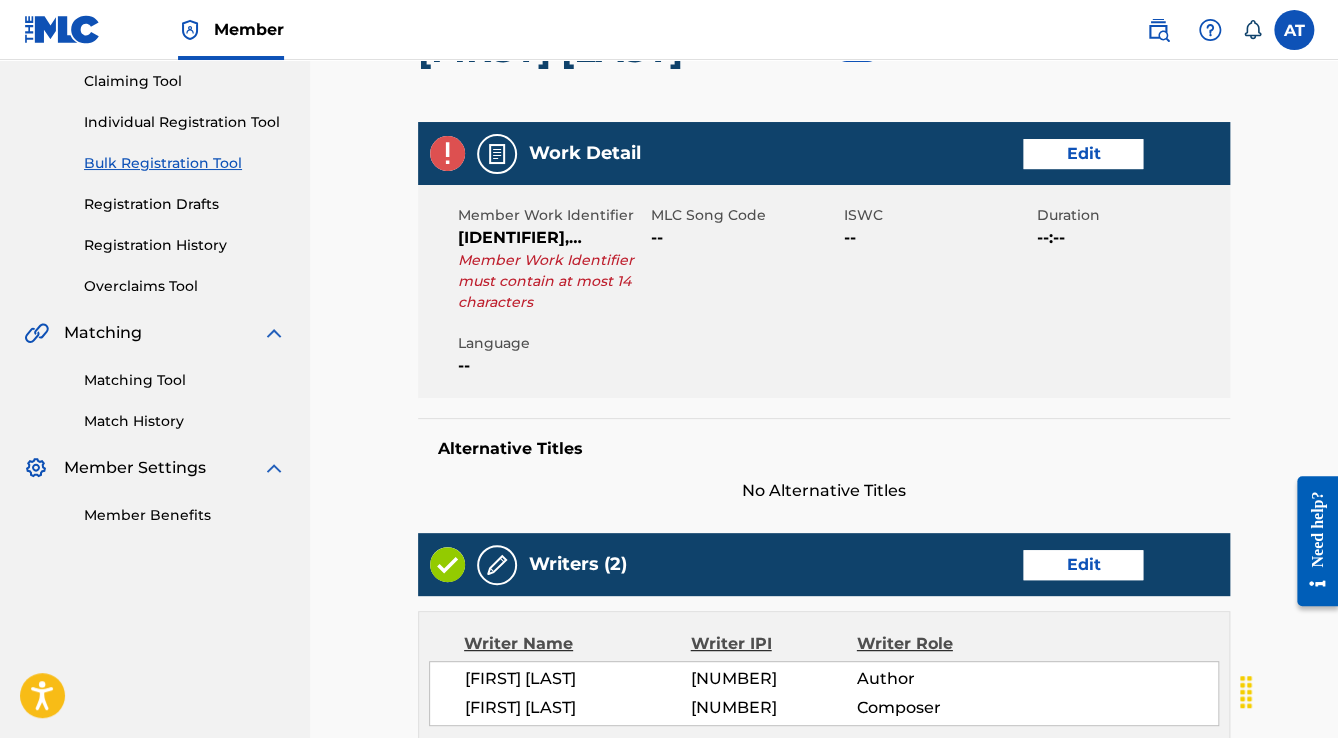 scroll, scrollTop: 160, scrollLeft: 0, axis: vertical 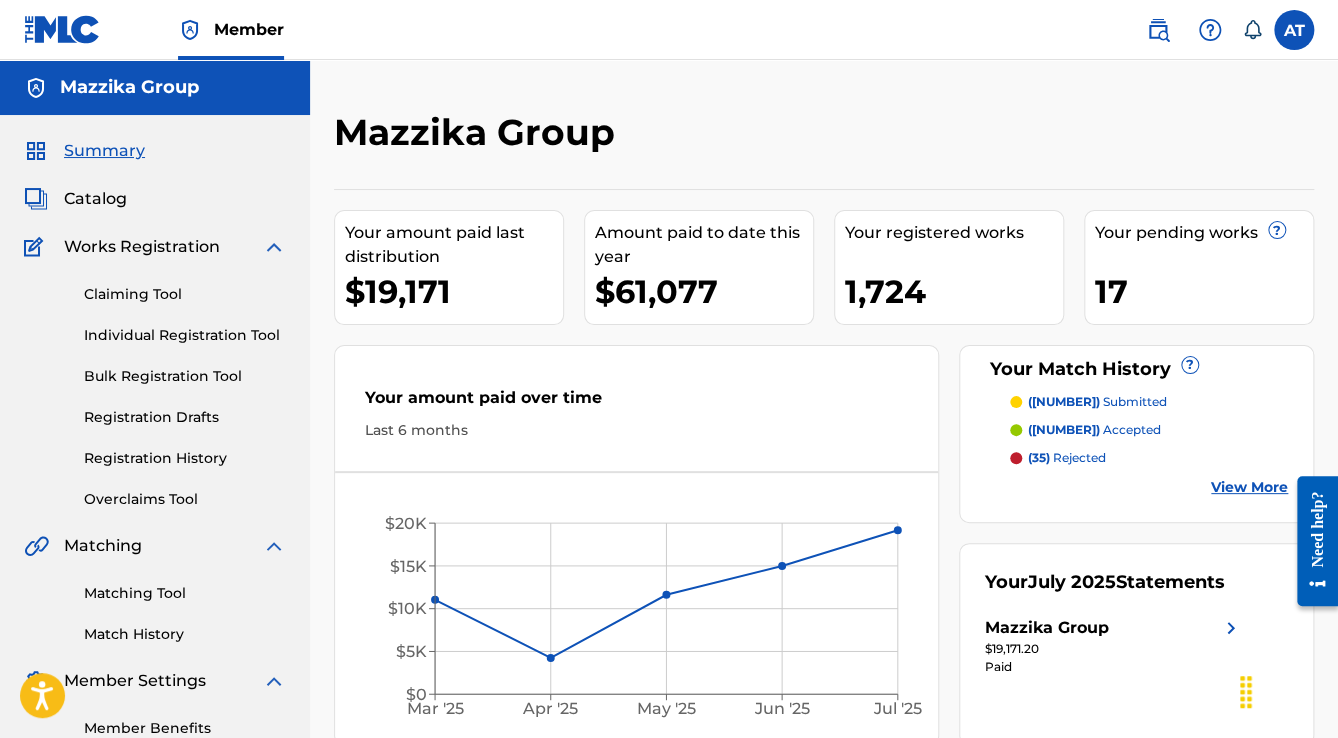 click on "Bulk Registration Tool" at bounding box center [185, 376] 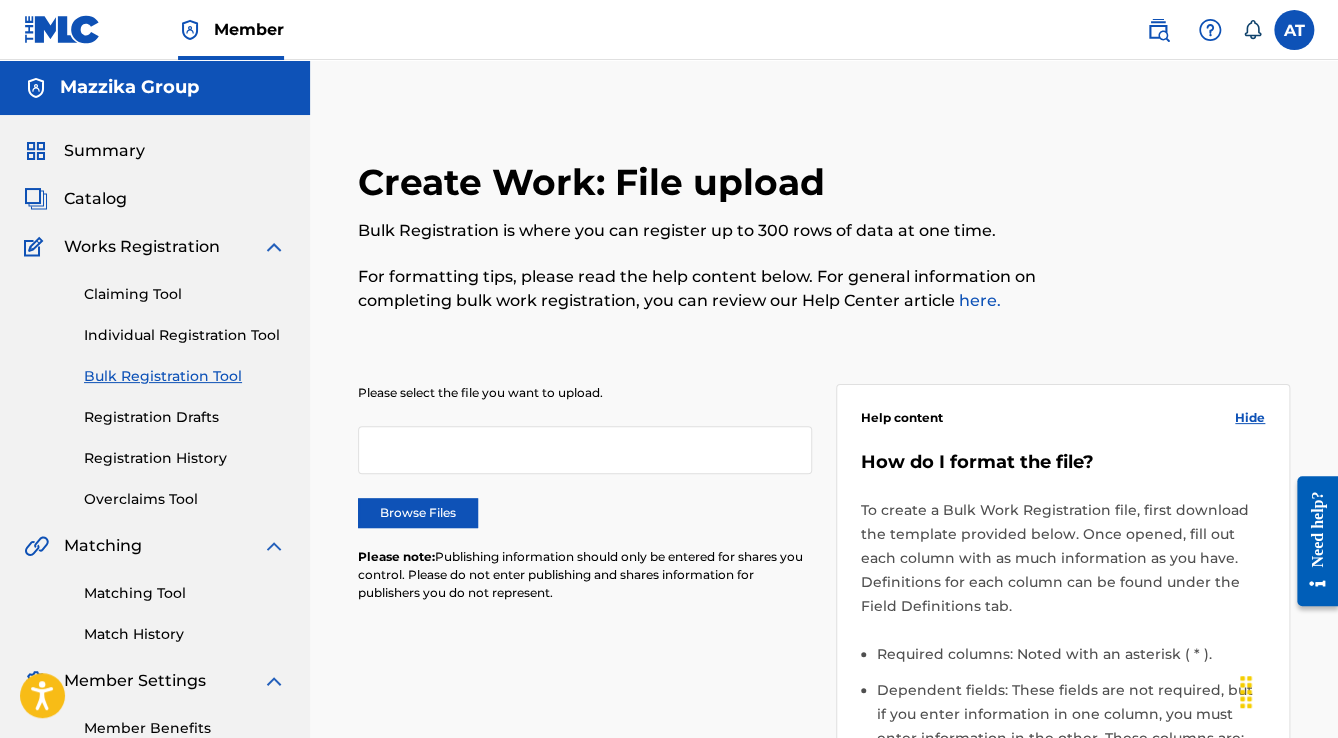click on "Browse Files" at bounding box center [418, 513] 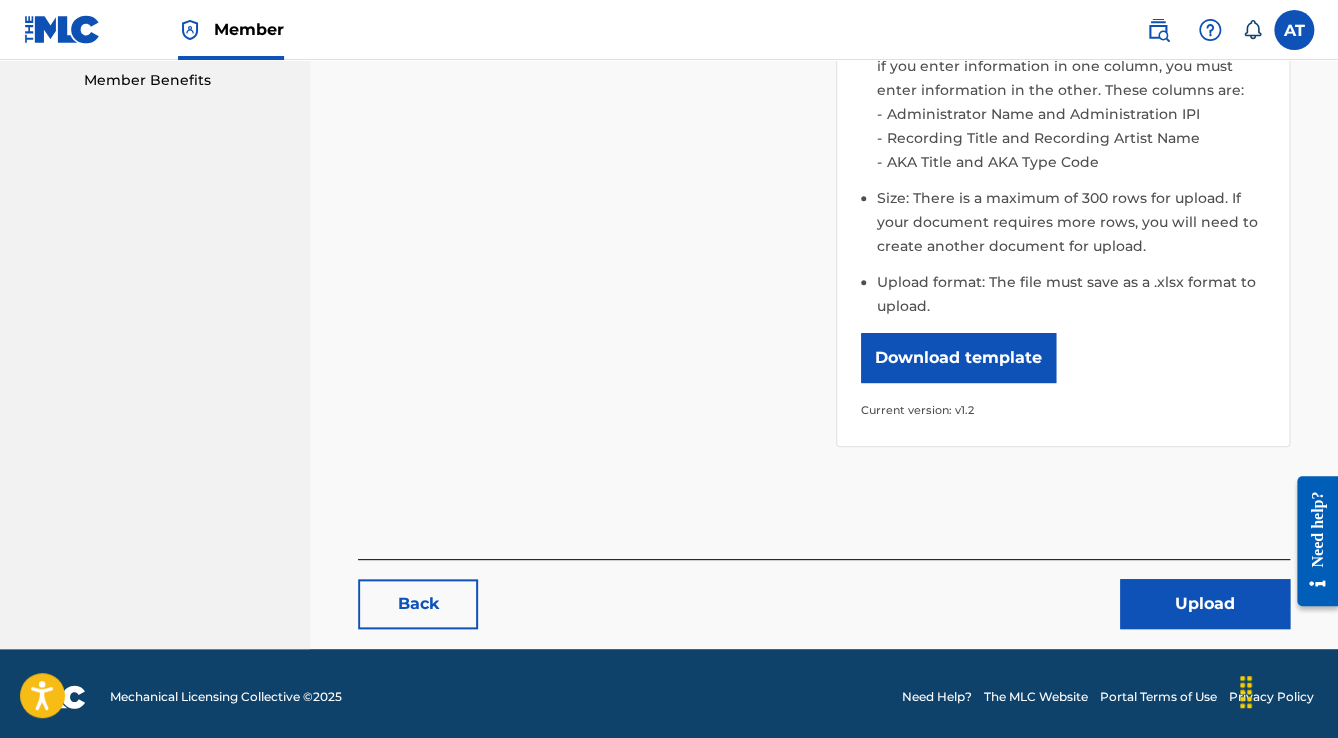 scroll, scrollTop: 653, scrollLeft: 0, axis: vertical 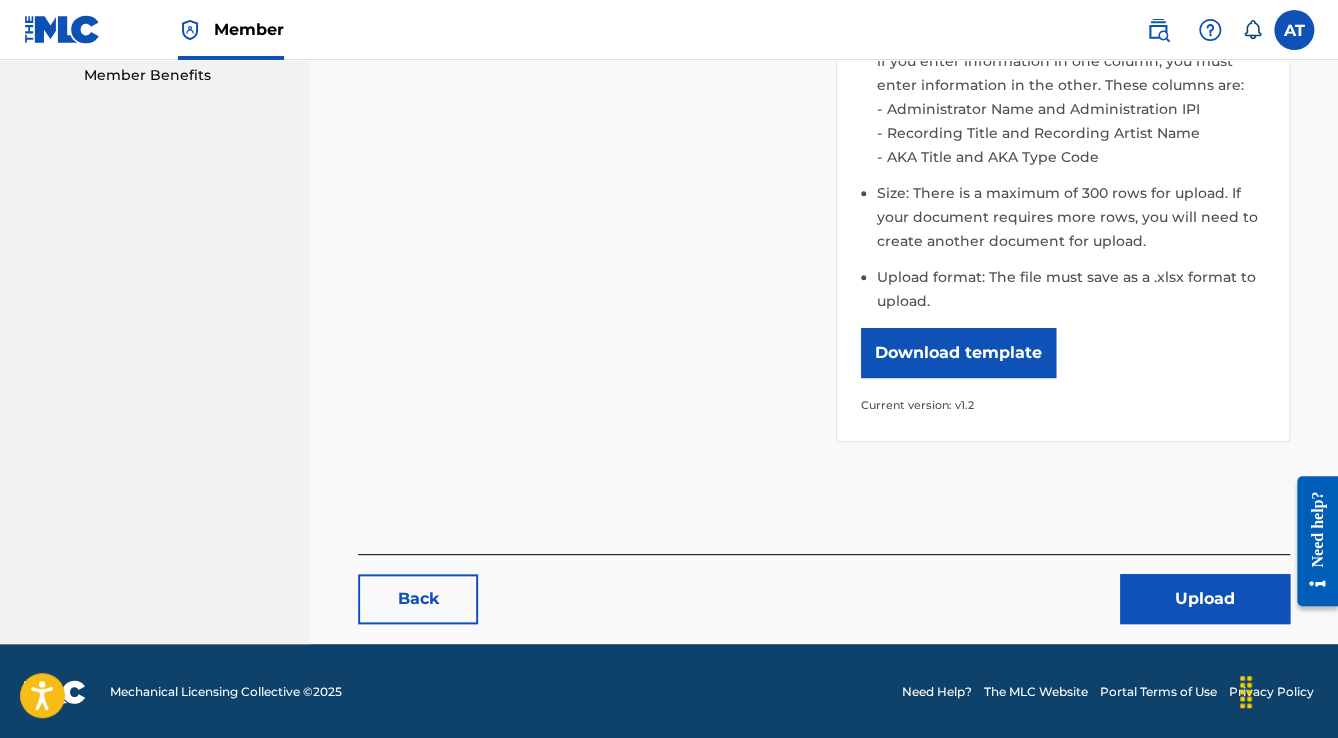 click on "Upload" at bounding box center (1205, 599) 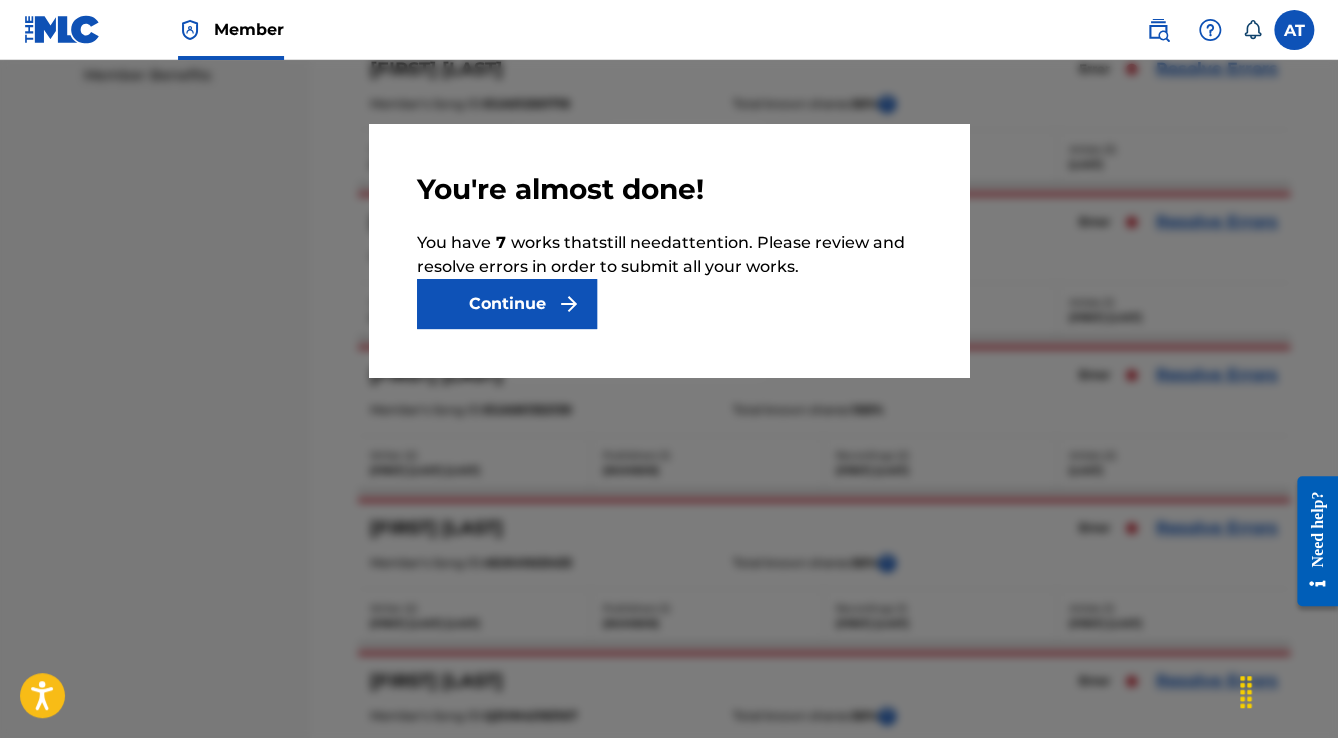 scroll, scrollTop: 0, scrollLeft: 0, axis: both 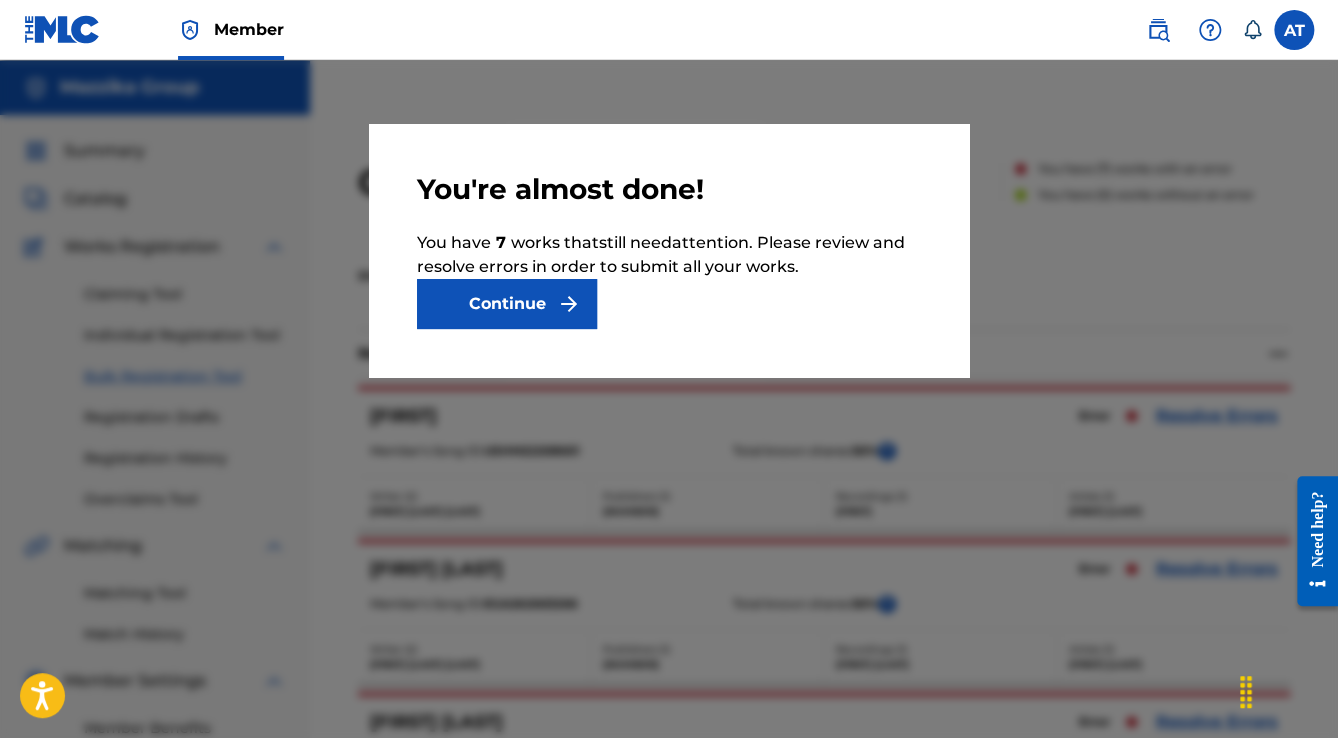click on "Continue" at bounding box center [507, 304] 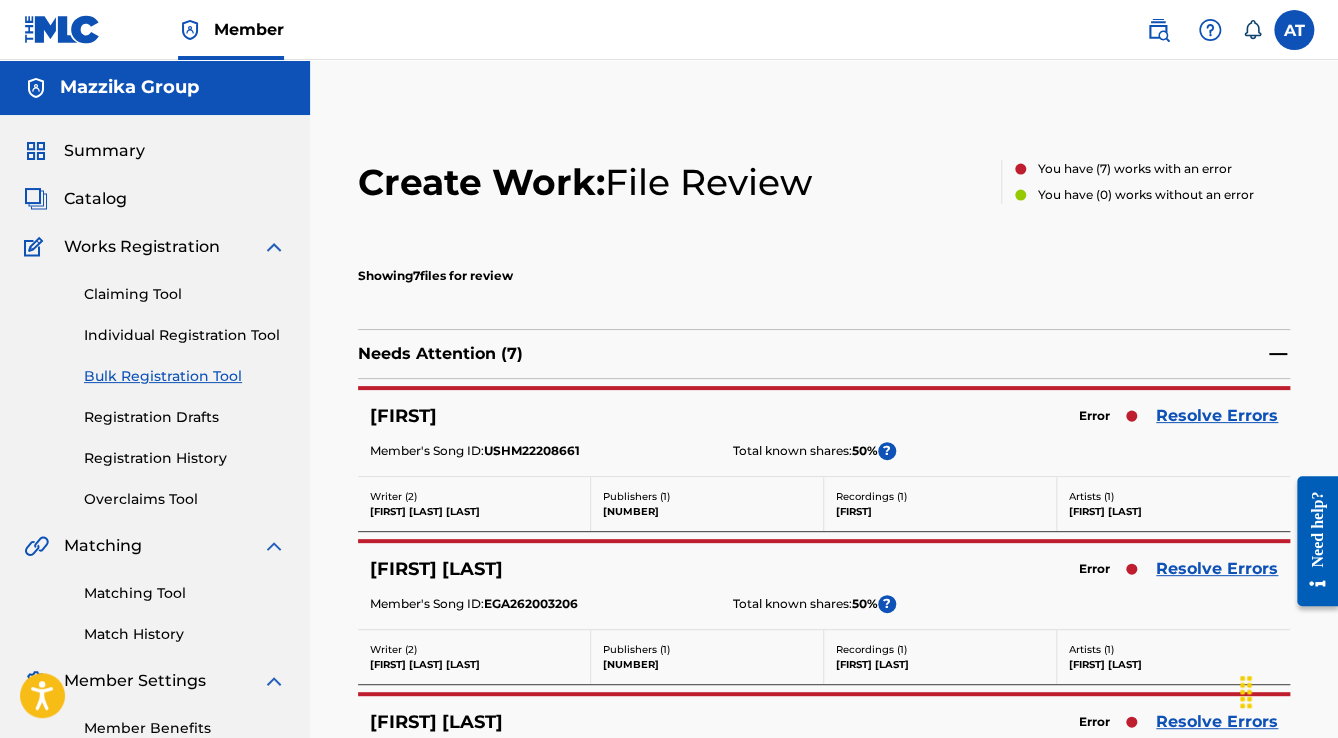 click on "Resolve Errors" at bounding box center (1217, 416) 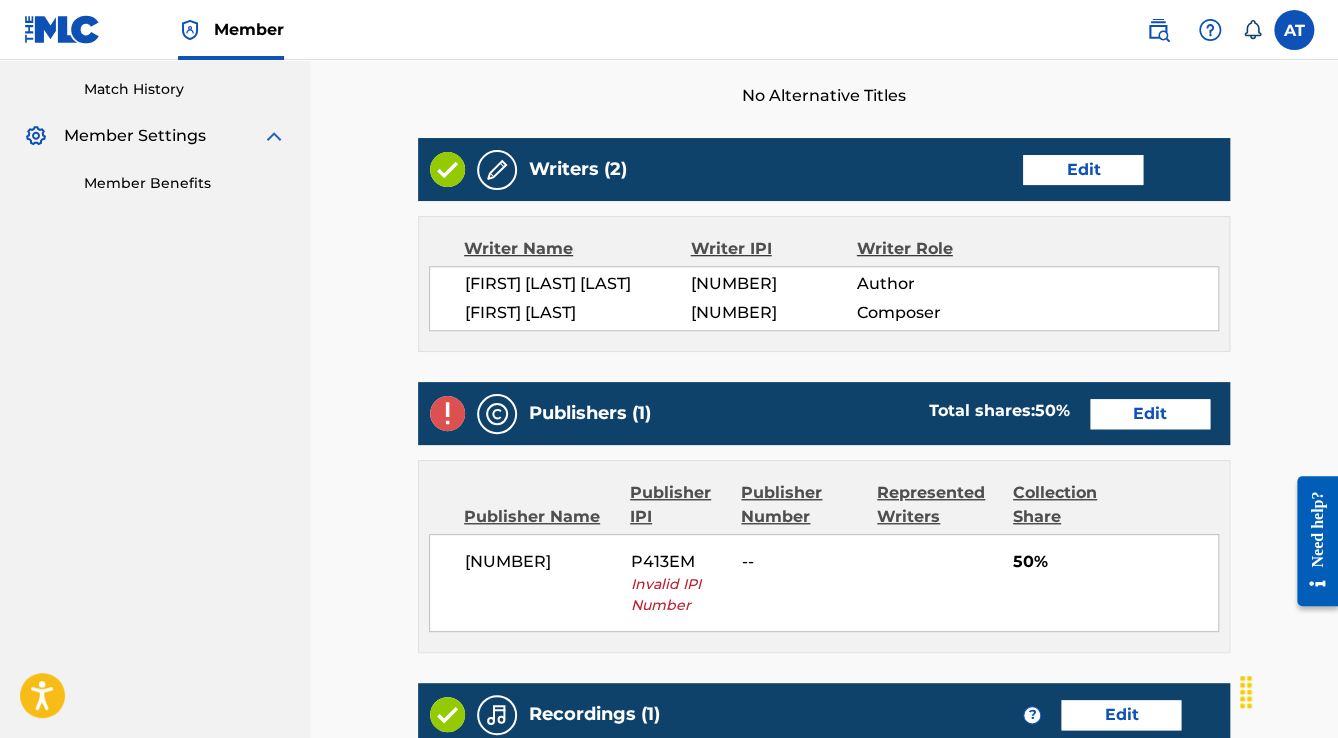 scroll, scrollTop: 560, scrollLeft: 0, axis: vertical 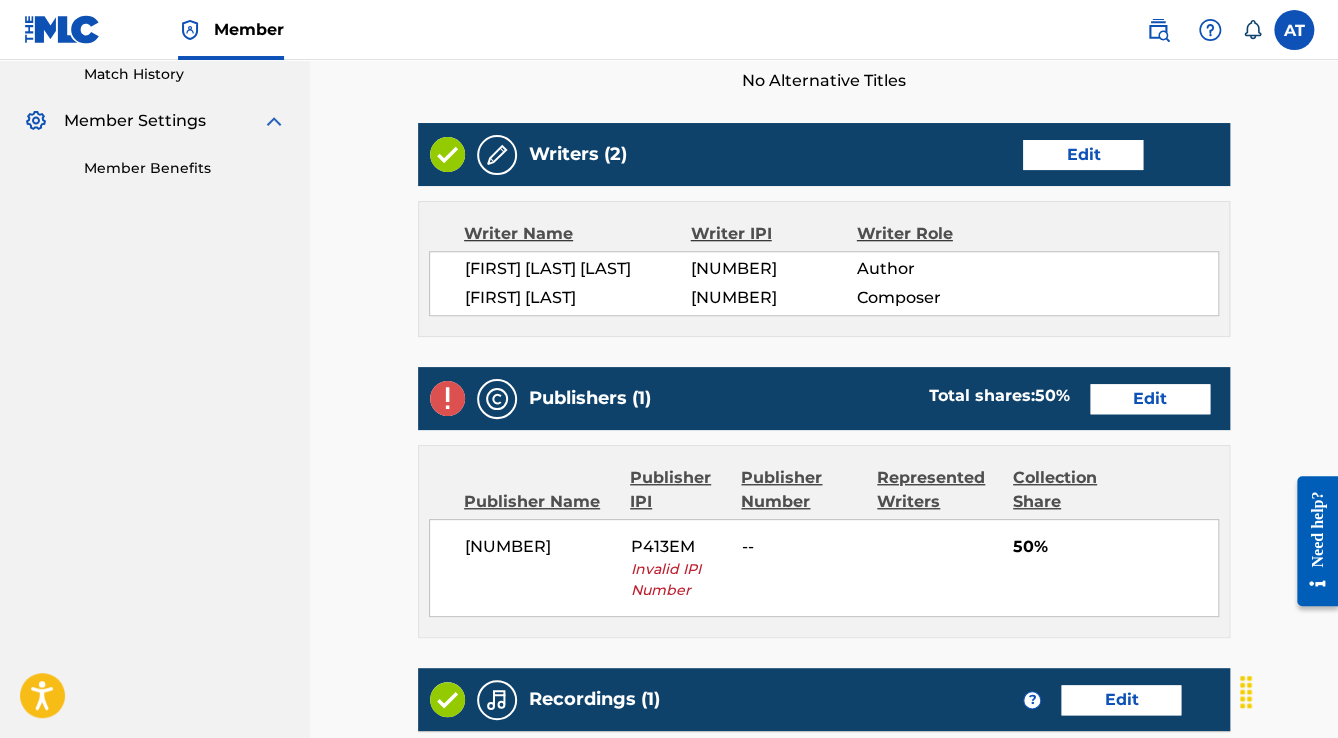 click on "Edit" at bounding box center (1150, 399) 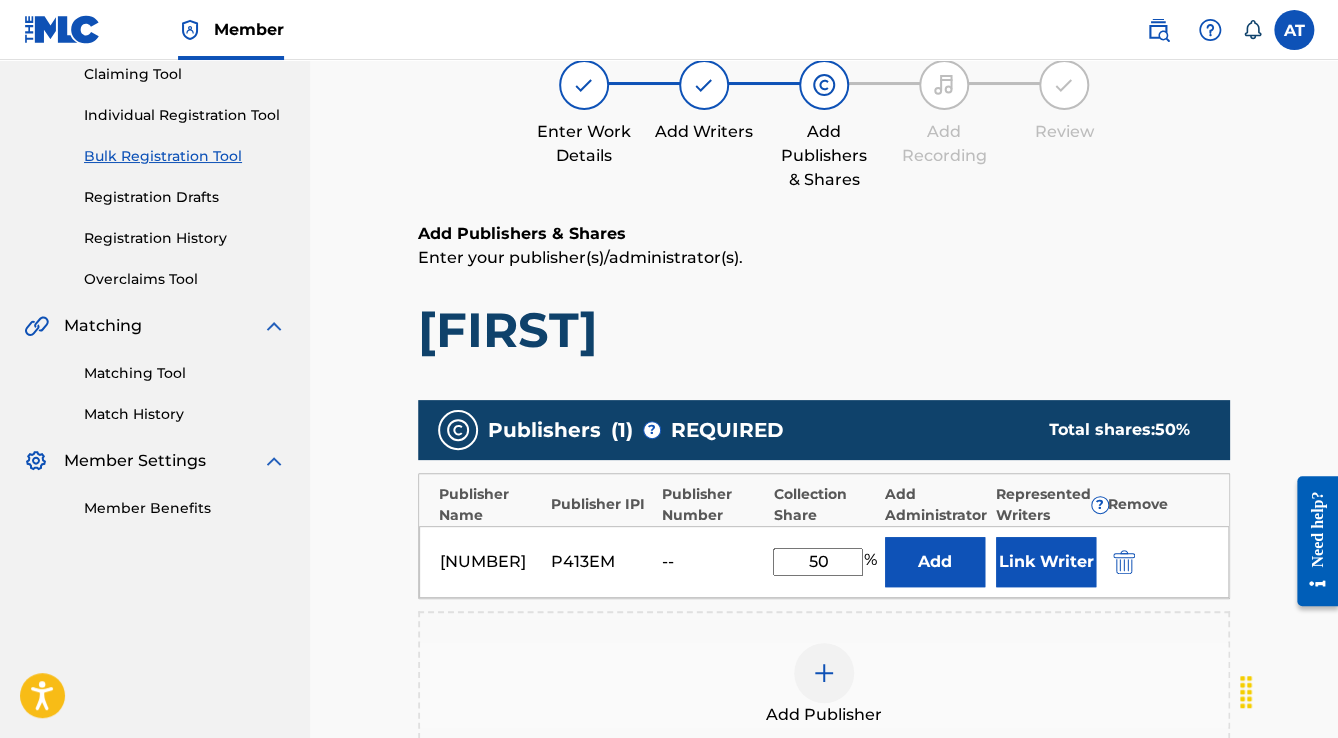 scroll, scrollTop: 320, scrollLeft: 0, axis: vertical 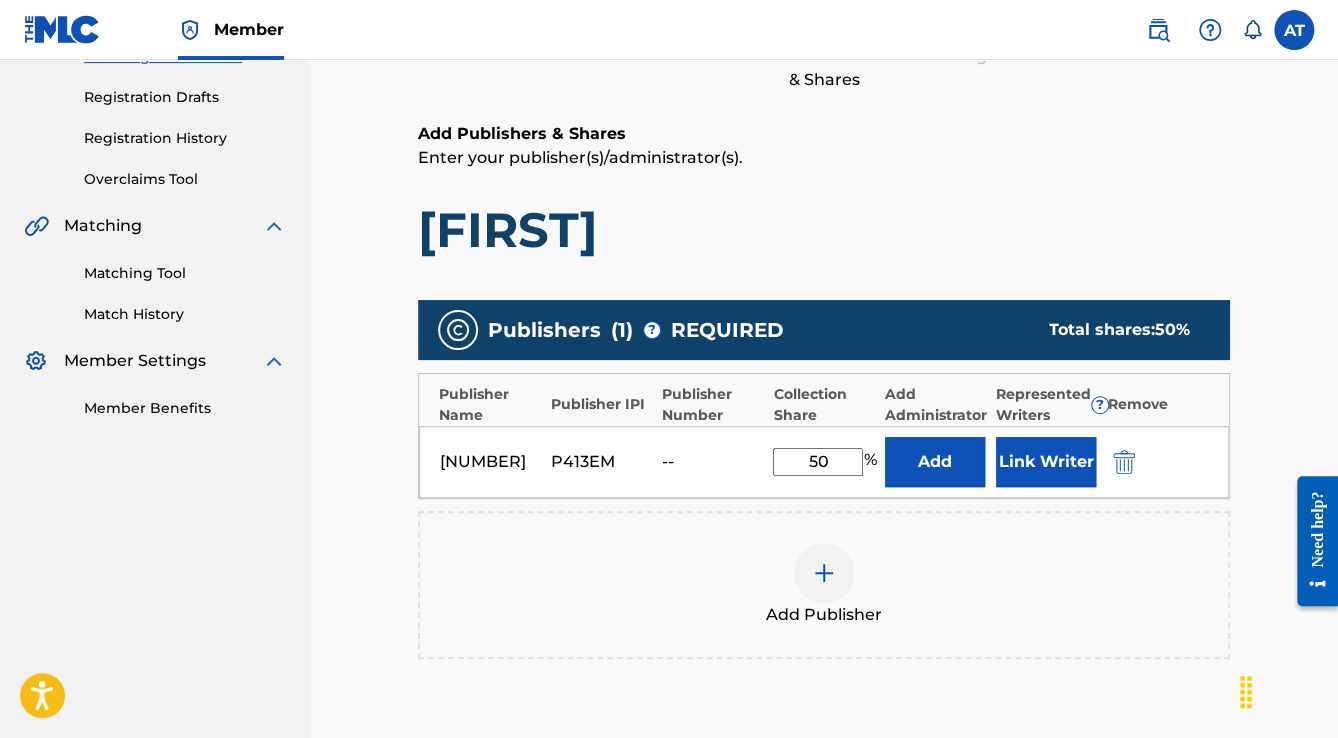 click at bounding box center [1122, 461] 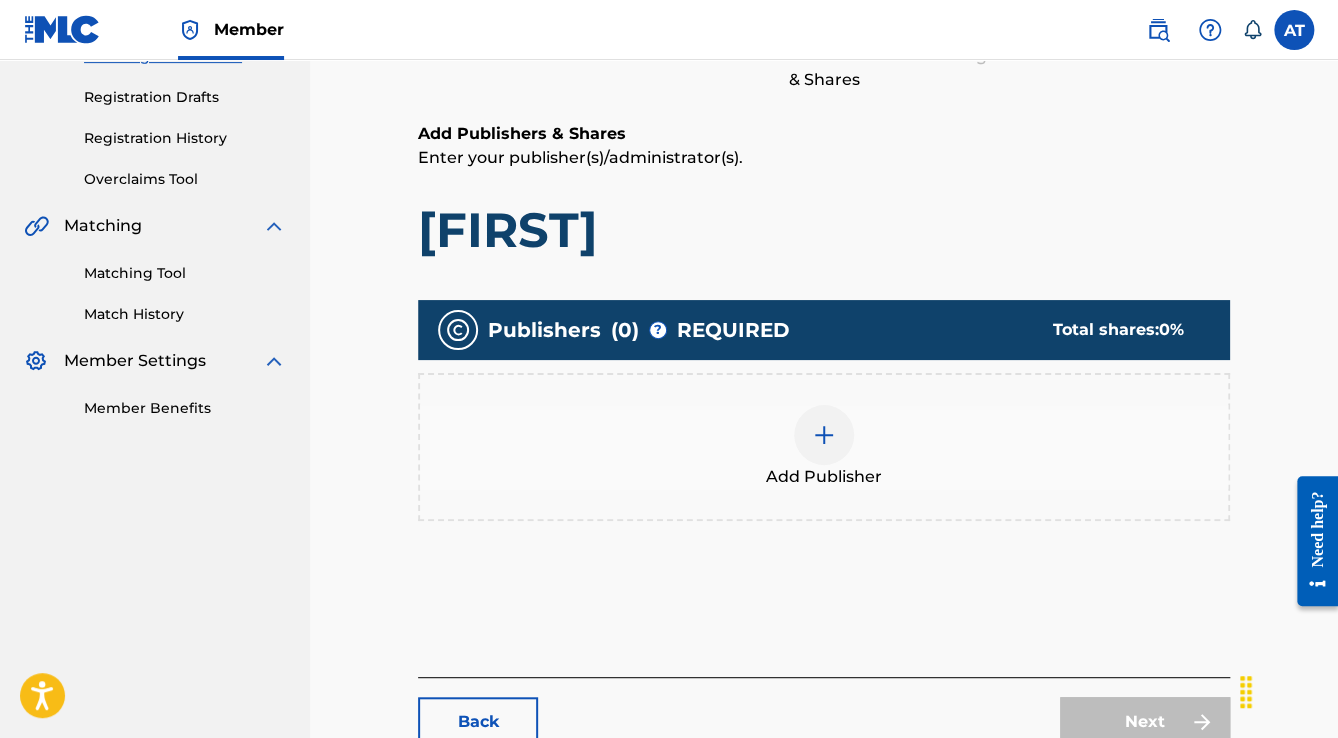 click on "Add Publisher" at bounding box center (824, 447) 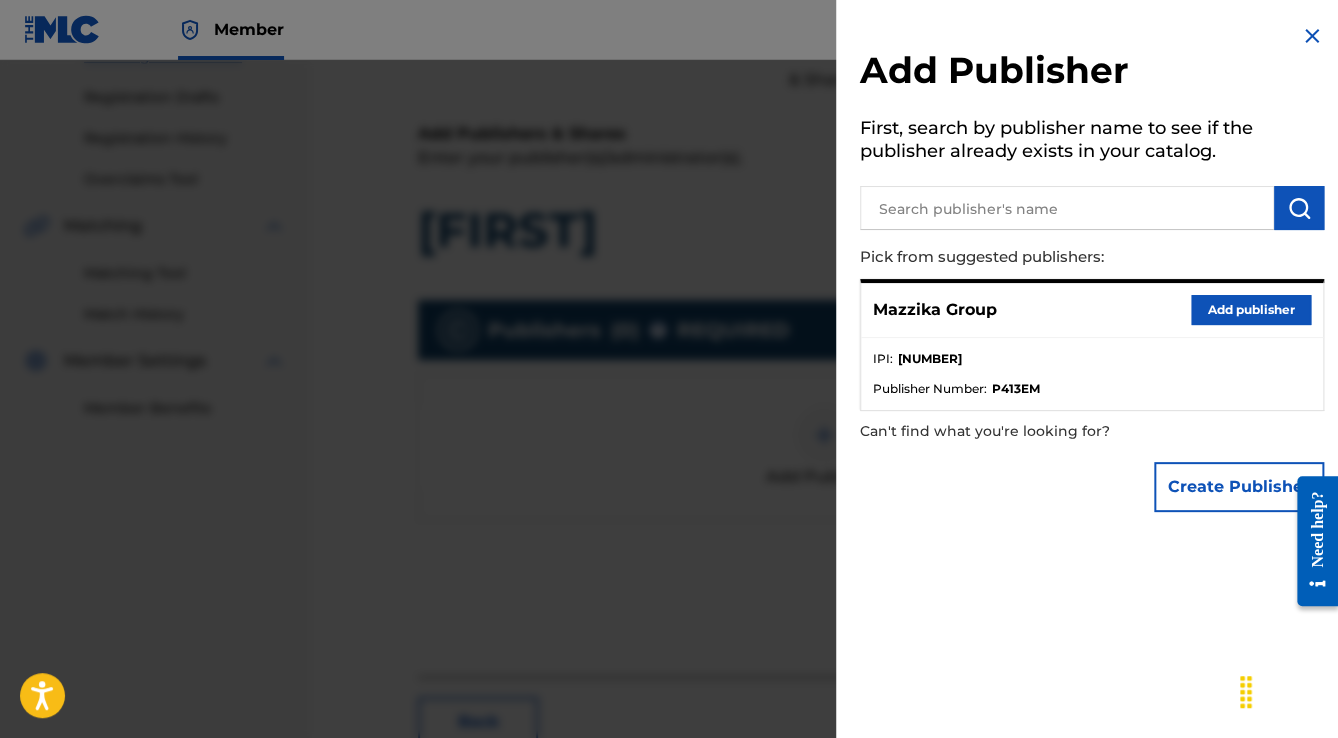 click on "Add publisher" at bounding box center [1251, 310] 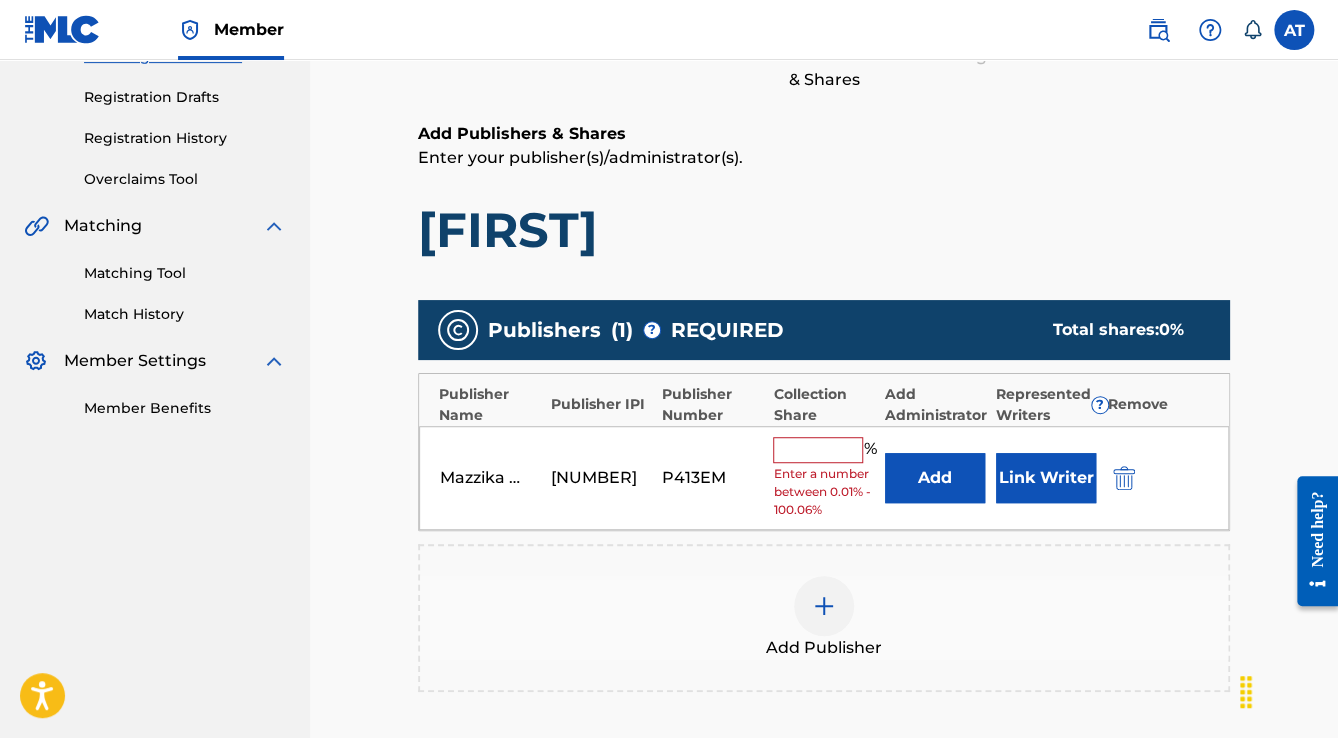 click at bounding box center [818, 450] 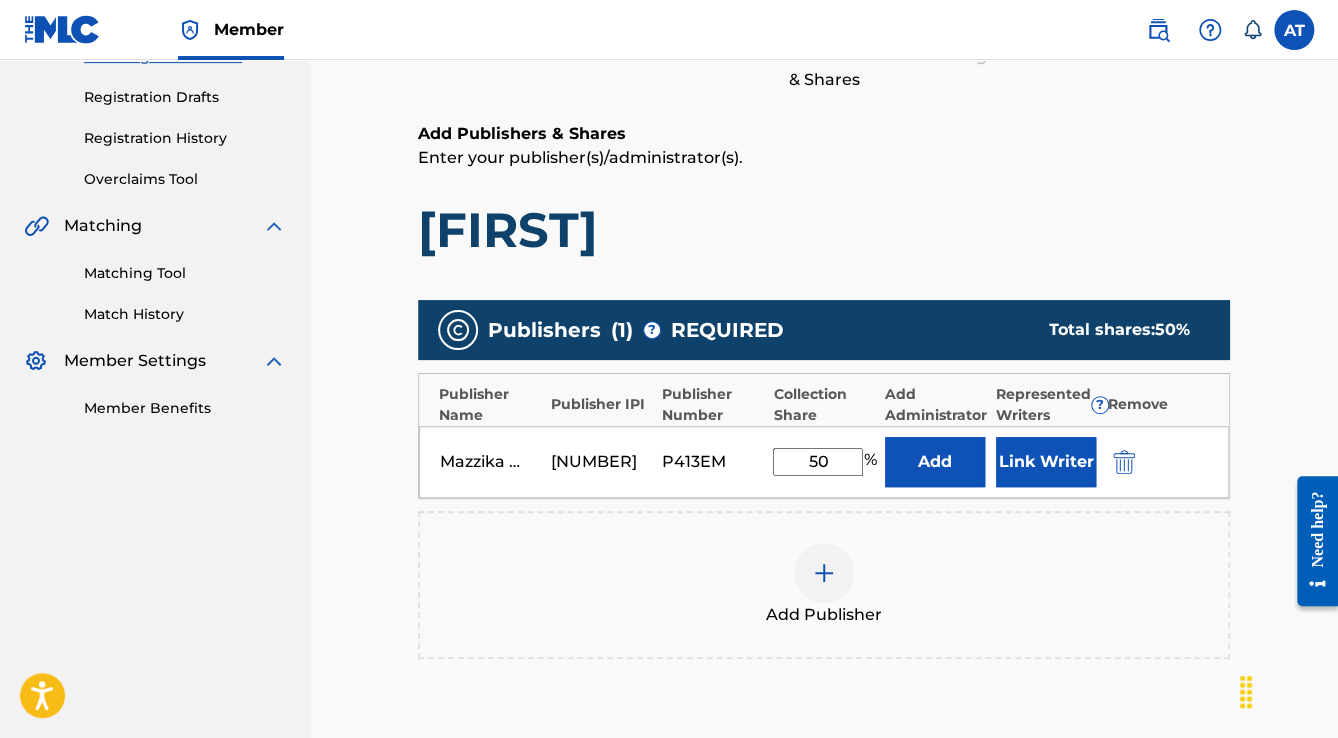 click on "Link Writer" at bounding box center (1046, 462) 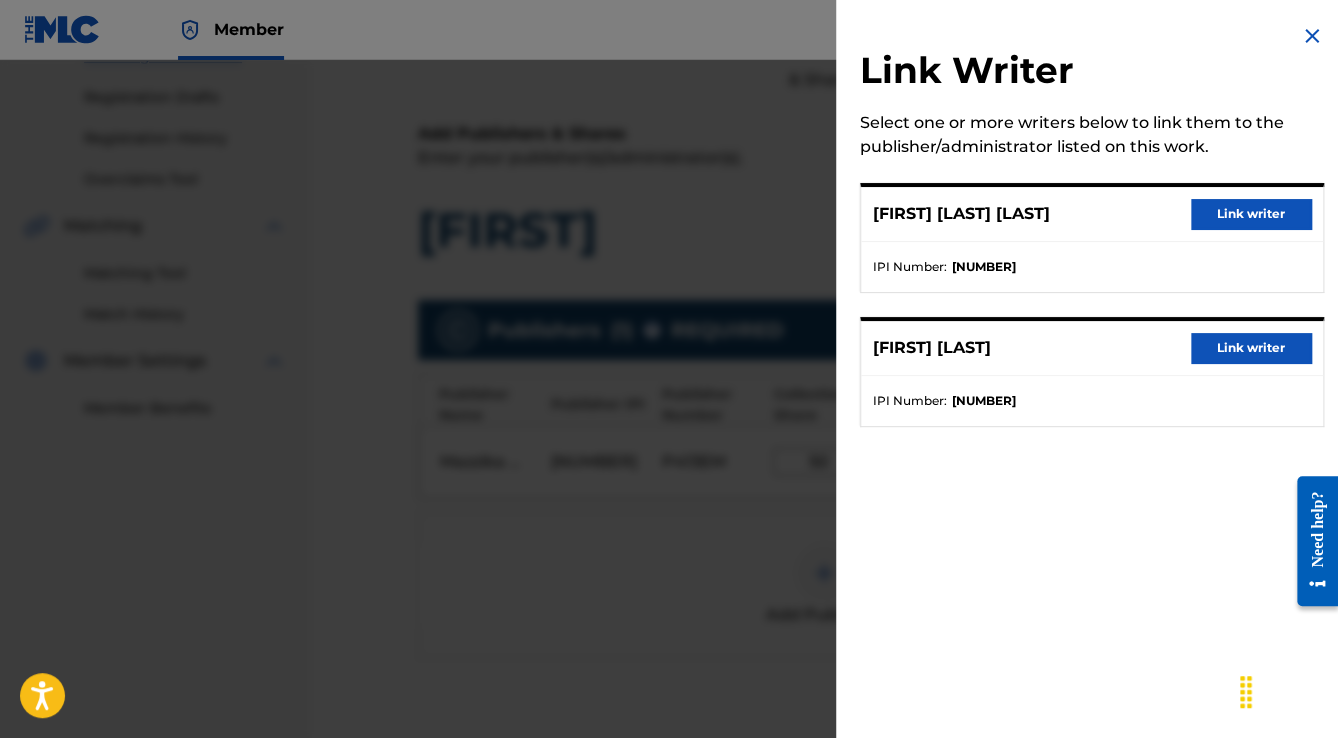 click on "Link writer" at bounding box center [1251, 214] 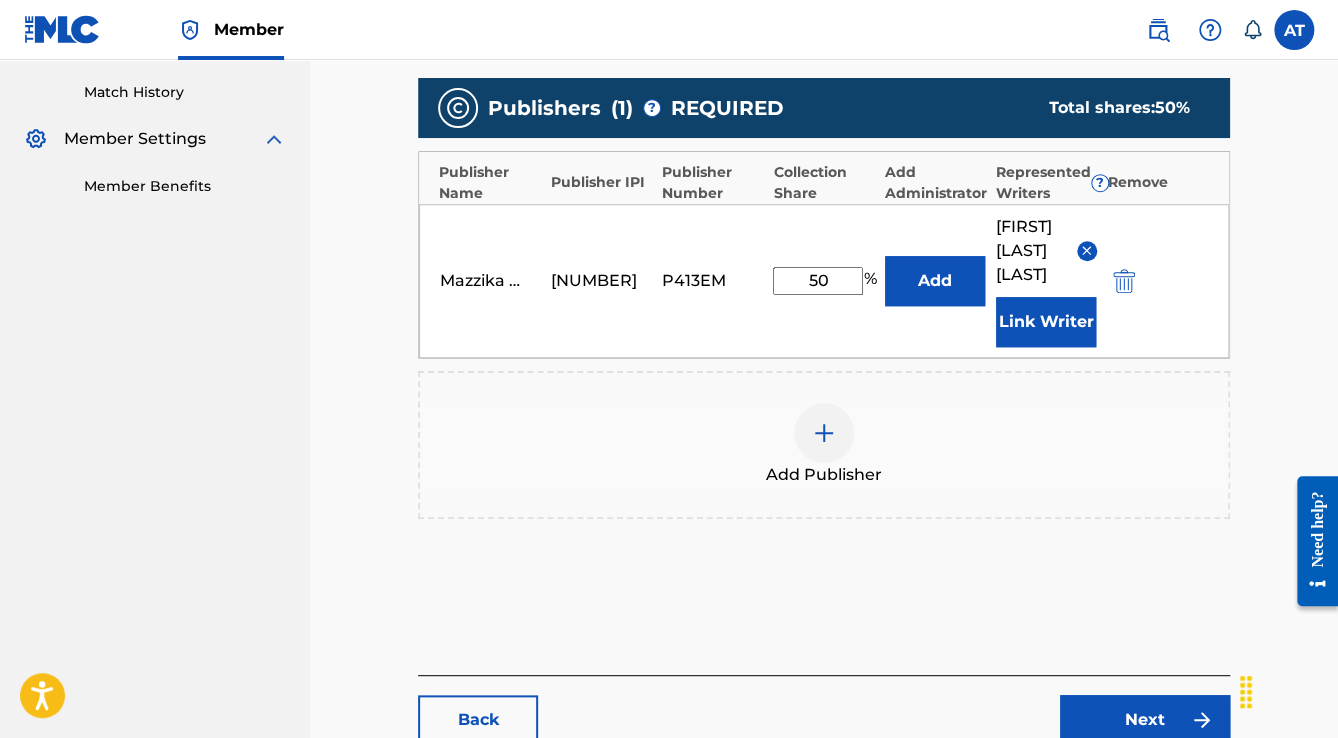 scroll, scrollTop: 736, scrollLeft: 0, axis: vertical 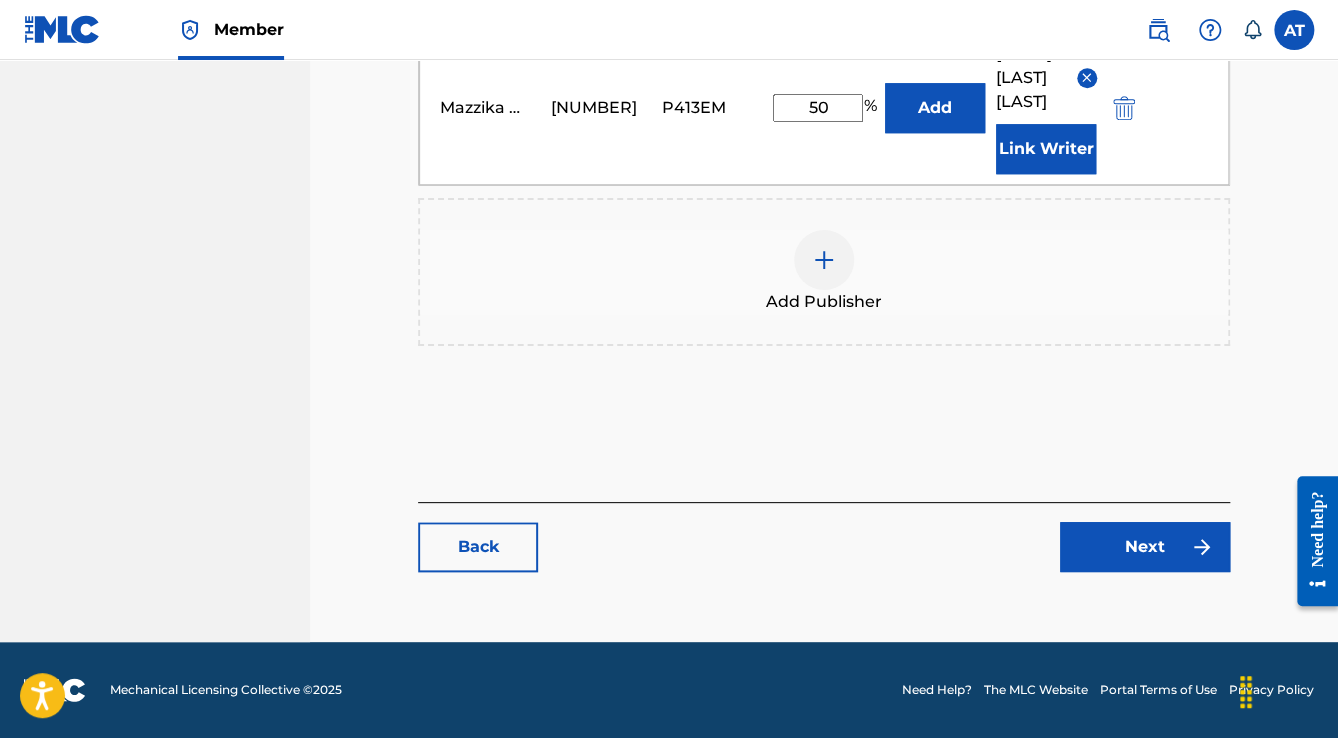 click on "Next" at bounding box center [1145, 547] 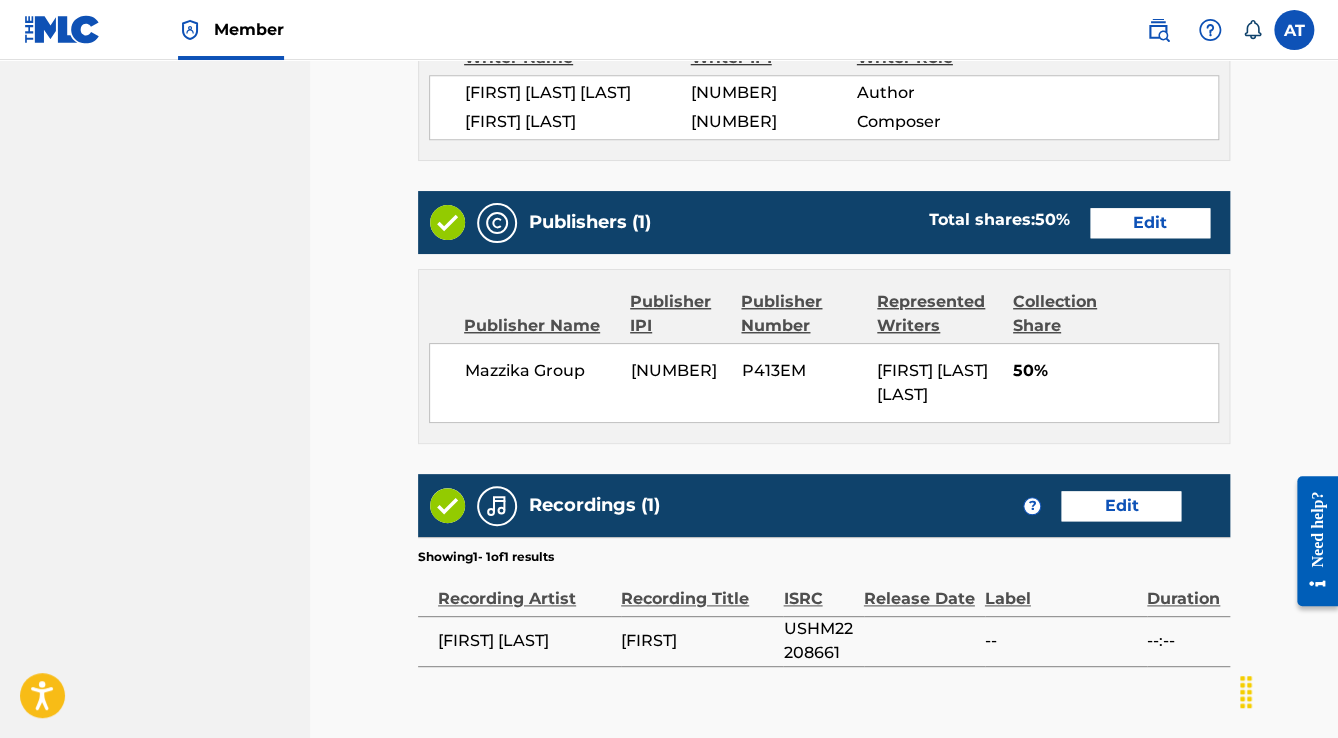 scroll, scrollTop: 0, scrollLeft: 0, axis: both 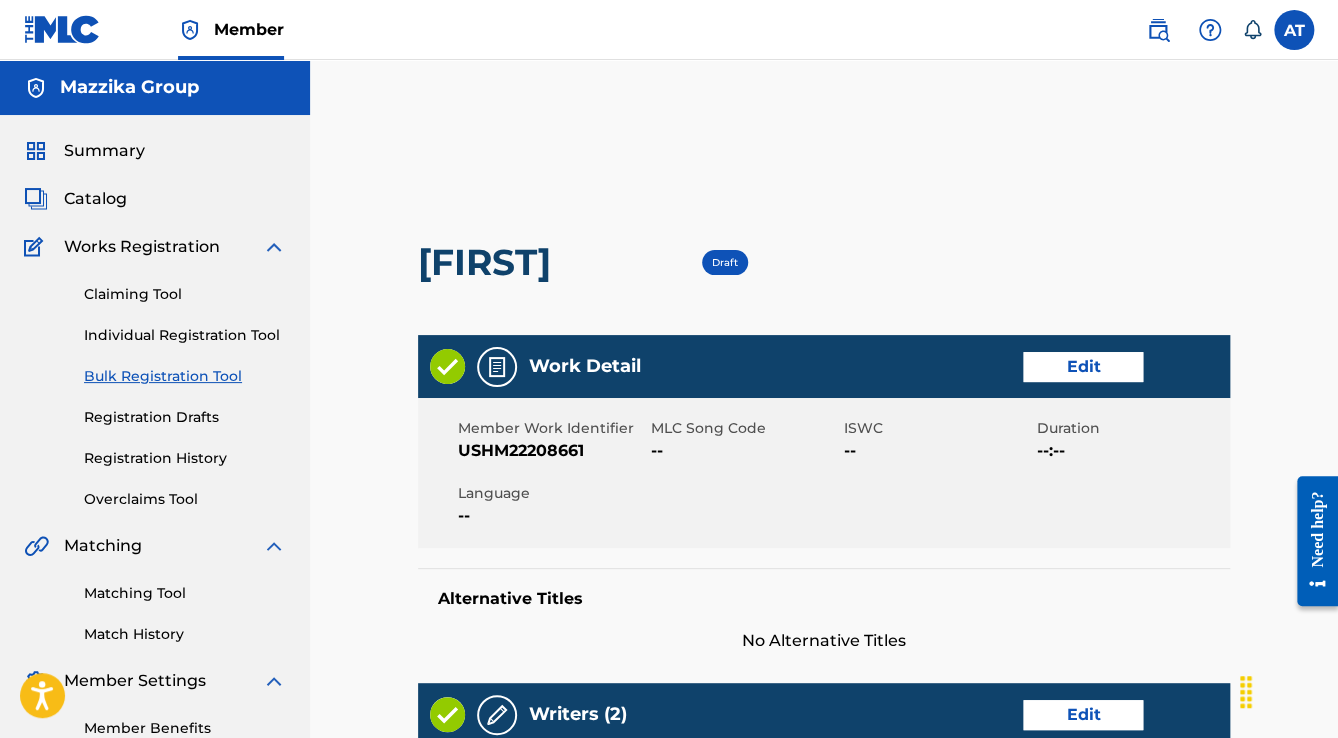 click on "Edit" at bounding box center [1083, 367] 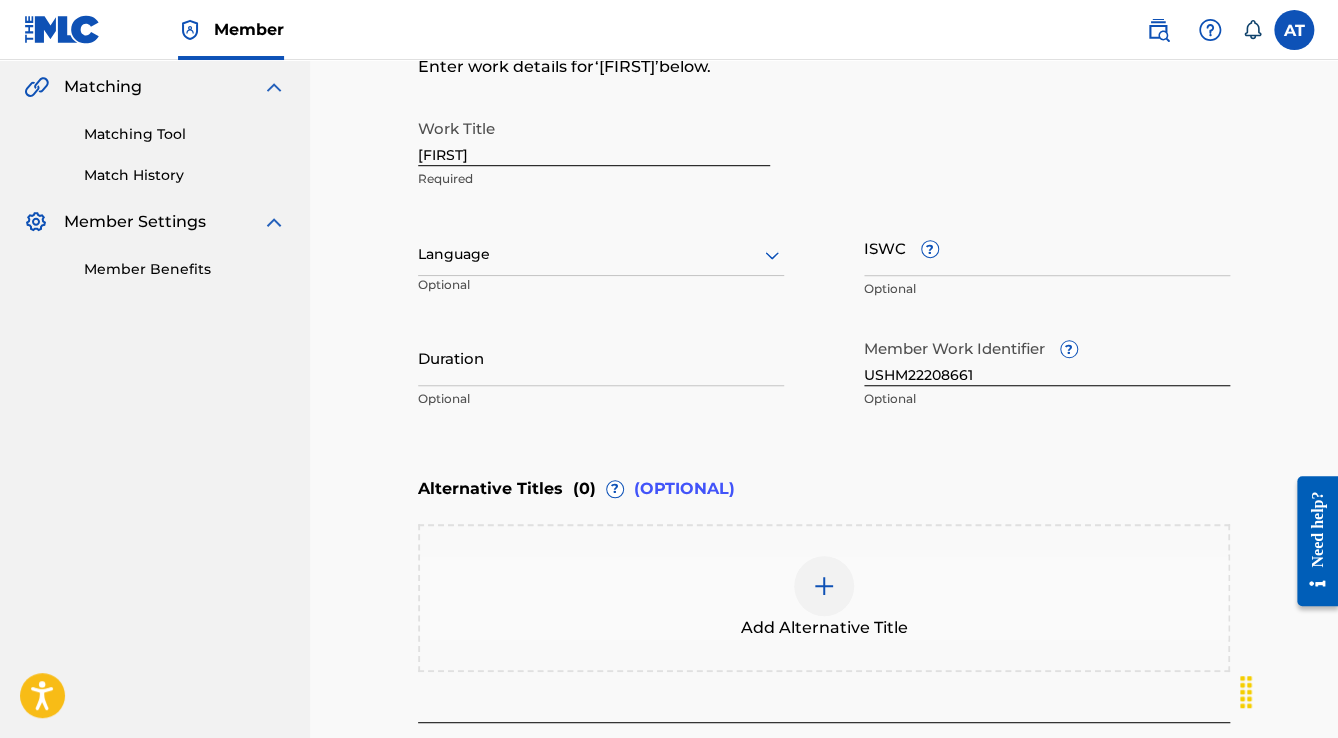 scroll, scrollTop: 480, scrollLeft: 0, axis: vertical 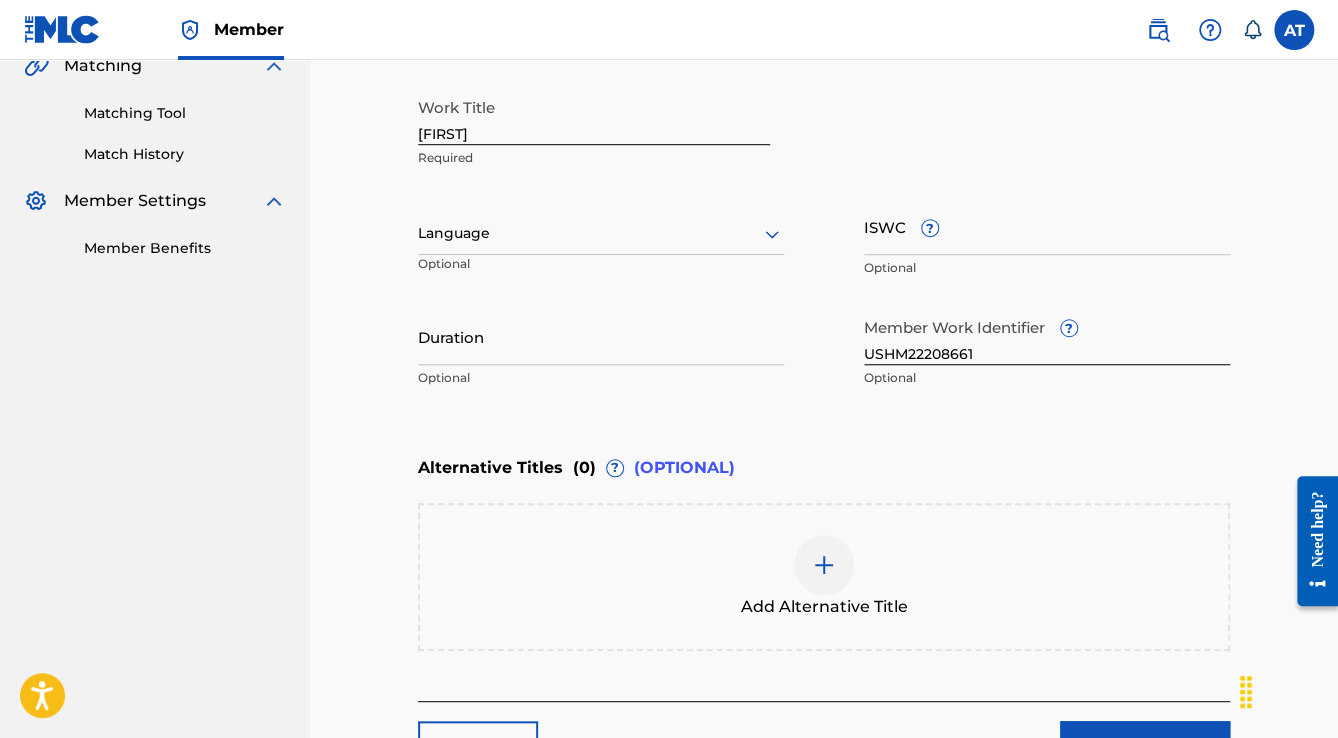 click on "Language" at bounding box center [601, 234] 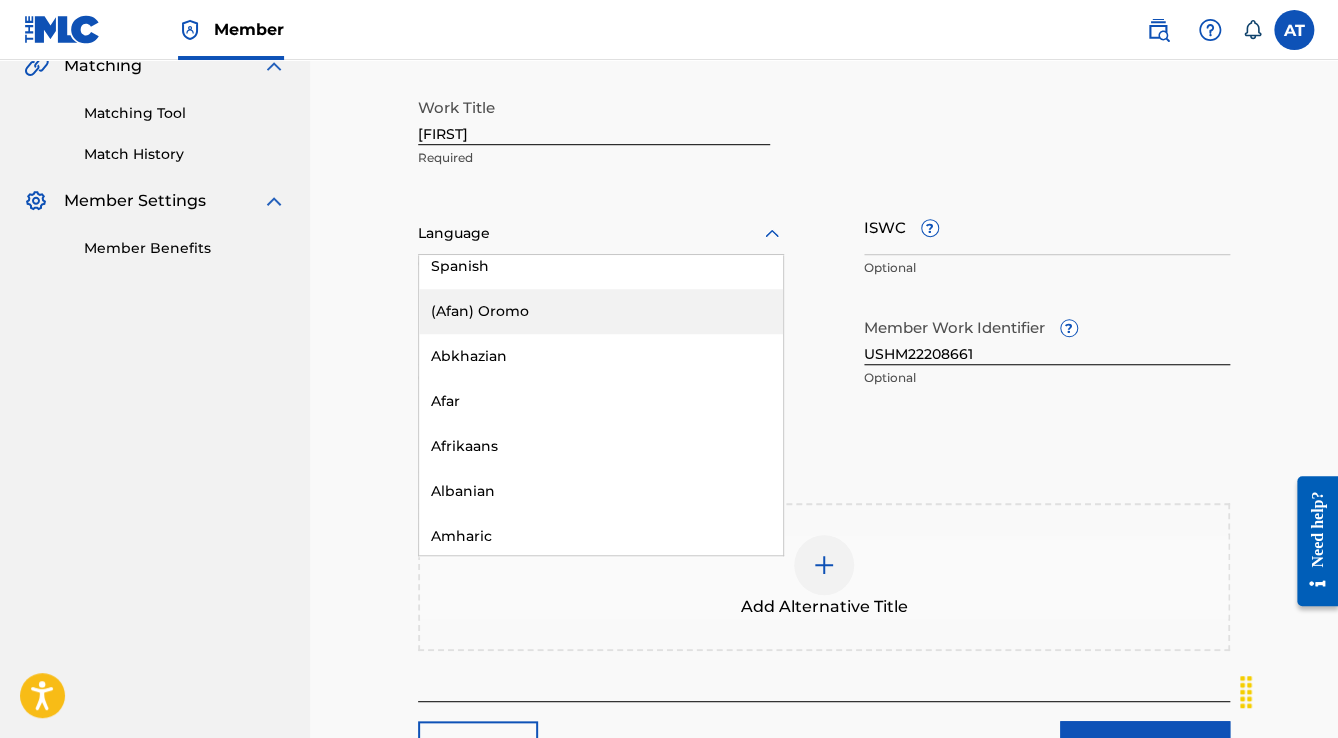 scroll, scrollTop: 240, scrollLeft: 0, axis: vertical 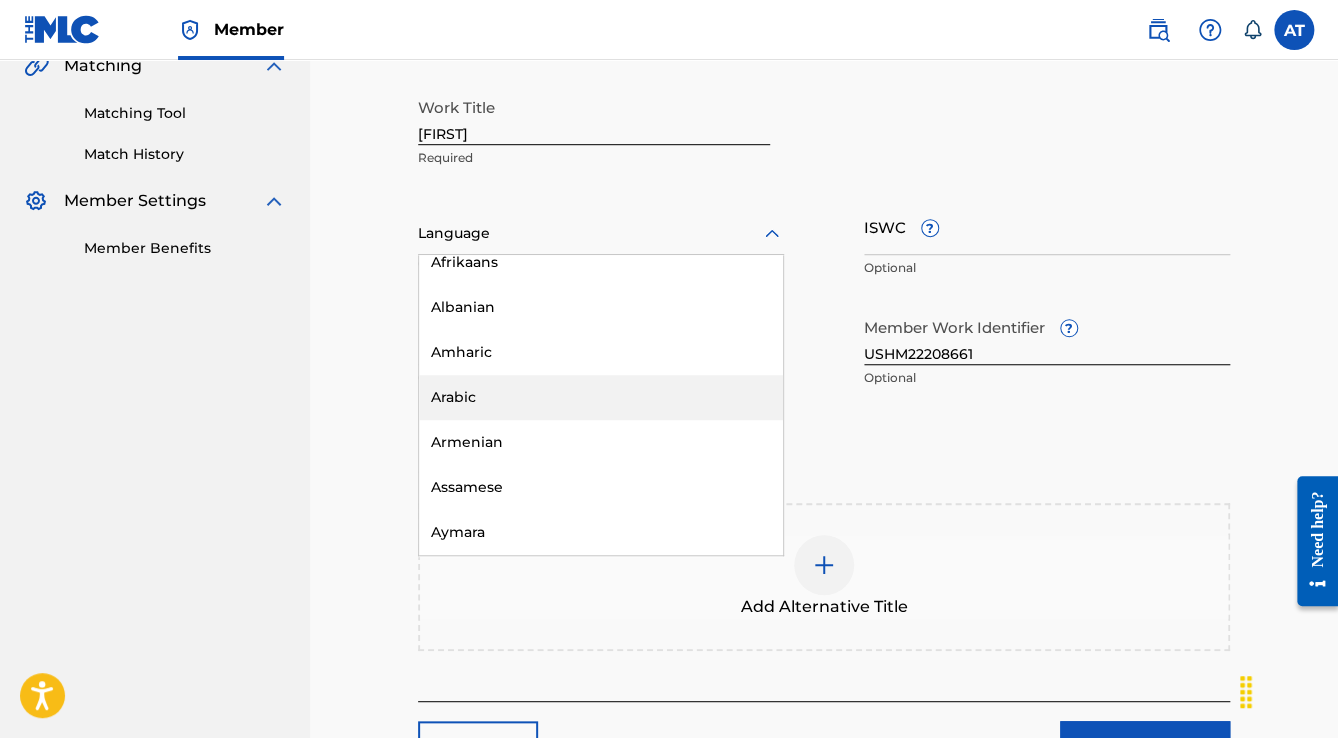 click on "Arabic" at bounding box center (601, 397) 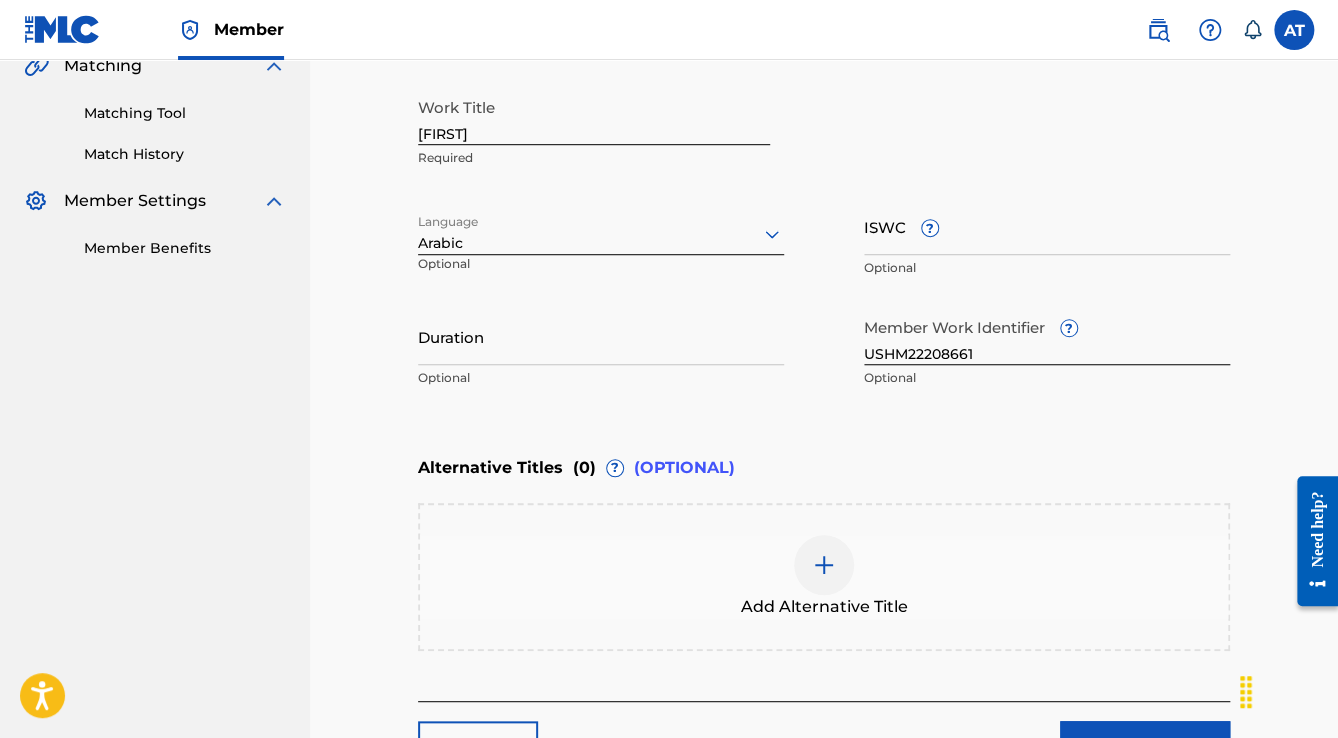 click on "Duration" at bounding box center [601, 336] 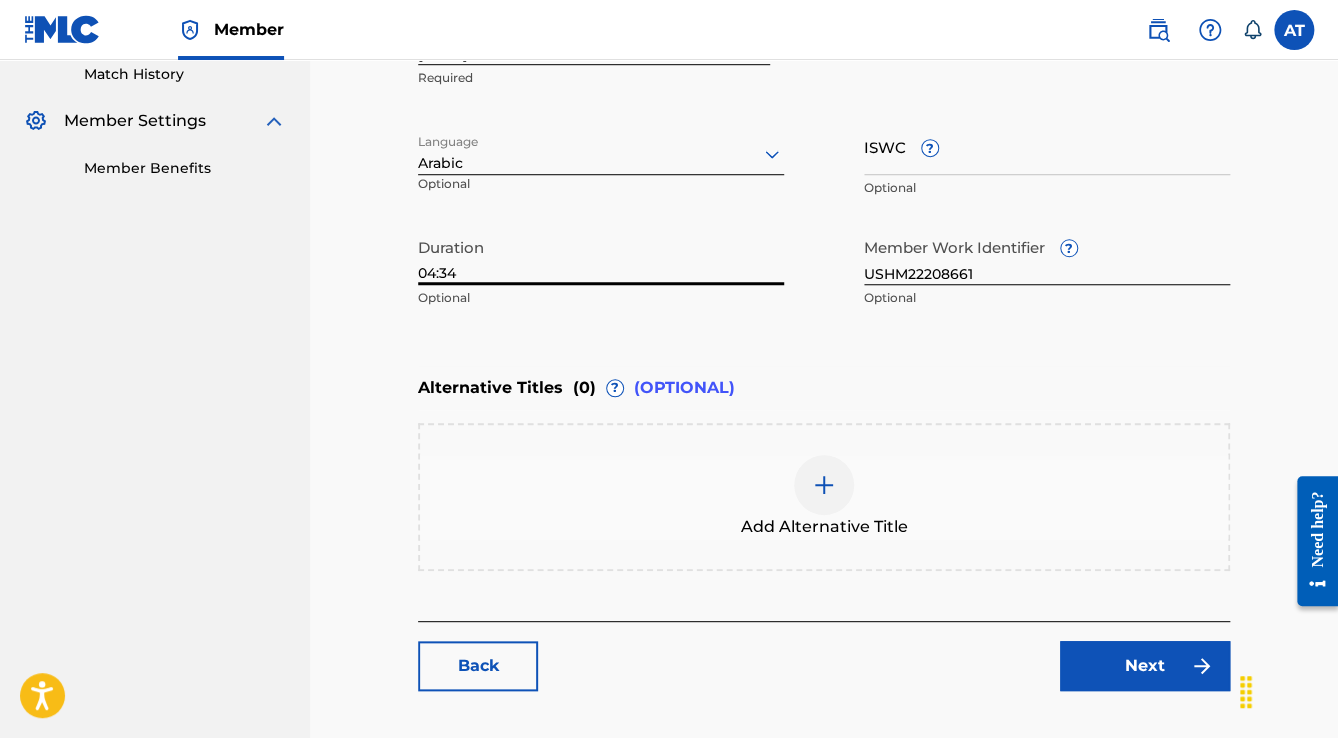 scroll, scrollTop: 677, scrollLeft: 0, axis: vertical 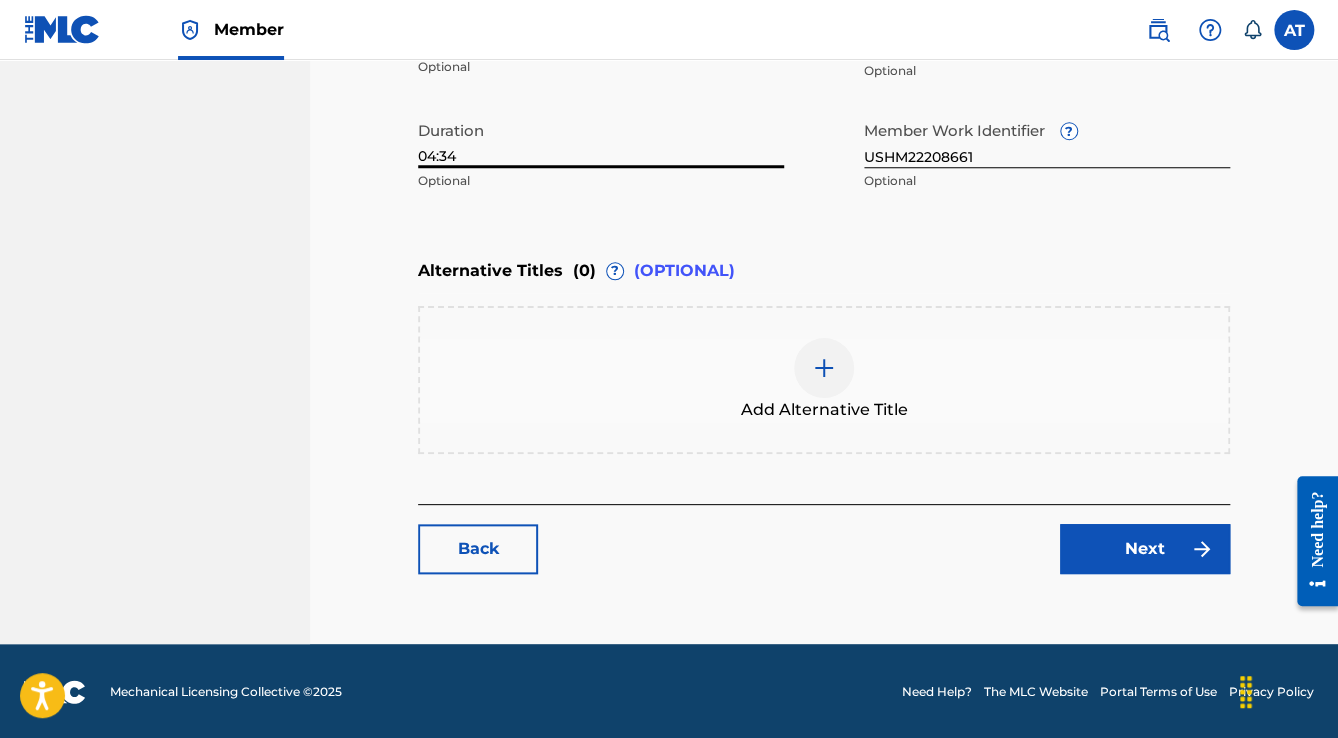 type on "04:34" 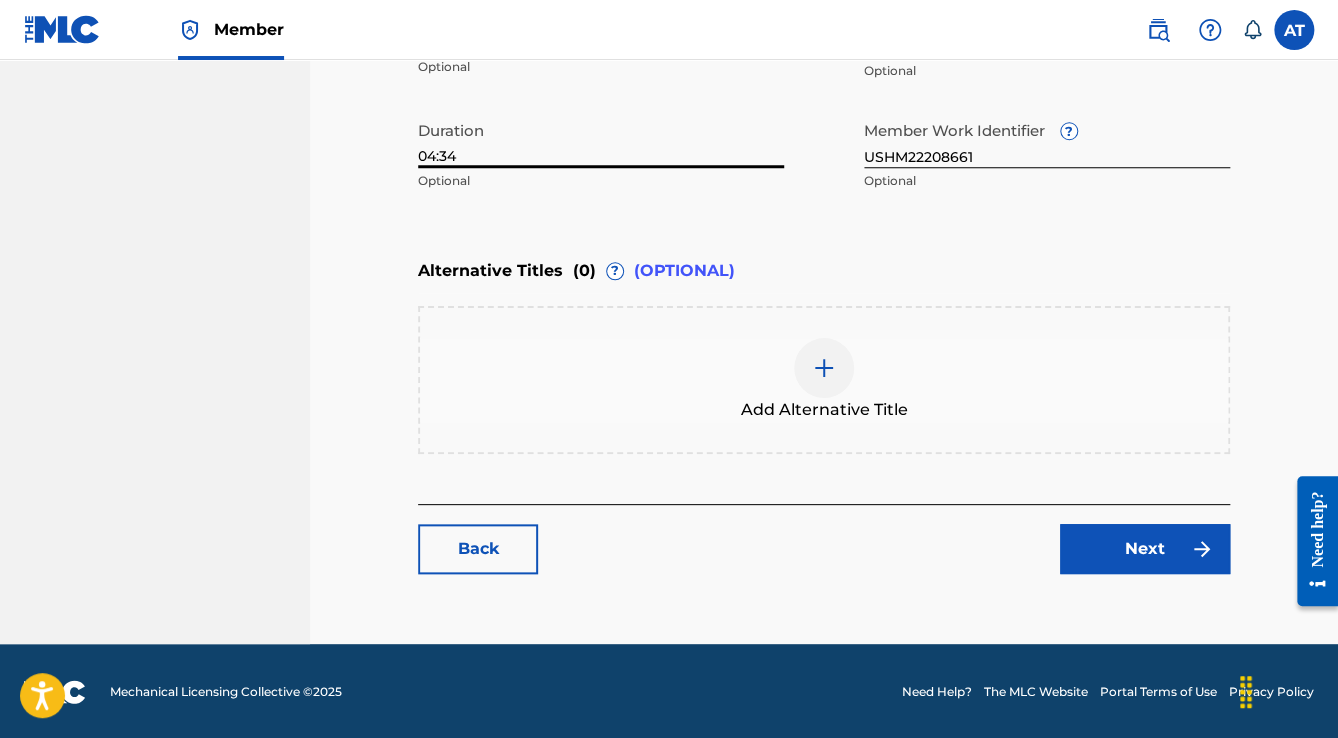 click on "Next" at bounding box center (1145, 549) 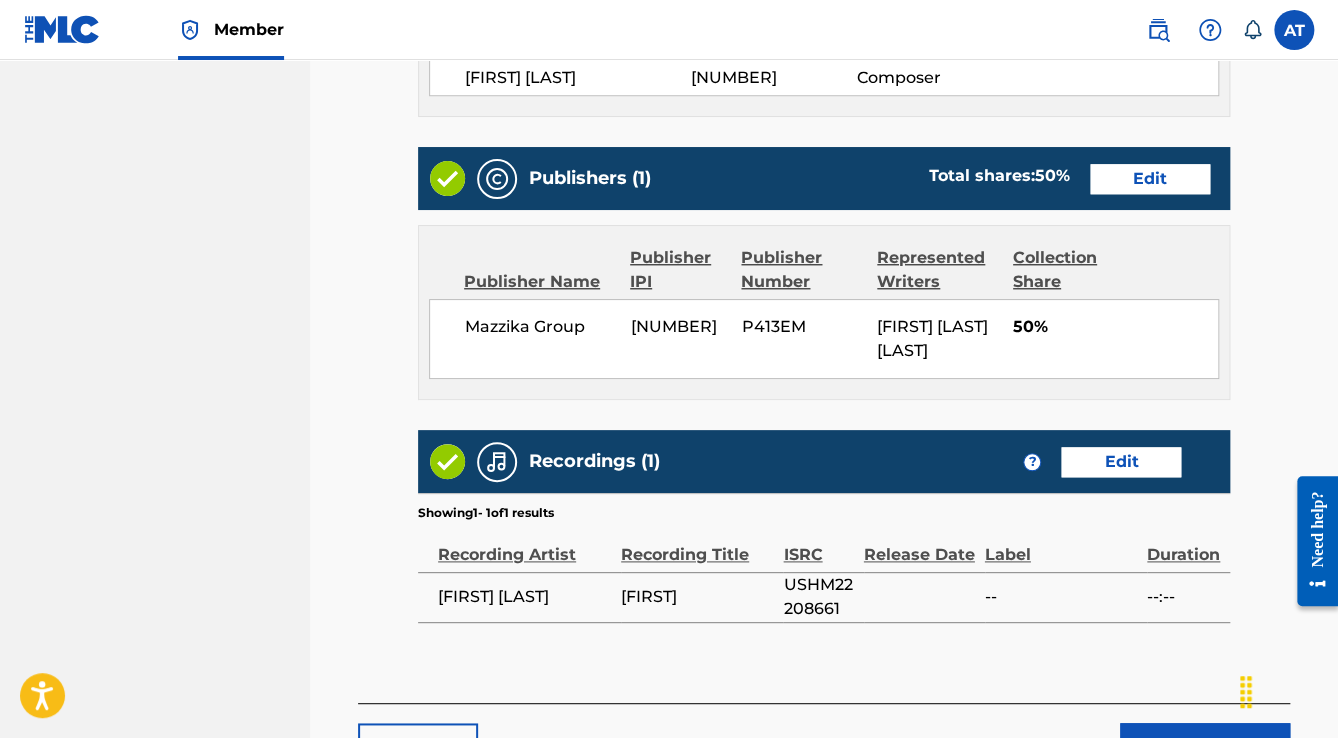 scroll, scrollTop: 952, scrollLeft: 0, axis: vertical 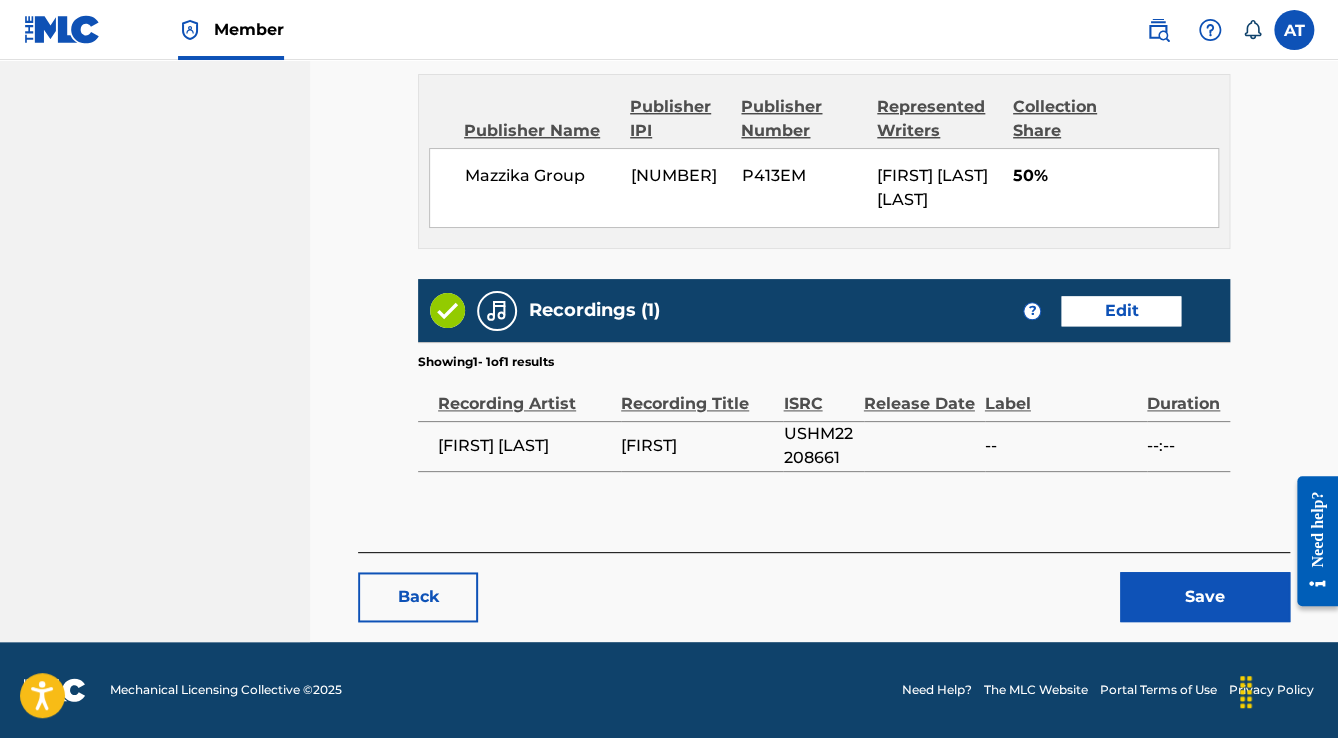 click on "Save" at bounding box center (1205, 597) 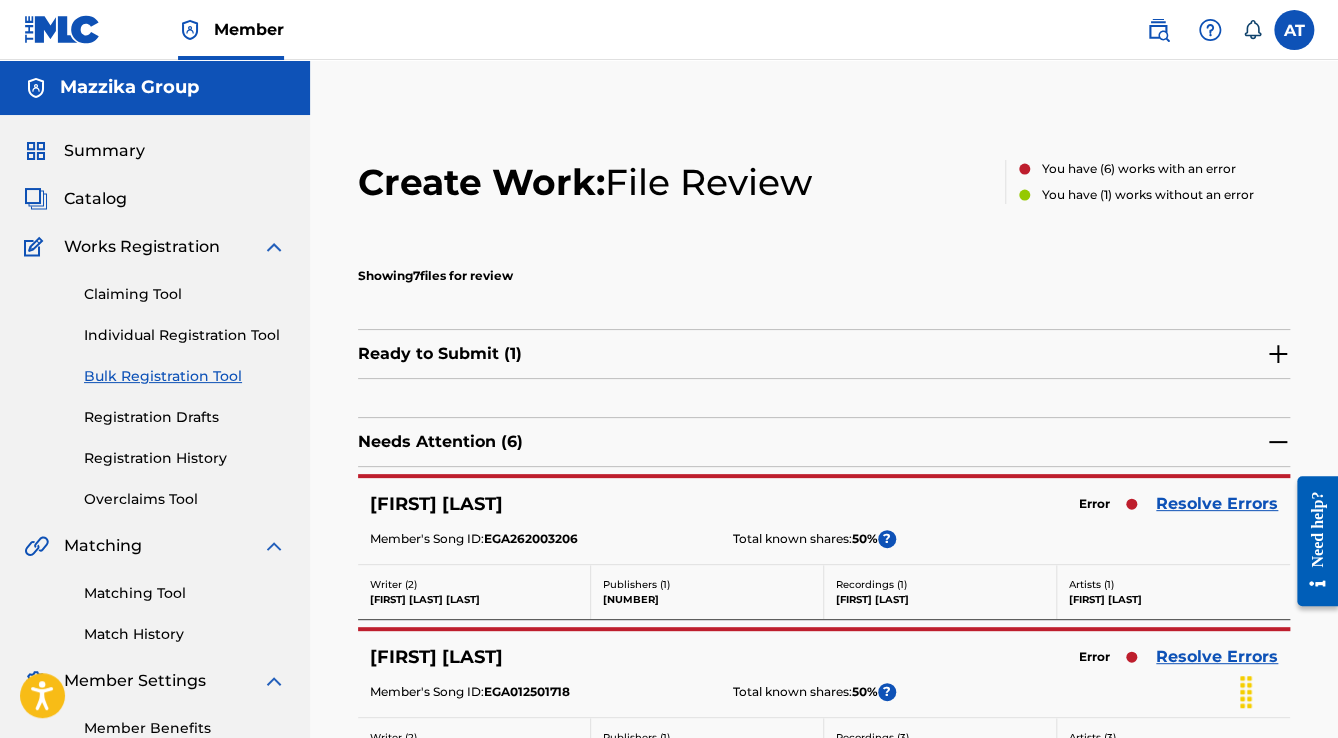 click on "Resolve Errors" at bounding box center (1217, 504) 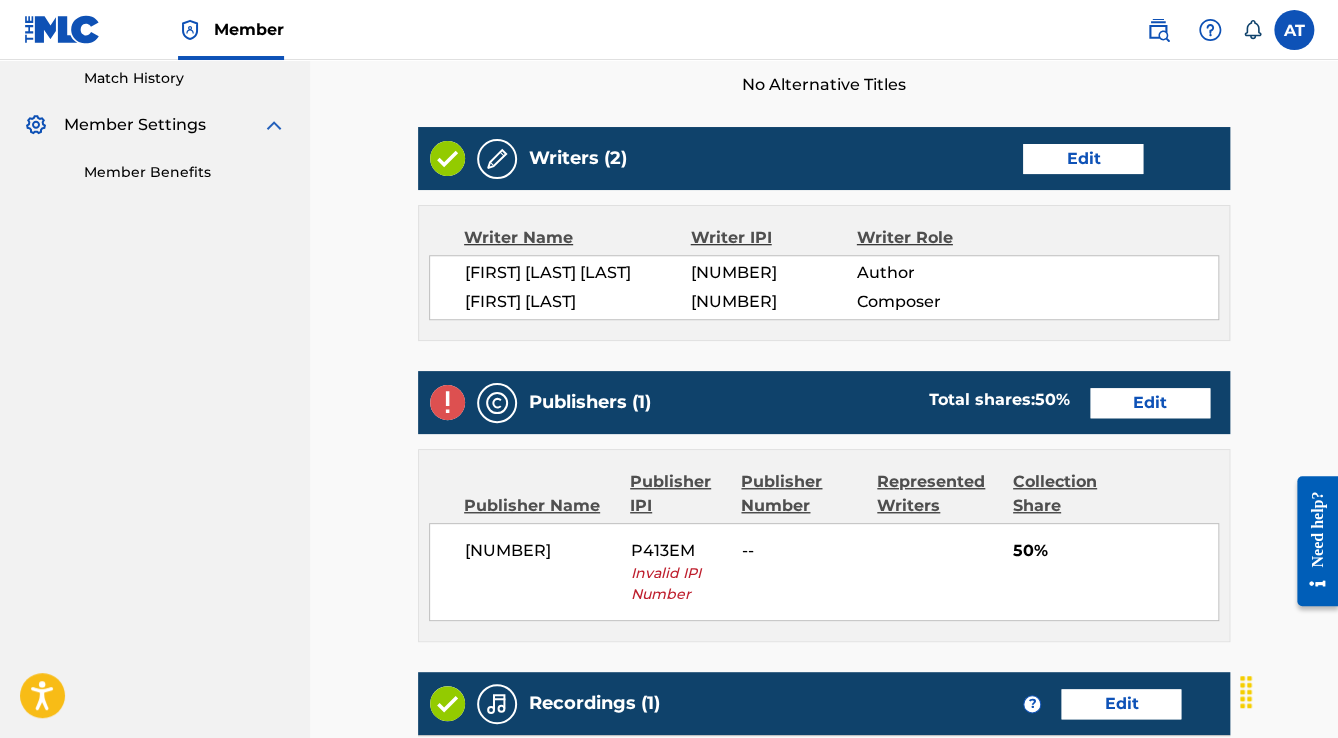 scroll, scrollTop: 720, scrollLeft: 0, axis: vertical 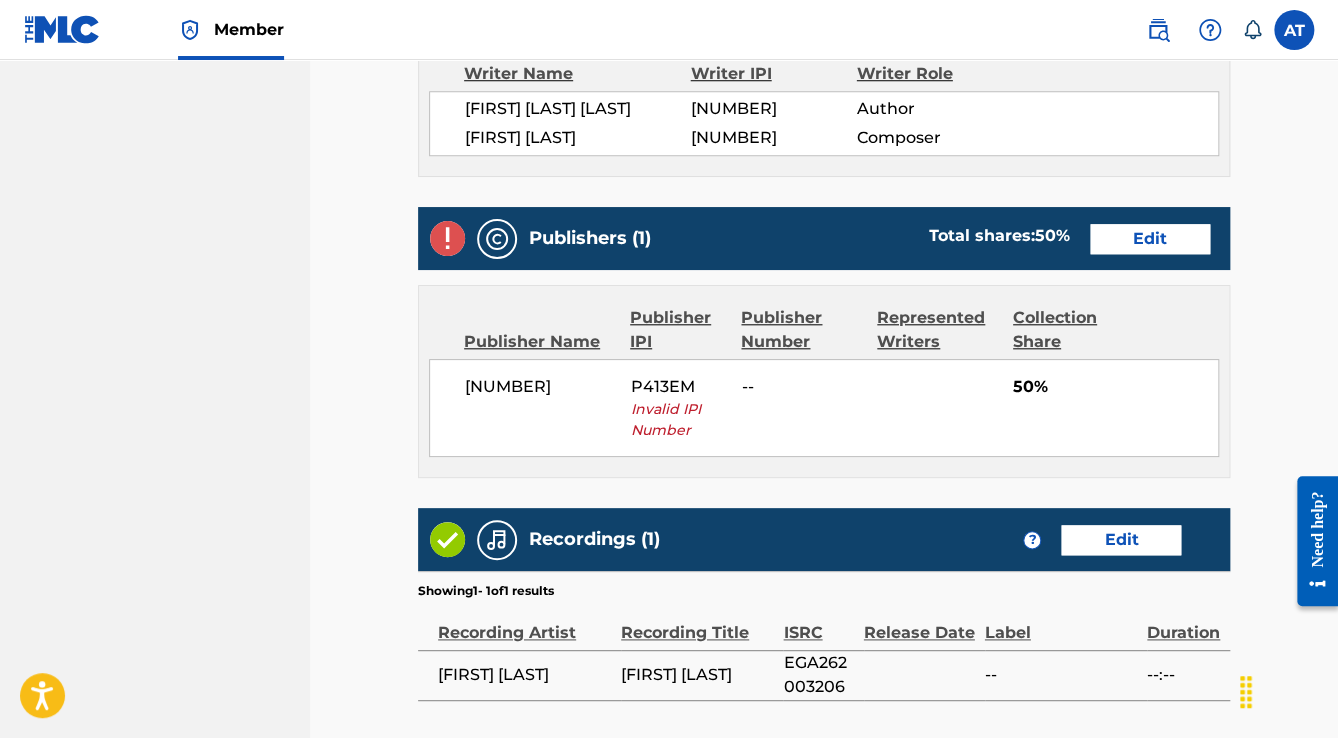 click on "Edit" at bounding box center [1150, 239] 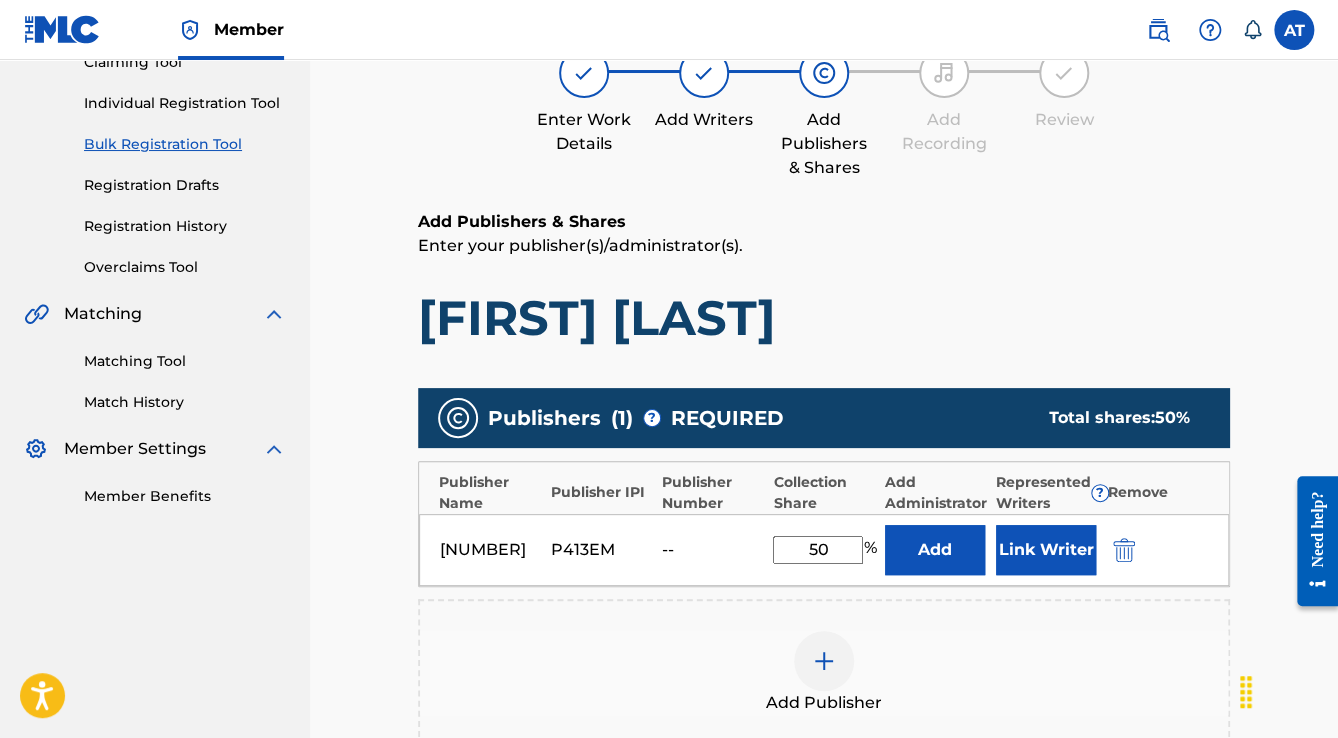 scroll, scrollTop: 400, scrollLeft: 0, axis: vertical 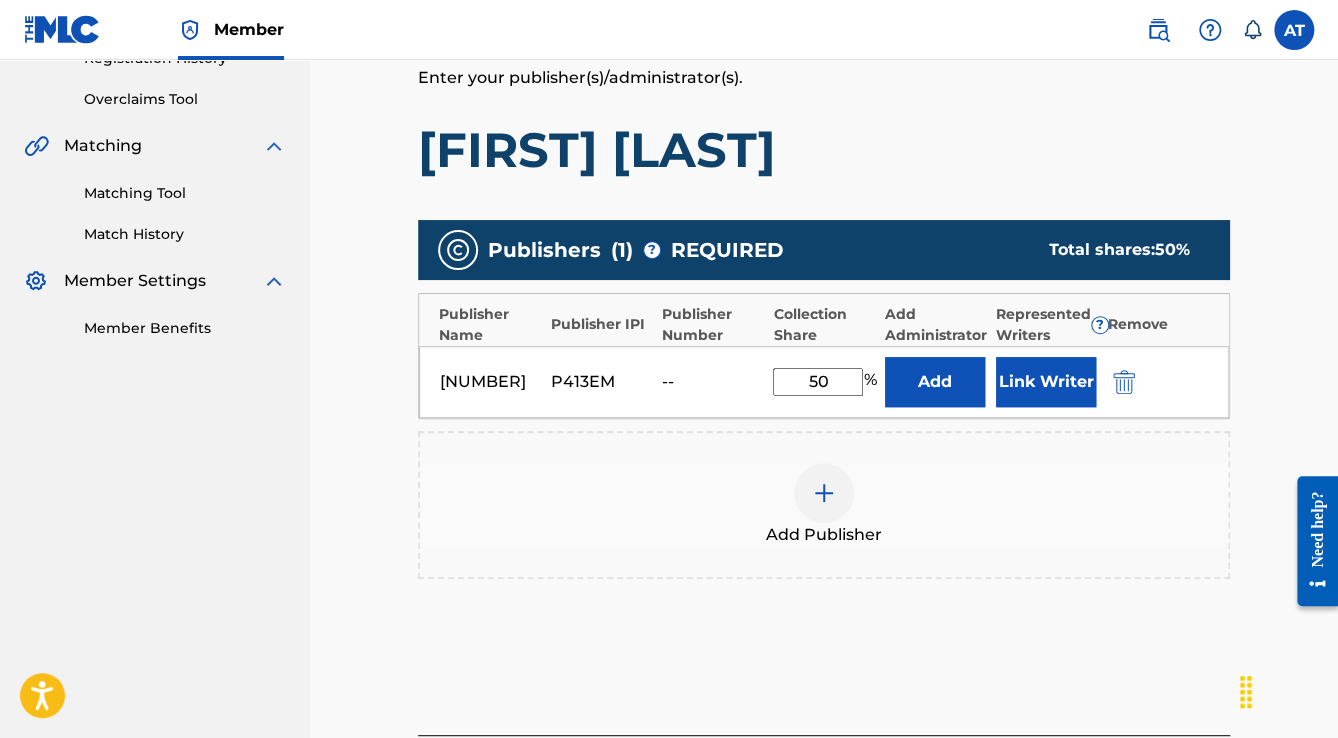 click at bounding box center (1124, 382) 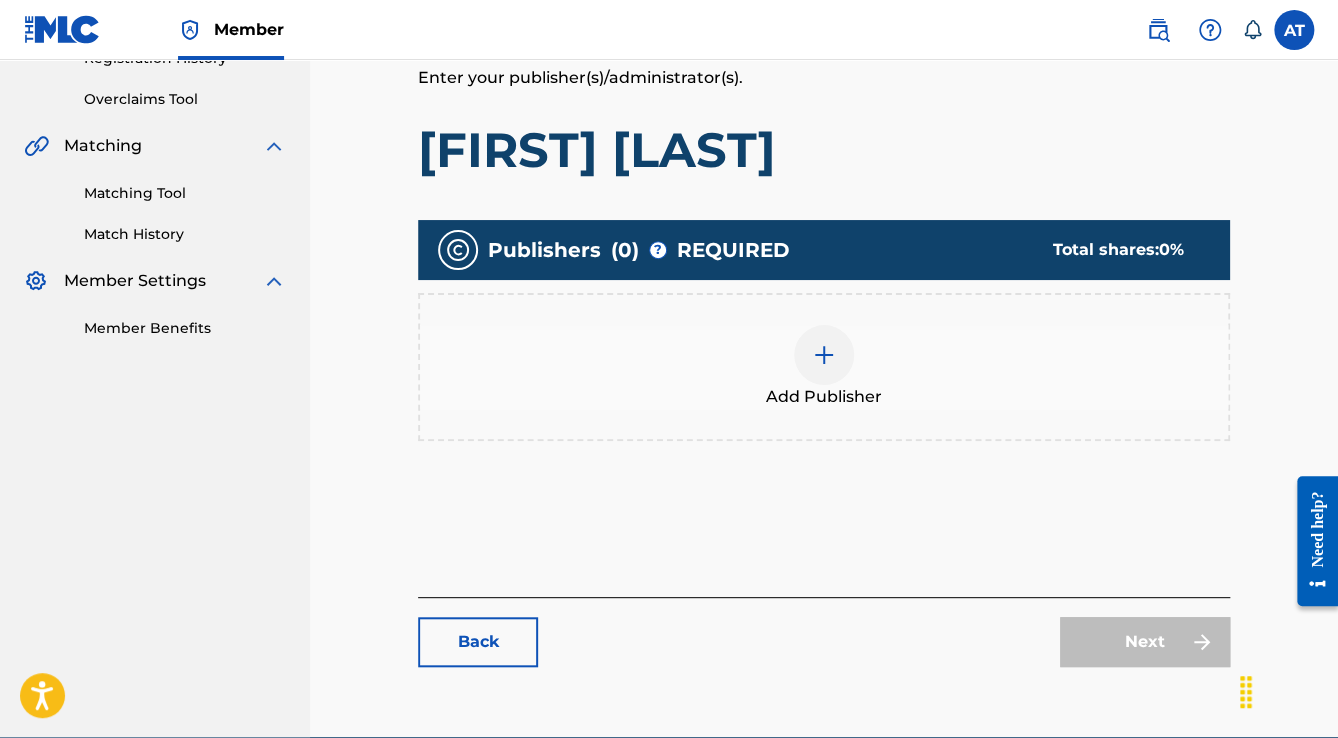 click on "Add Publisher" at bounding box center (824, 367) 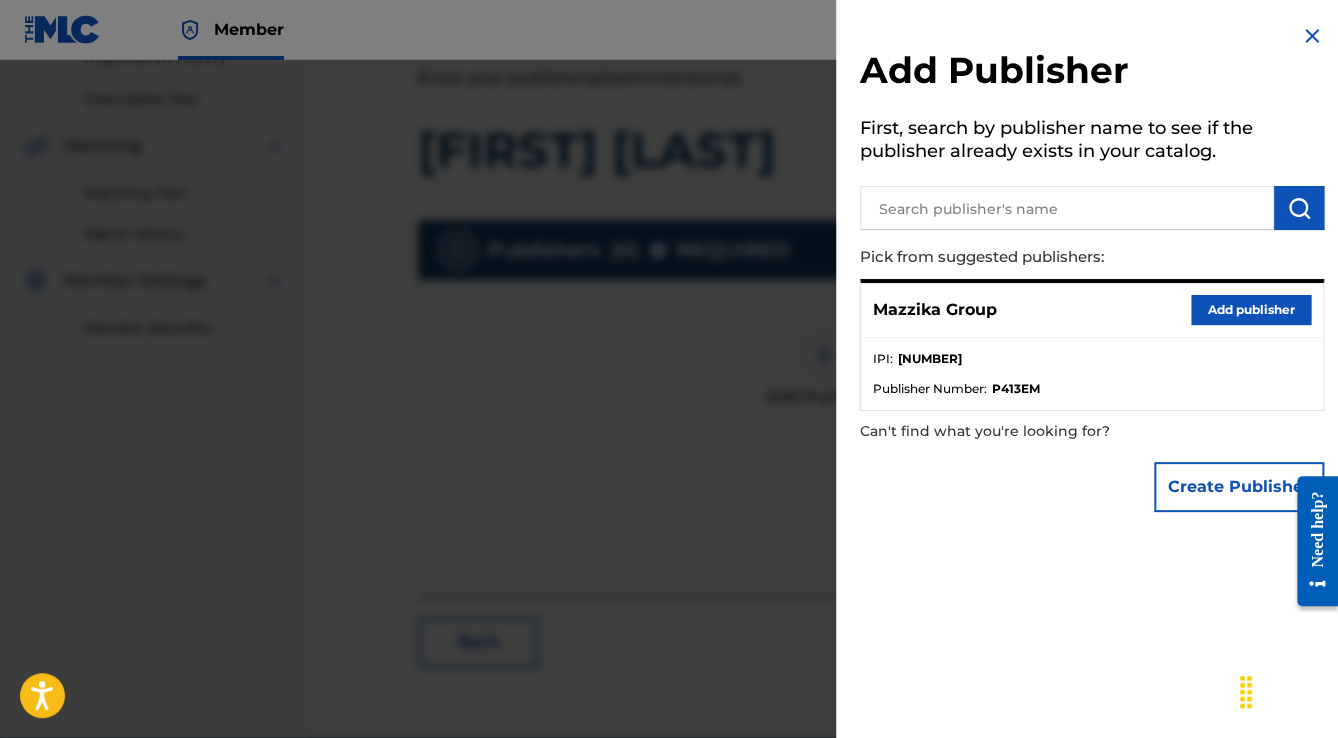 click on "Add publisher" at bounding box center [1251, 310] 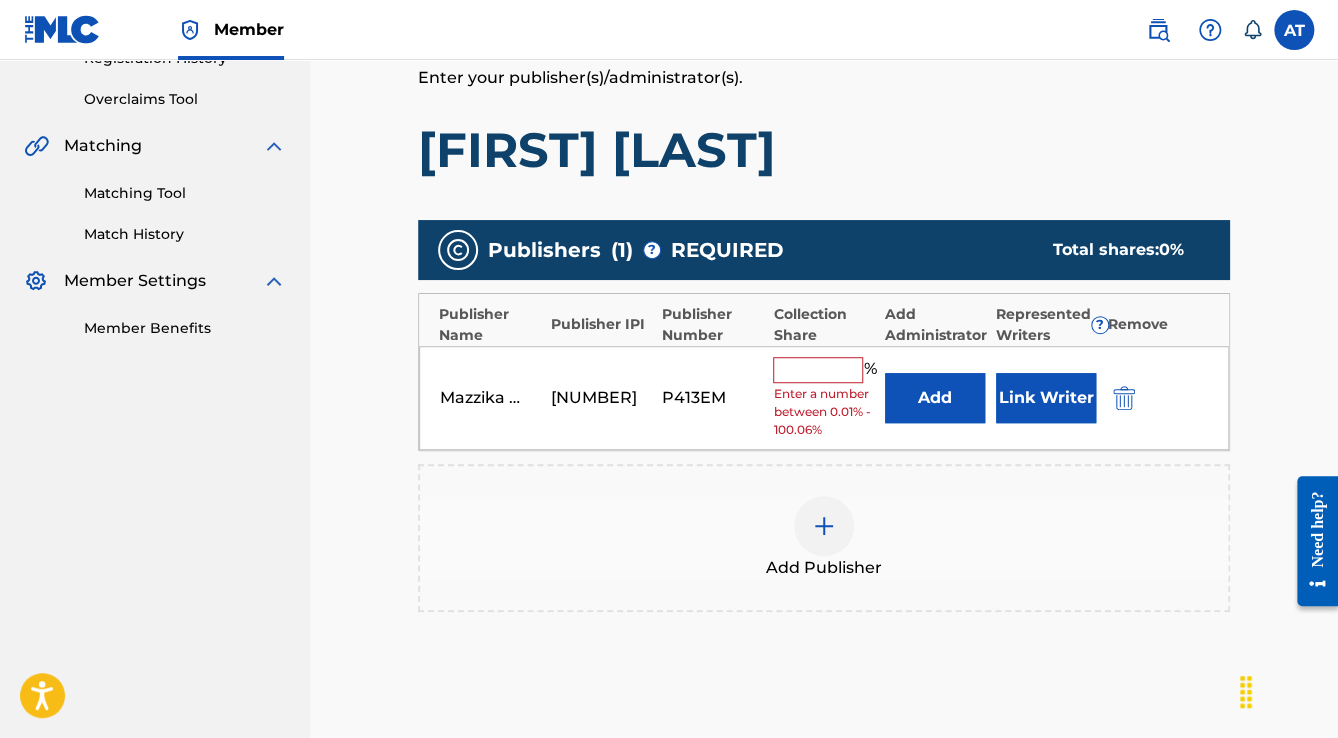 click at bounding box center [818, 370] 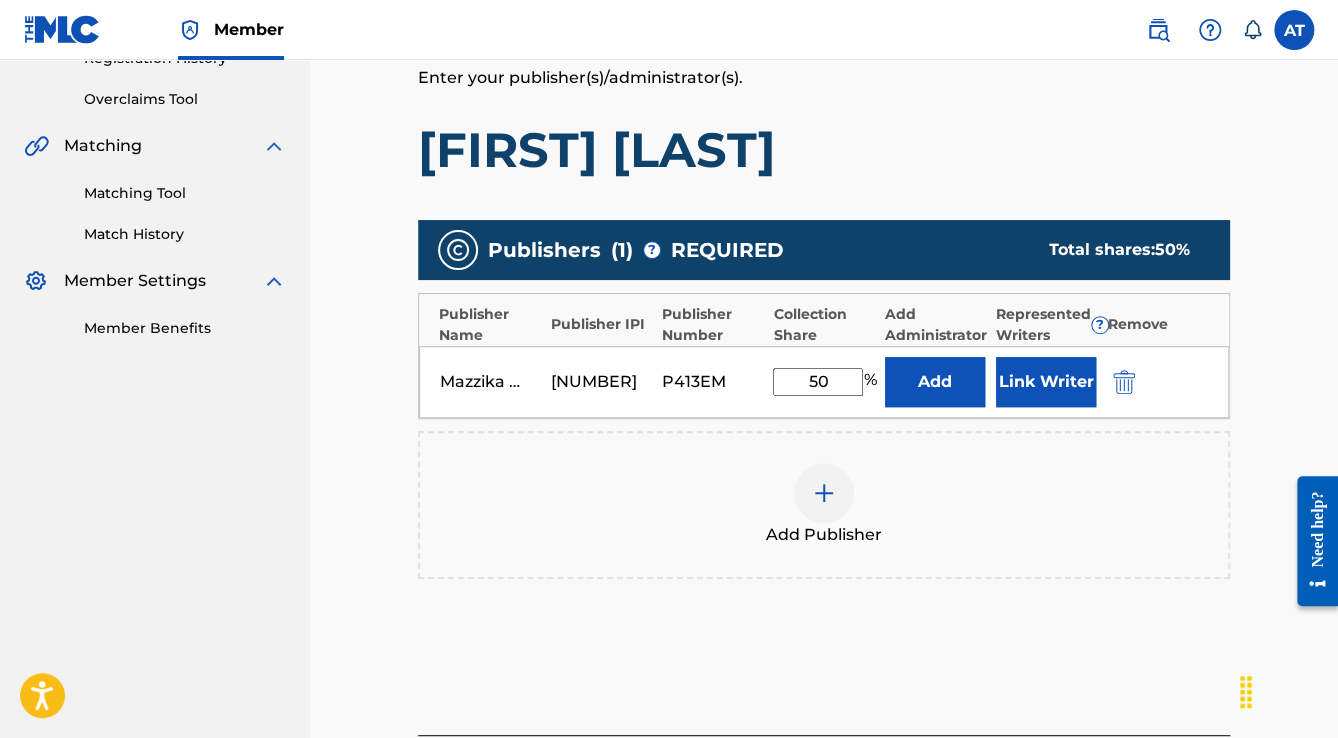 click on "Link Writer" at bounding box center [1046, 382] 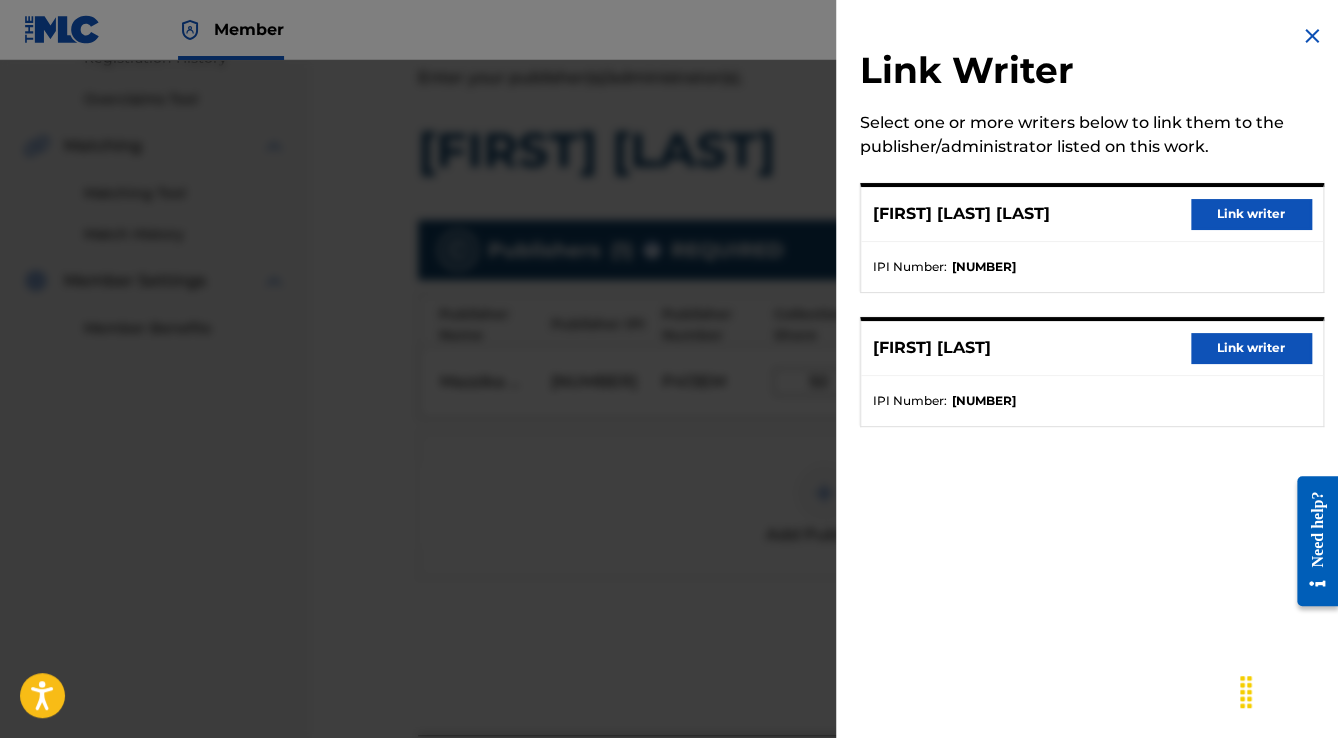 click on "Link writer" at bounding box center (1251, 214) 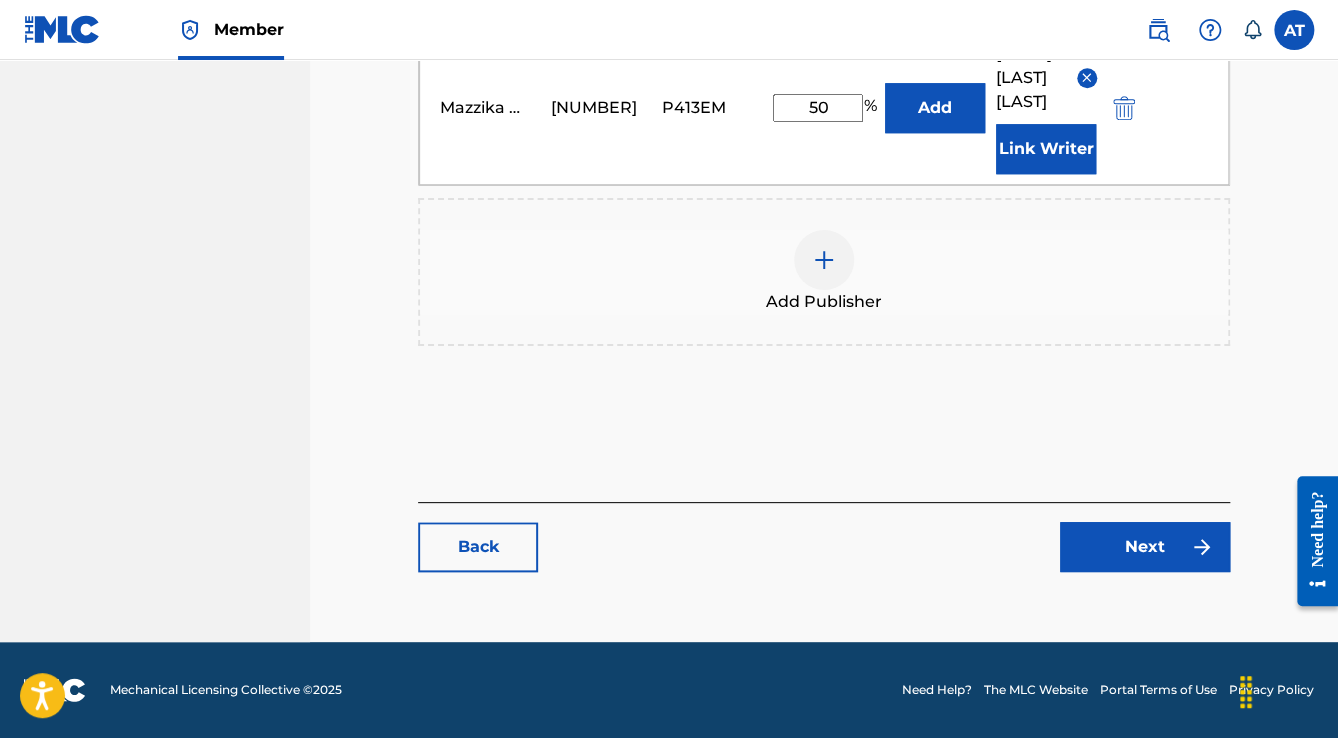 scroll, scrollTop: 736, scrollLeft: 0, axis: vertical 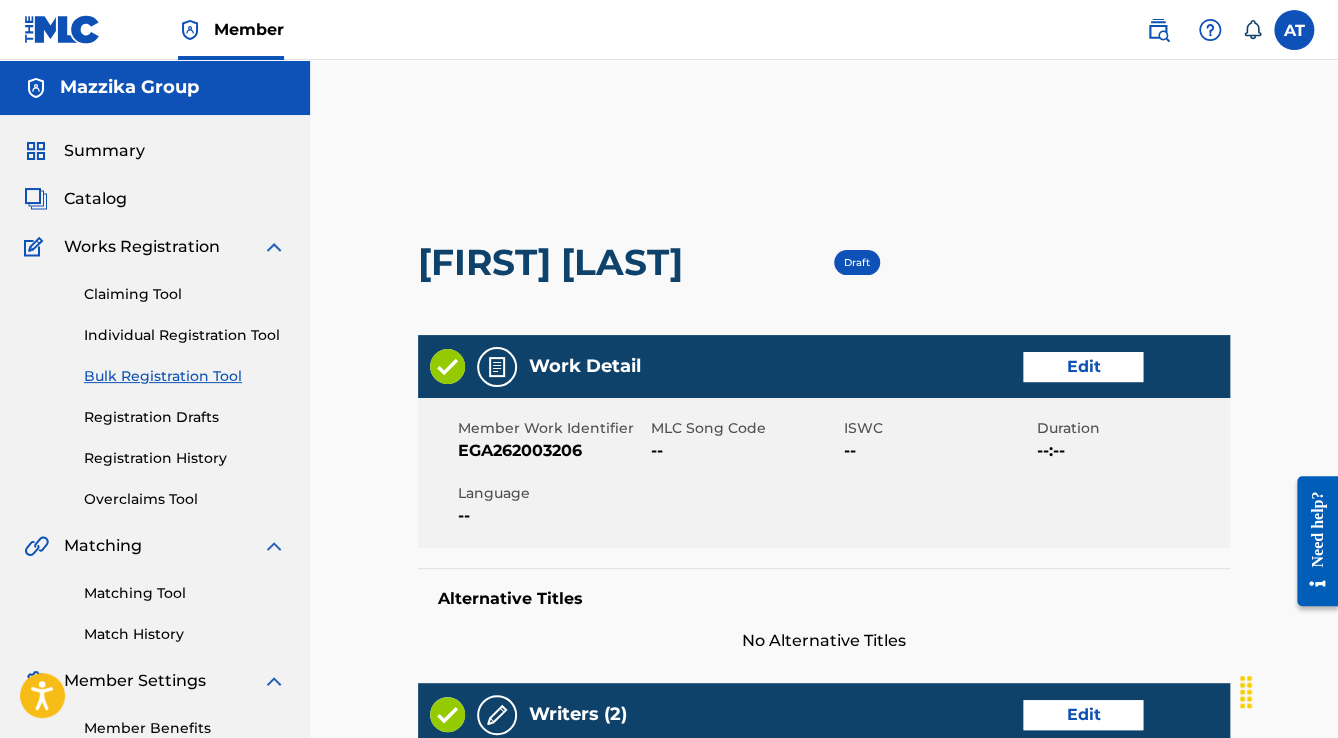 click on "Edit" at bounding box center (1083, 367) 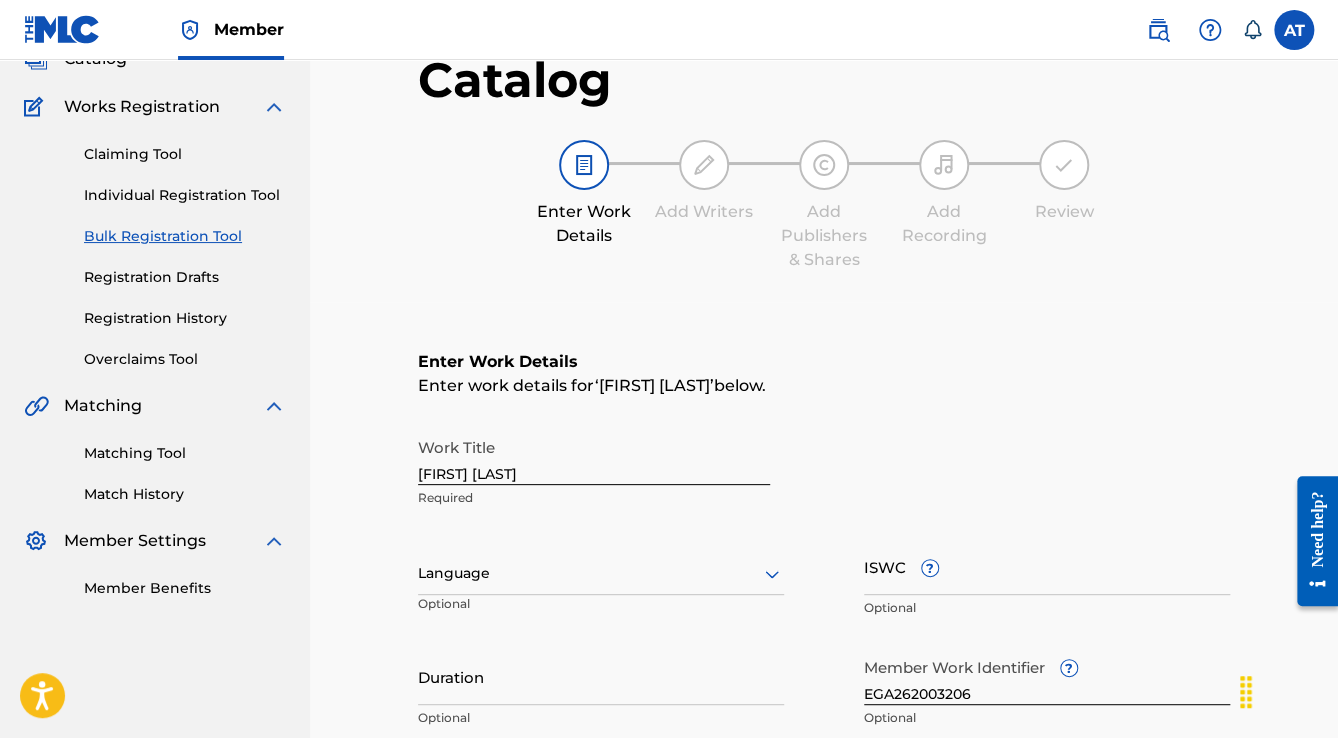 scroll, scrollTop: 320, scrollLeft: 0, axis: vertical 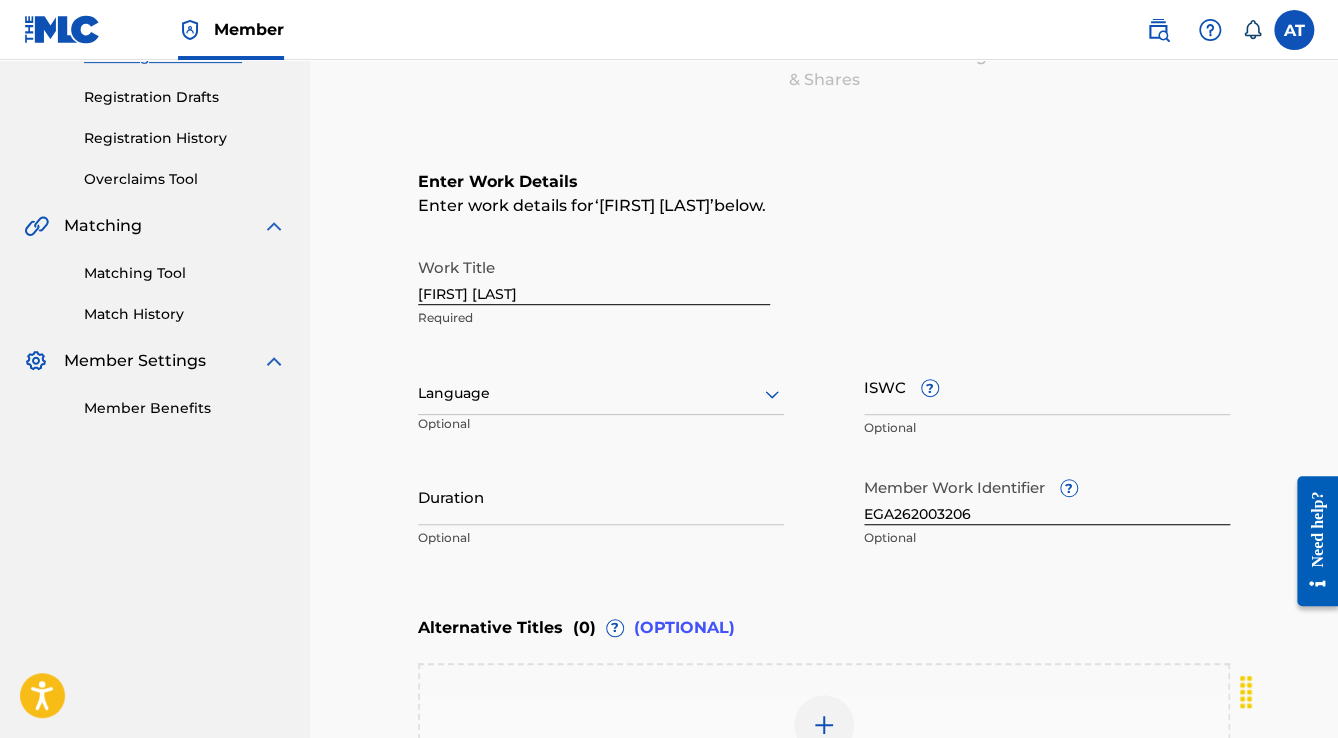 click on "Language Optional" at bounding box center [601, 403] 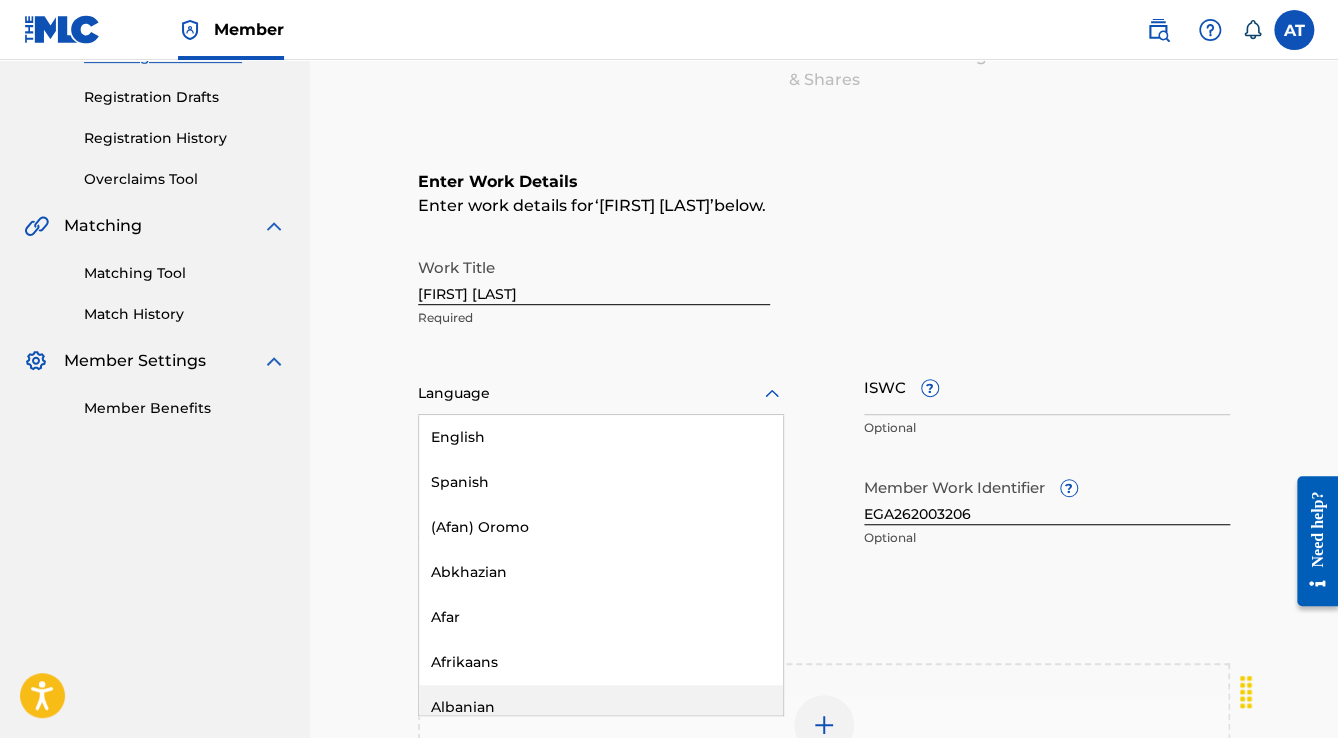 scroll, scrollTop: 320, scrollLeft: 0, axis: vertical 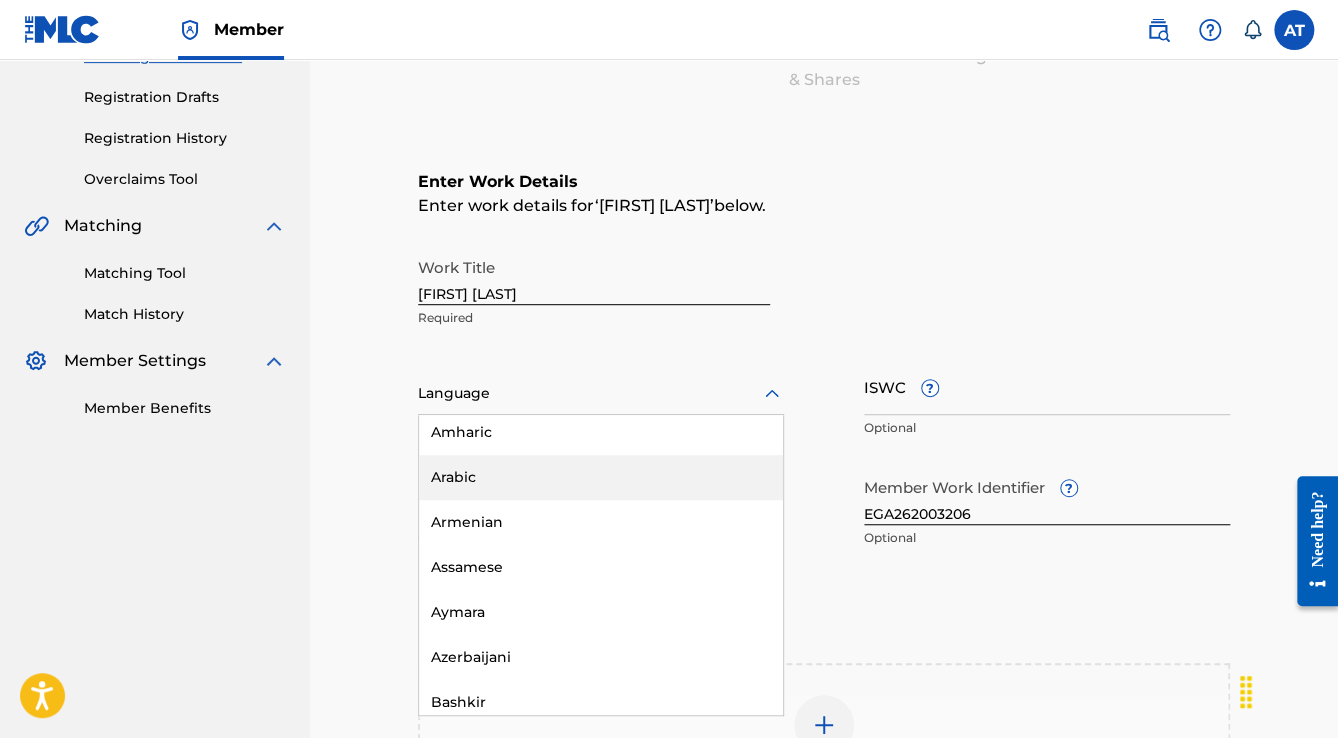 click on "Arabic" at bounding box center [601, 477] 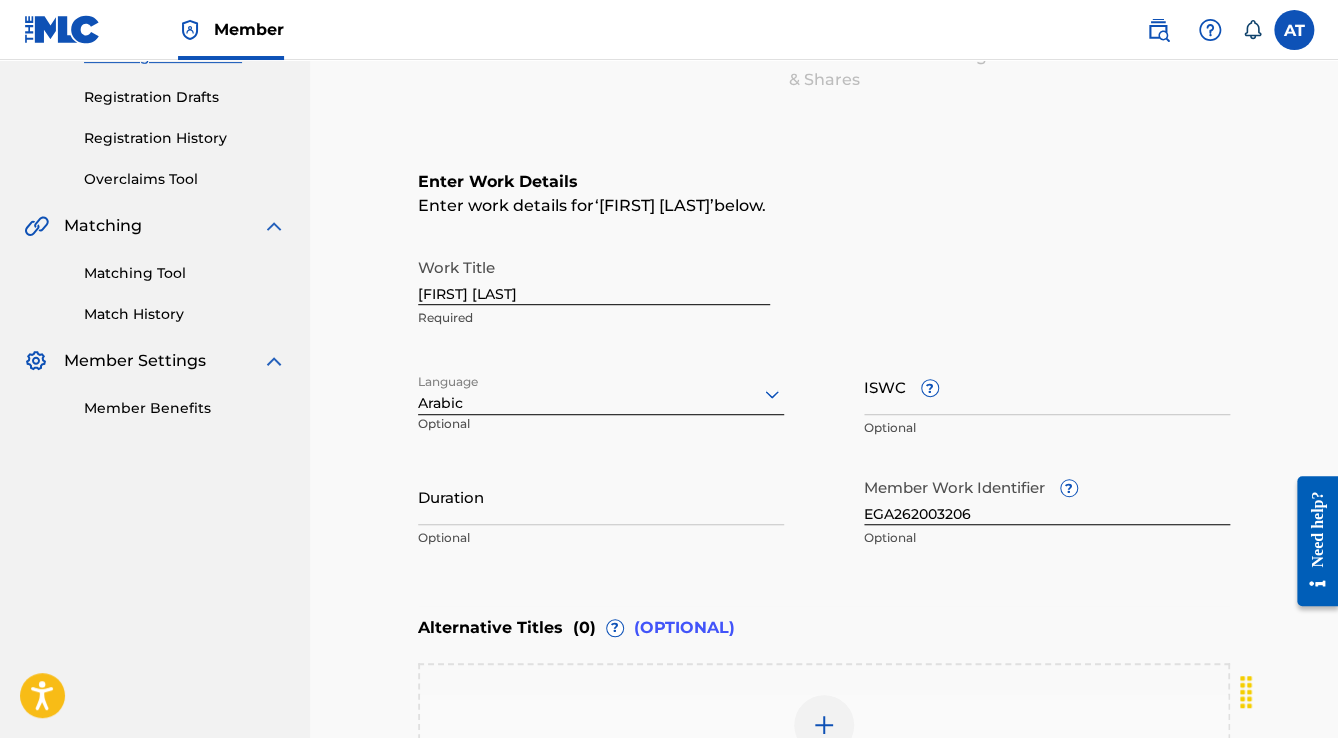 click on "Duration" at bounding box center (601, 496) 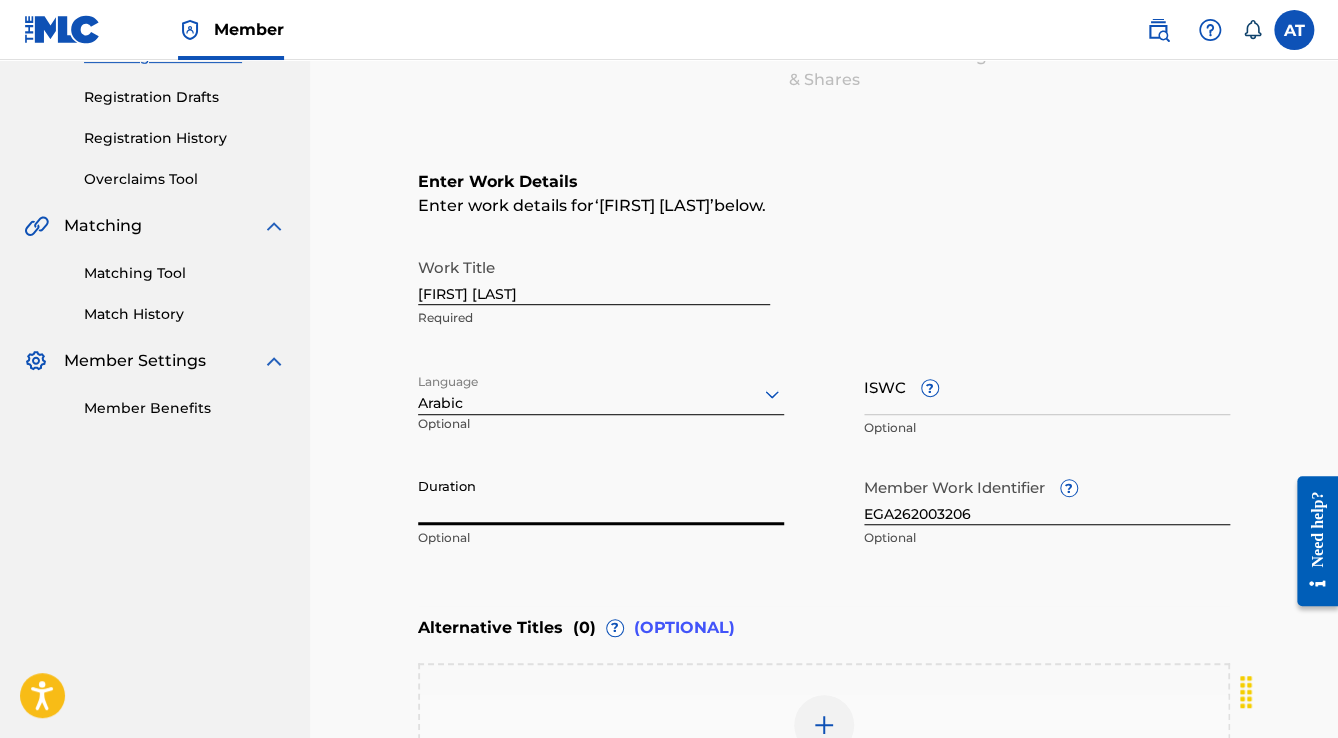 paste on "02:48" 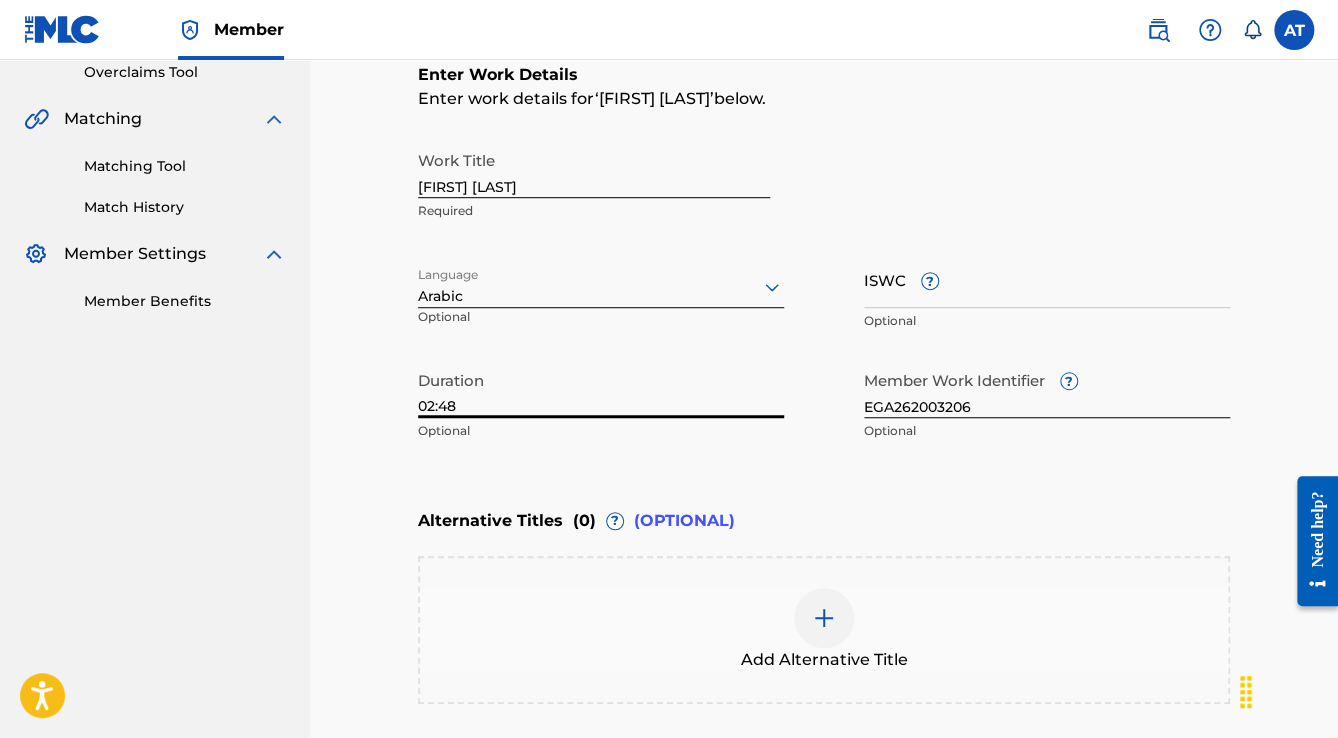 scroll, scrollTop: 677, scrollLeft: 0, axis: vertical 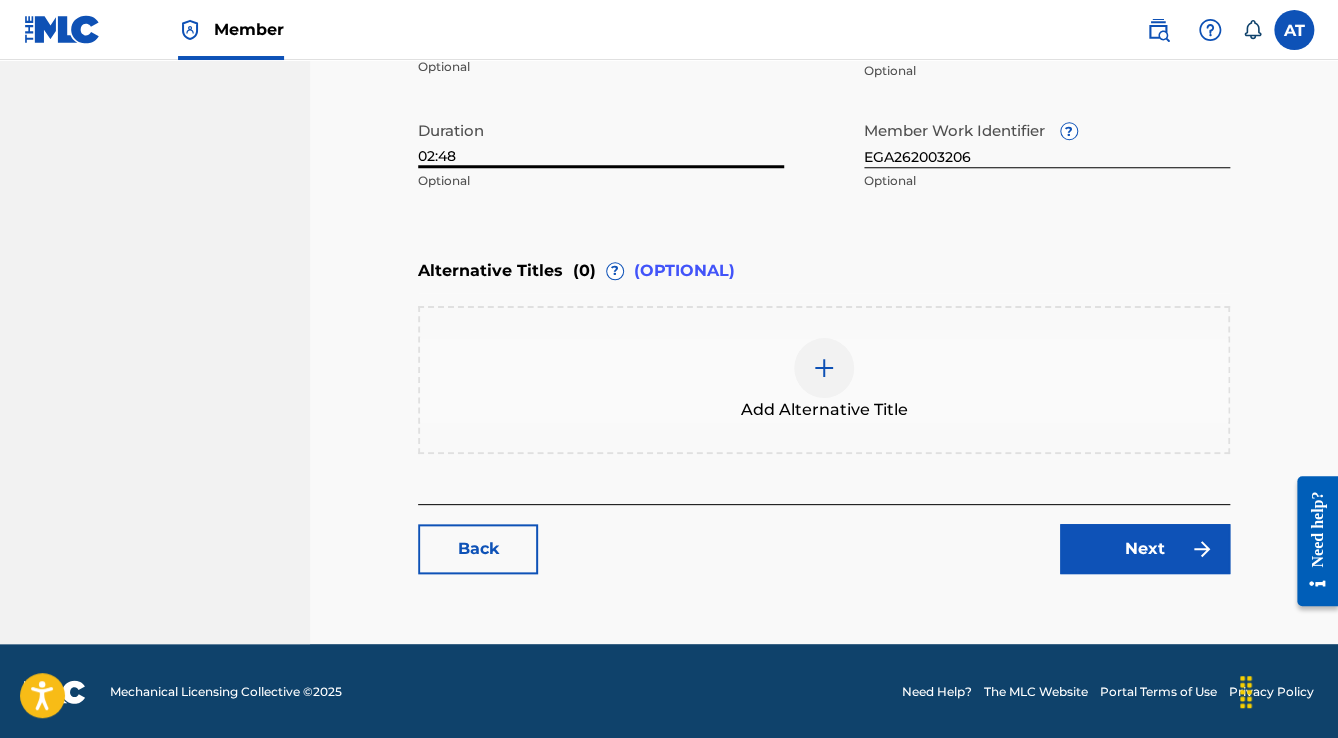 type on "02:48" 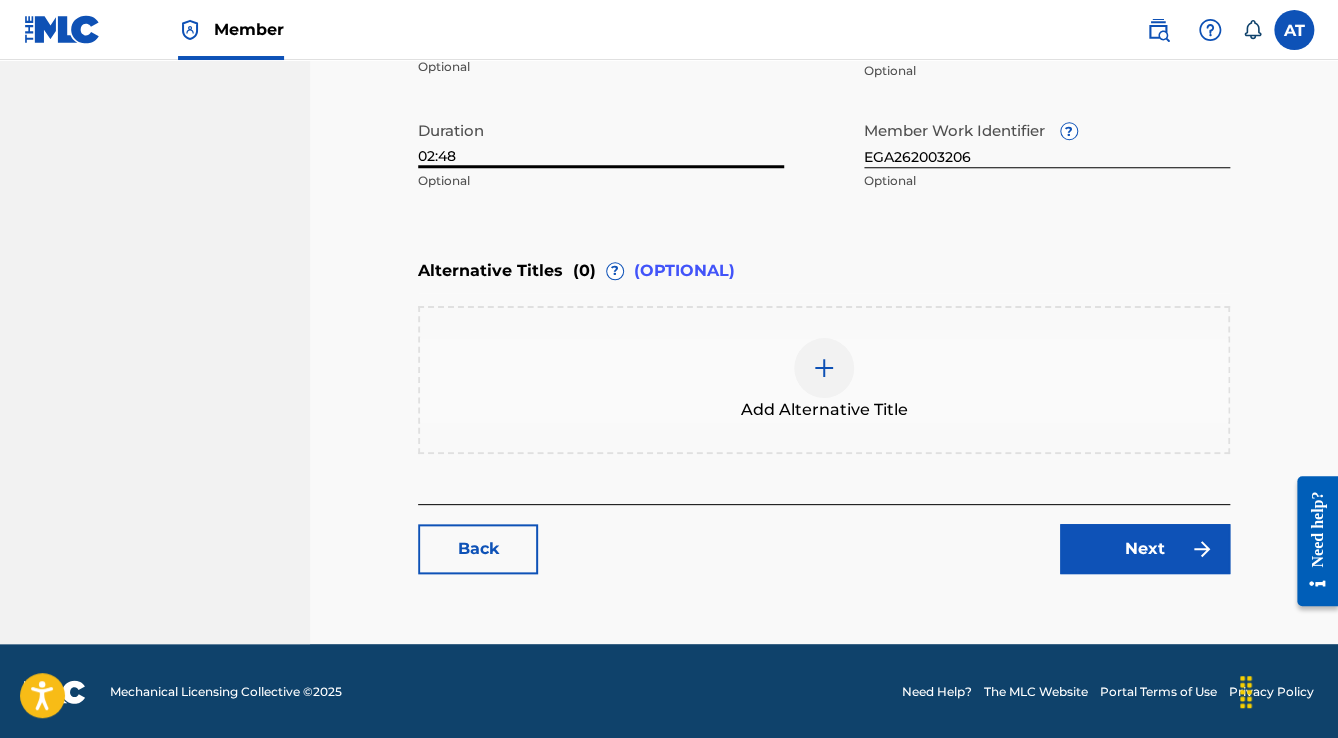 click on "Next" at bounding box center [1145, 549] 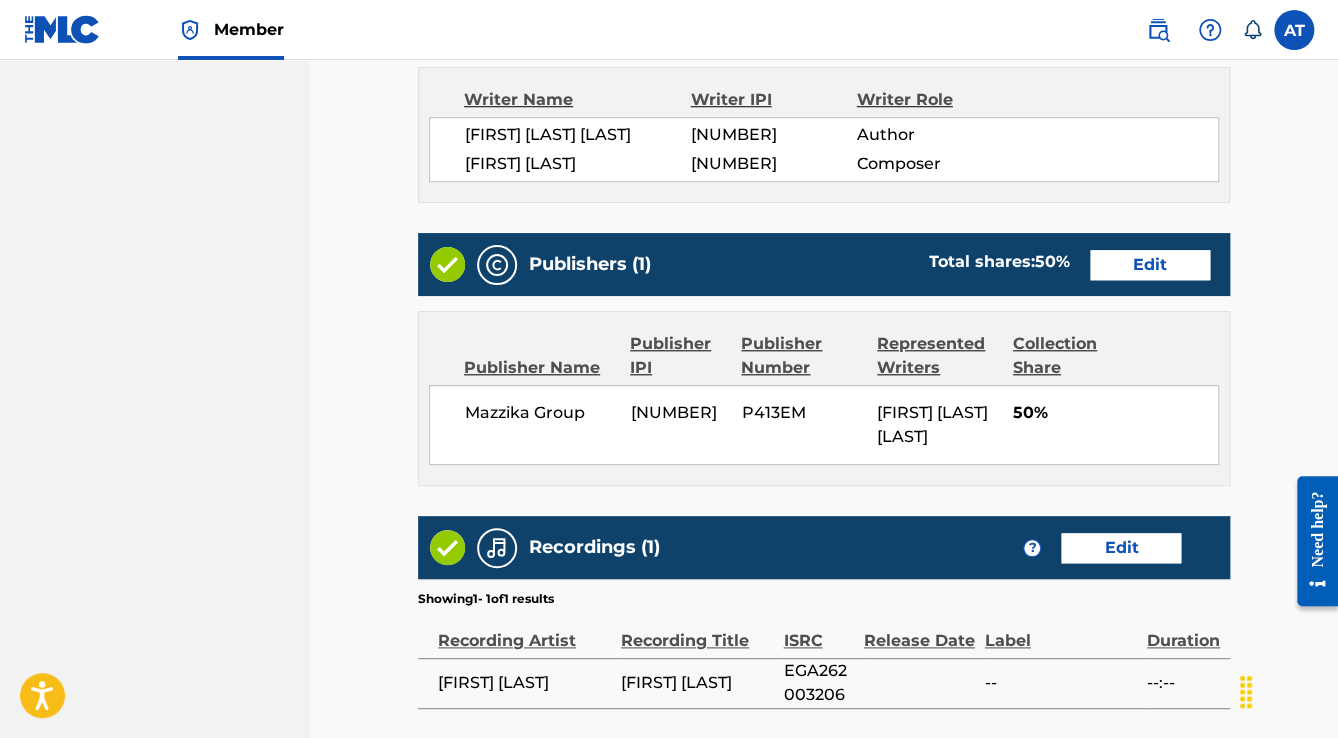 scroll, scrollTop: 880, scrollLeft: 0, axis: vertical 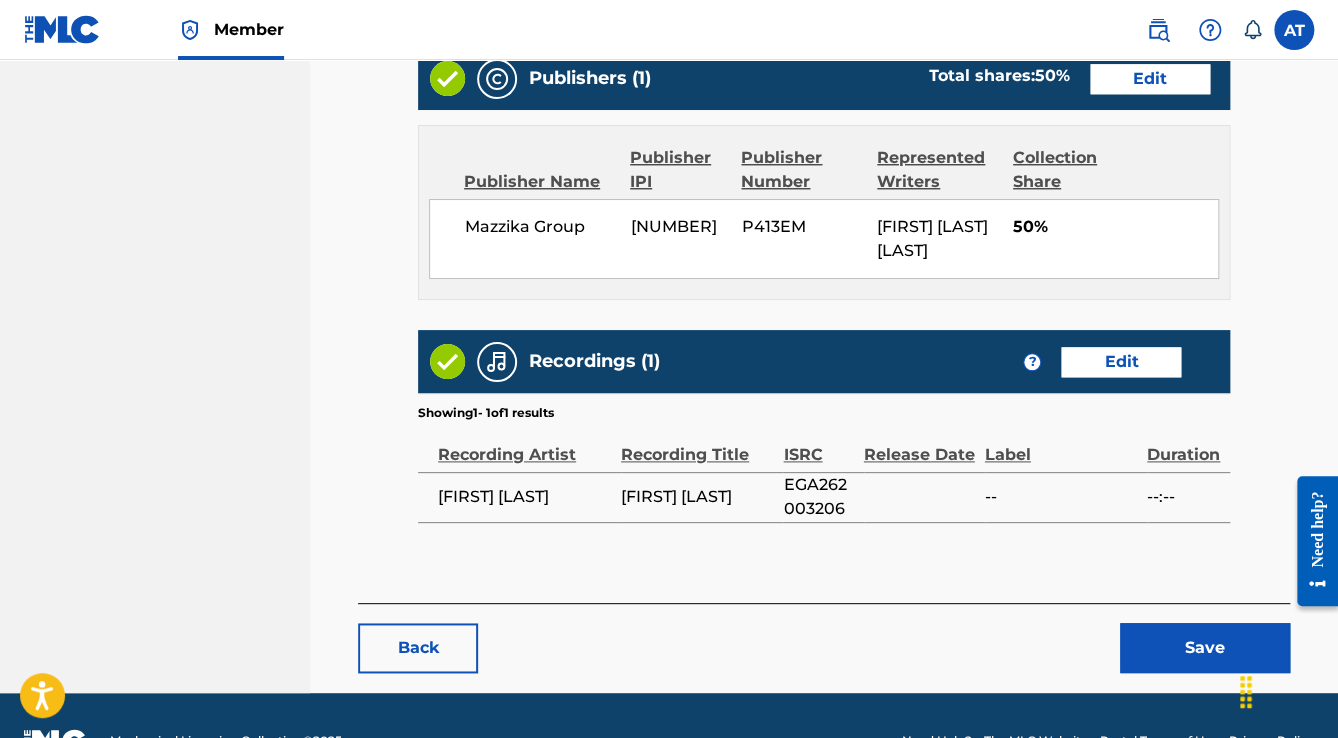 click on "Save" at bounding box center [1205, 648] 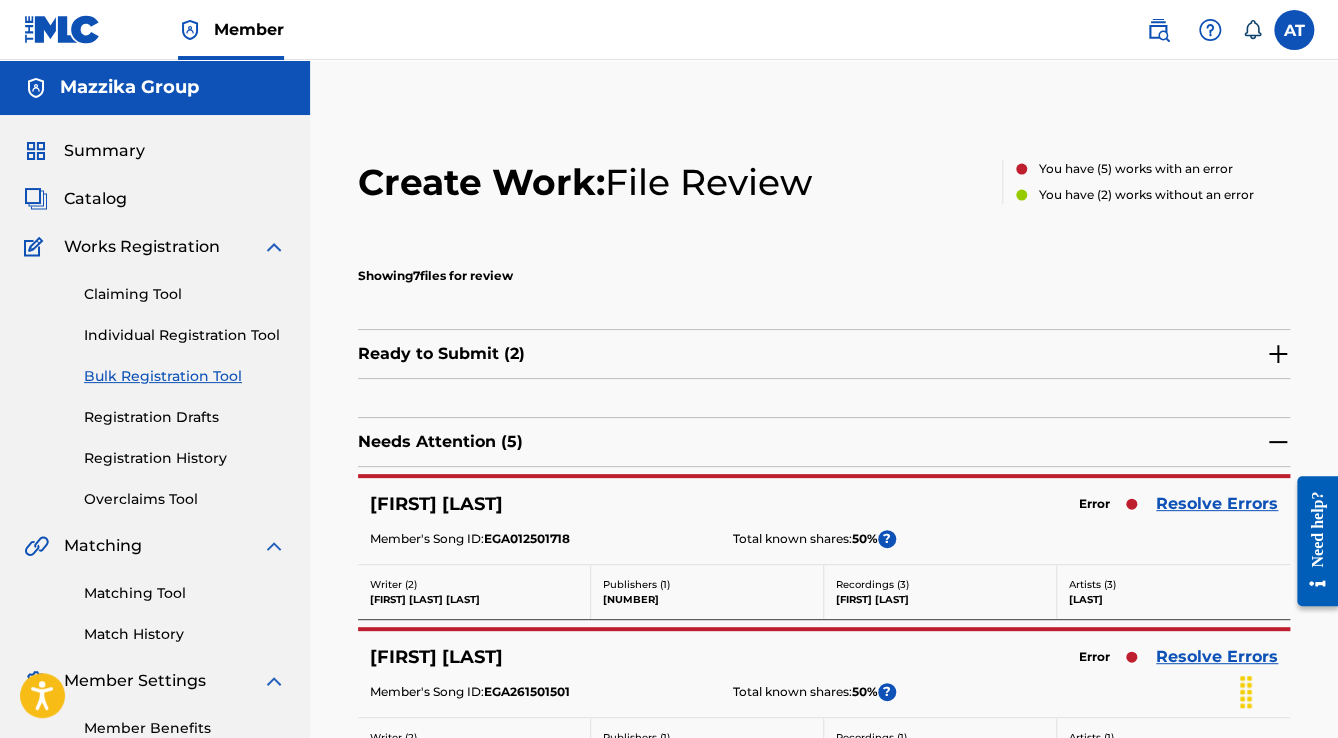 click on "Resolve Errors" at bounding box center (1217, 504) 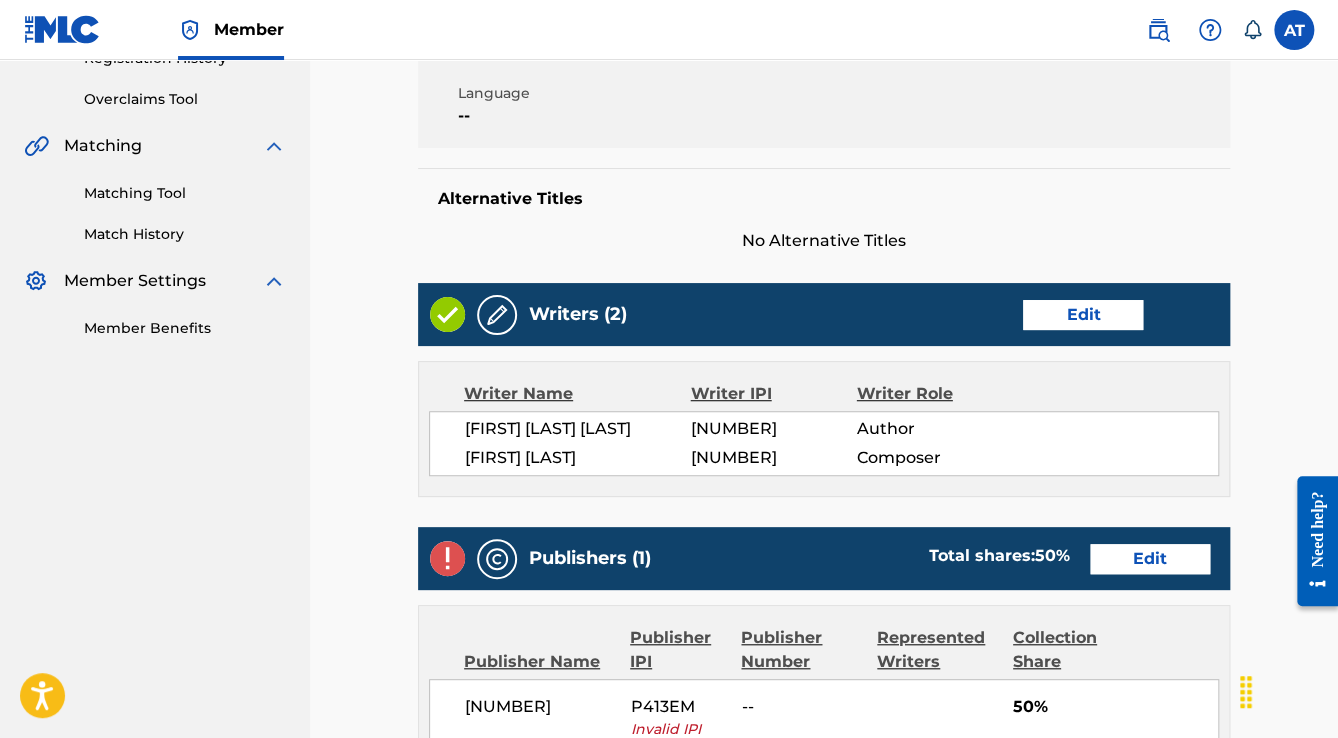 scroll, scrollTop: 560, scrollLeft: 0, axis: vertical 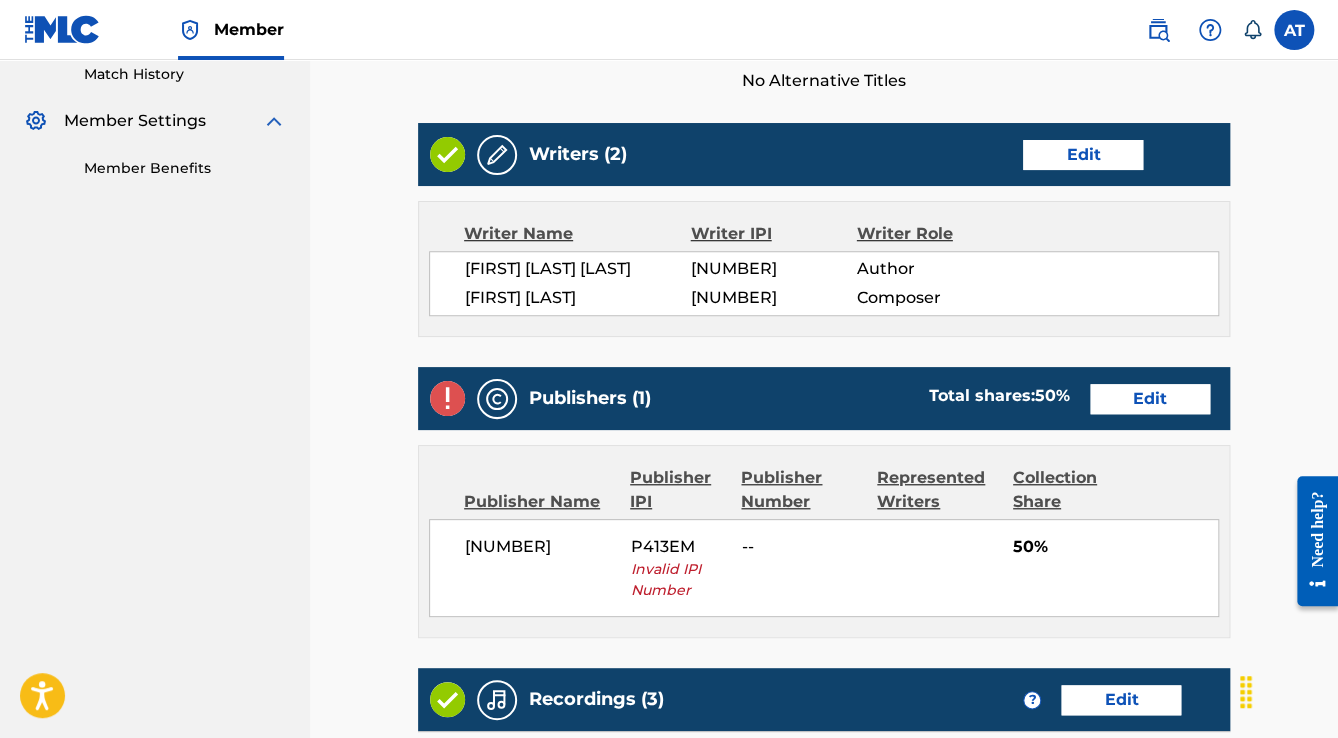 click on "Edit" at bounding box center [1150, 399] 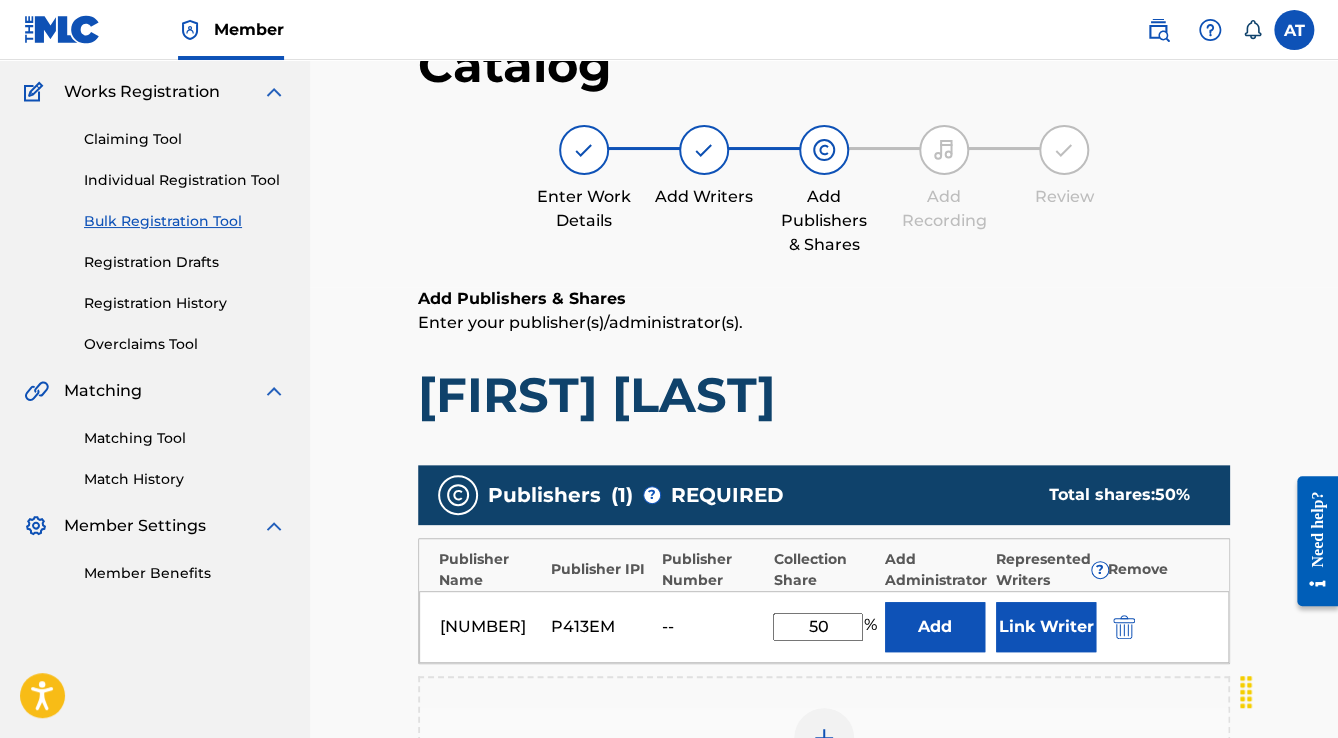 scroll, scrollTop: 400, scrollLeft: 0, axis: vertical 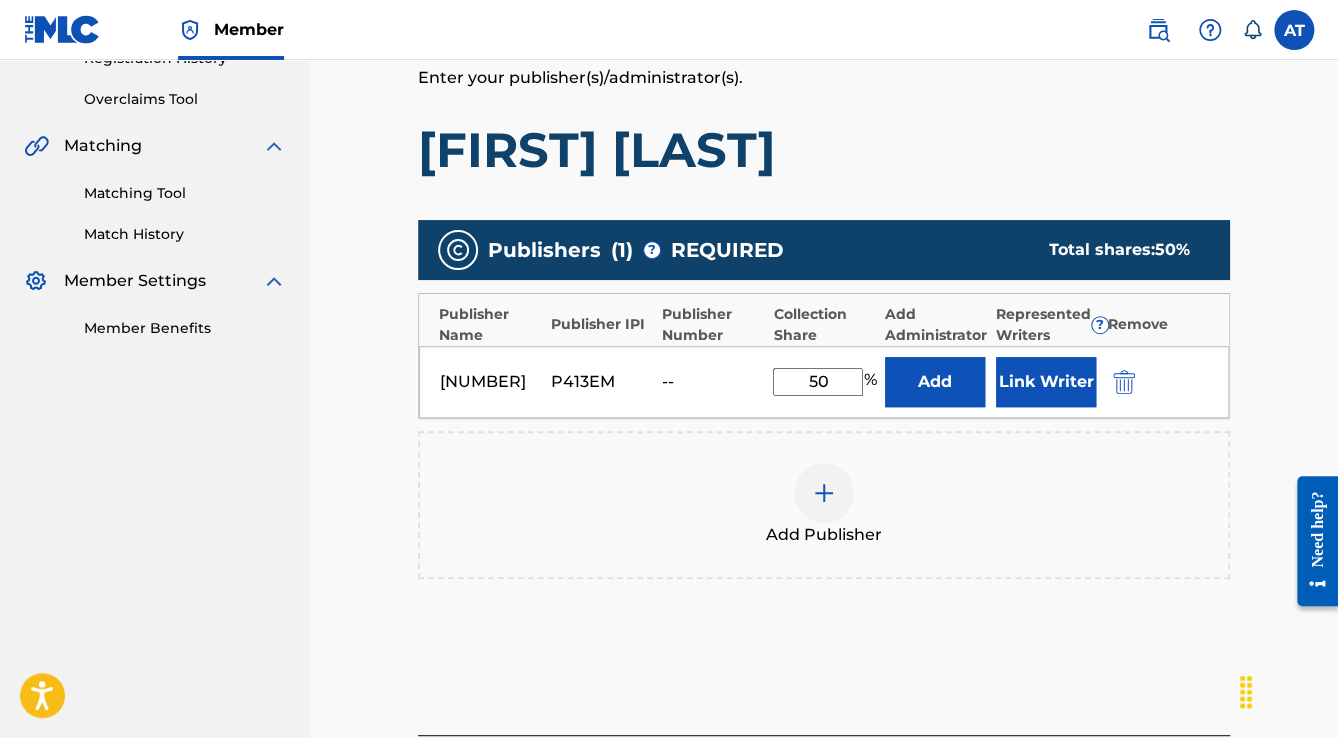 click at bounding box center [1124, 382] 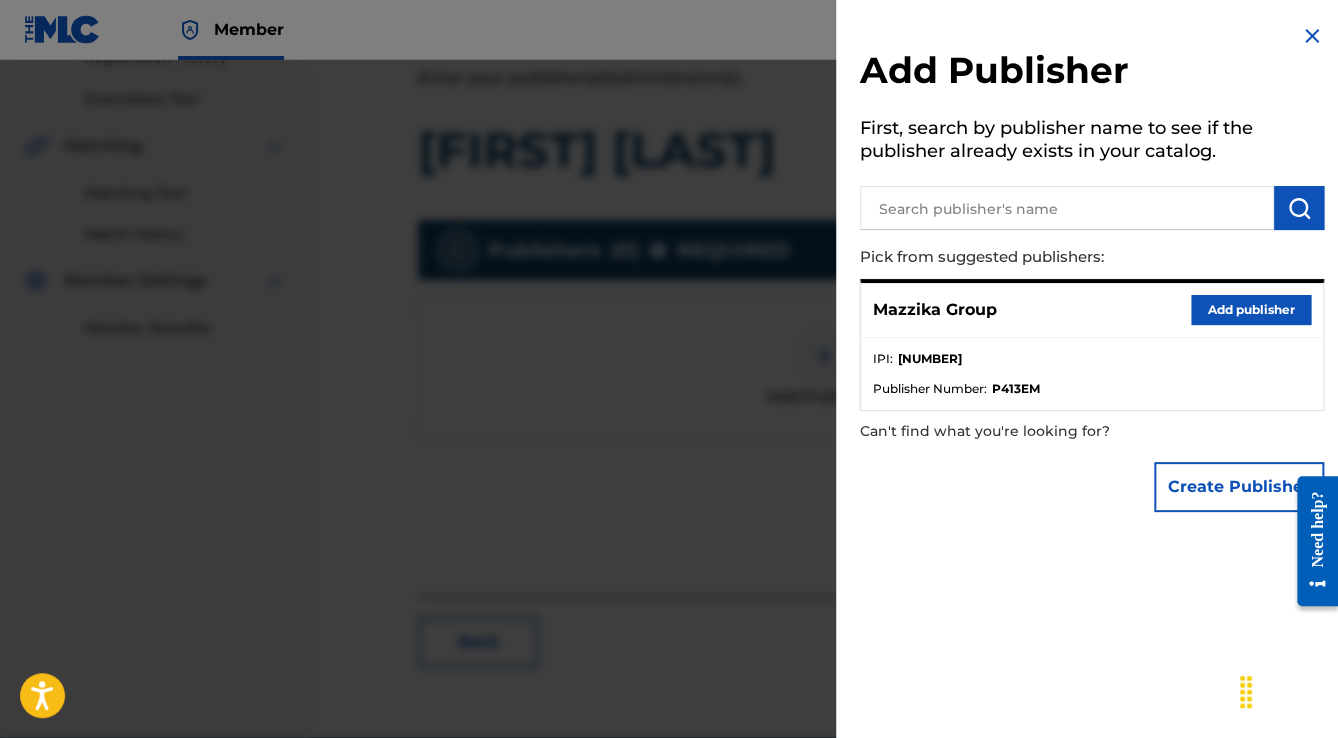click on "Add publisher" at bounding box center (1251, 310) 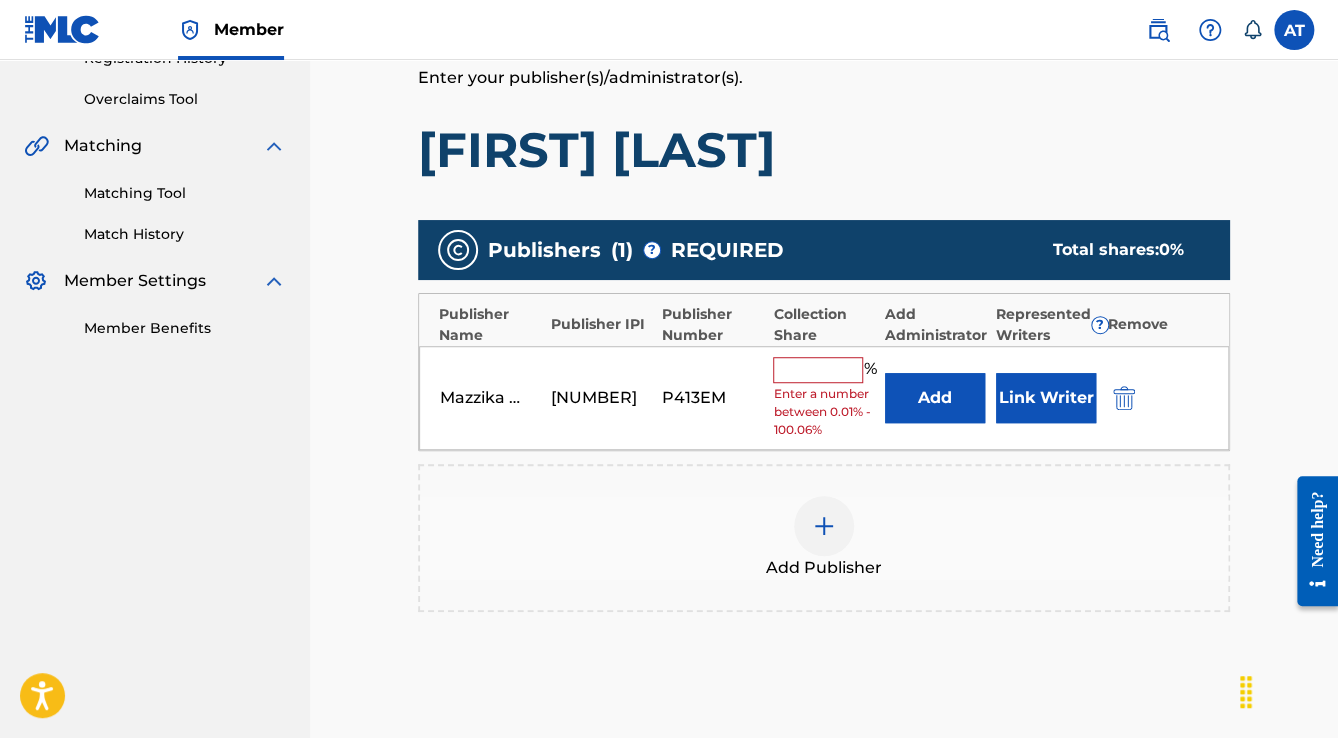 click at bounding box center (818, 370) 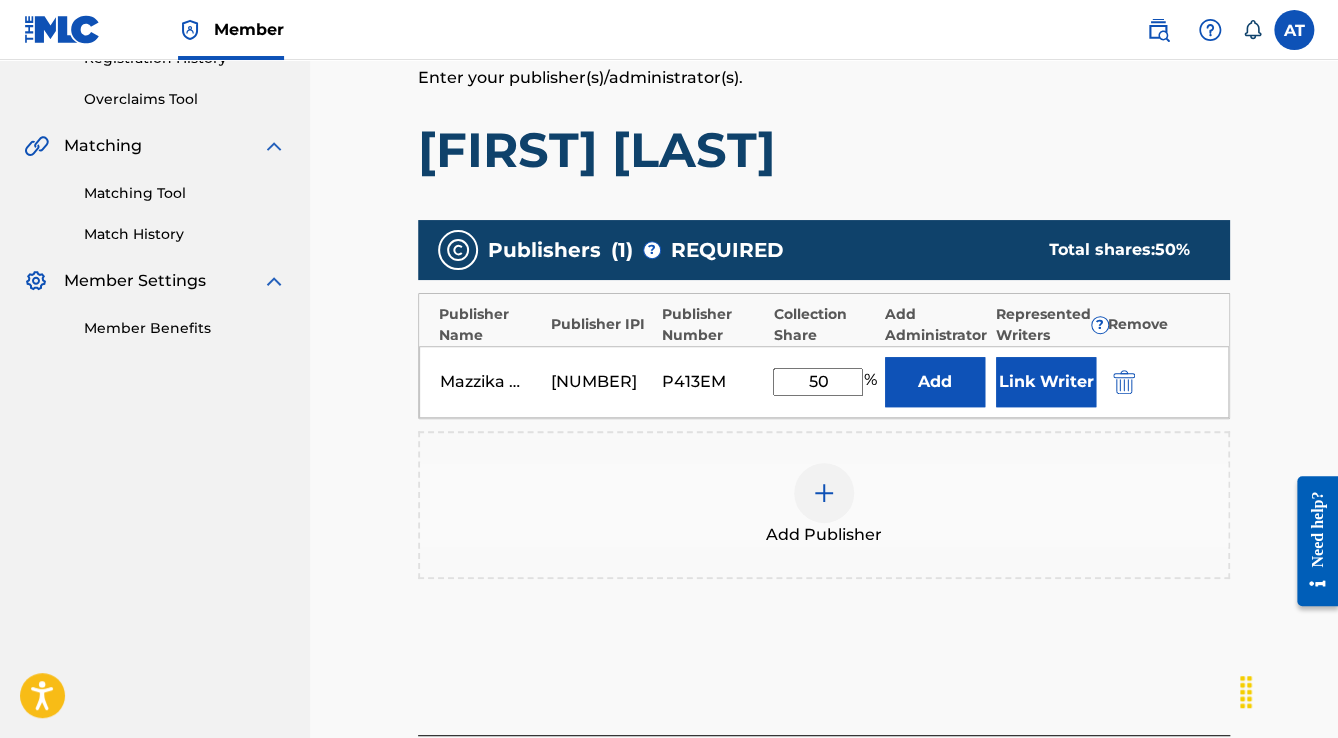 click on "Link Writer" at bounding box center [1046, 382] 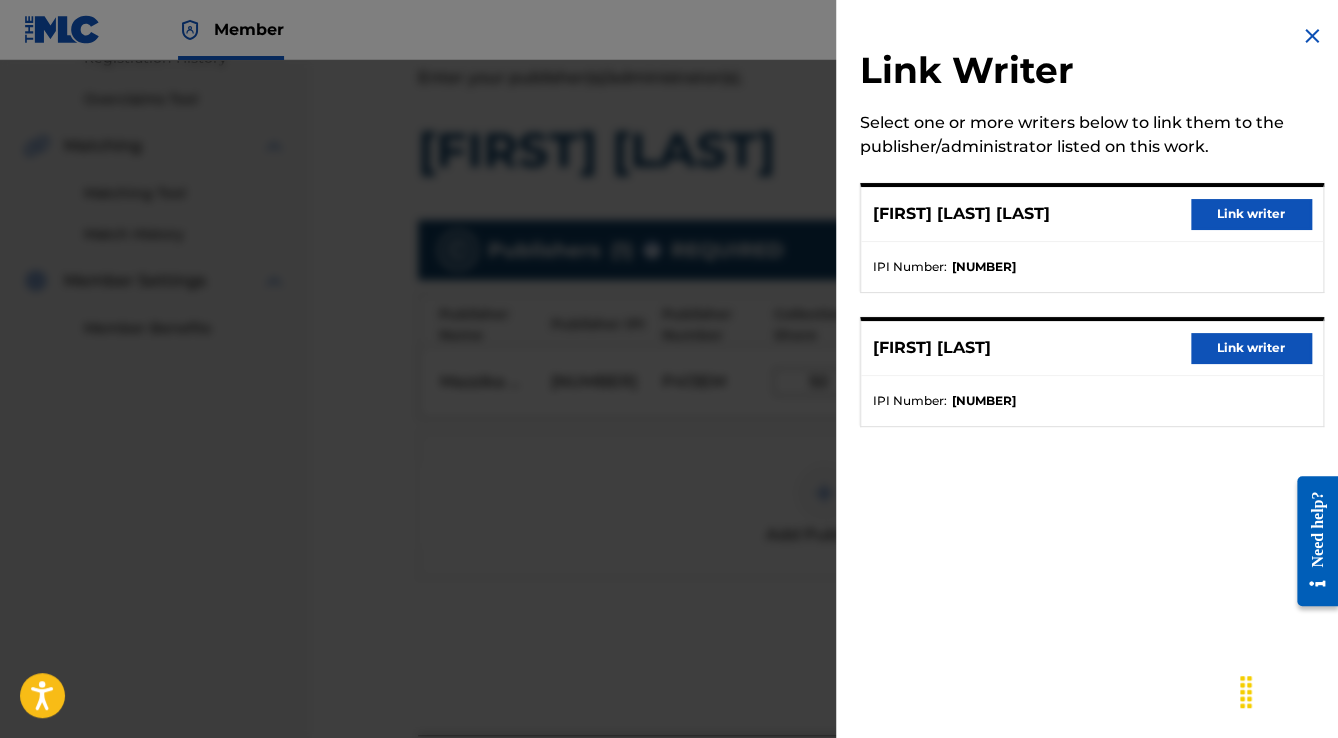 click on "Link writer" at bounding box center [1251, 214] 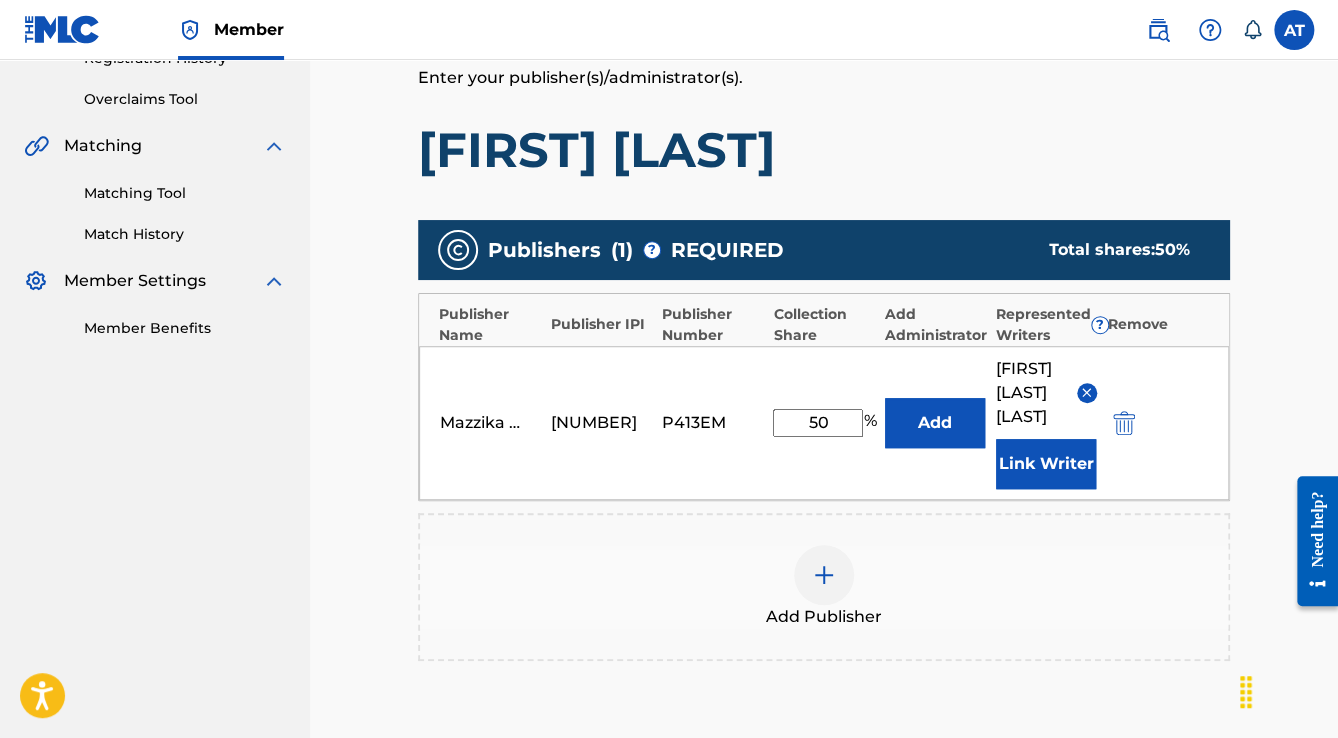 scroll, scrollTop: 736, scrollLeft: 0, axis: vertical 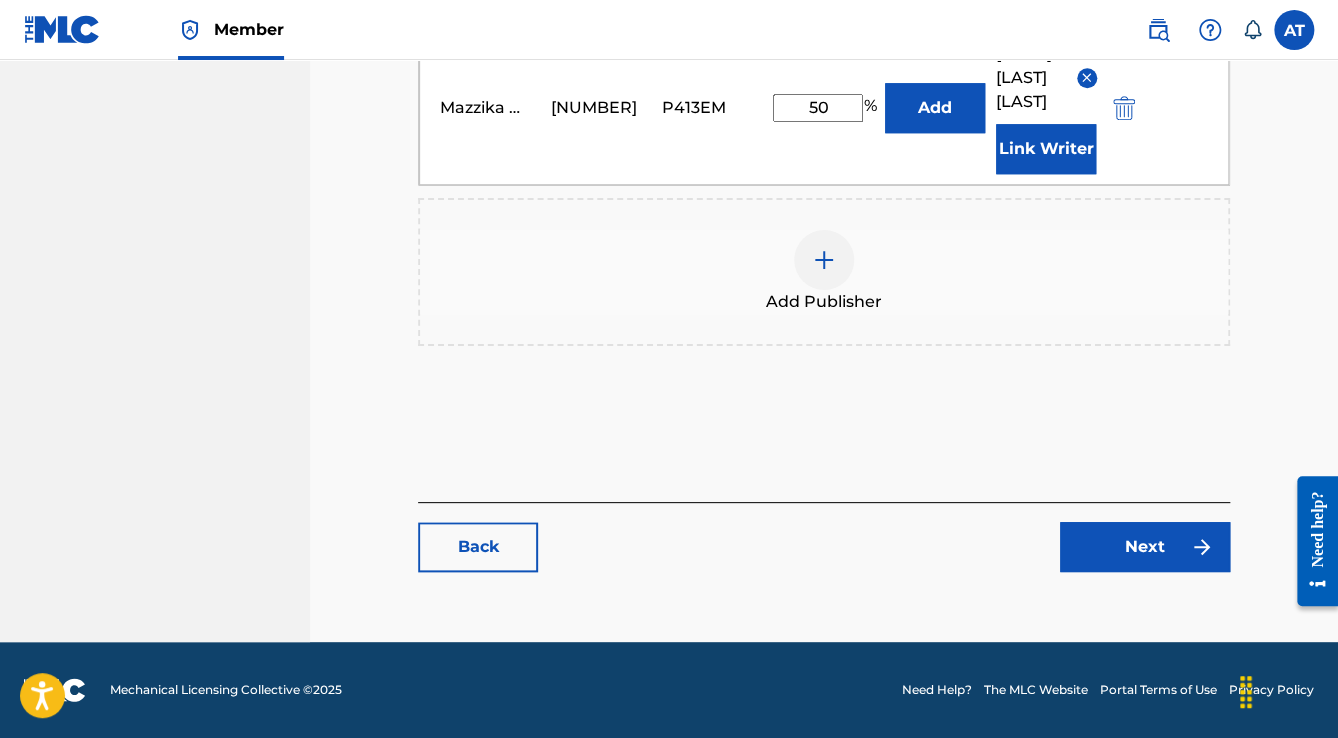 click on "Next" at bounding box center [1145, 547] 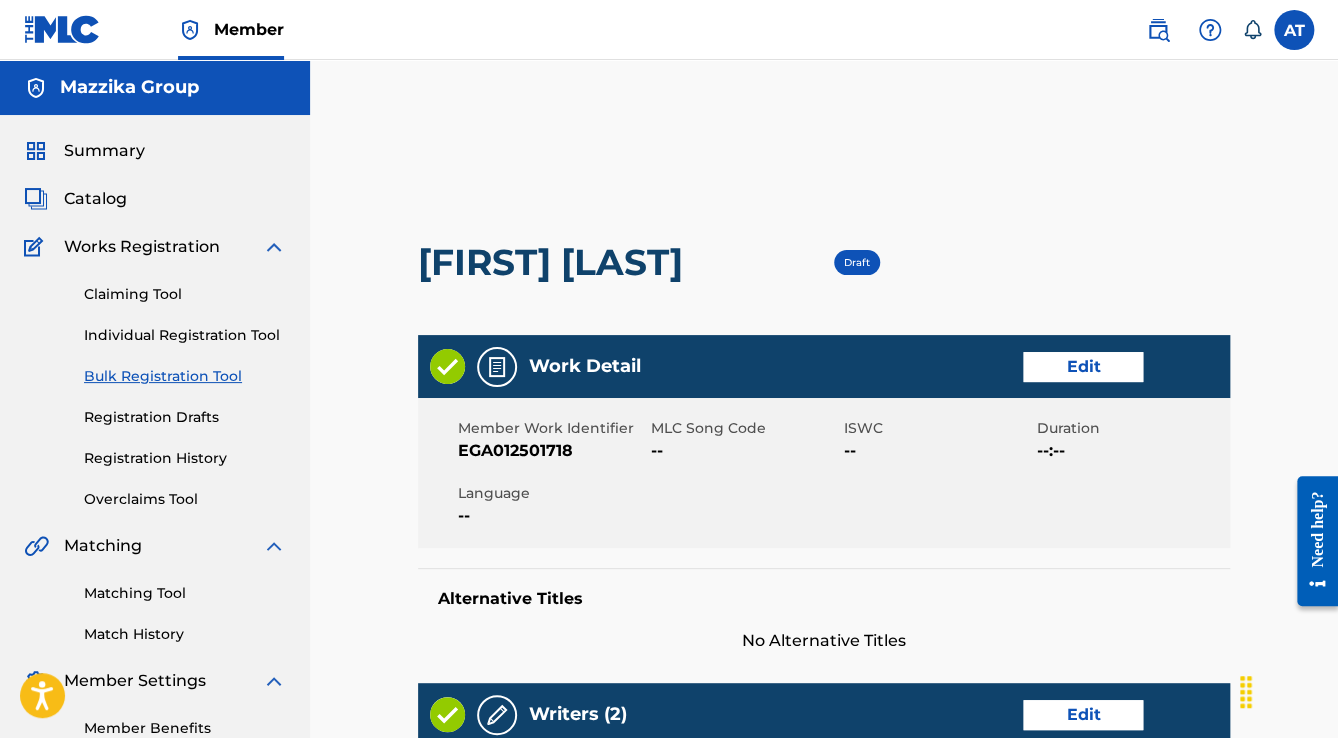 click on "Edit" at bounding box center (1083, 367) 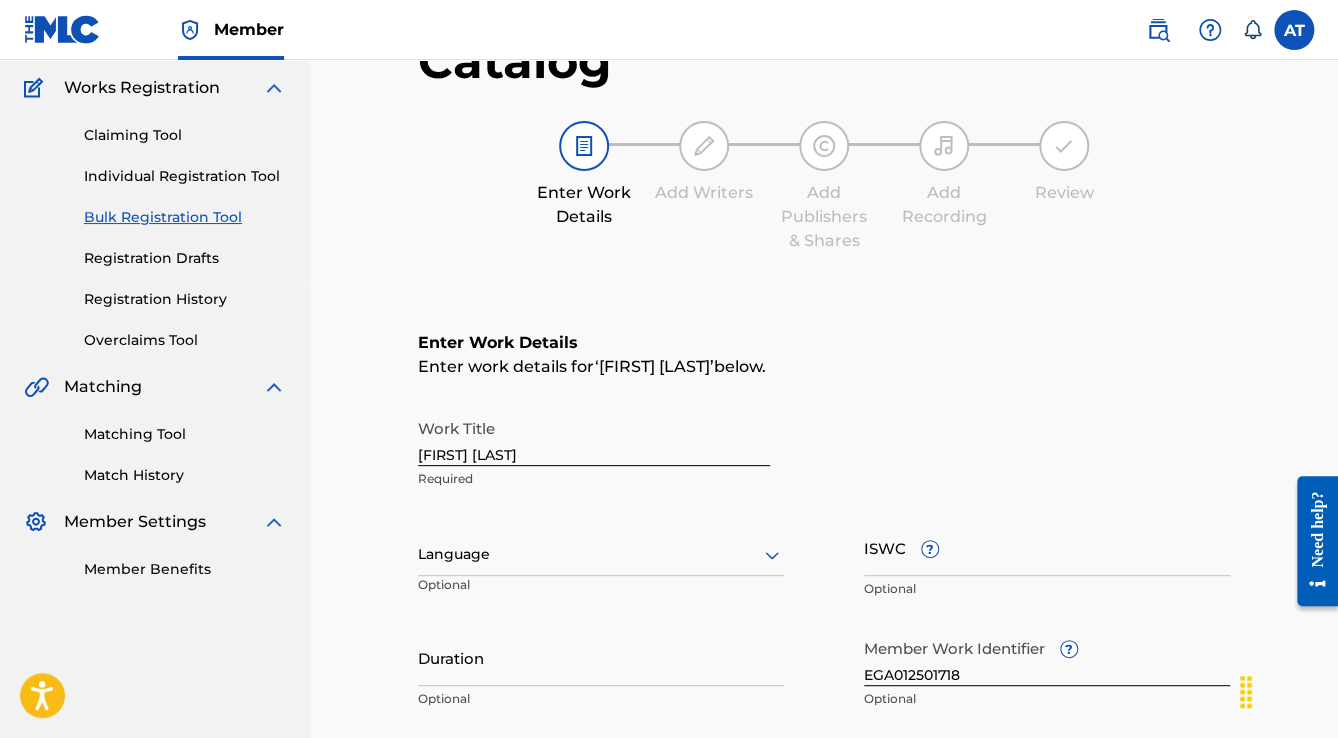 scroll, scrollTop: 320, scrollLeft: 0, axis: vertical 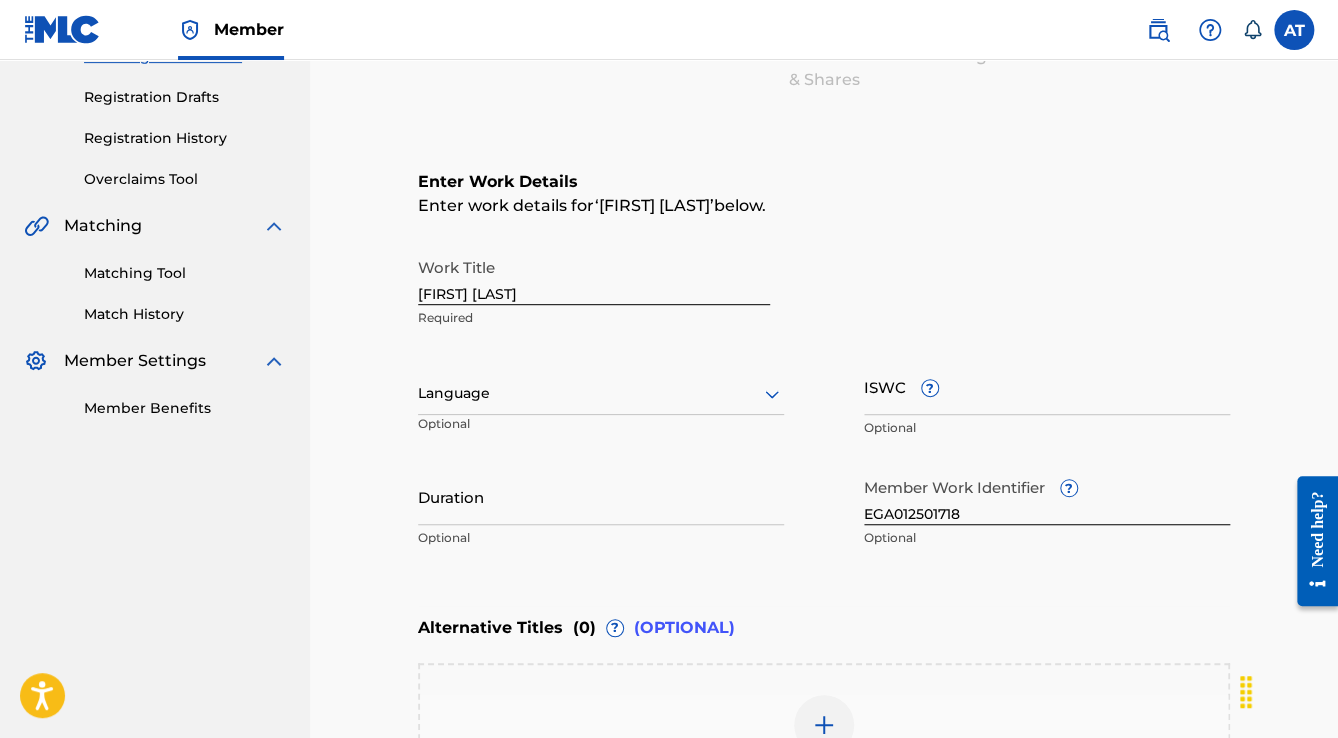 click on "Work Title   Ala Tabiaty Required Language Optional ISWC   ? Optional Duration   Optional Member Work Identifier   ? EGA012501718 Optional" at bounding box center [824, 403] 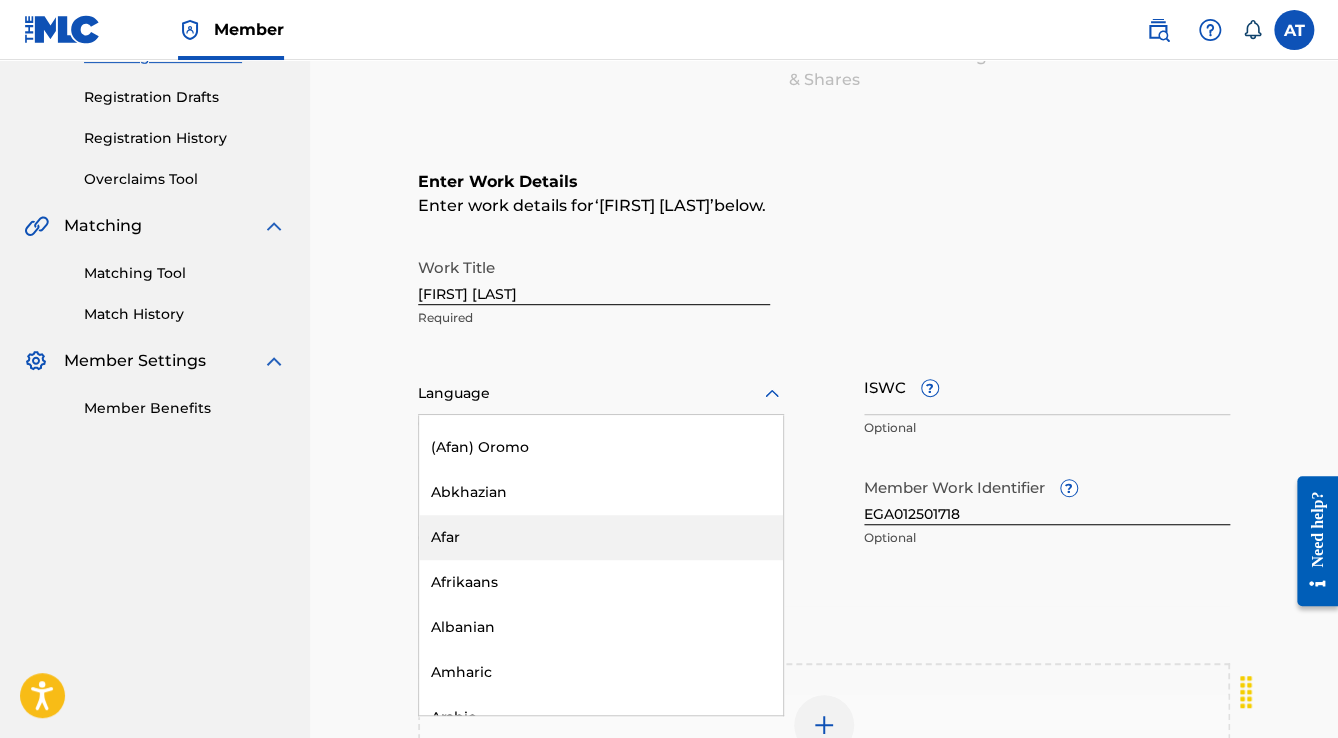 scroll, scrollTop: 320, scrollLeft: 0, axis: vertical 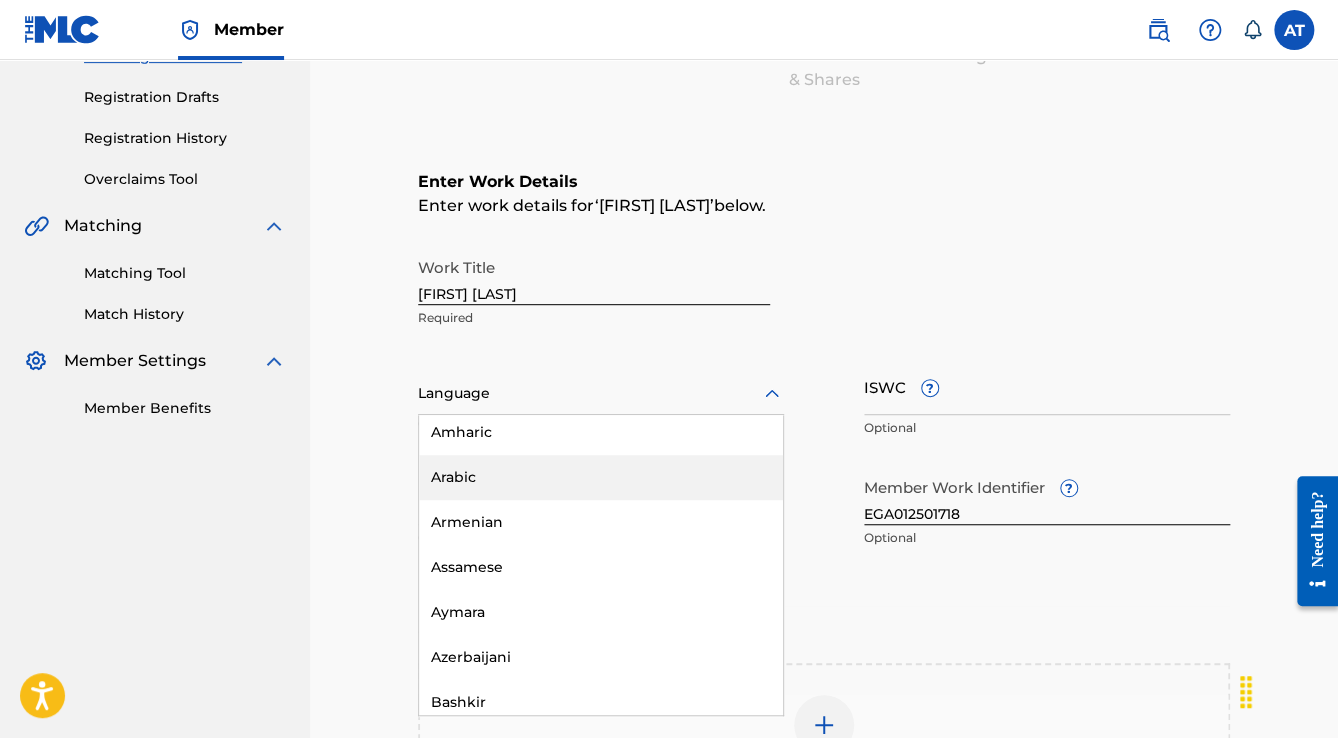 click on "Arabic" at bounding box center [601, 477] 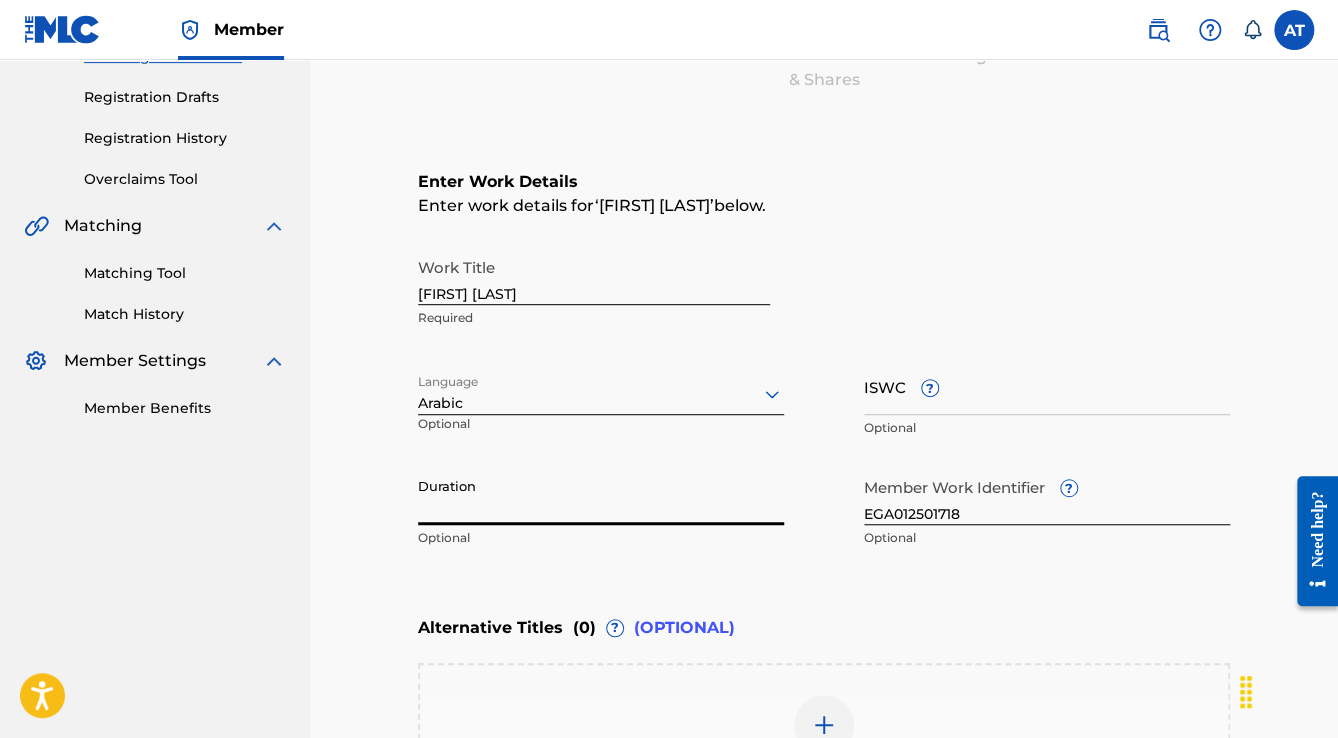 click on "Duration" at bounding box center [601, 496] 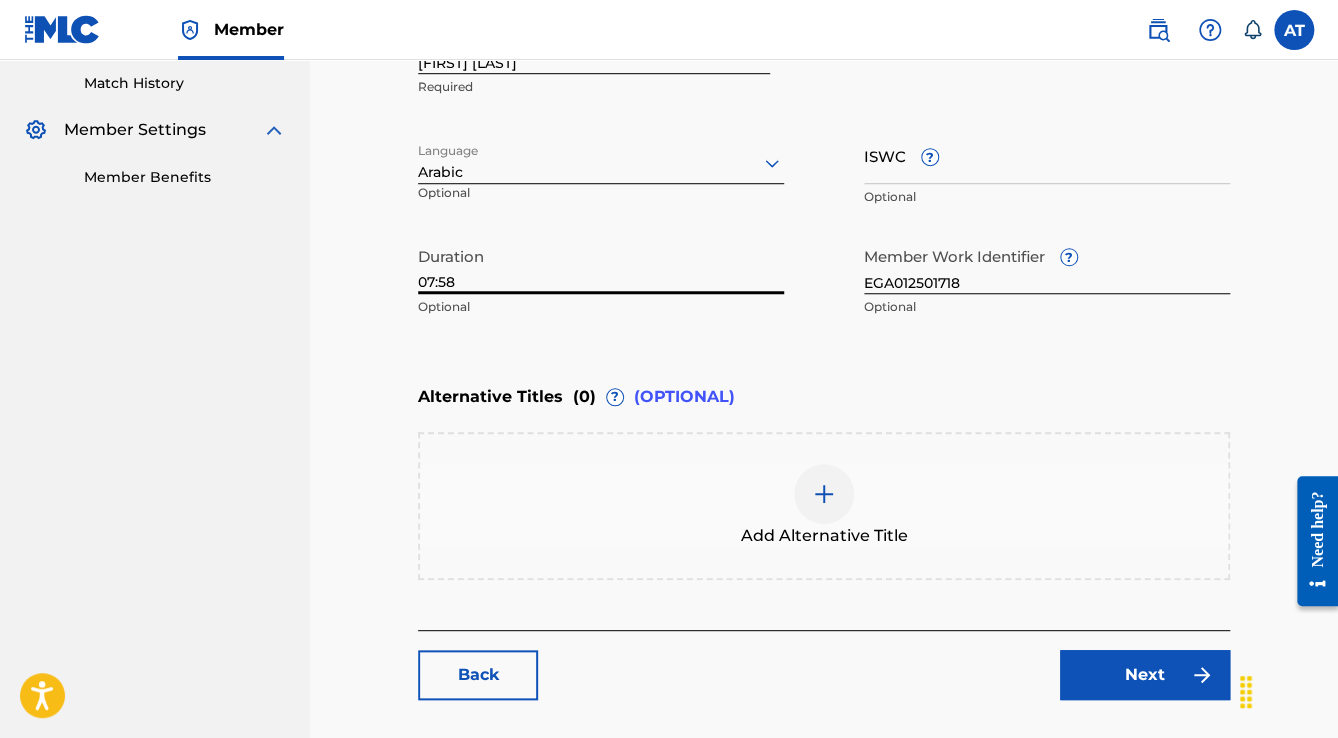 scroll, scrollTop: 560, scrollLeft: 0, axis: vertical 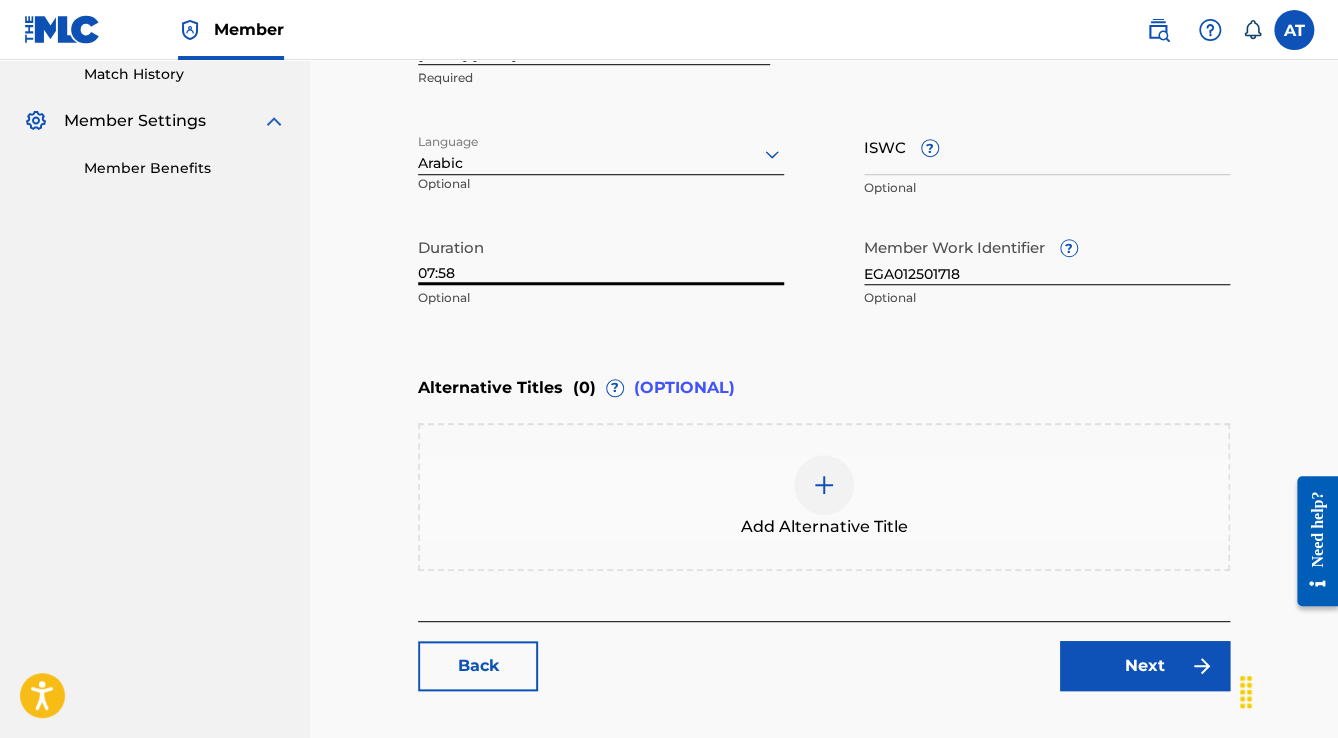 type on "07:58" 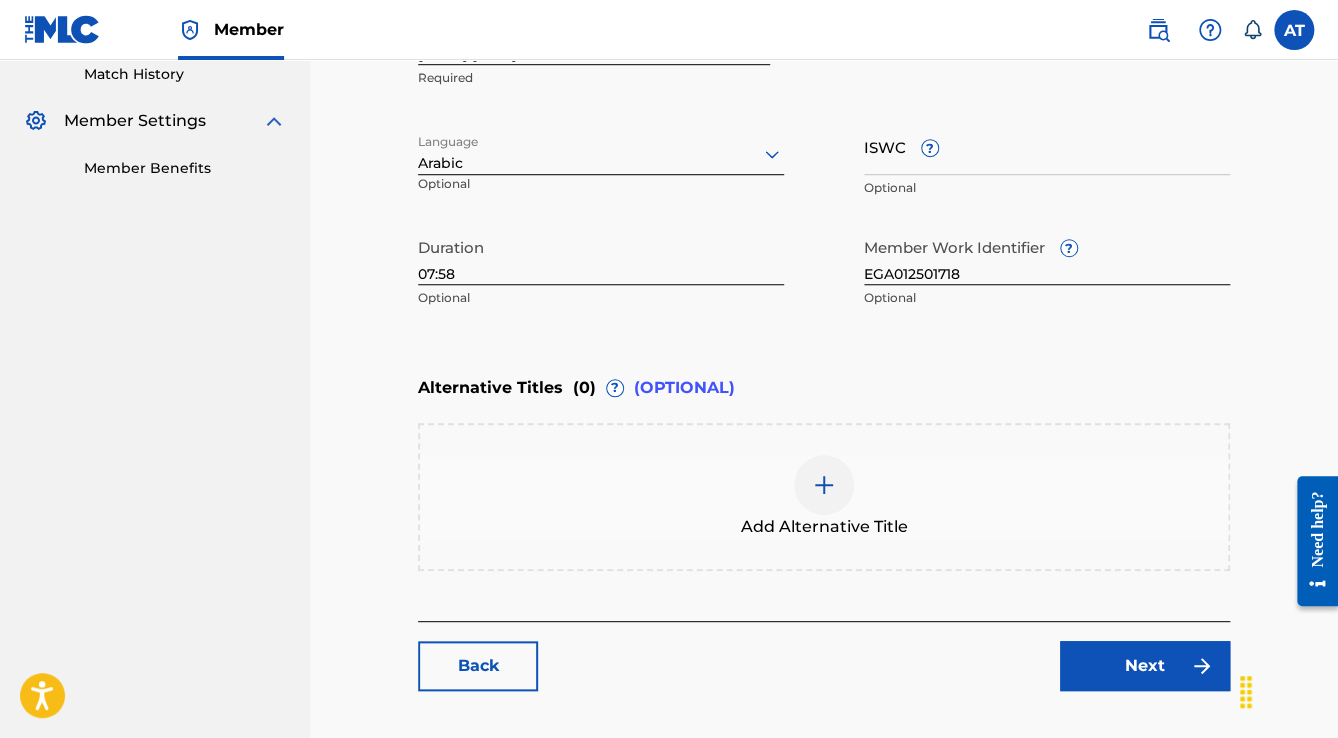 click on "Next" at bounding box center [1145, 666] 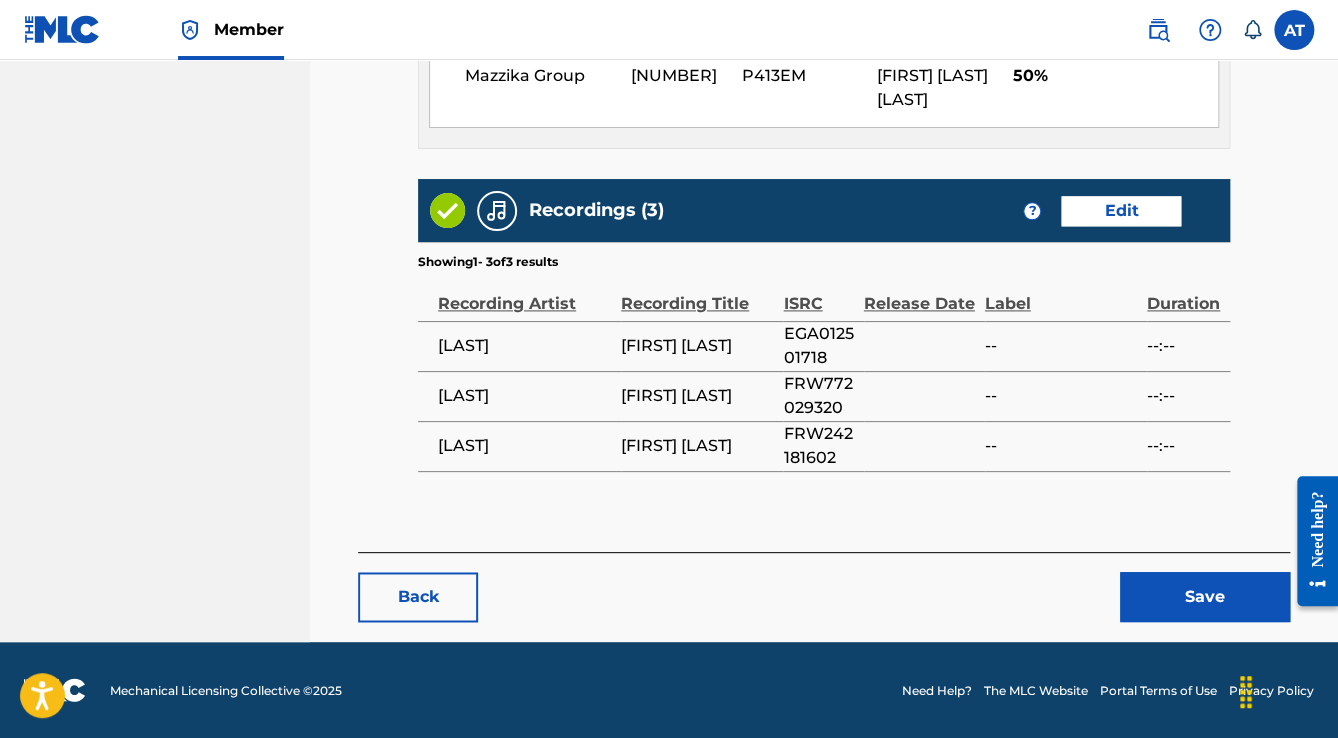 scroll, scrollTop: 1052, scrollLeft: 0, axis: vertical 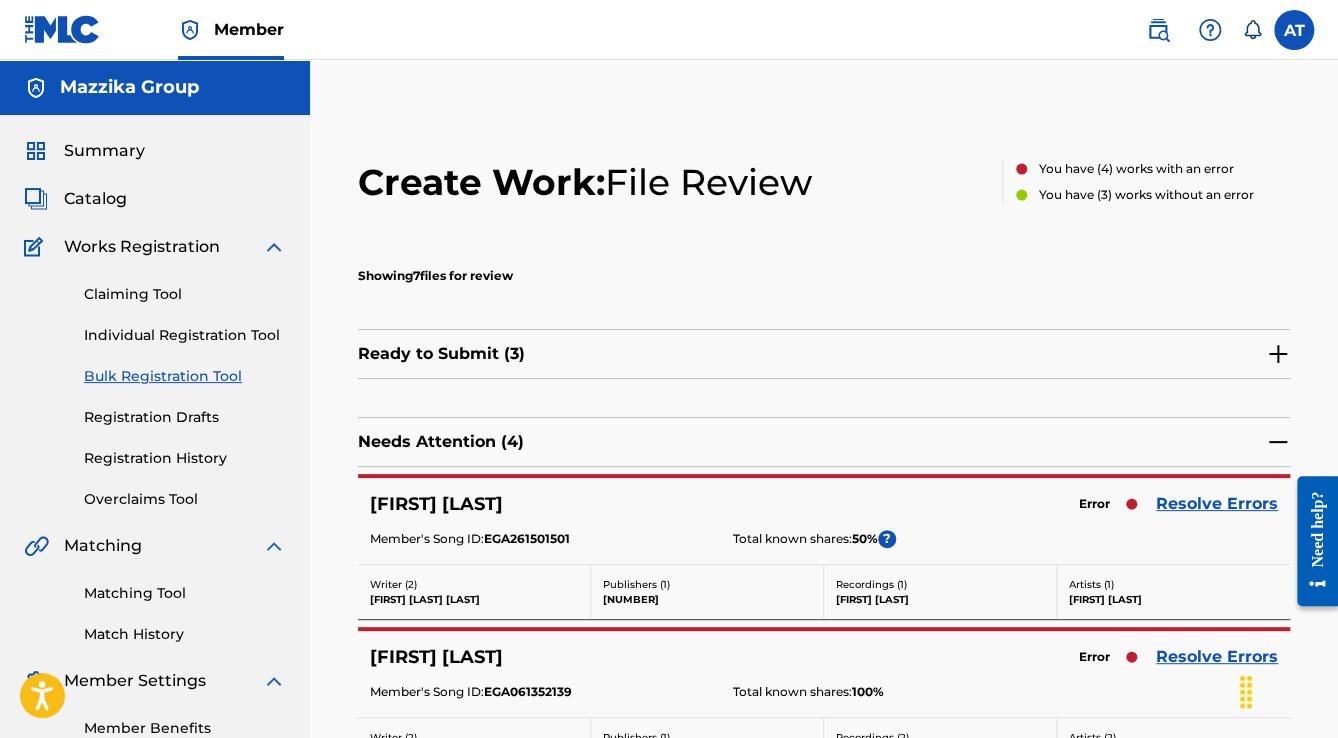 click on "Resolve Errors" at bounding box center (1217, 504) 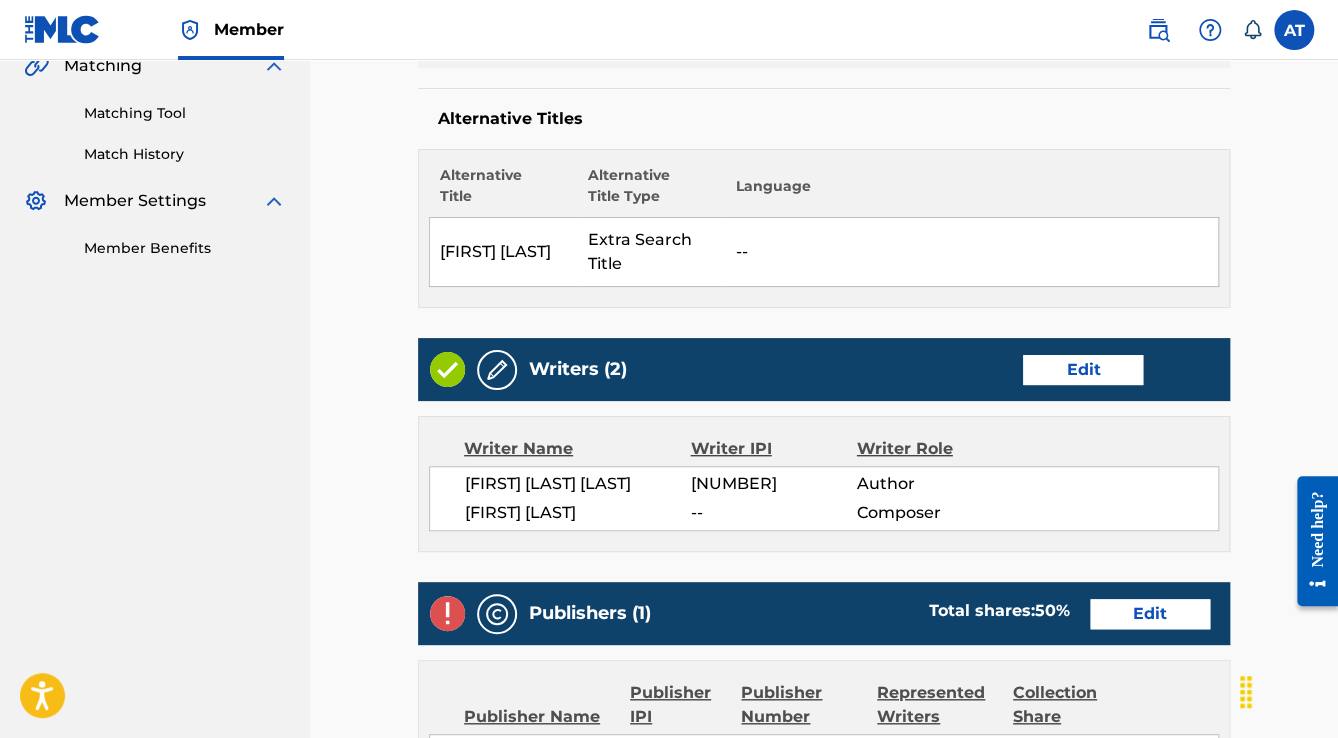 scroll, scrollTop: 720, scrollLeft: 0, axis: vertical 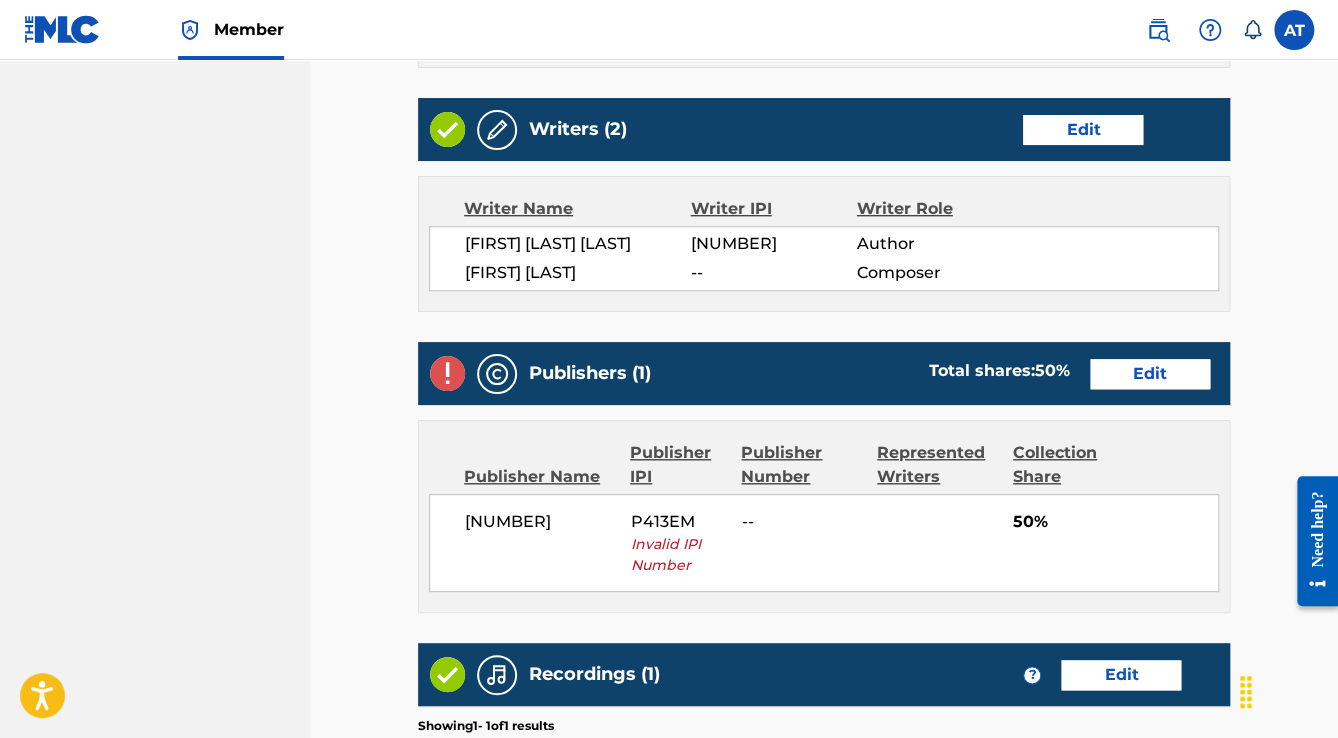 click on "Edit" at bounding box center [1150, 374] 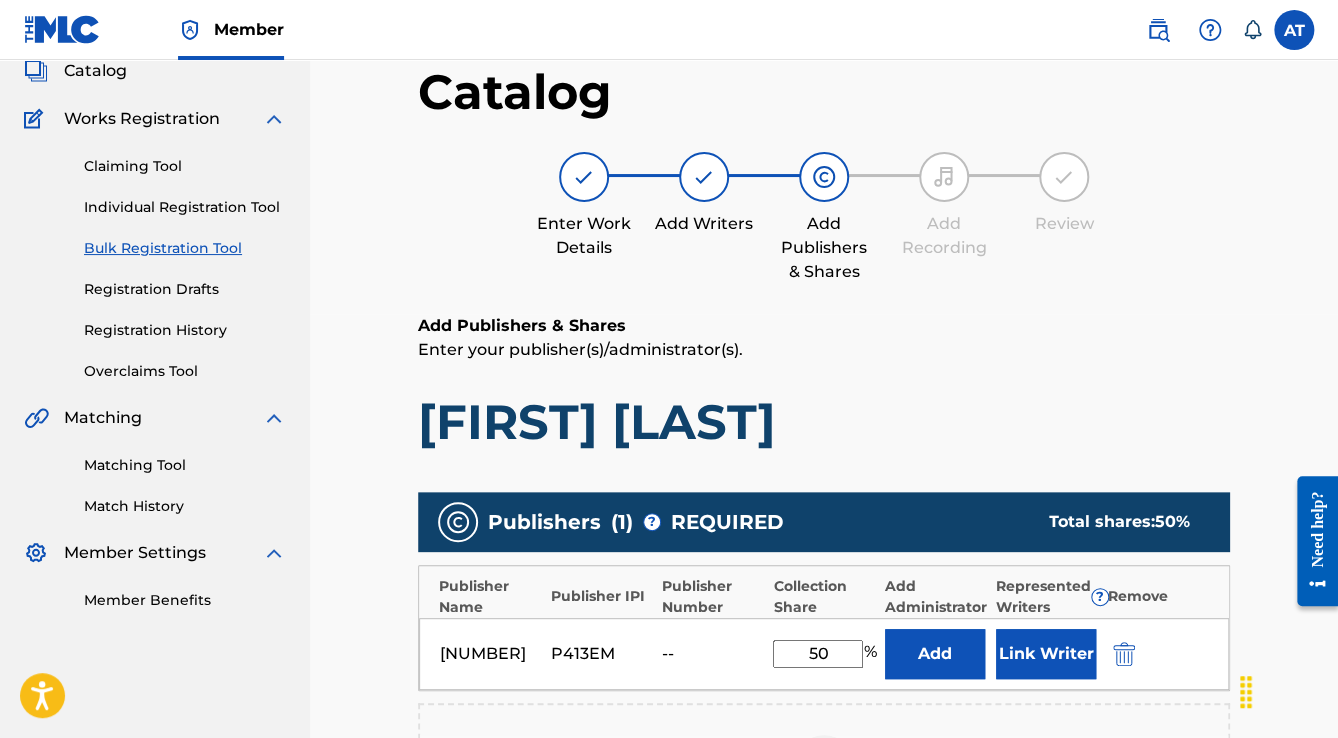 scroll, scrollTop: 480, scrollLeft: 0, axis: vertical 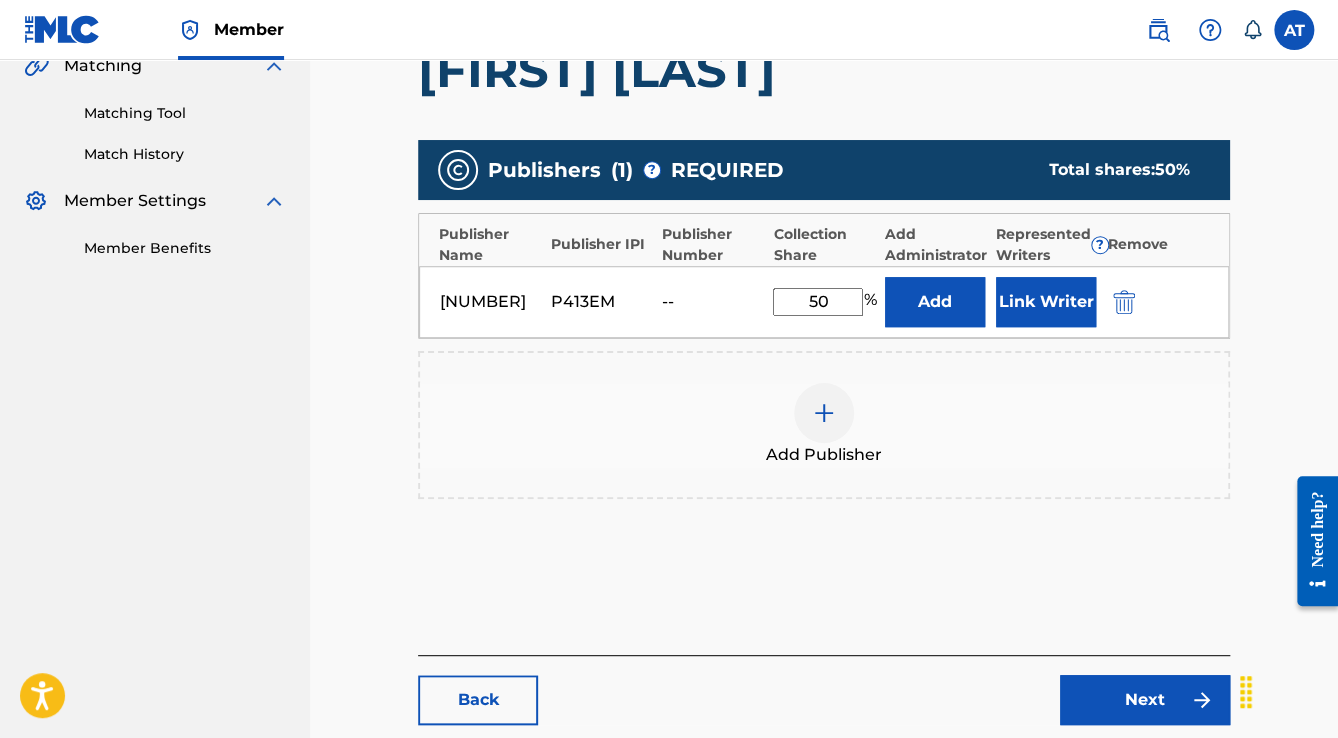 click at bounding box center (1124, 302) 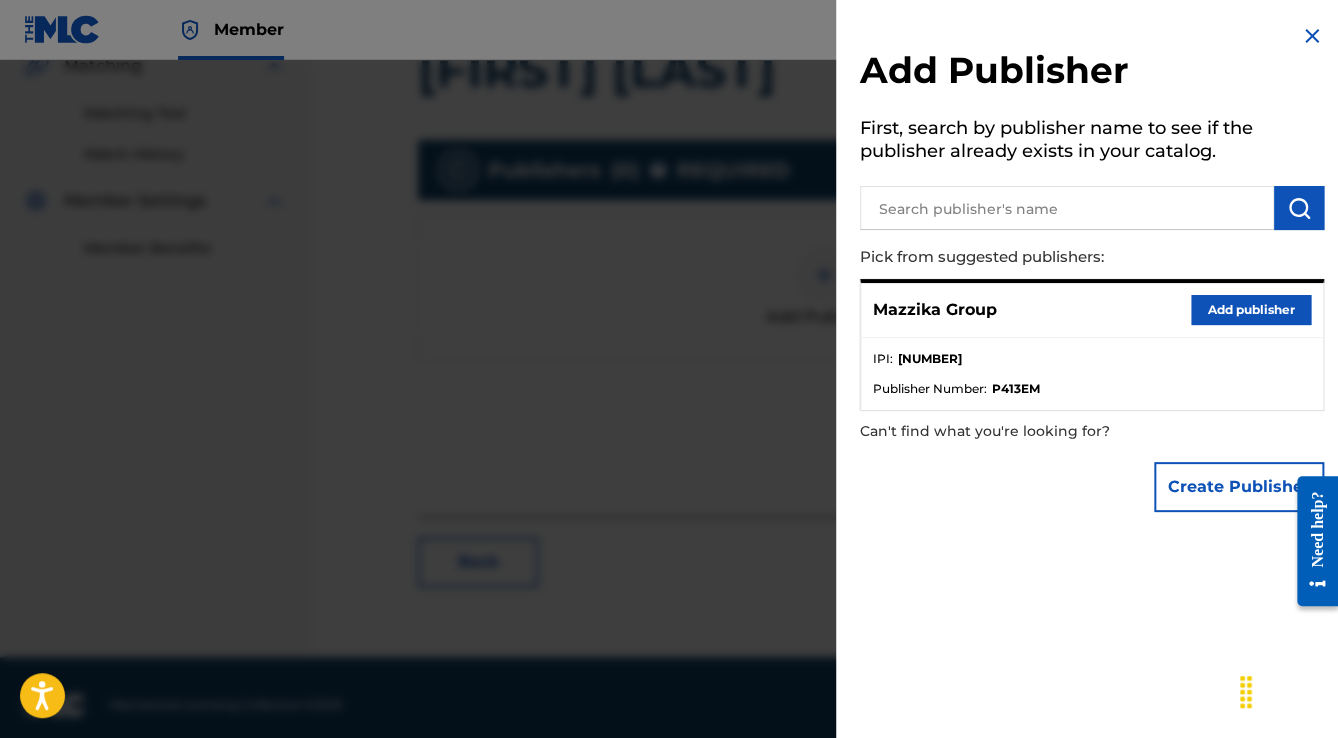 click on "Add publisher" at bounding box center [1251, 310] 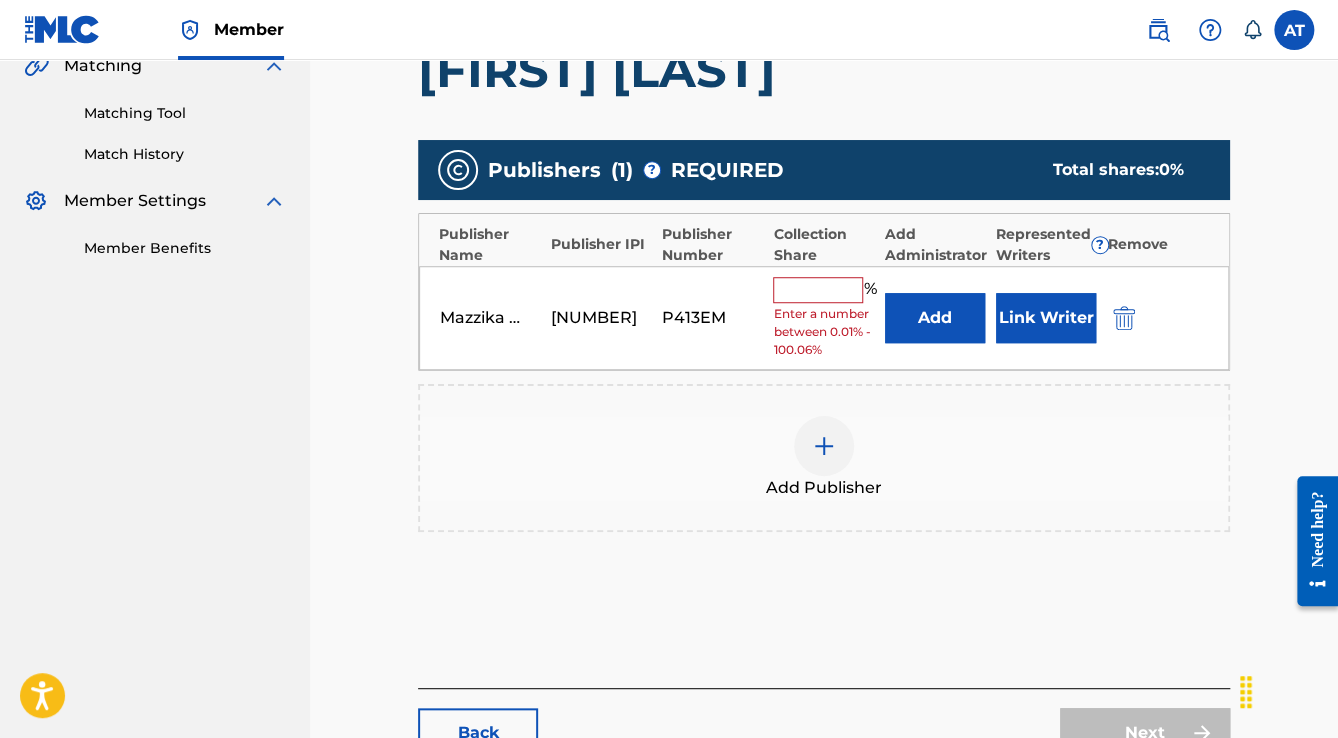 click on "Mazzika Group 01257177536 P413EM % Enter a number between 0.01% - 100.06% Add Link Writer" at bounding box center [824, 318] 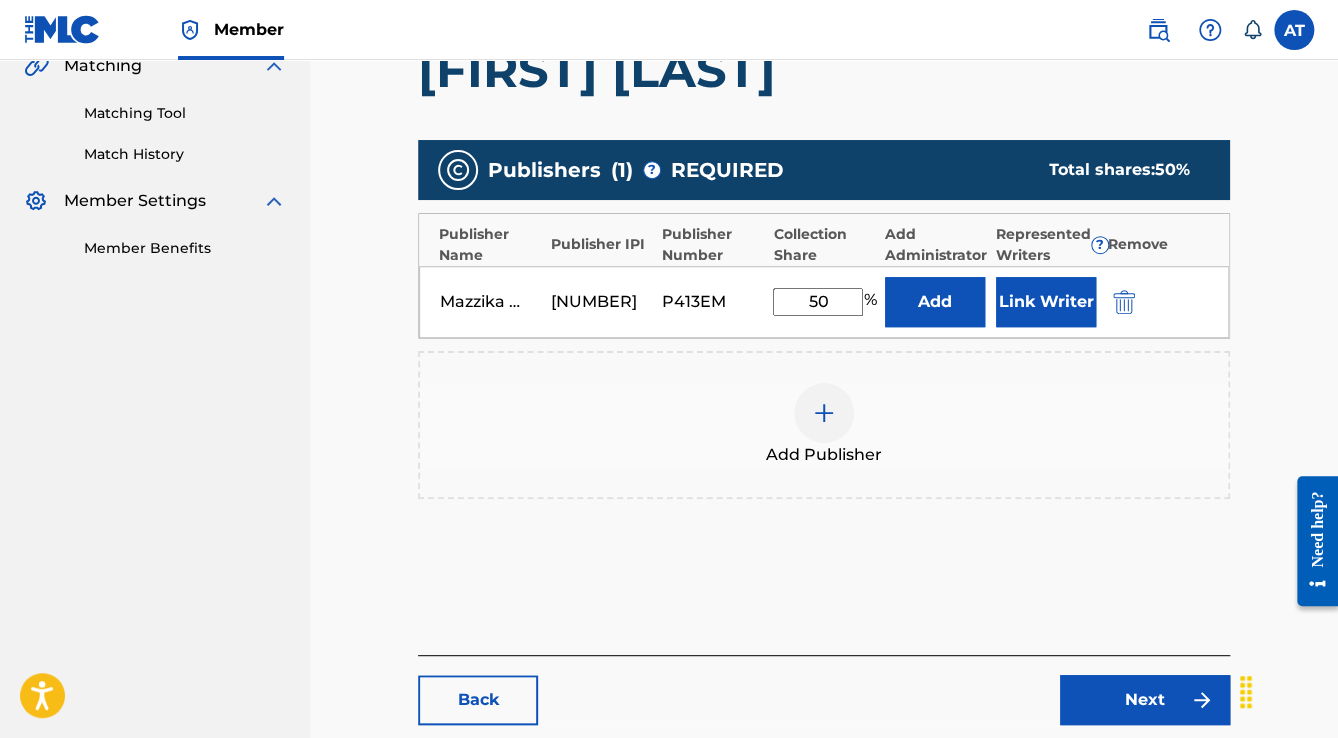 click on "Link Writer" at bounding box center (1046, 302) 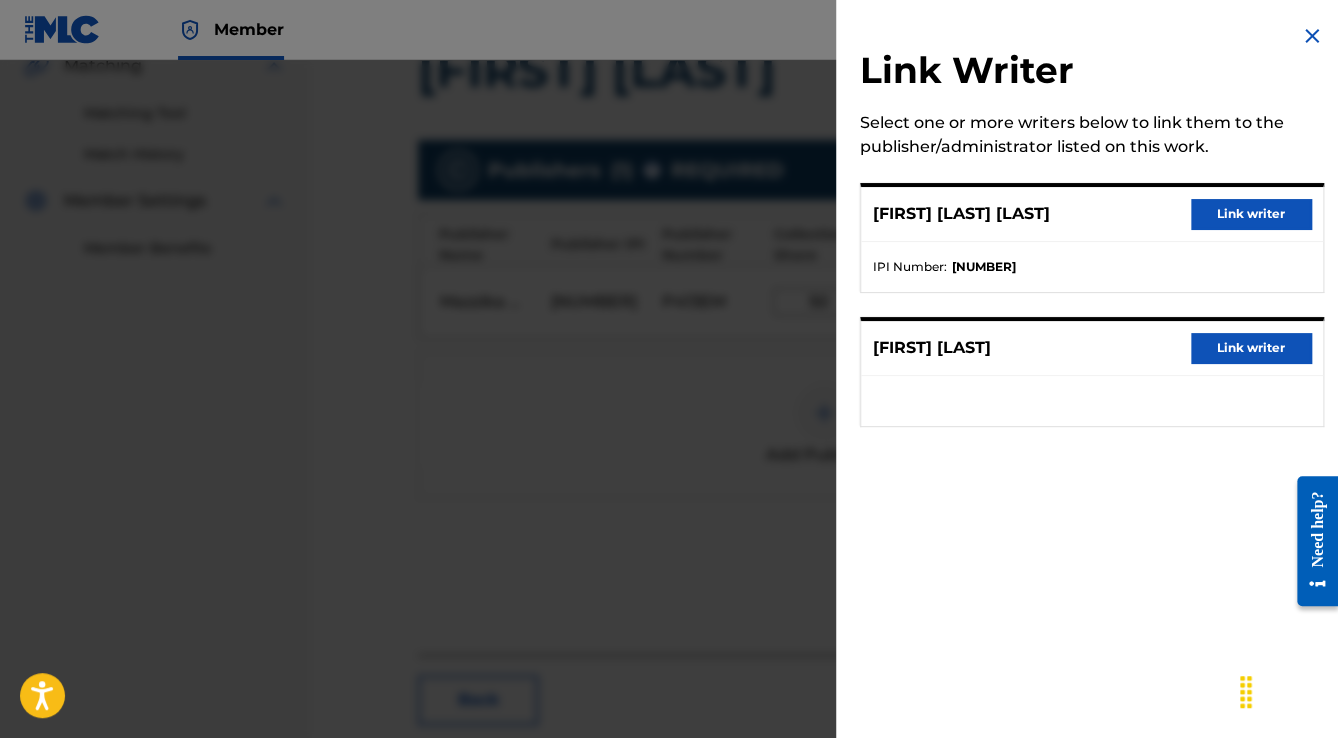 click on "Link writer" at bounding box center (1251, 214) 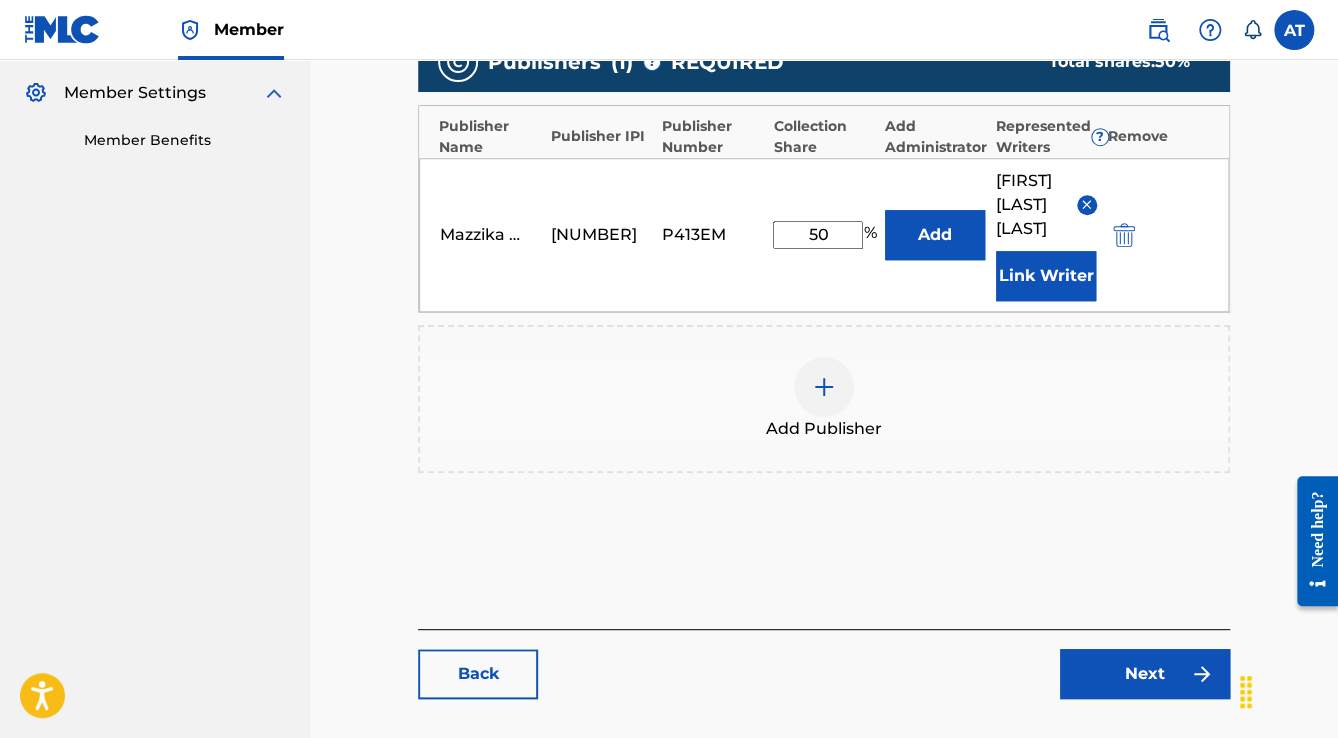 scroll, scrollTop: 736, scrollLeft: 0, axis: vertical 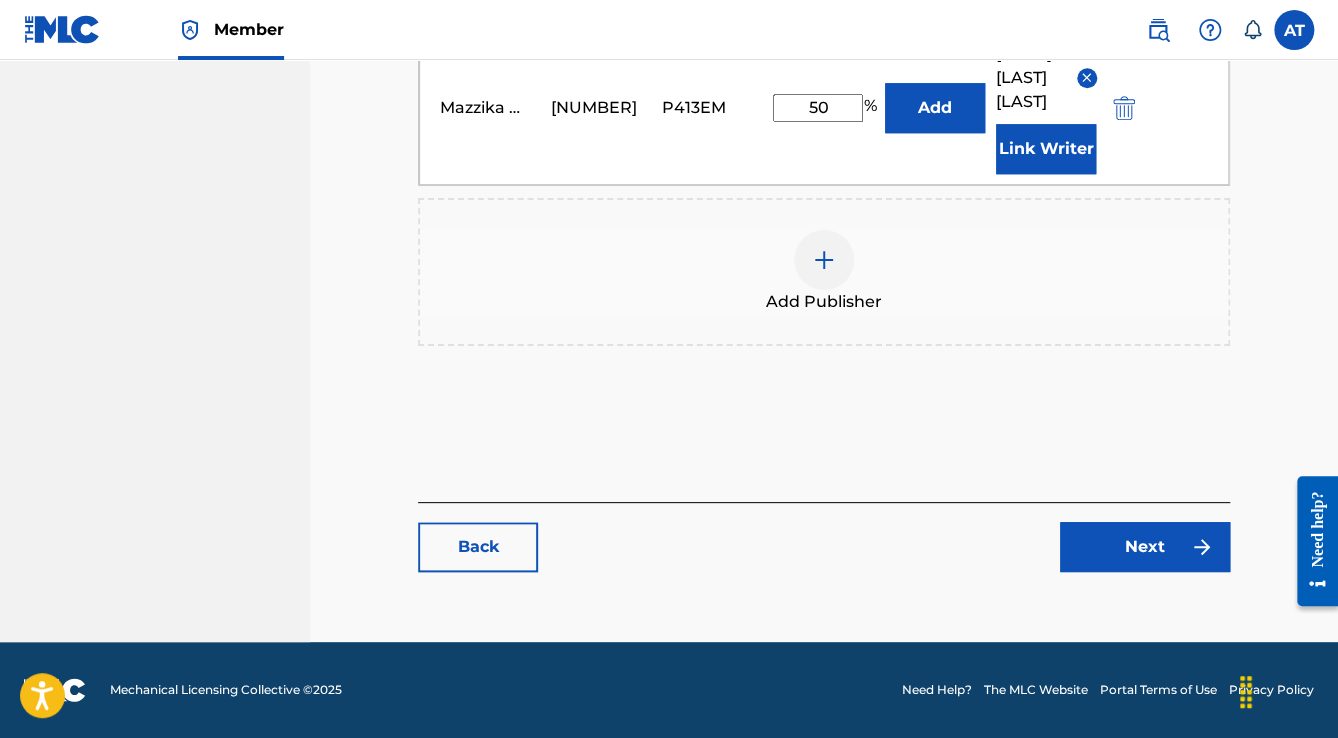 click on "Next" at bounding box center [1145, 547] 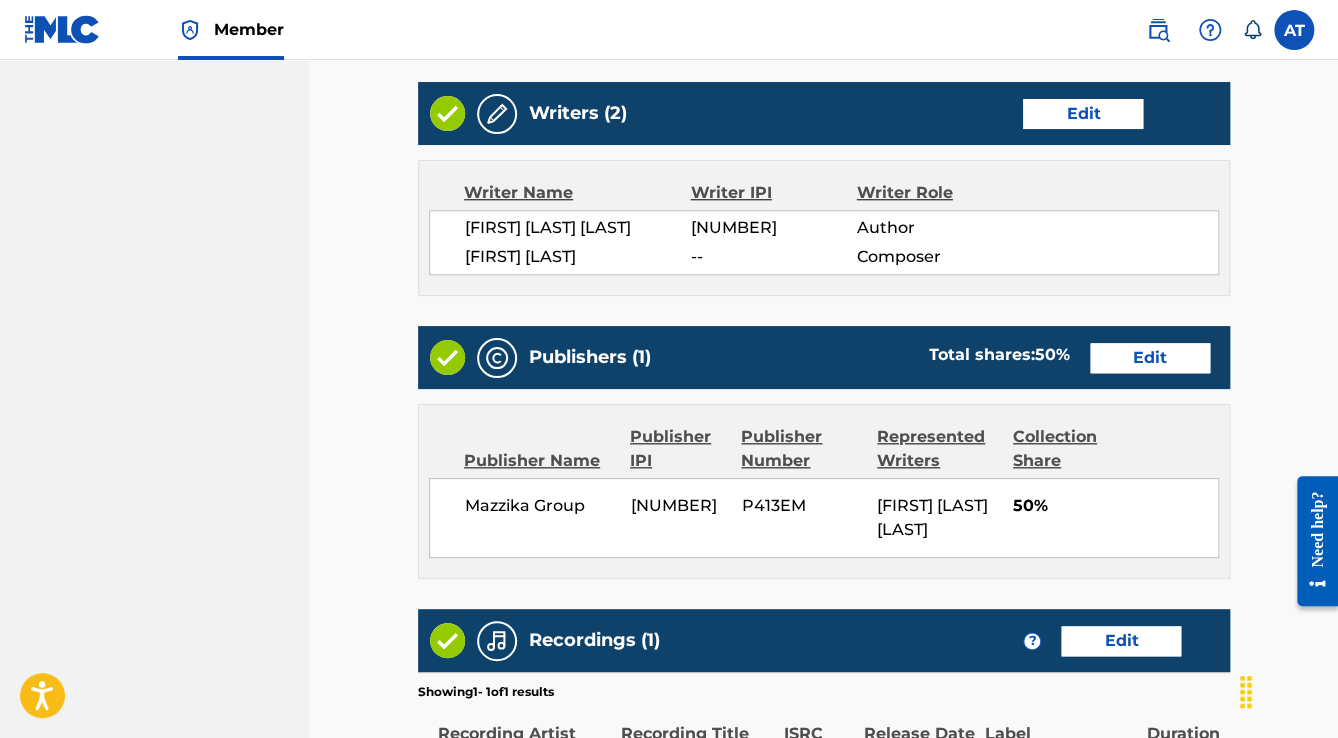 scroll, scrollTop: 0, scrollLeft: 0, axis: both 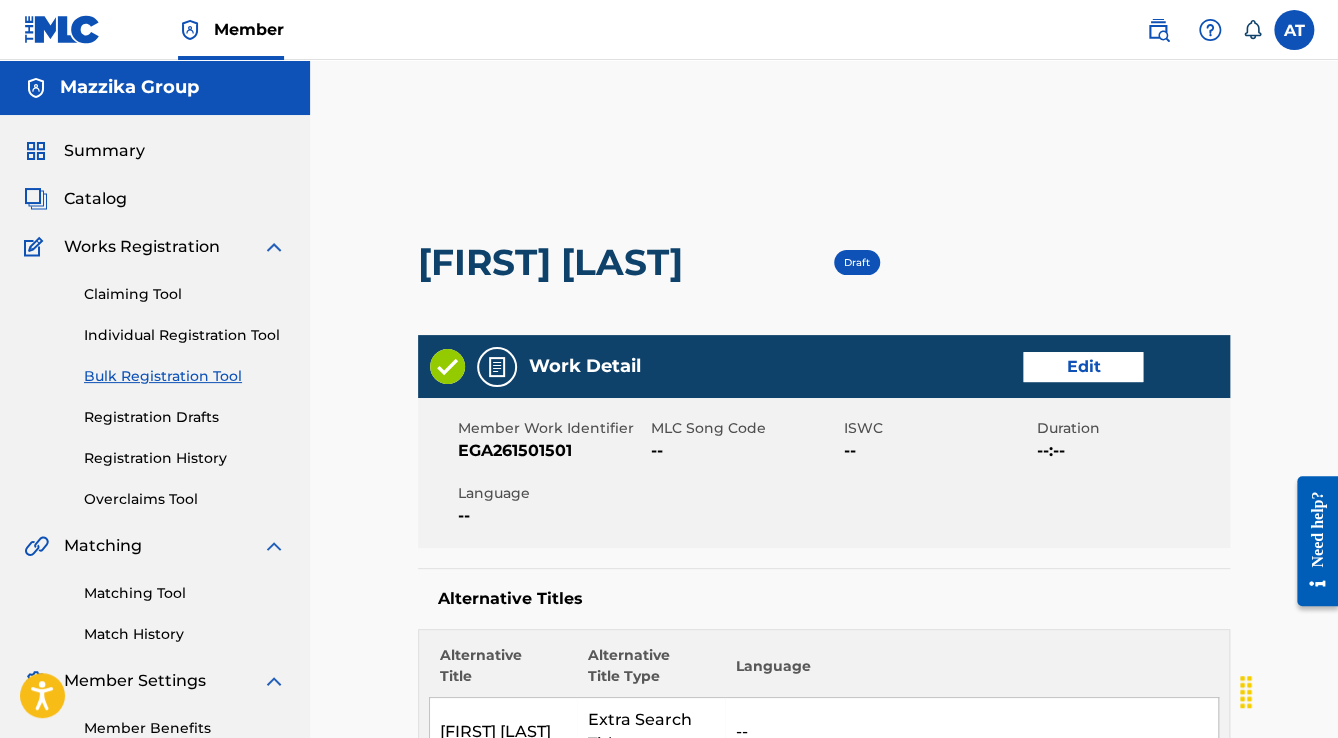 click on "Edit" at bounding box center [1083, 367] 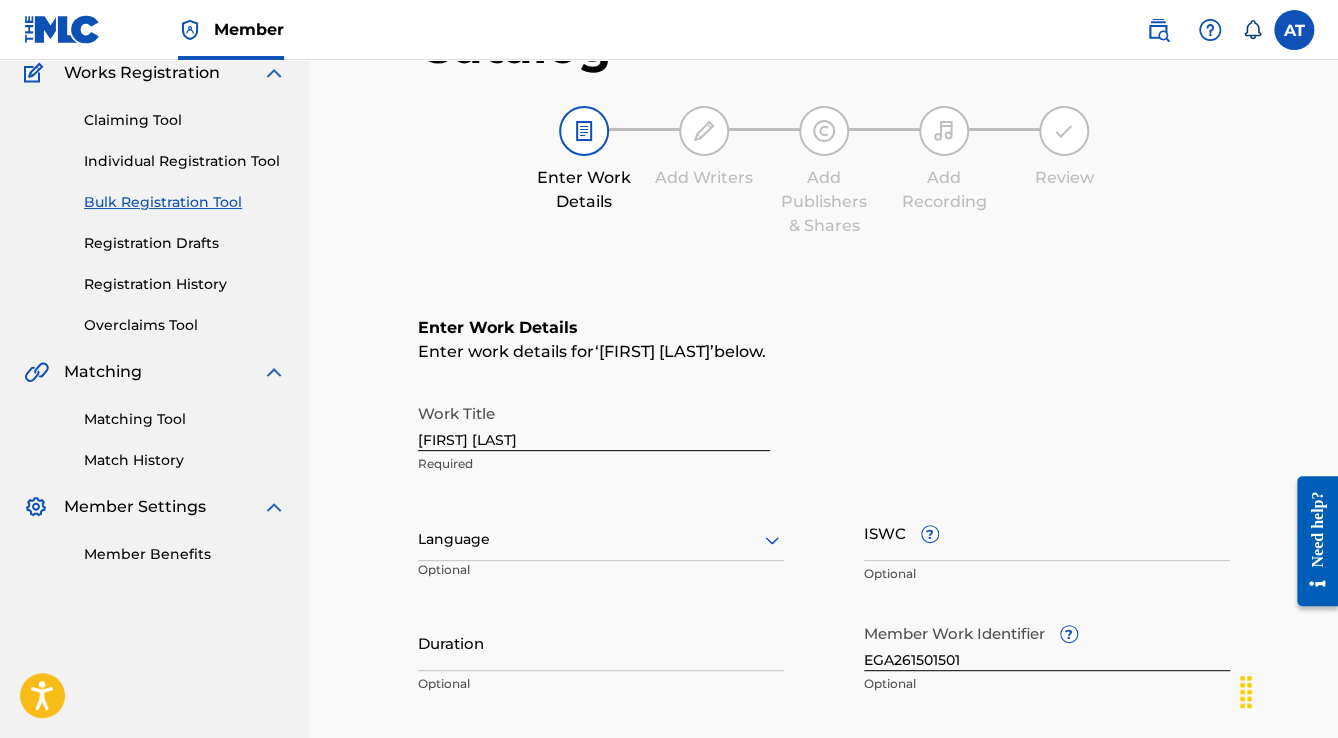 scroll, scrollTop: 400, scrollLeft: 0, axis: vertical 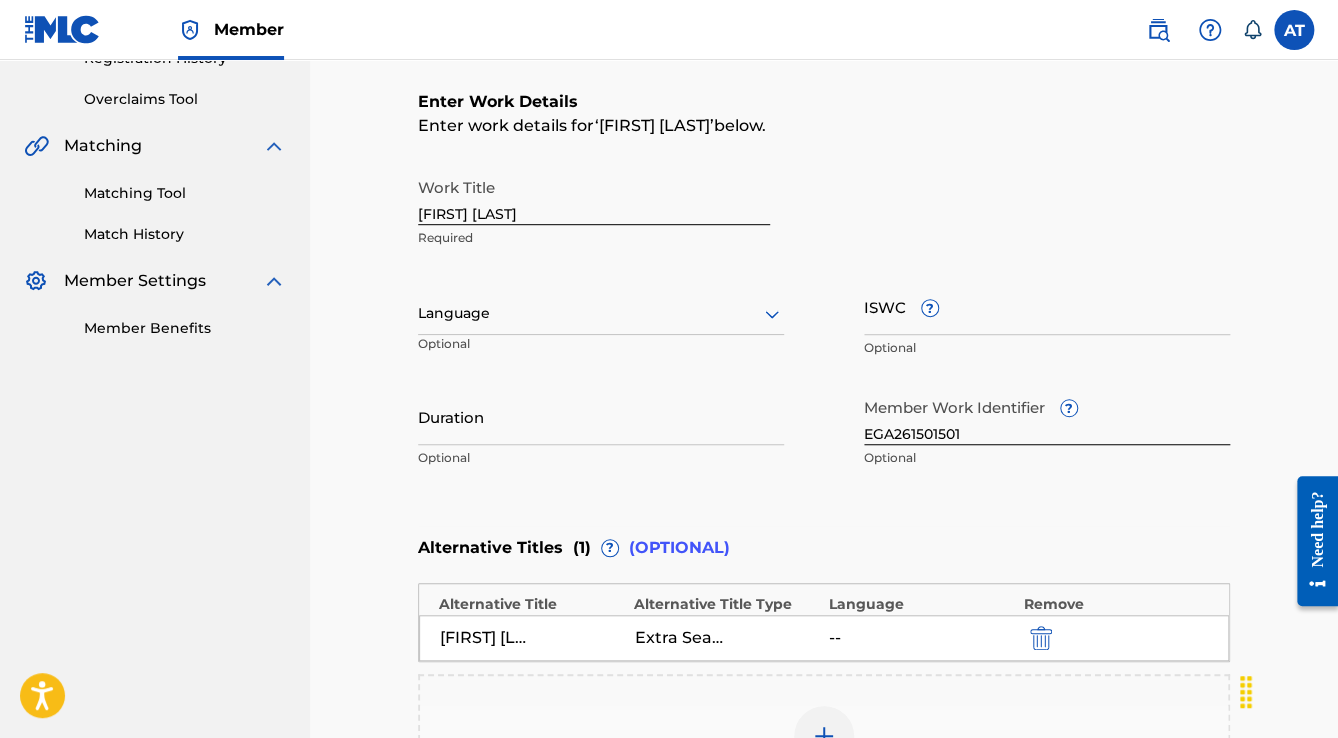 click at bounding box center (601, 313) 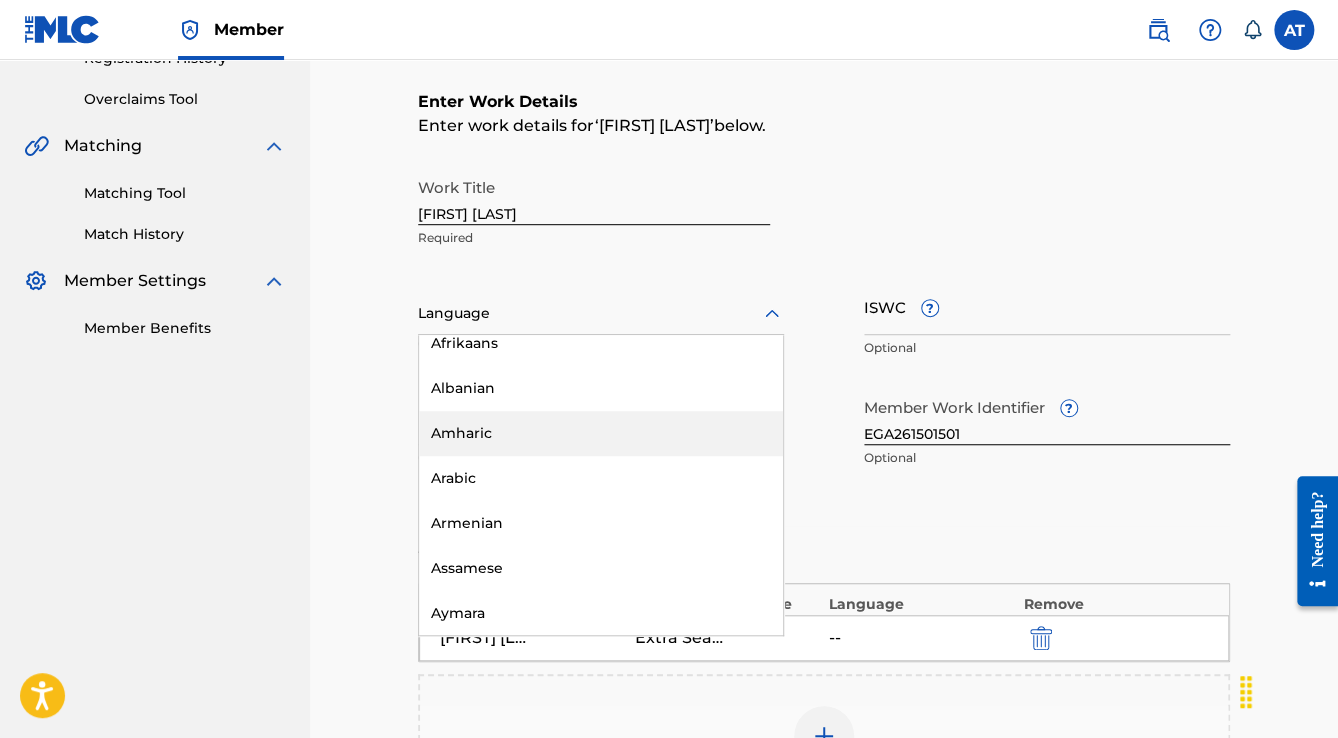 scroll, scrollTop: 240, scrollLeft: 0, axis: vertical 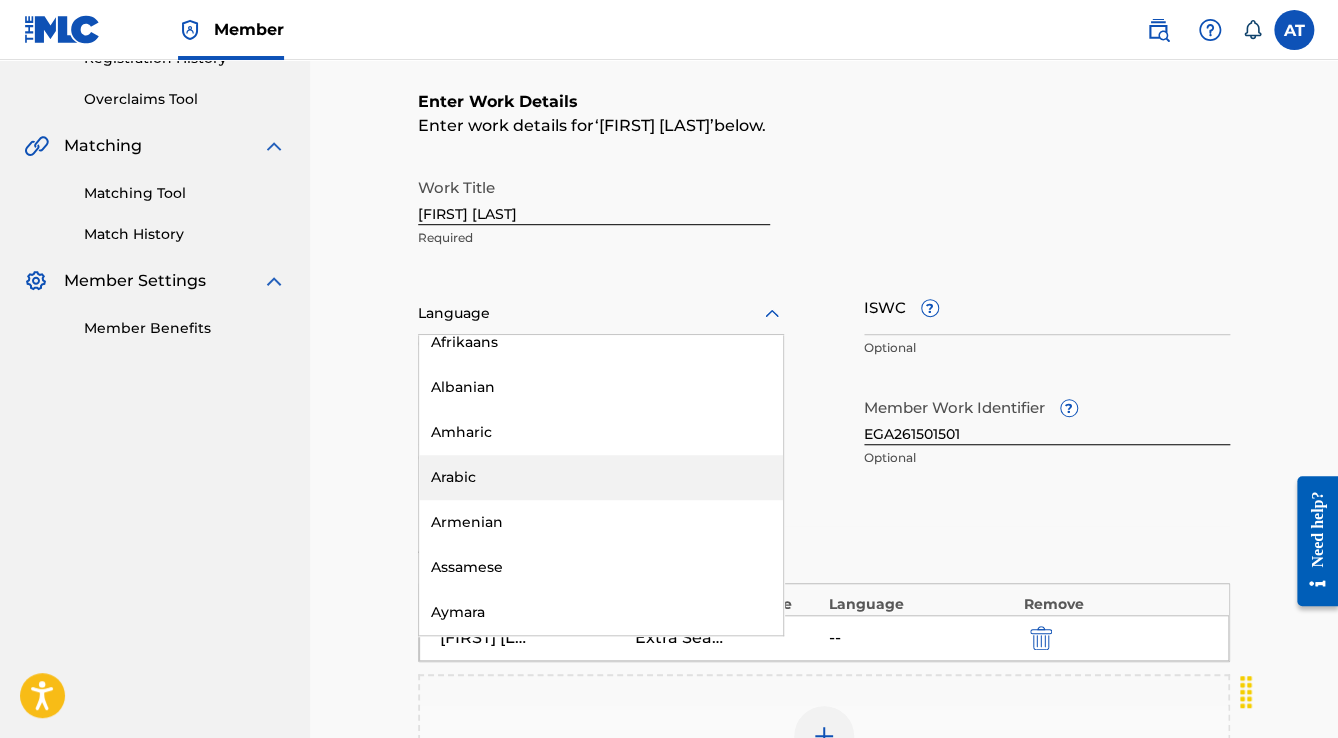 click on "Arabic" at bounding box center [601, 477] 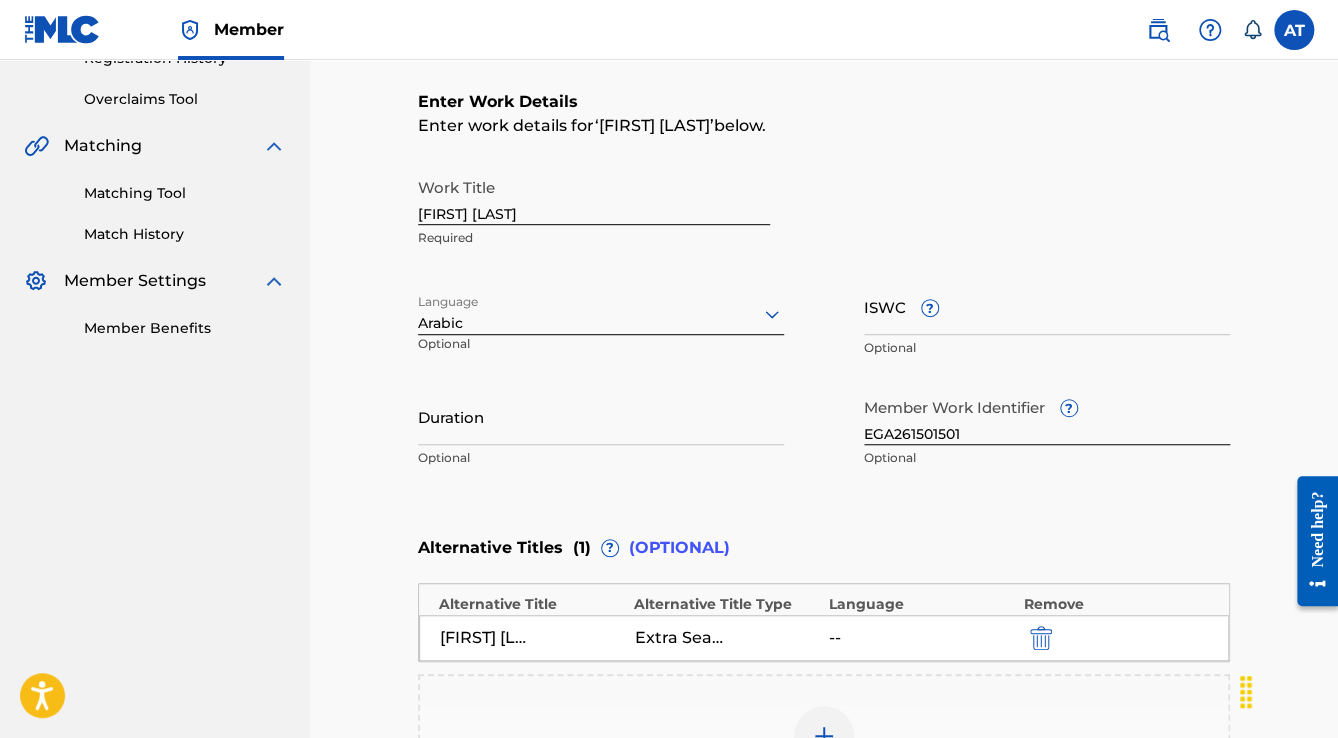click on "Duration" at bounding box center [601, 416] 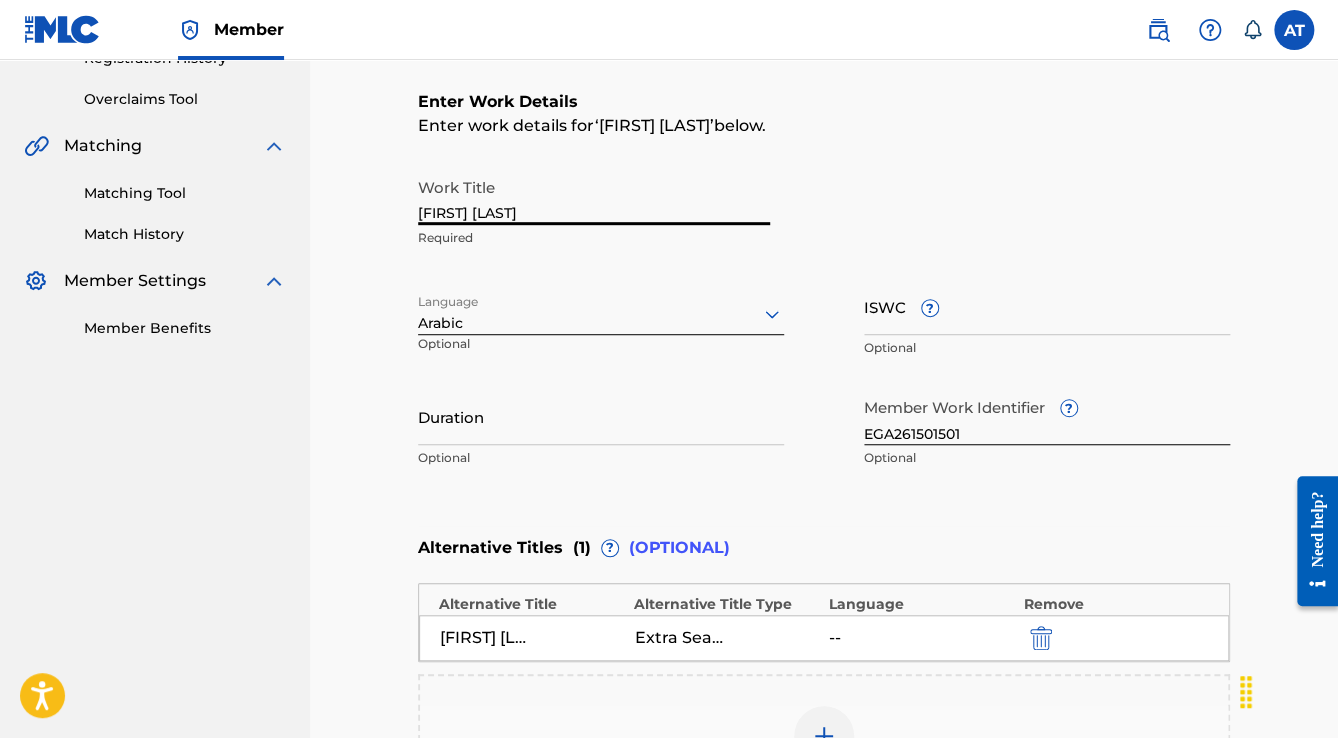 drag, startPoint x: 571, startPoint y: 212, endPoint x: 276, endPoint y: 200, distance: 295.24396 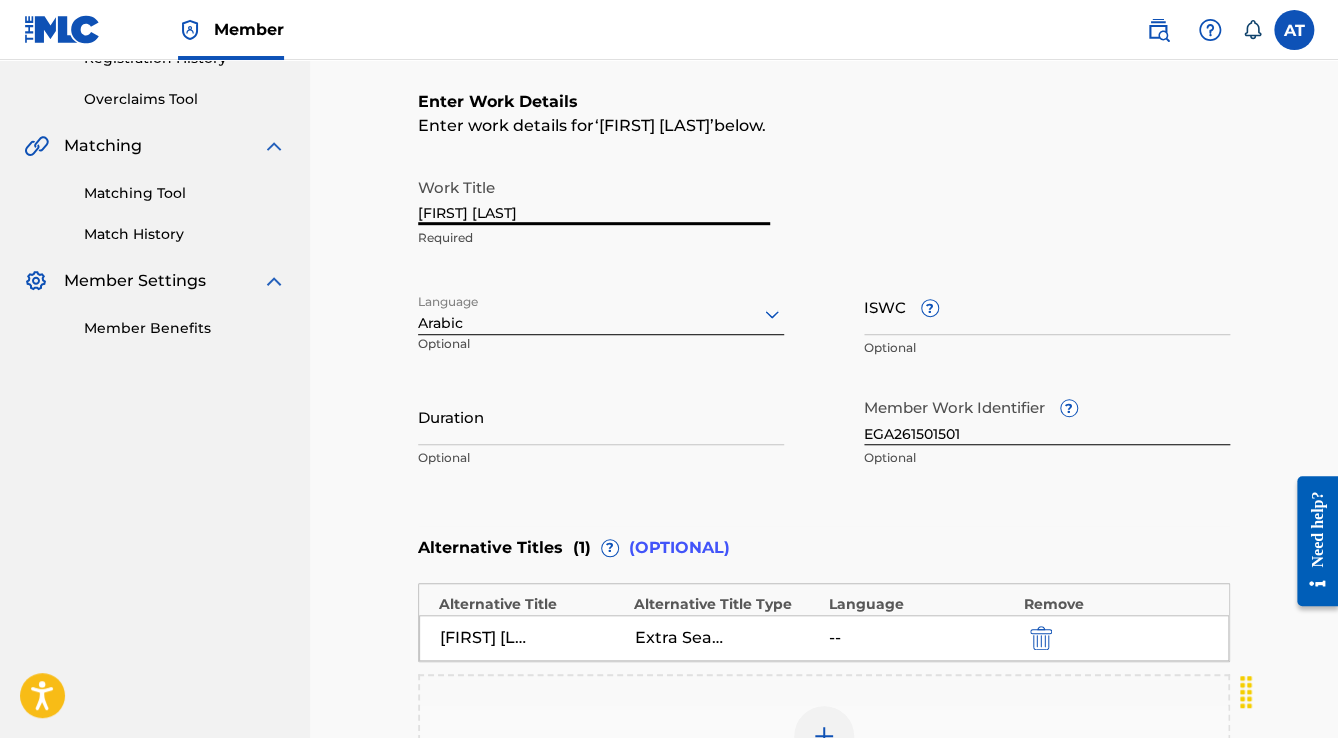 click on "Mazzika Group Summary Catalog Works Registration Claiming Tool Individual Registration Tool Bulk Registration Tool Registration Drafts Registration History Overclaims Tool Matching Matching Tool Match History Member Settings Member Benefits Catalog Enter Work Details Add Writers Add Publishers & Shares Add Recording Review Enter Work Details Enter work details for  ‘ Mosh Da3efa ’  below. Work Title   Mosh Da3efa Required Language Arabic Optional ISWC   ? Optional Duration   Optional Member Work Identifier   ? EGA261501501 Optional Alternative Titles ( 1 ) ? (OPTIONAL) Alternative Title Alternative Title Type Language Remove MECH DAIFA Extra Search Title -- Add Alternative Title Back Next" at bounding box center [669, 336] 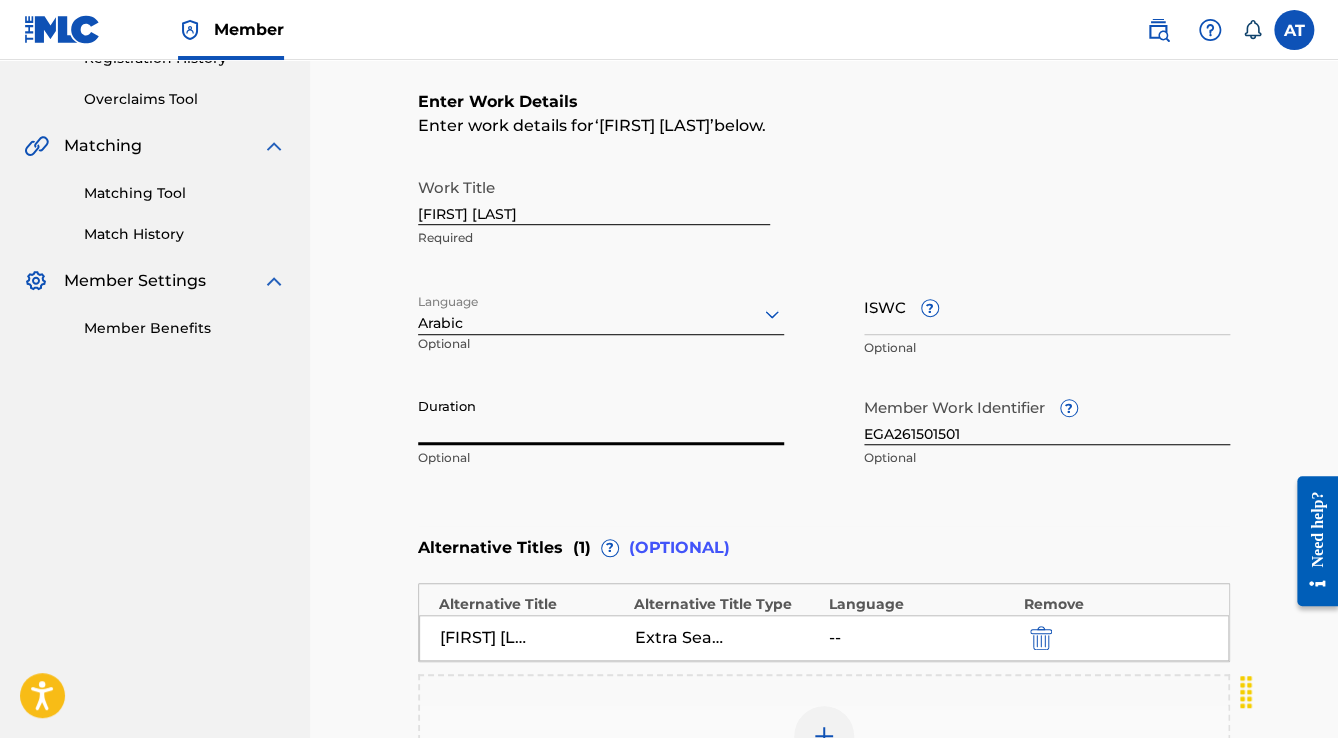 paste on "04:23" 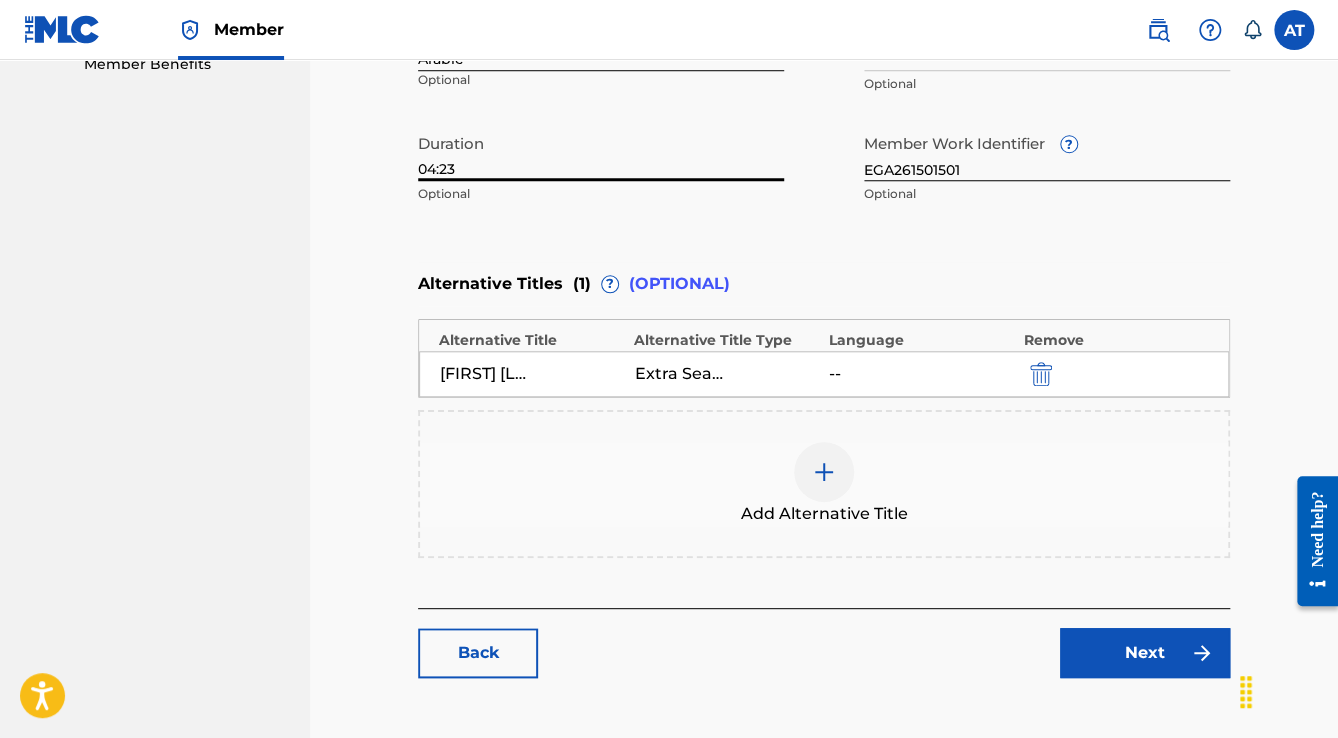 scroll, scrollTop: 720, scrollLeft: 0, axis: vertical 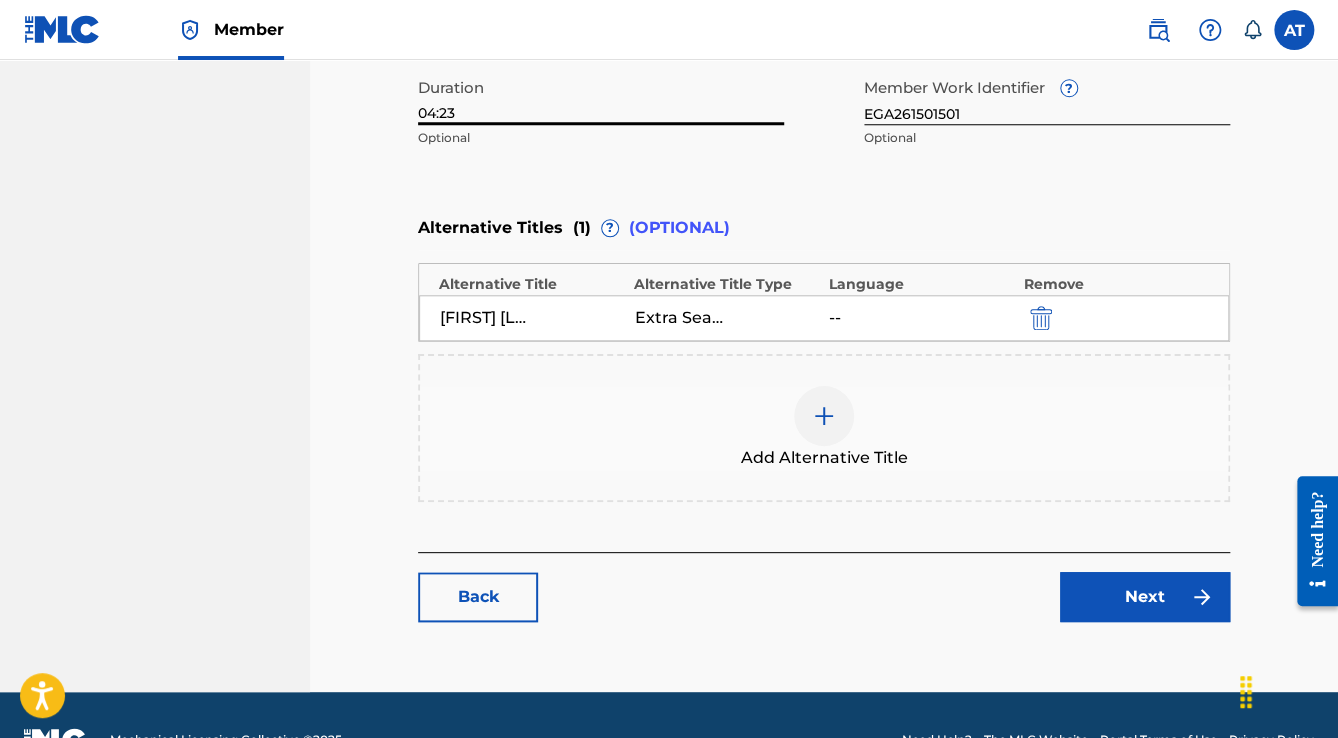 type on "04:23" 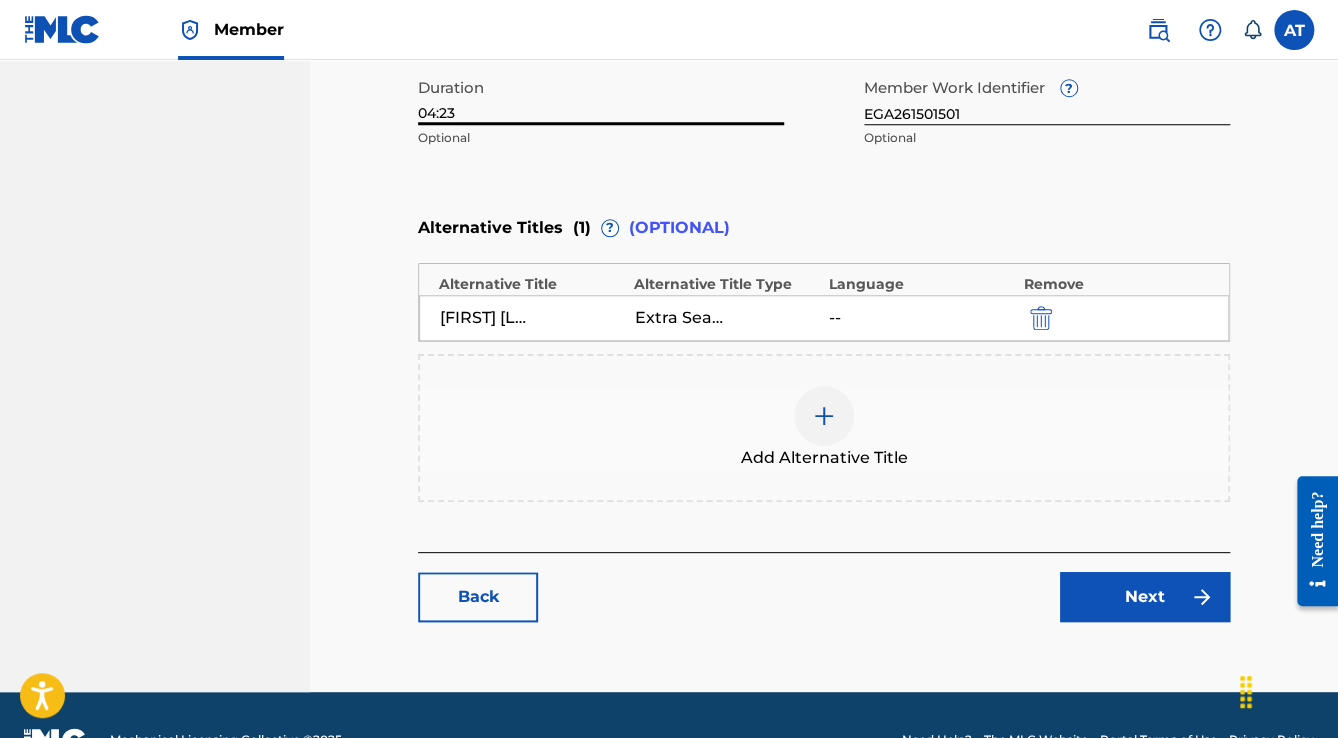 click on "Next" at bounding box center [1145, 597] 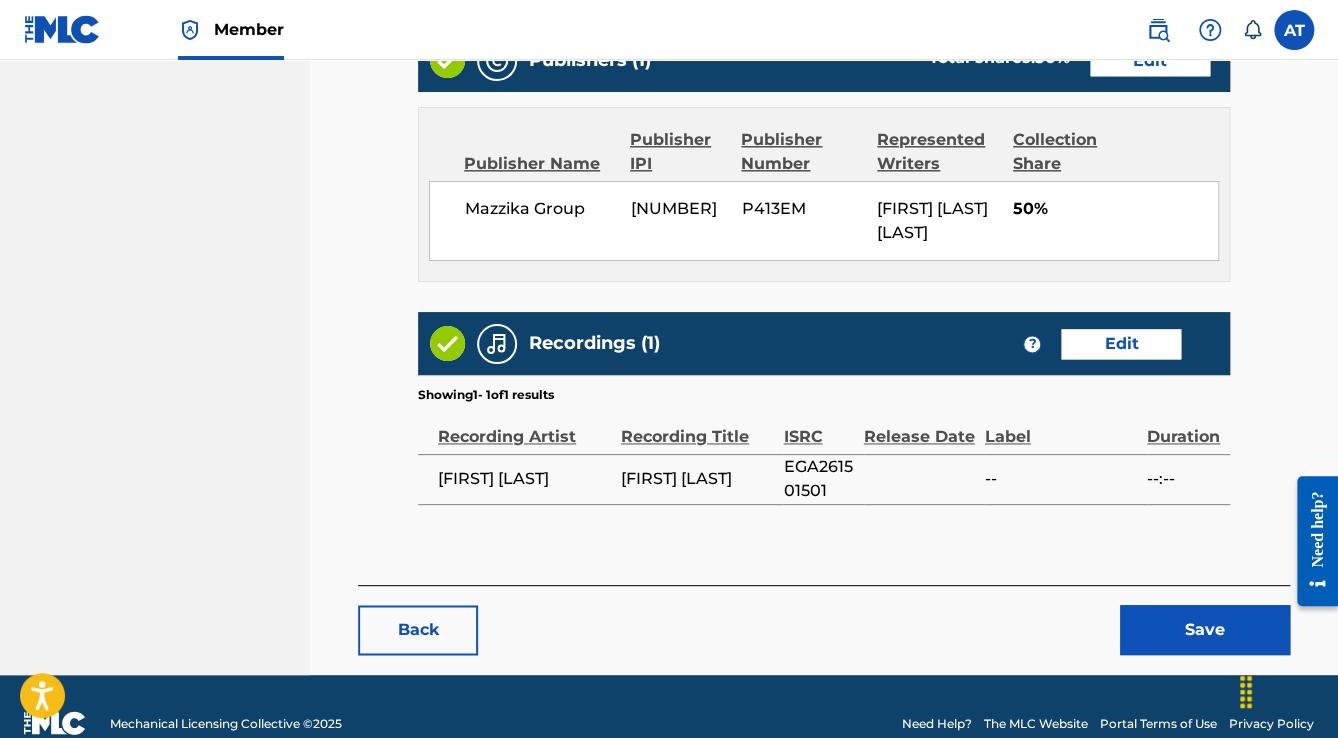scroll, scrollTop: 1086, scrollLeft: 0, axis: vertical 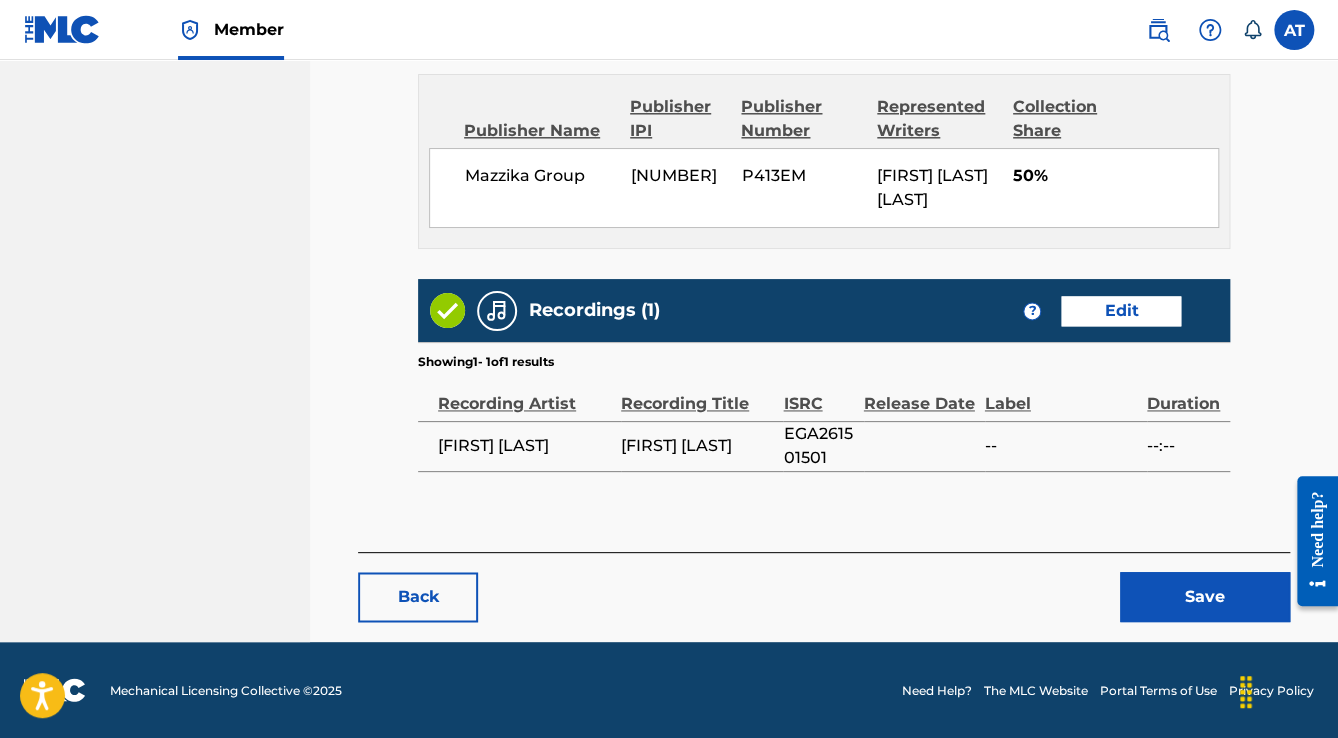 click on "Save" at bounding box center [1205, 597] 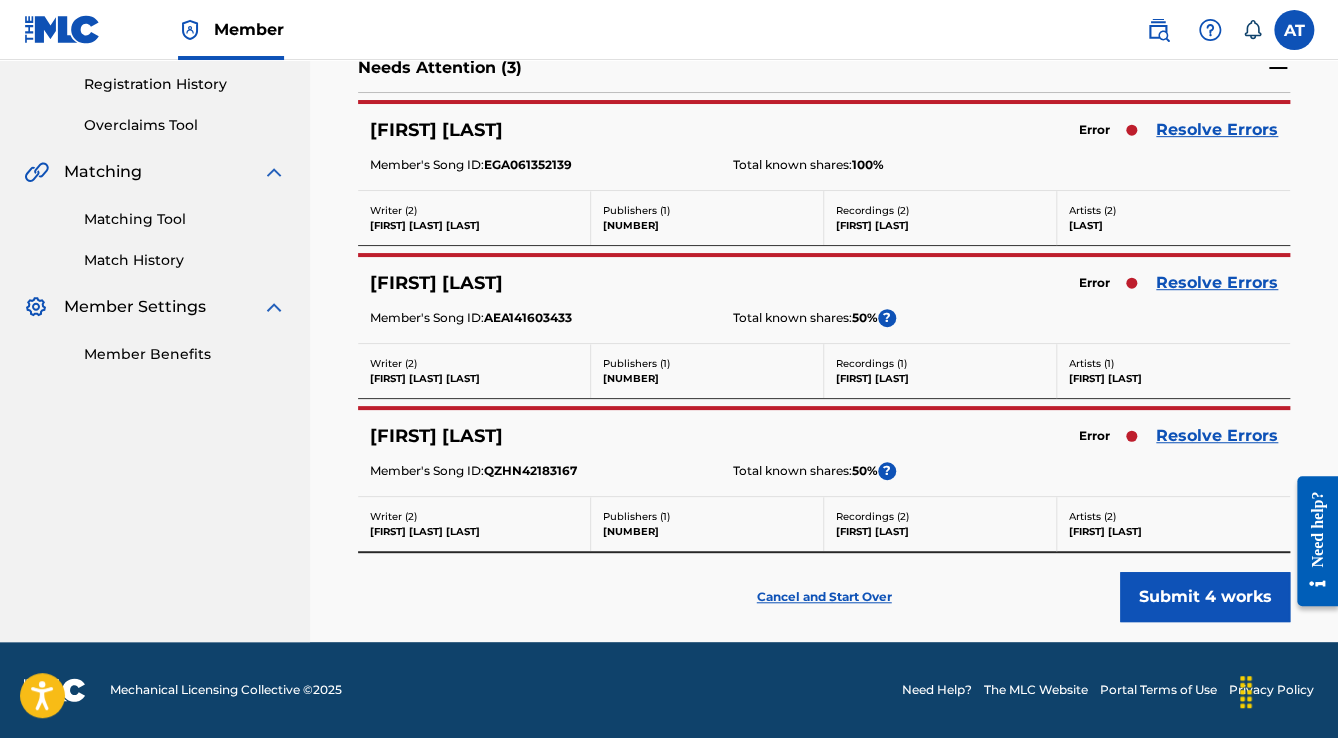 scroll, scrollTop: 0, scrollLeft: 0, axis: both 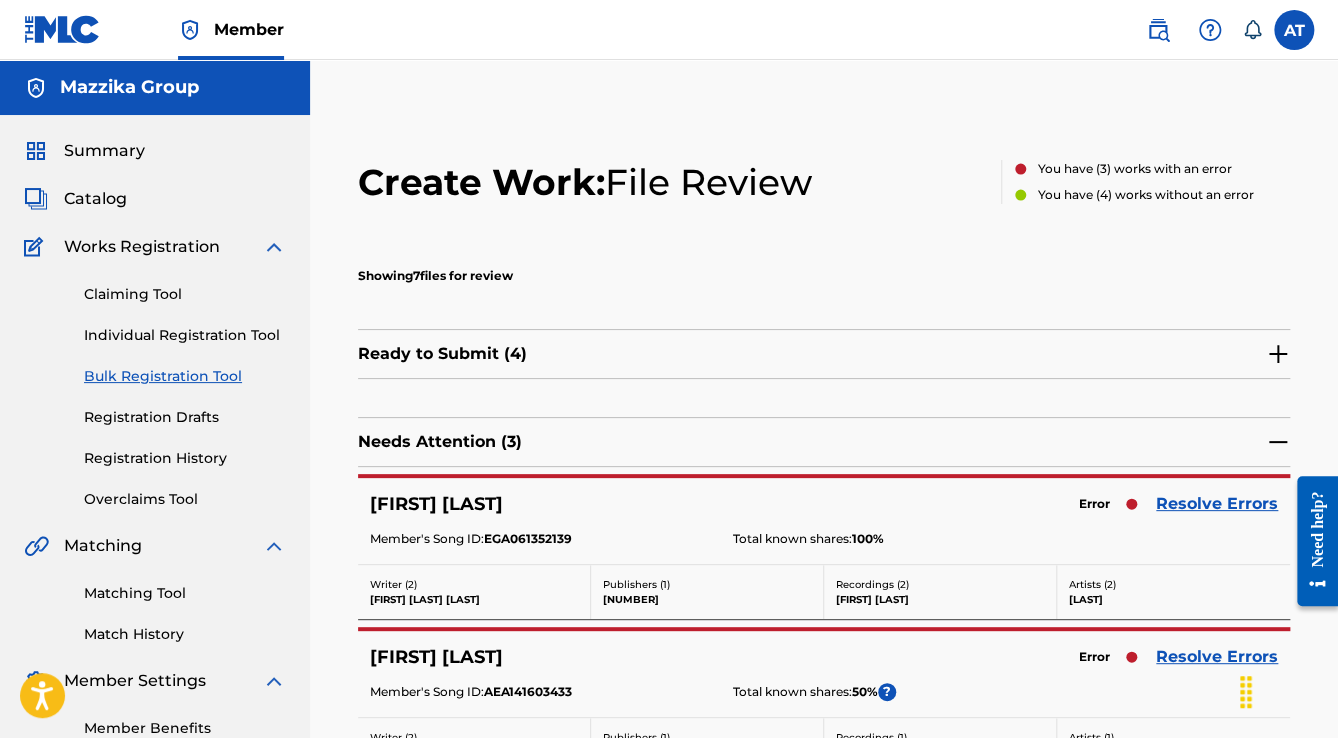 click on "Resolve Errors" at bounding box center [1217, 504] 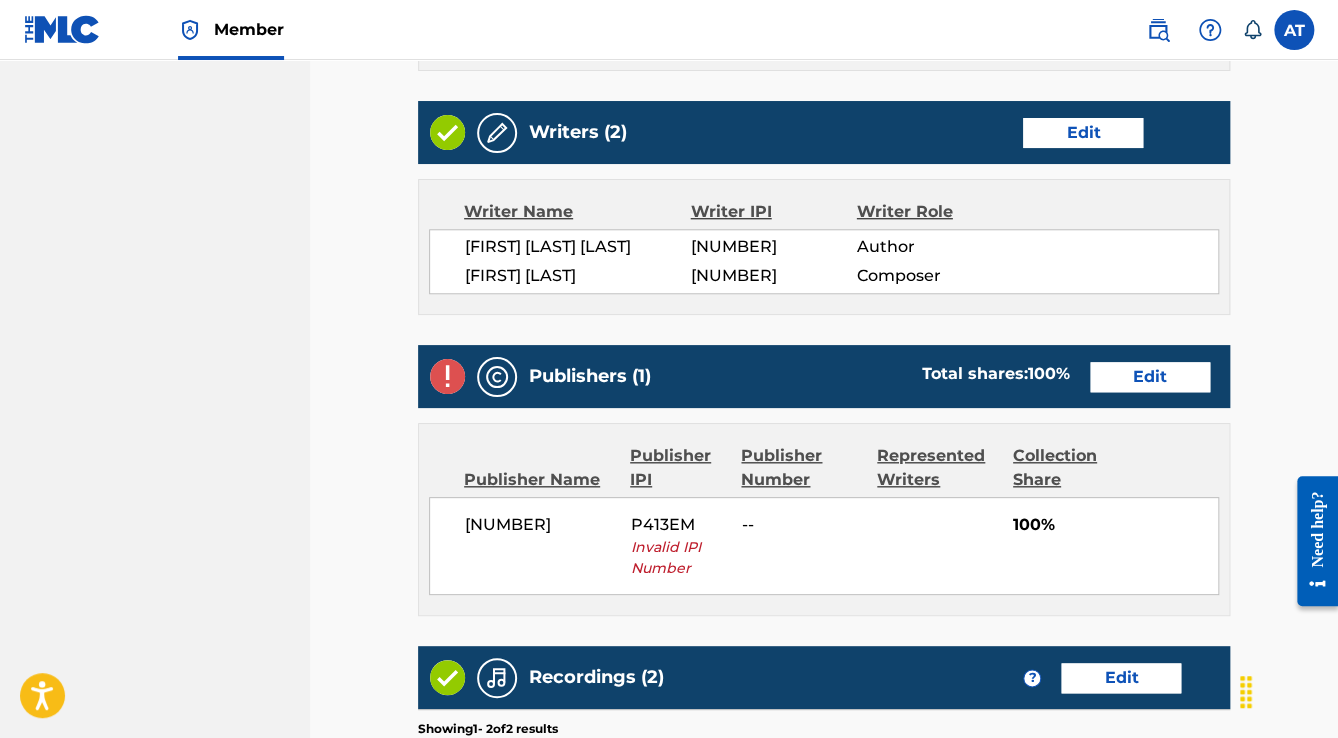 scroll, scrollTop: 720, scrollLeft: 0, axis: vertical 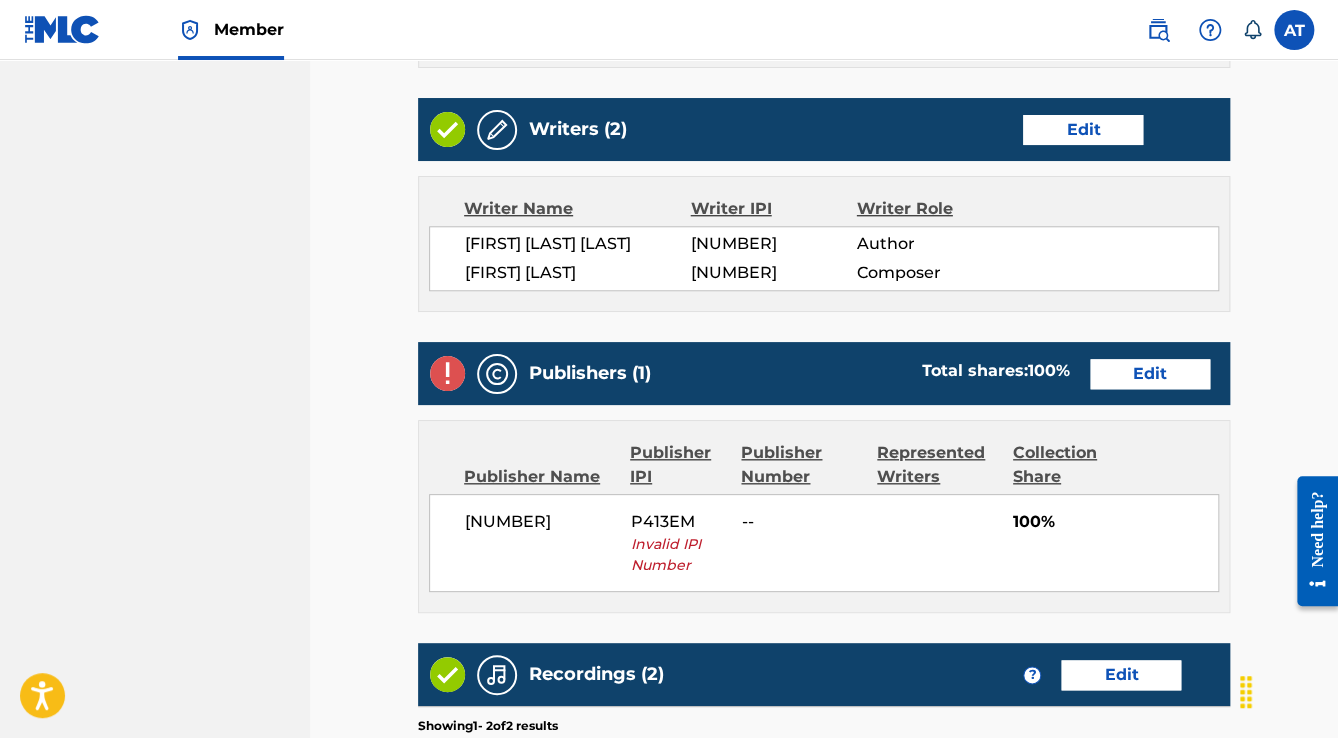 click on "Edit" at bounding box center [1150, 374] 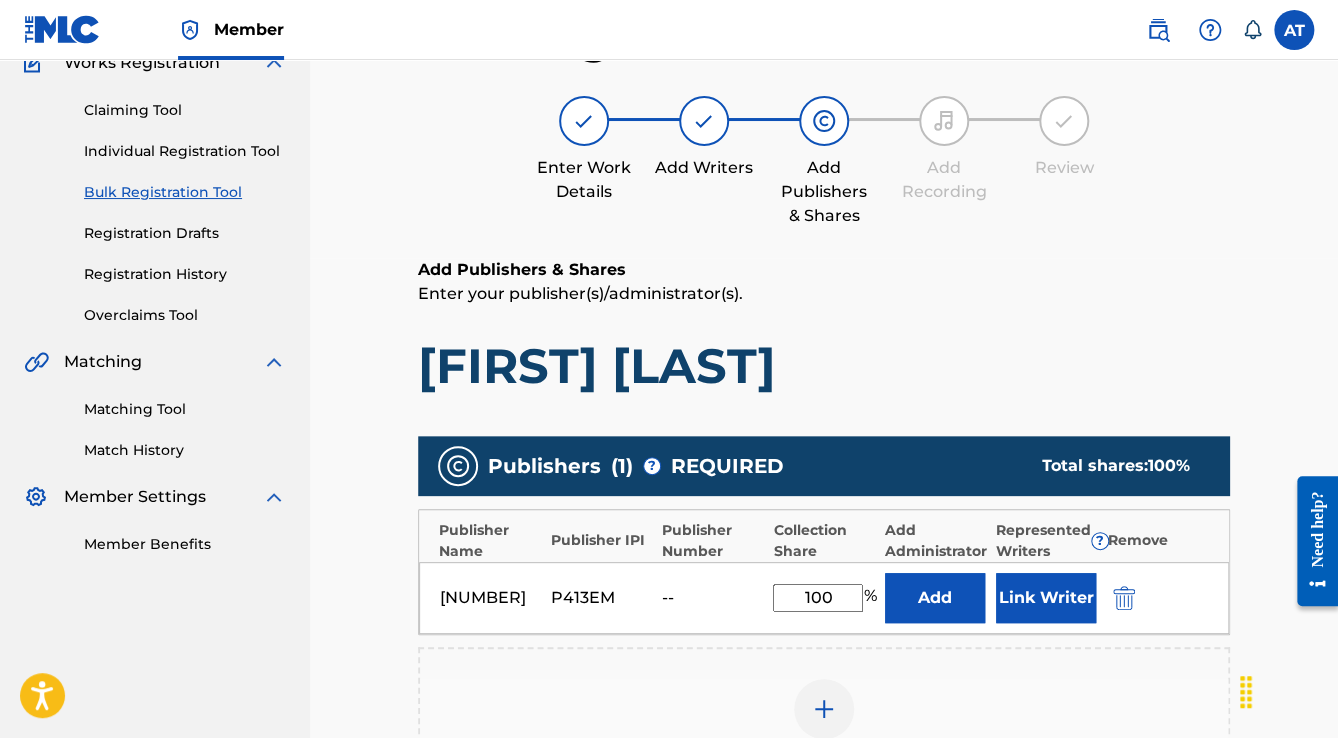 scroll, scrollTop: 400, scrollLeft: 0, axis: vertical 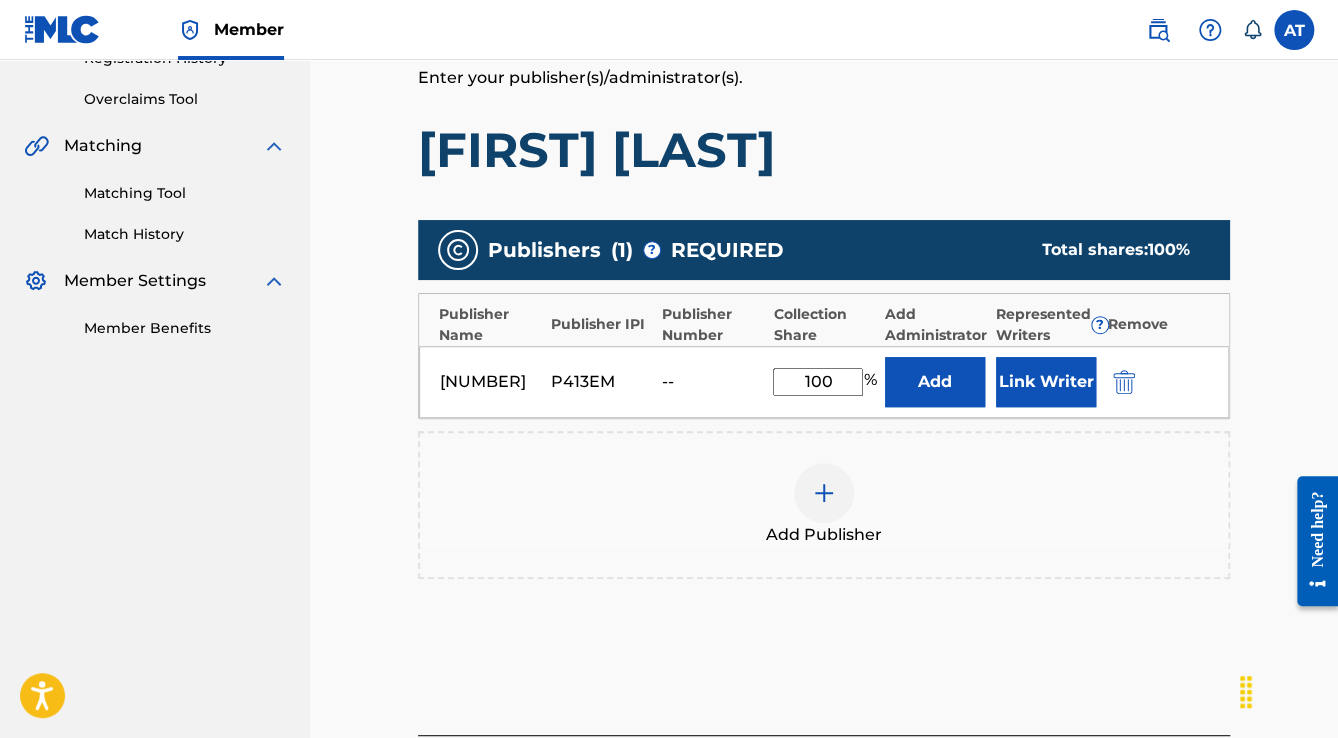 click at bounding box center [1124, 382] 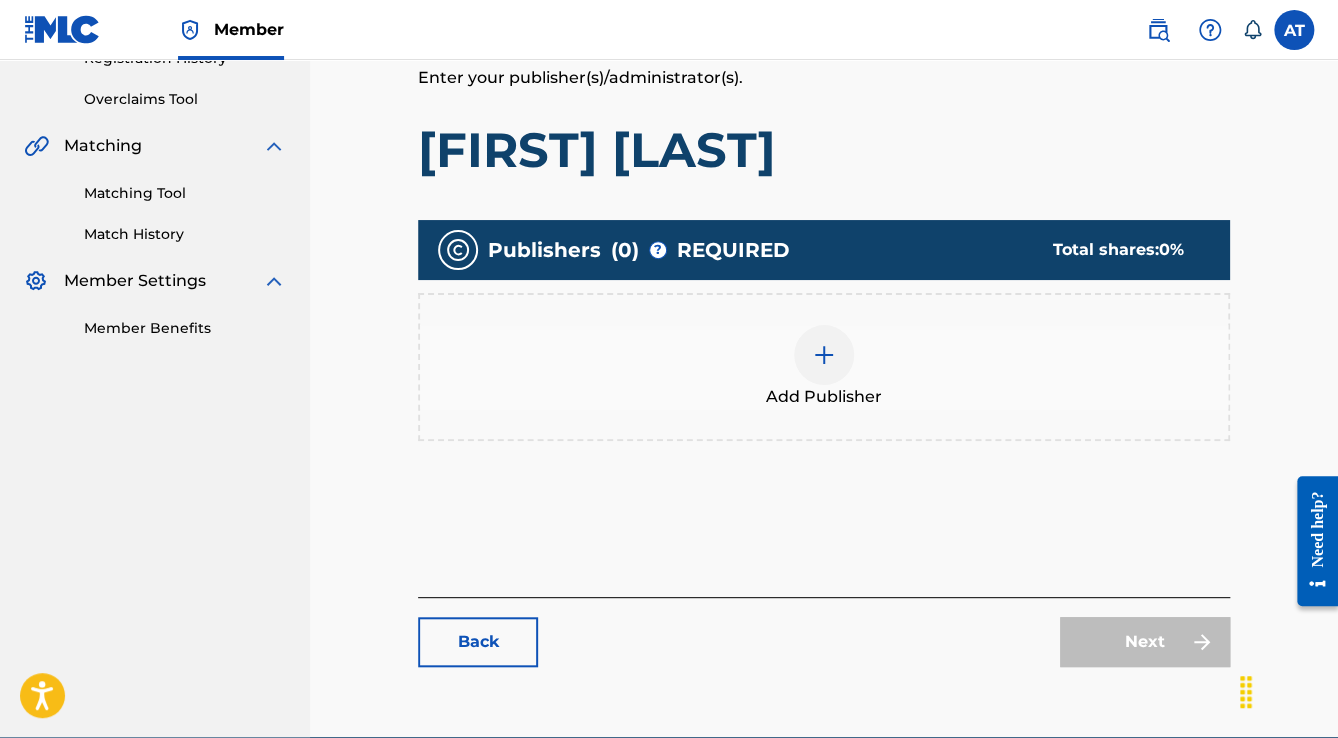 click on "Add Publisher" at bounding box center (824, 367) 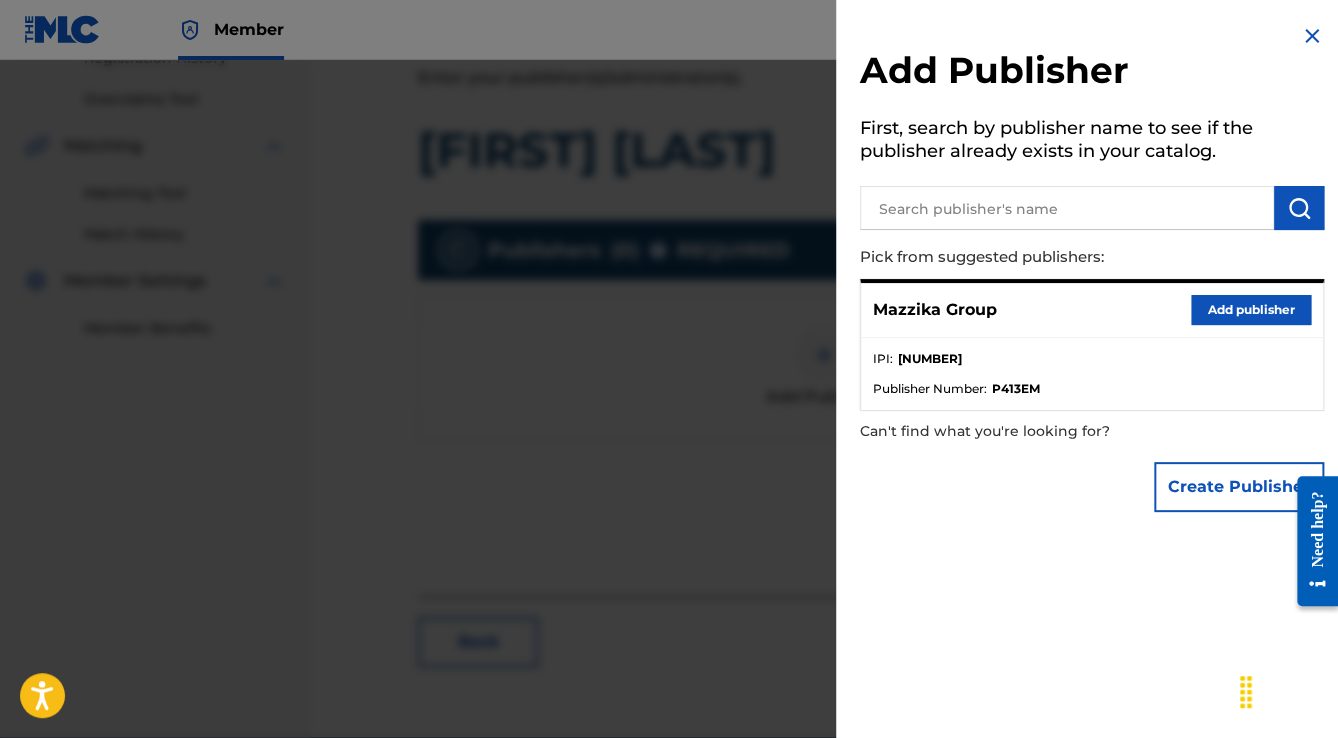 click on "Add publisher" at bounding box center [1251, 310] 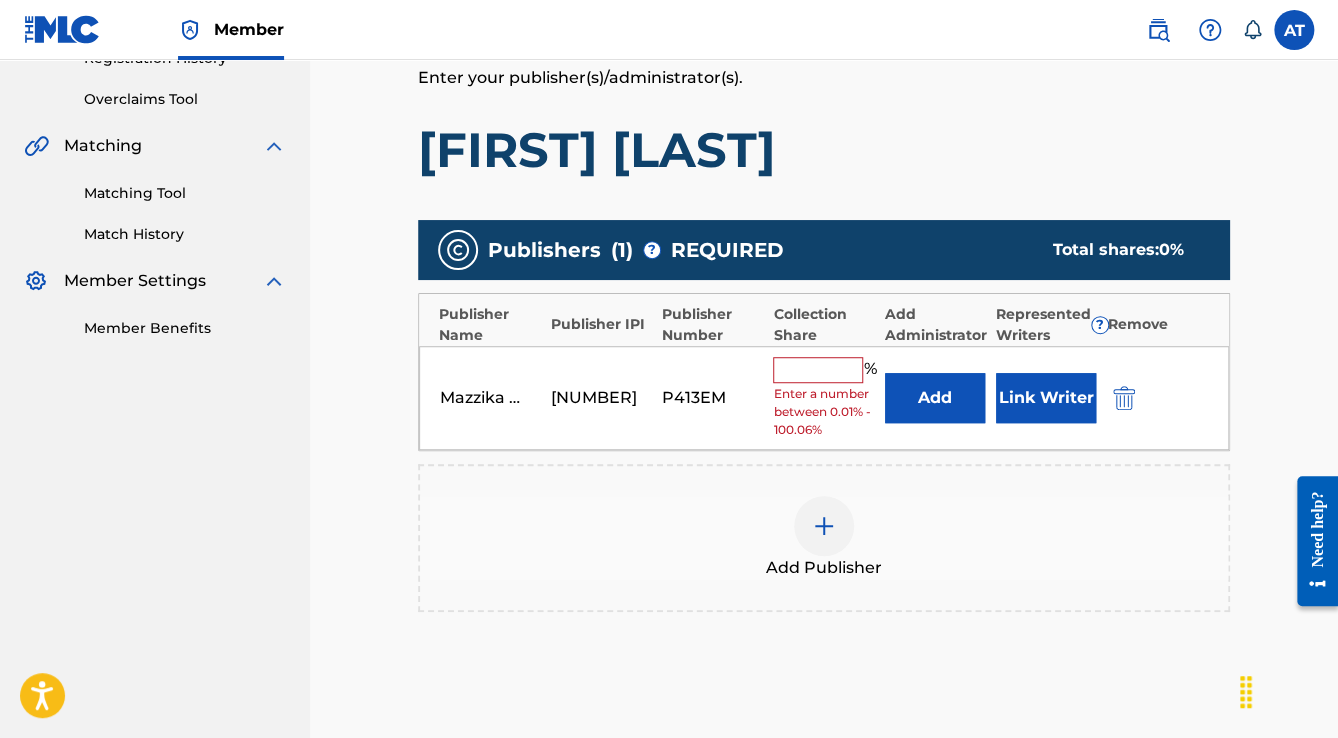 click at bounding box center [818, 370] 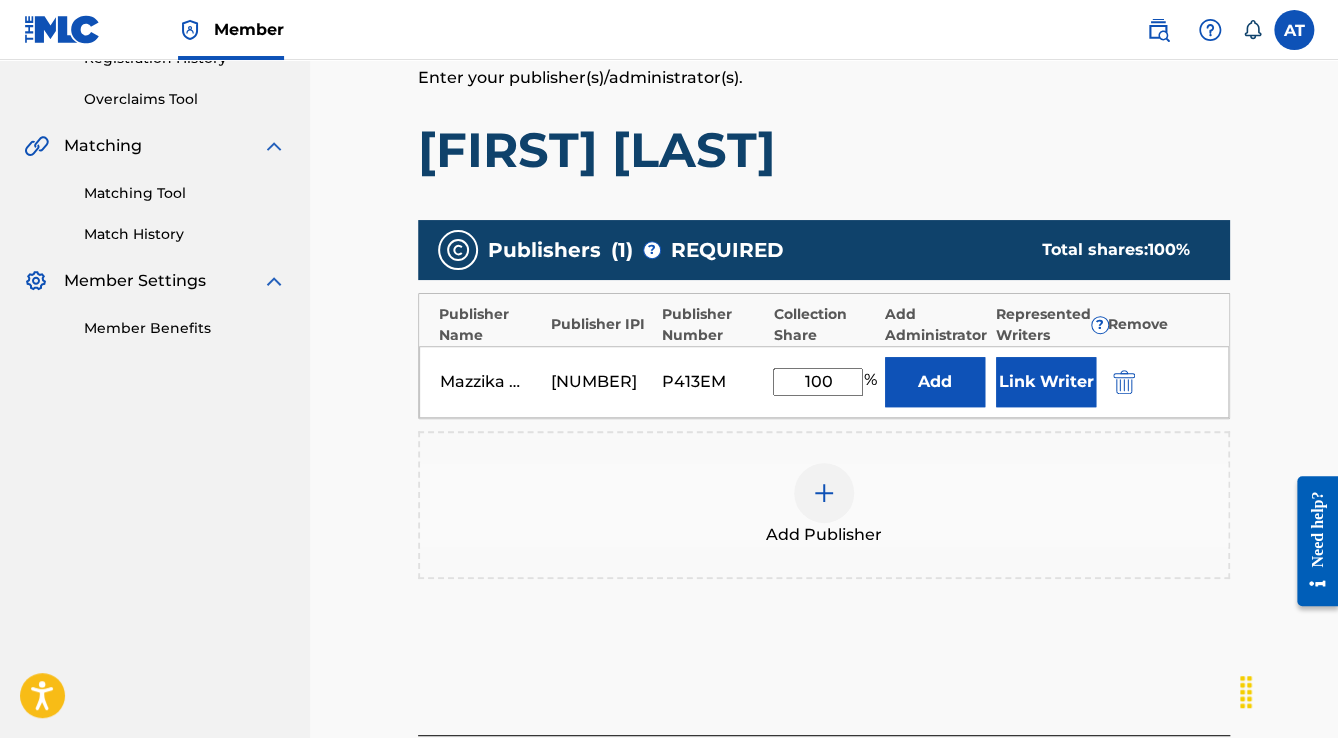 click on "Link Writer" at bounding box center [1046, 382] 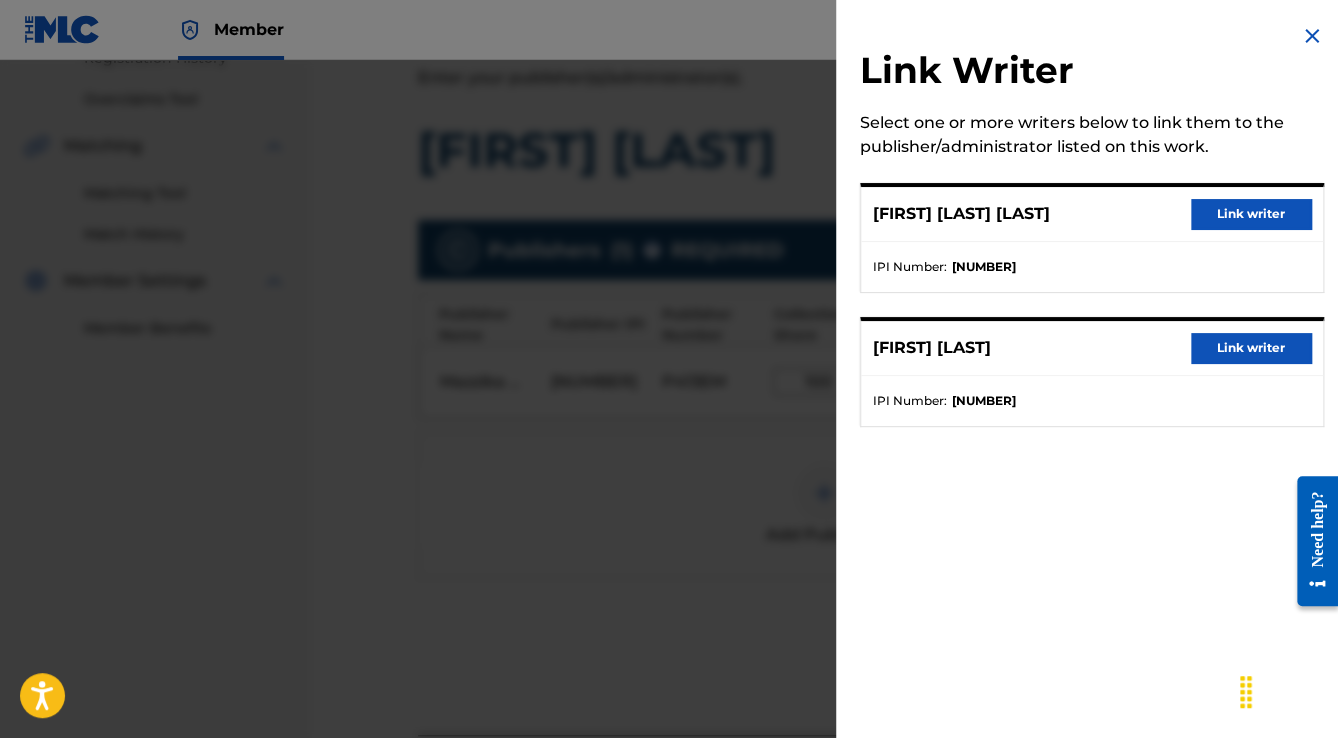 click on "Link writer" at bounding box center [1251, 214] 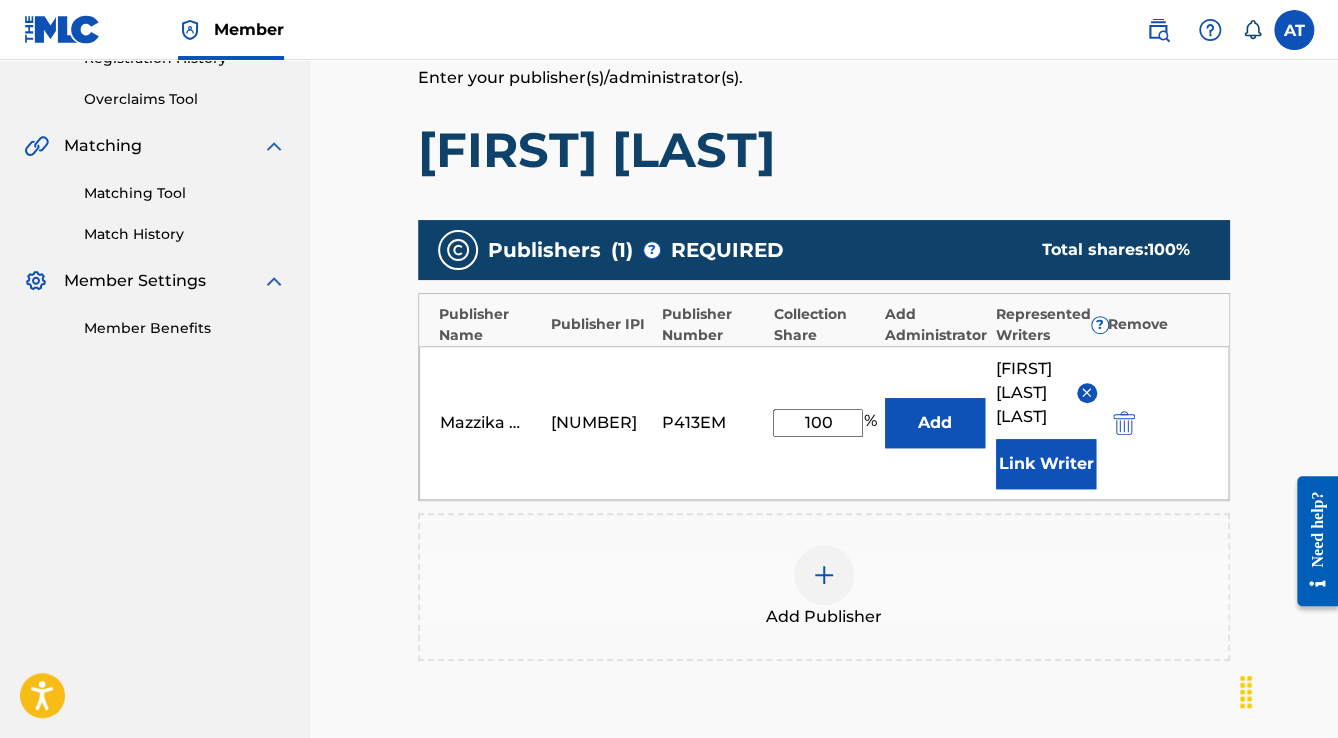 click on "Link Writer" at bounding box center [1046, 464] 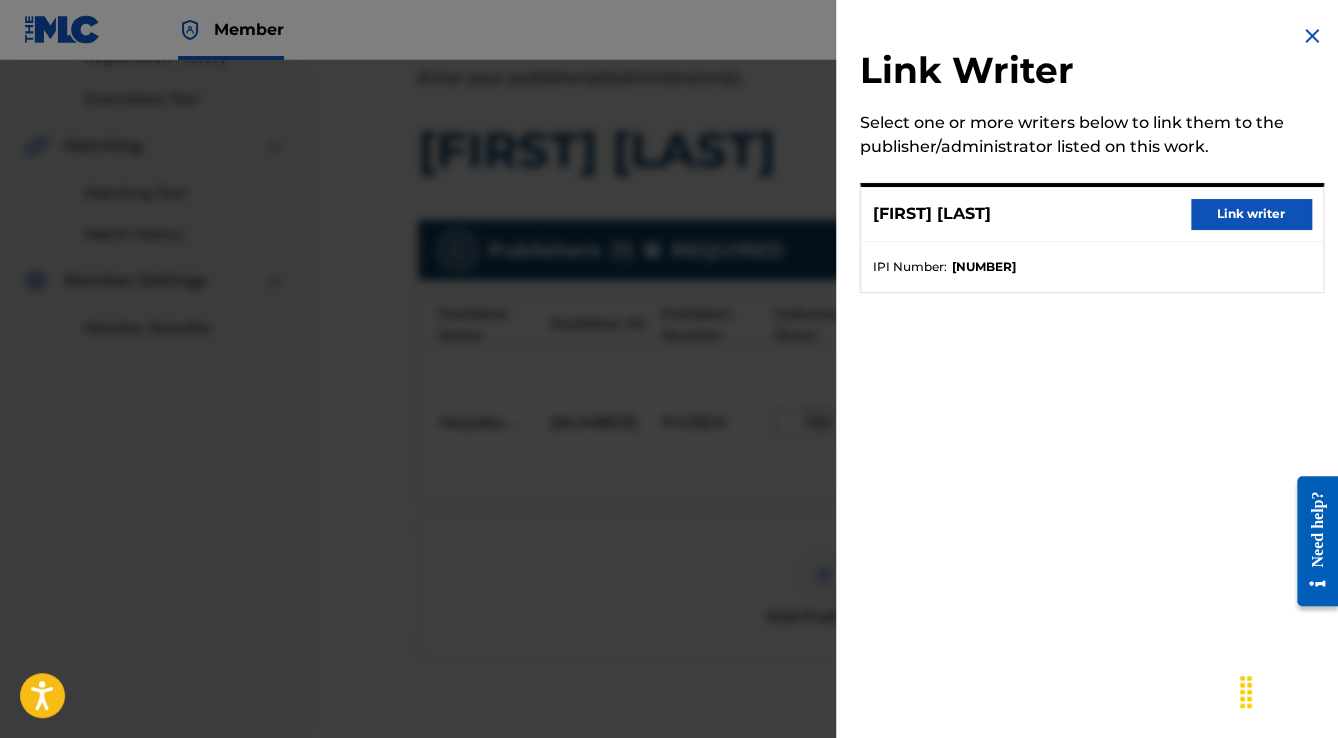 click on "MOHAMED CHEHATA Link writer" at bounding box center (1092, 214) 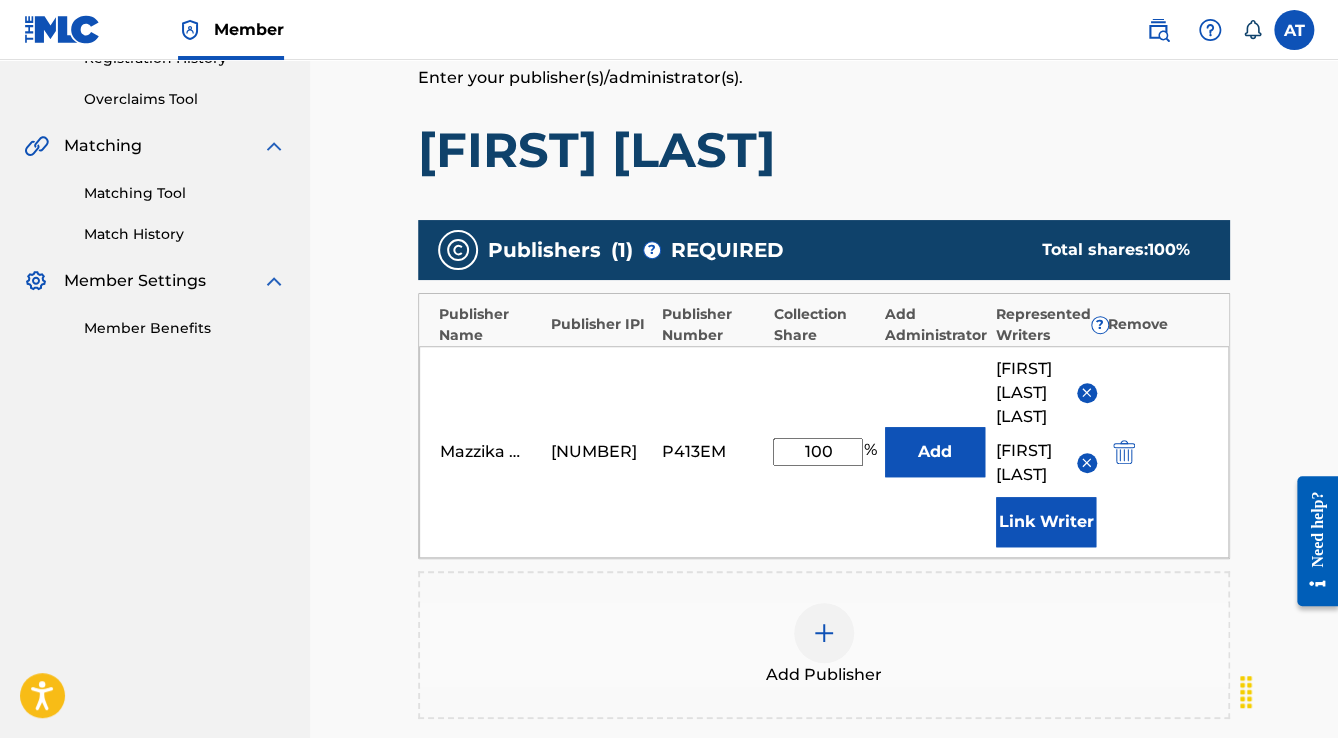 scroll, scrollTop: 843, scrollLeft: 0, axis: vertical 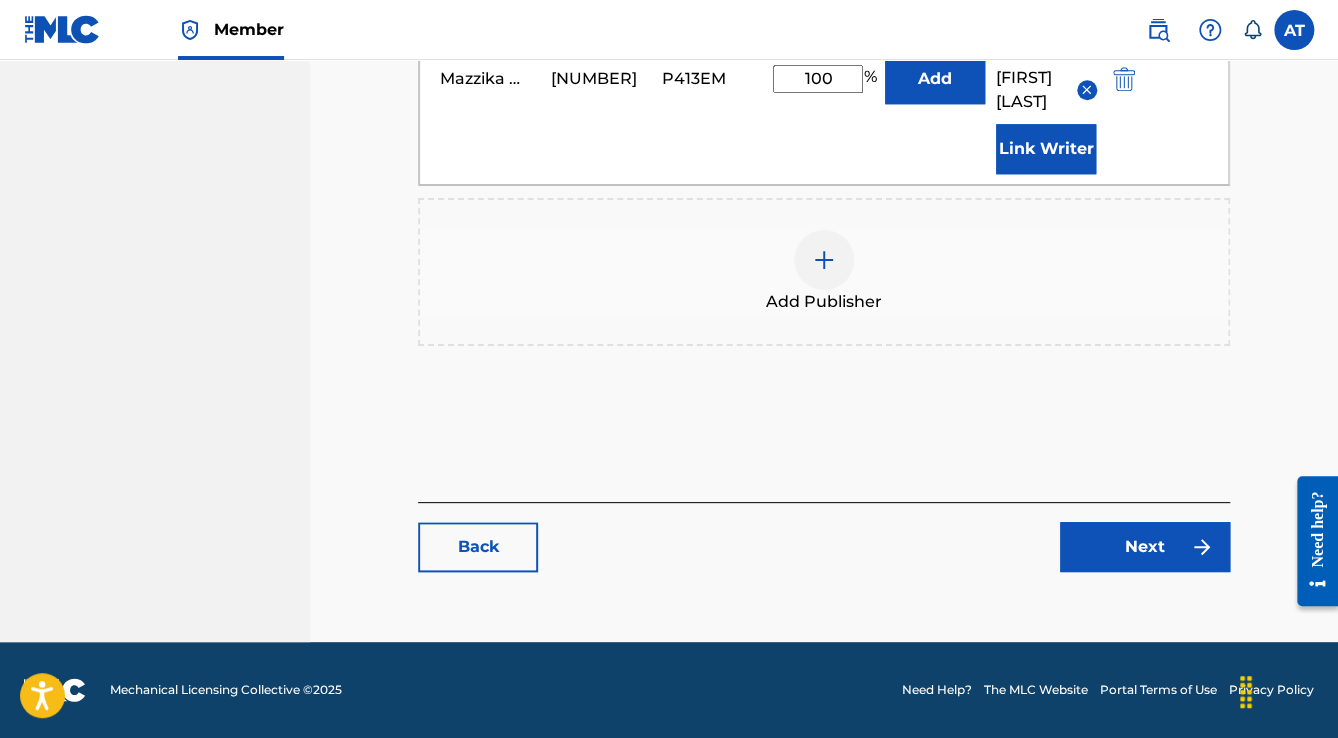 click on "Next" at bounding box center (1145, 547) 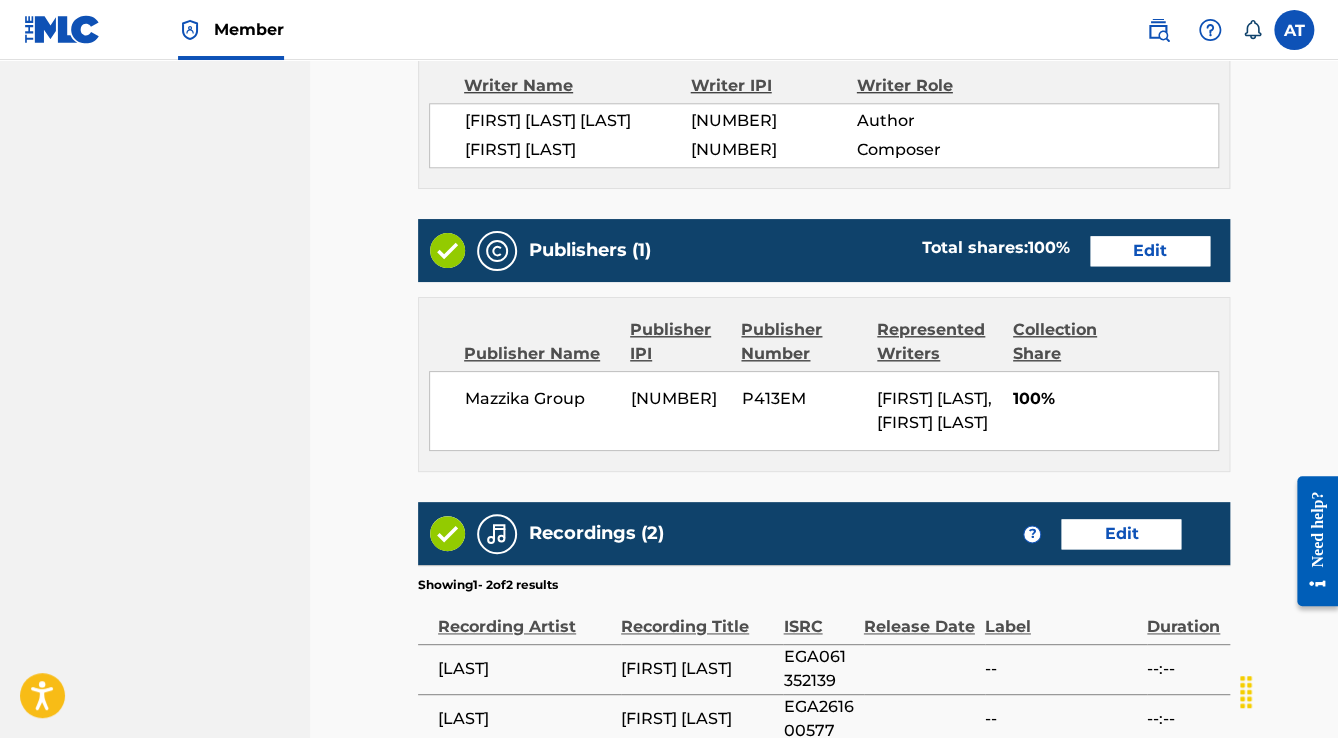 scroll, scrollTop: 0, scrollLeft: 0, axis: both 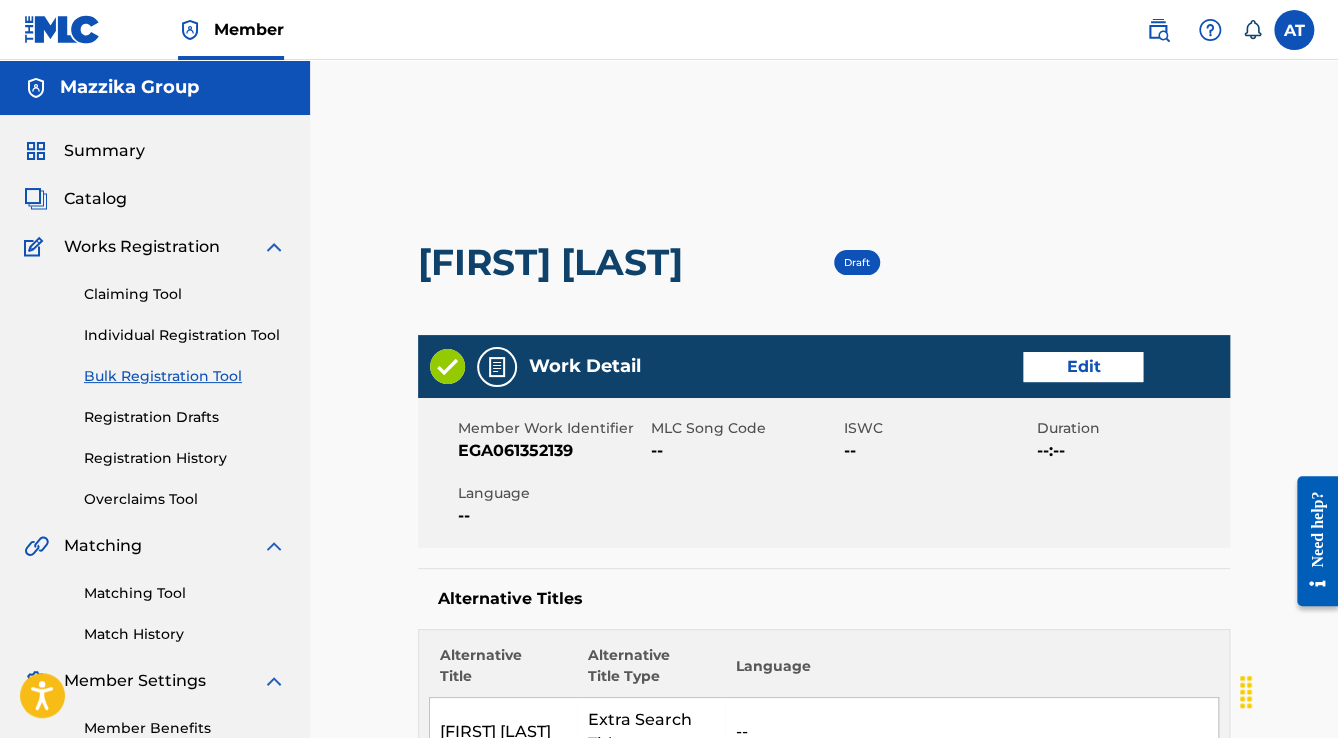 click on "Edit" at bounding box center (1083, 367) 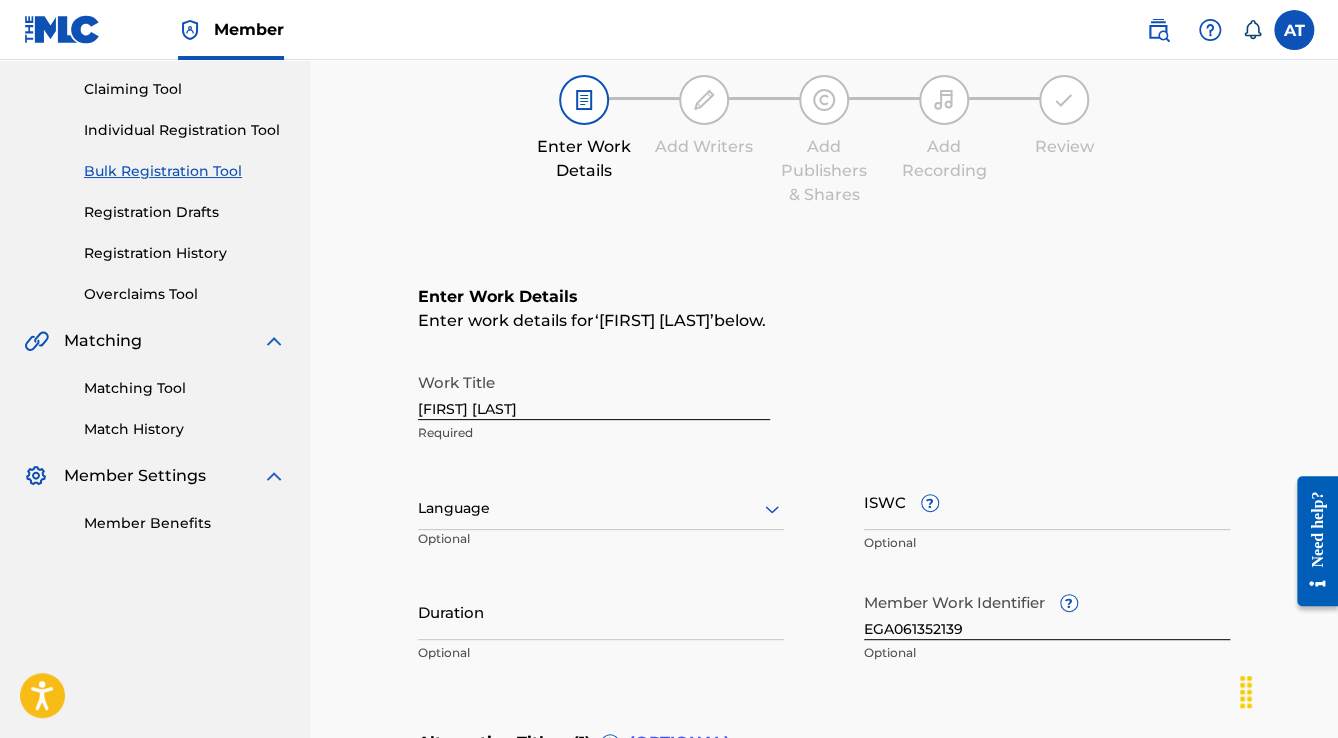 scroll, scrollTop: 400, scrollLeft: 0, axis: vertical 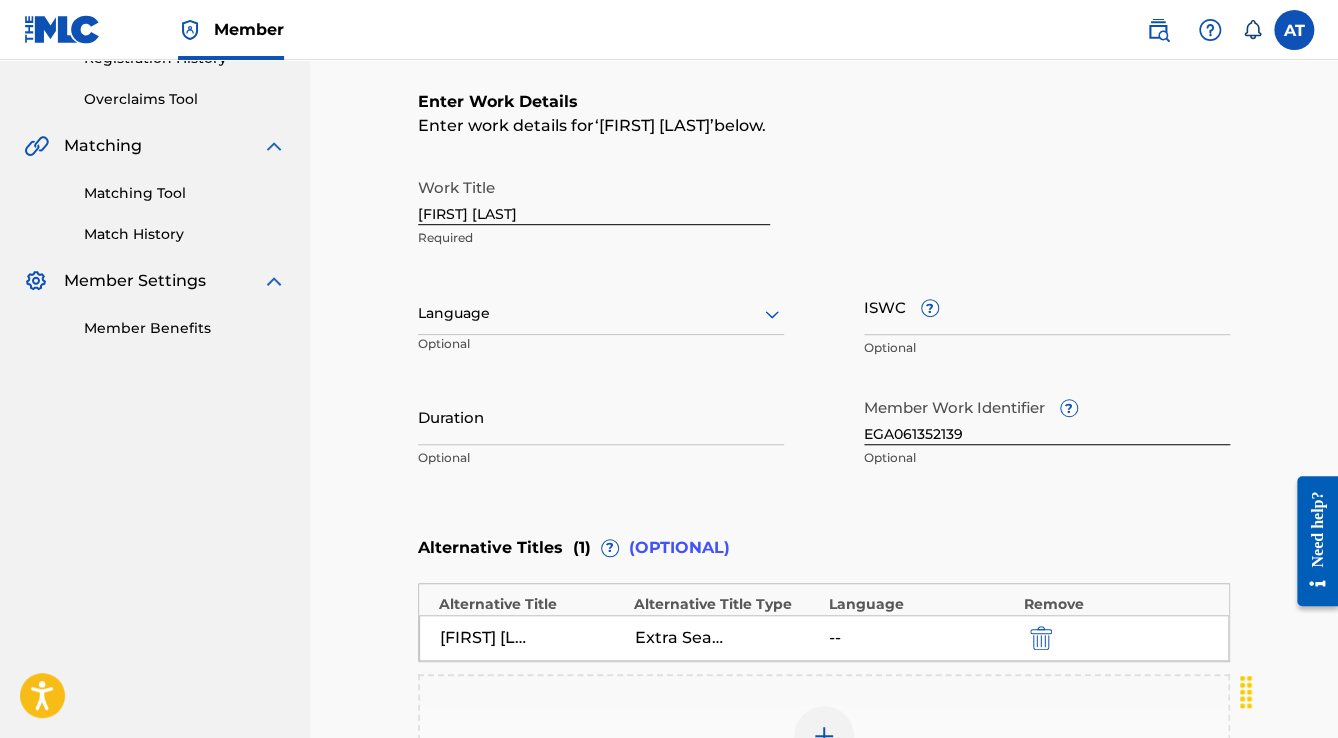 click on "Language" at bounding box center [601, 314] 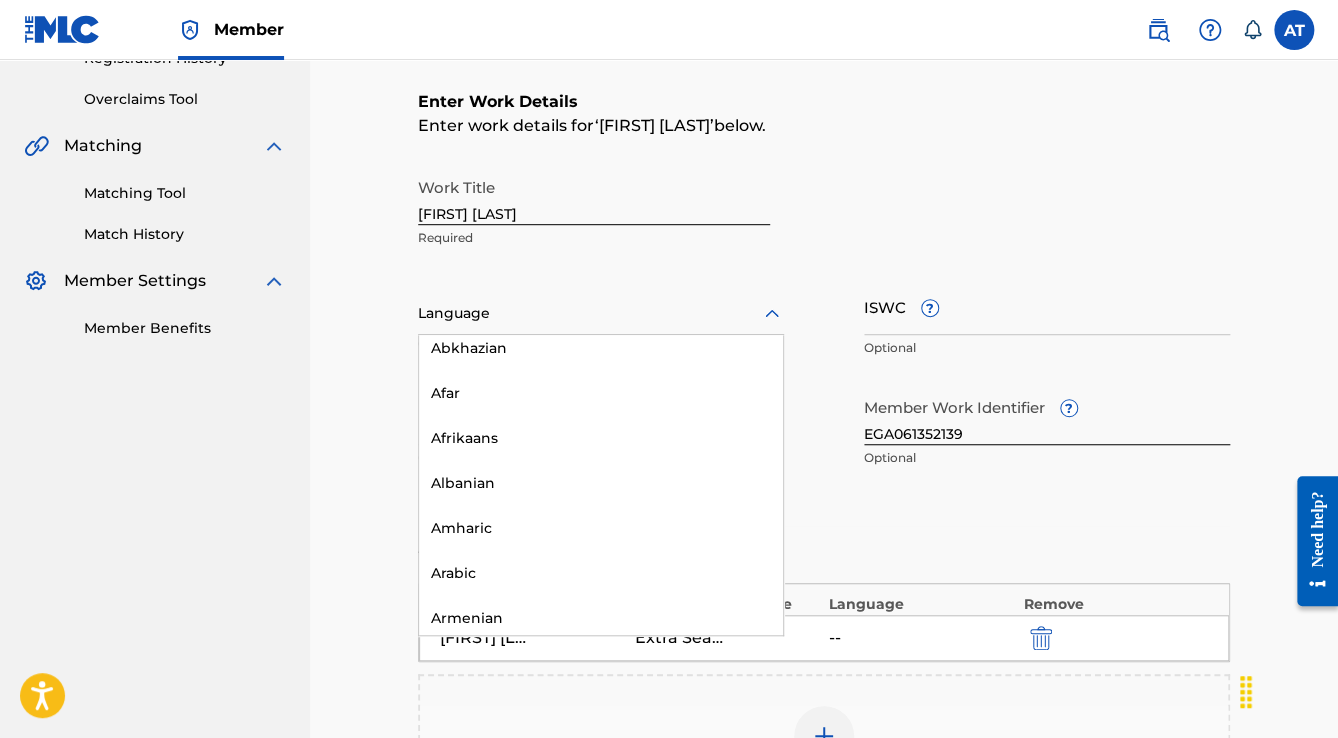 scroll, scrollTop: 320, scrollLeft: 0, axis: vertical 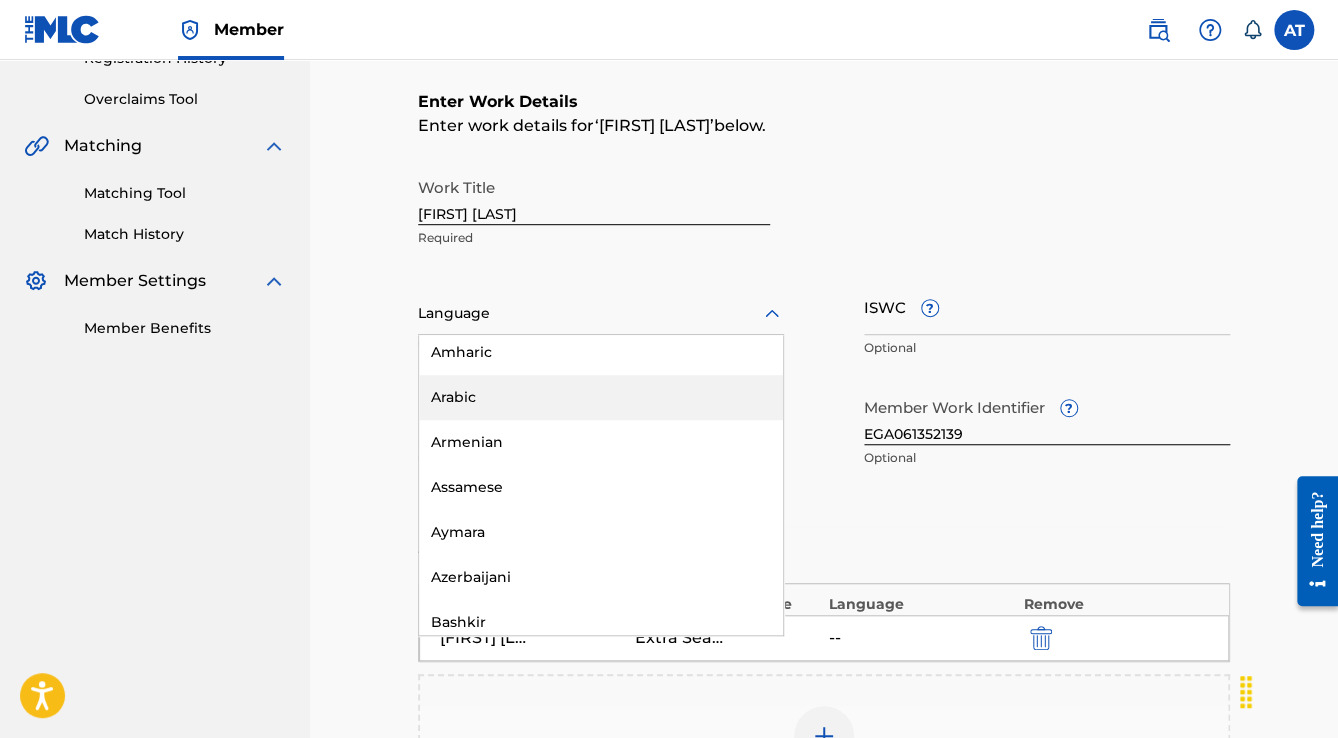 click on "Arabic" at bounding box center [601, 397] 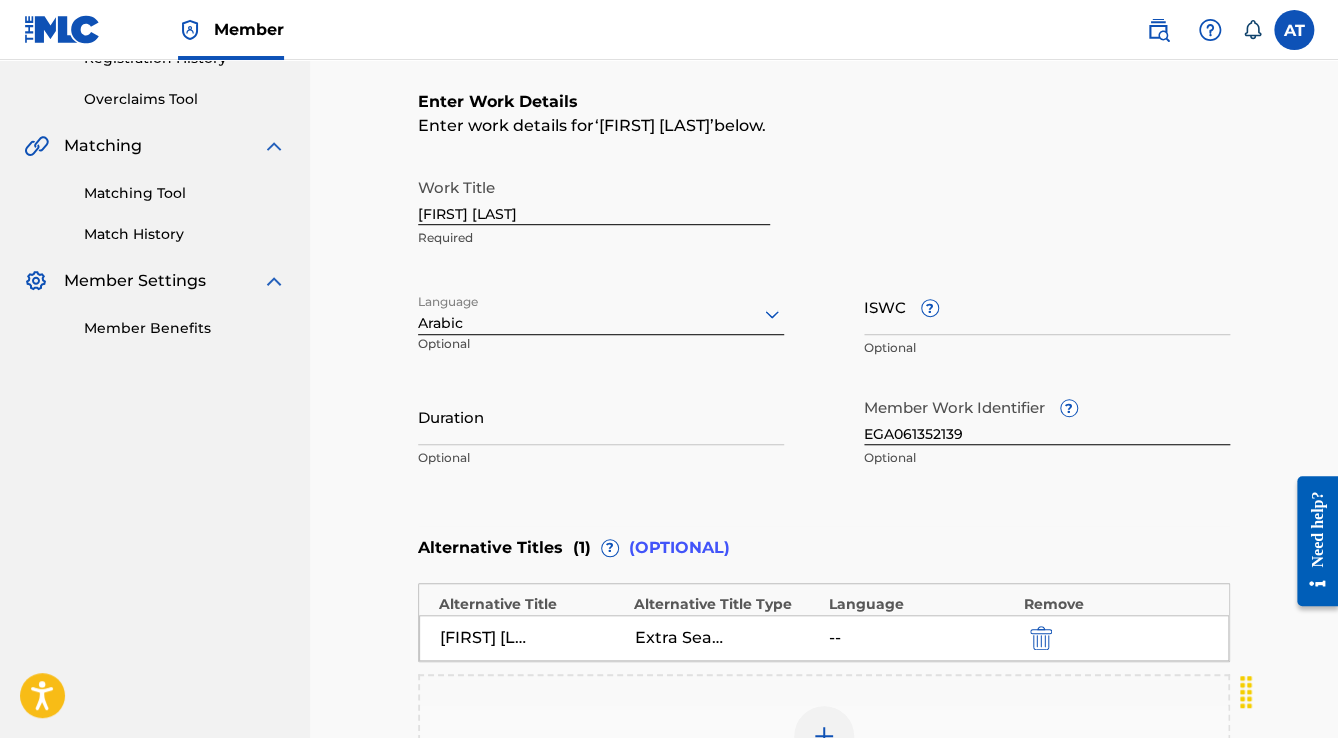click on "Duration" at bounding box center [601, 416] 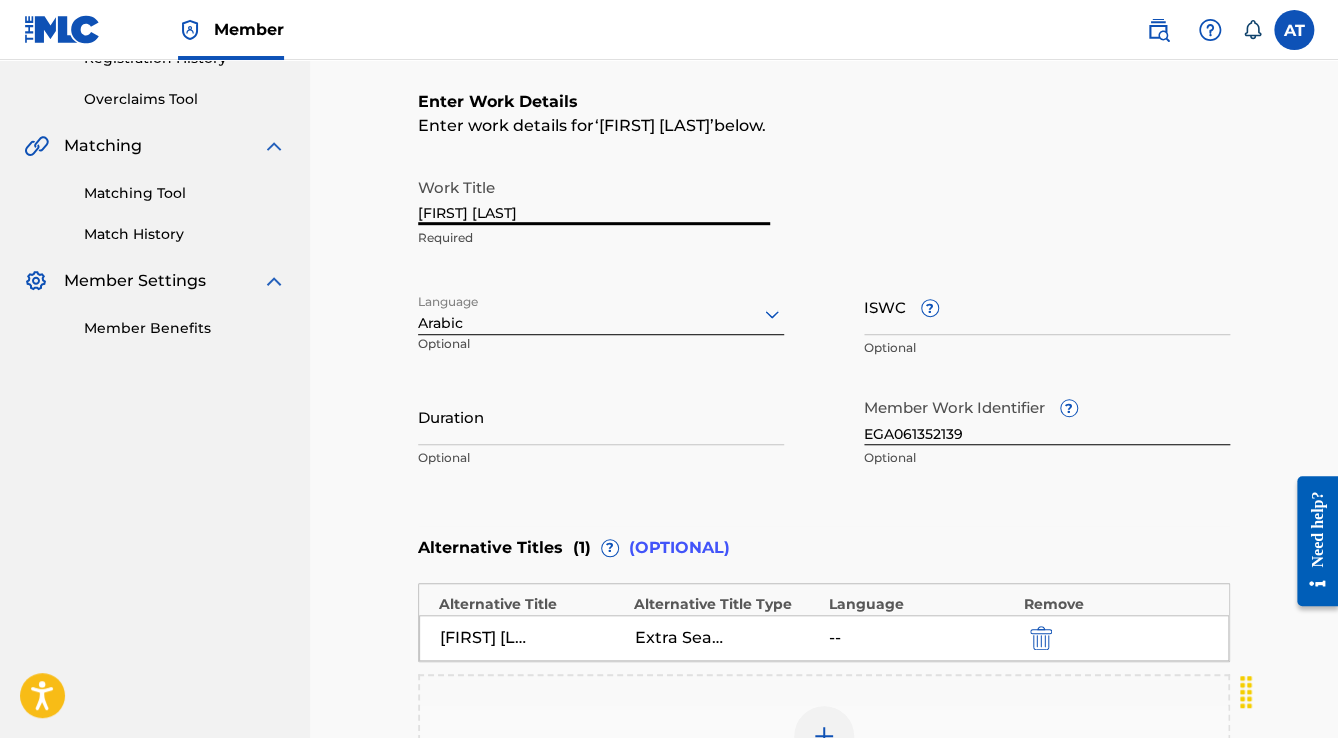 drag, startPoint x: 554, startPoint y: 218, endPoint x: 361, endPoint y: 200, distance: 193.83755 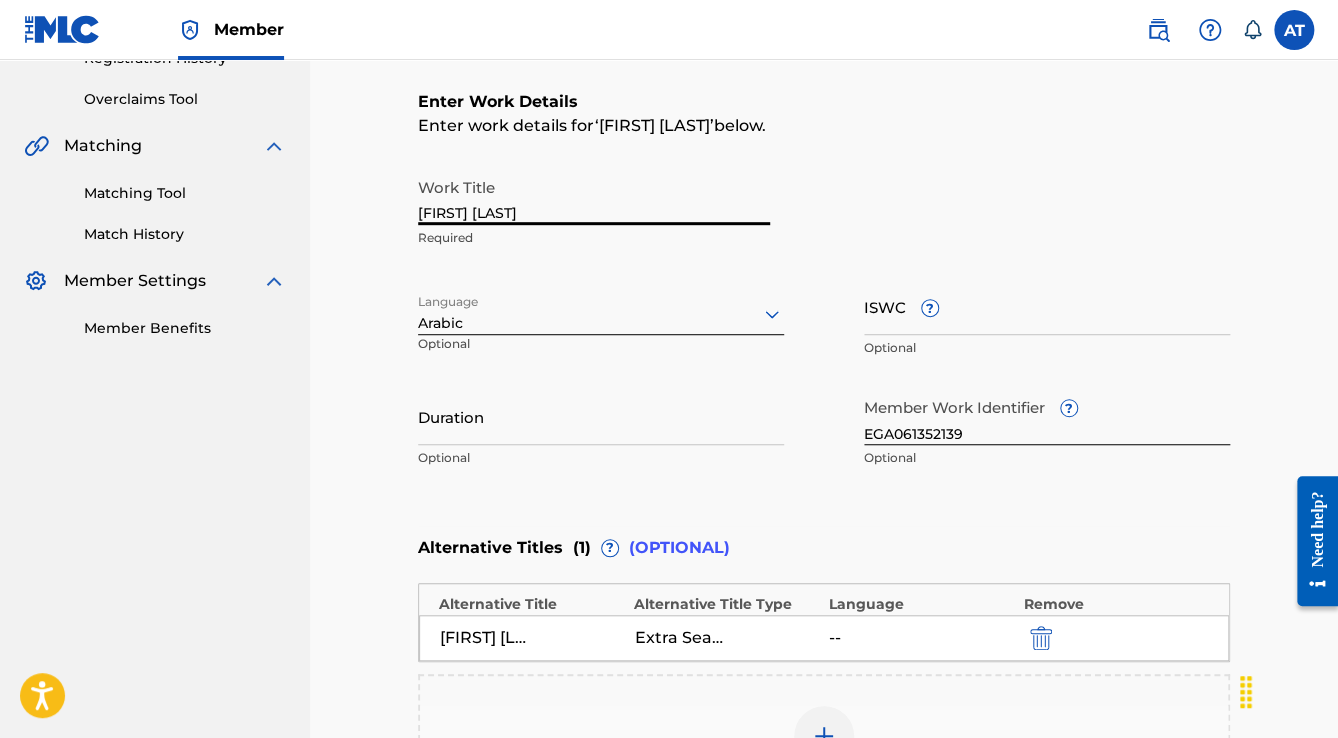 click on "Catalog Enter Work Details Add Writers Add Publishers & Shares Add Recording Review Enter Work Details Enter work details for  ‘ Milion Soor ’  below. Work Title   Milion Soor Required Language Arabic Optional ISWC   ? Optional Duration   Optional Member Work Identifier   ? EGA061352139 Optional Alternative Titles ( 1 ) ? (OPTIONAL) Alternative Title Alternative Title Type Language Remove MILIONE SOUR Extra Search Title -- Add Alternative Title Back Next" at bounding box center (824, 376) 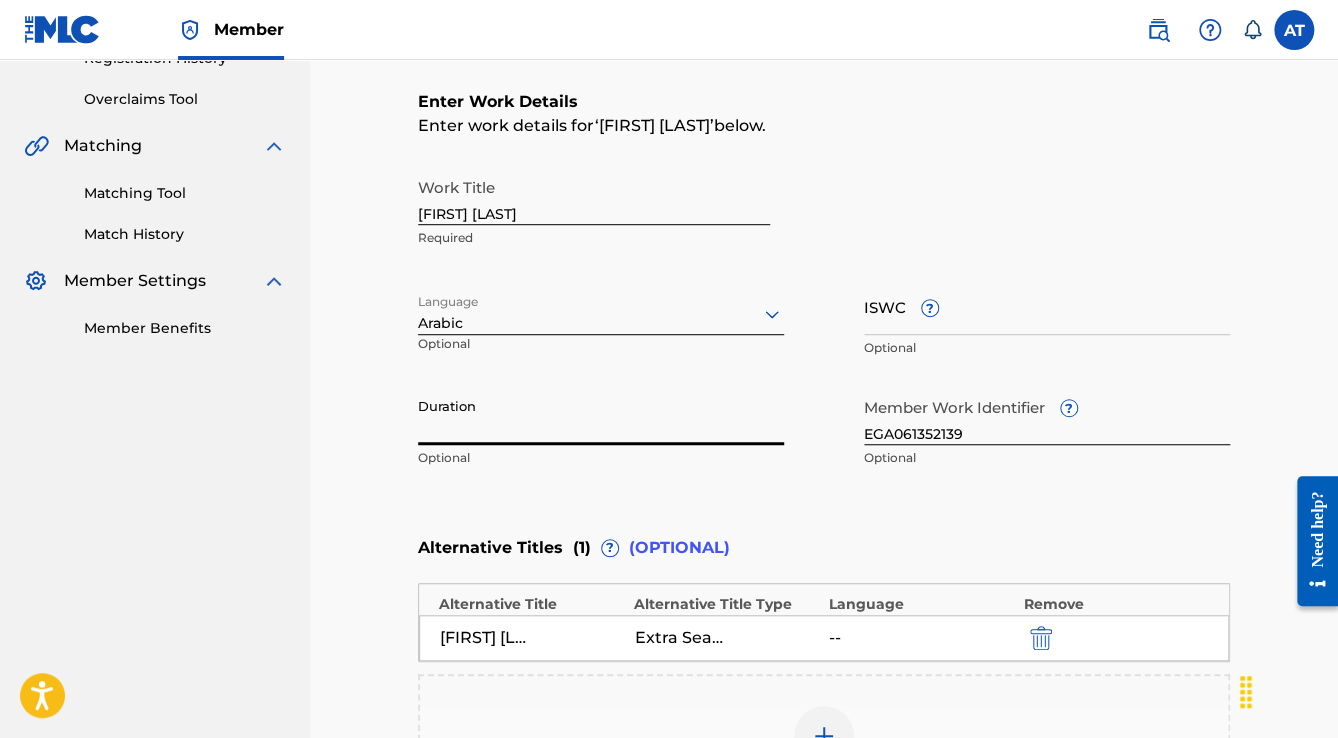 click on "Duration" at bounding box center (601, 416) 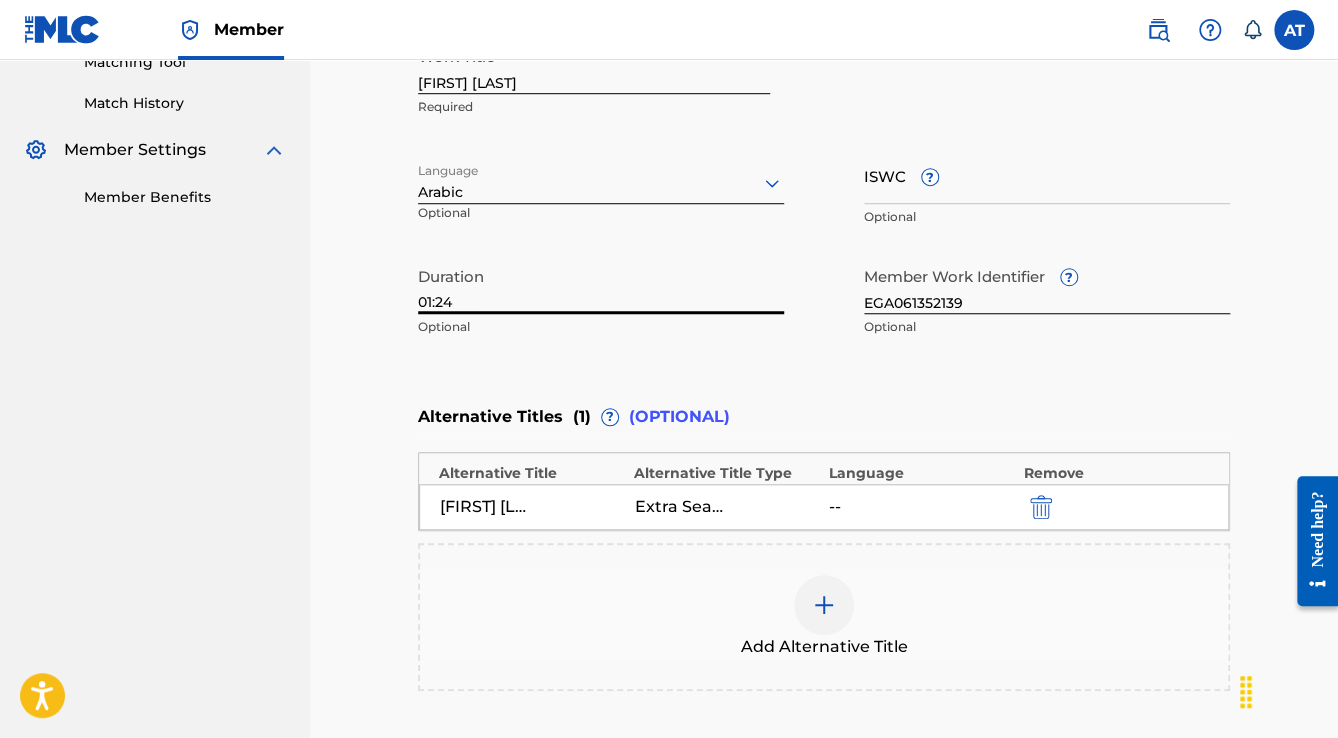 scroll, scrollTop: 768, scrollLeft: 0, axis: vertical 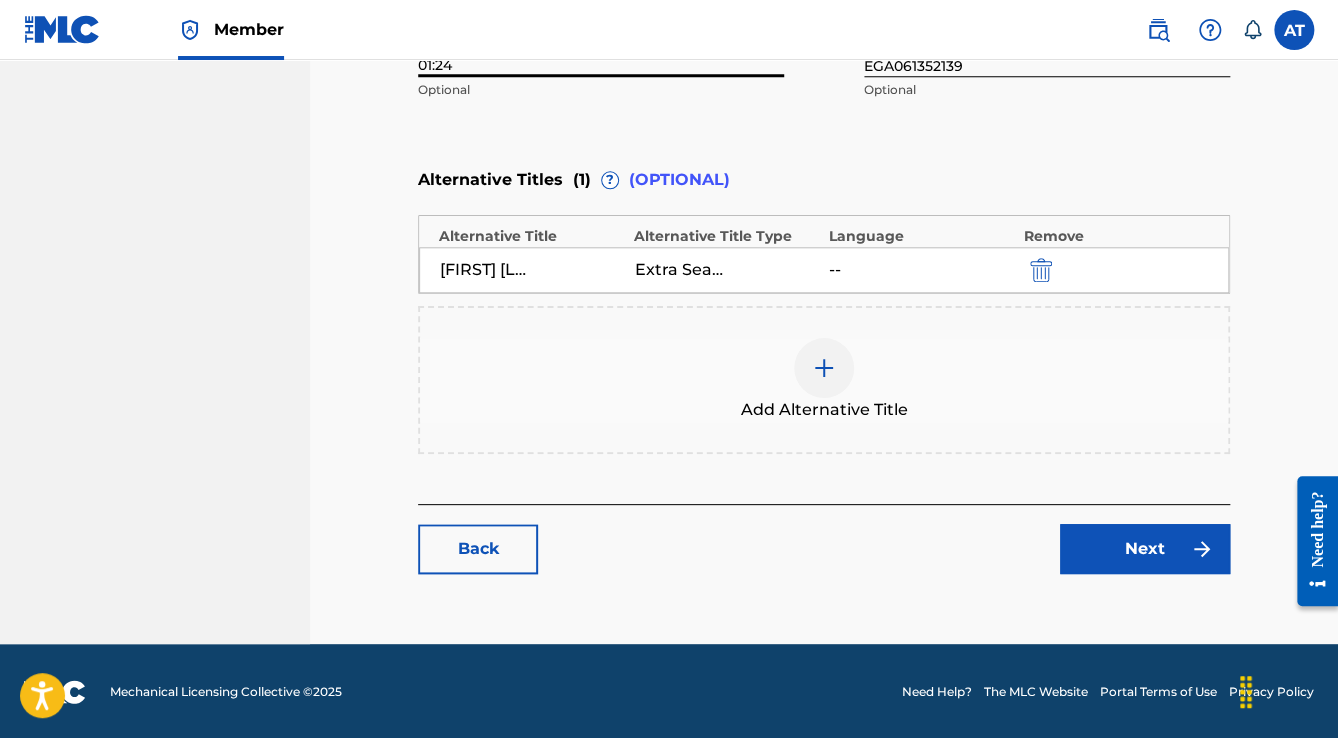 type on "01:24" 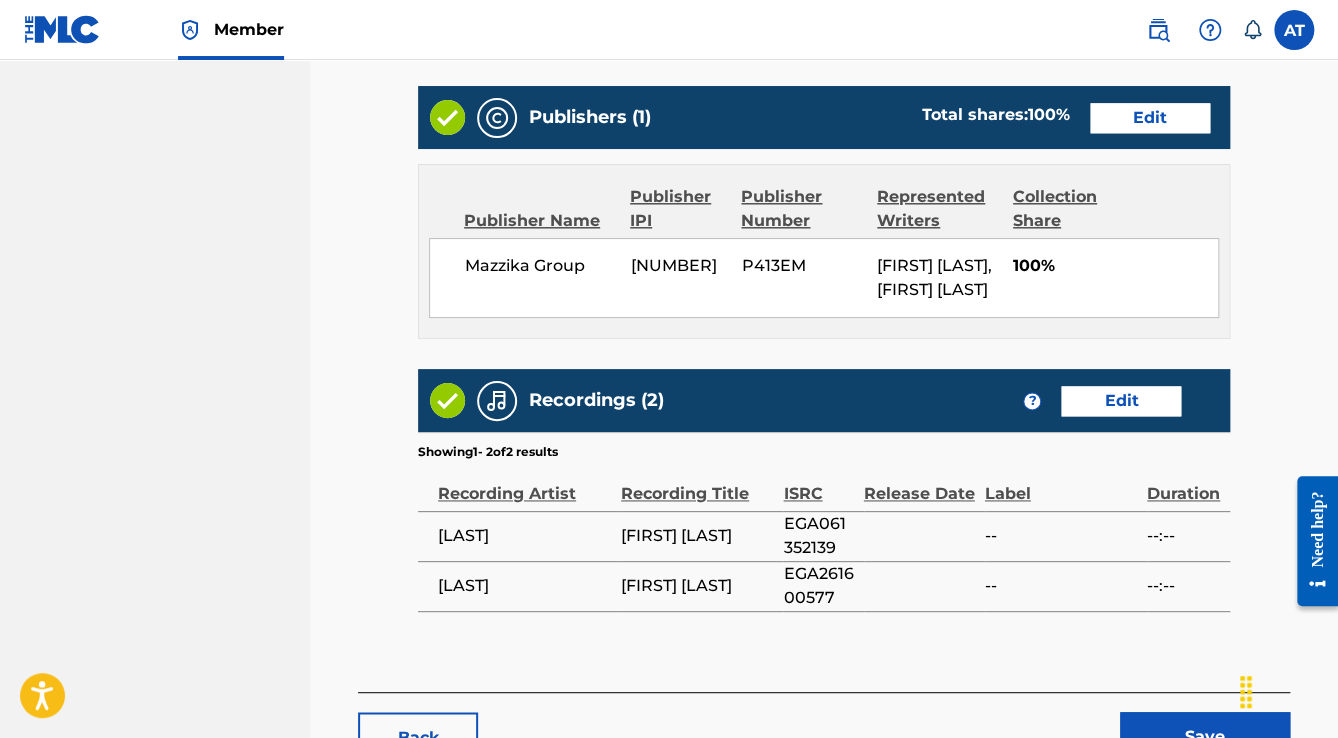 scroll, scrollTop: 1120, scrollLeft: 0, axis: vertical 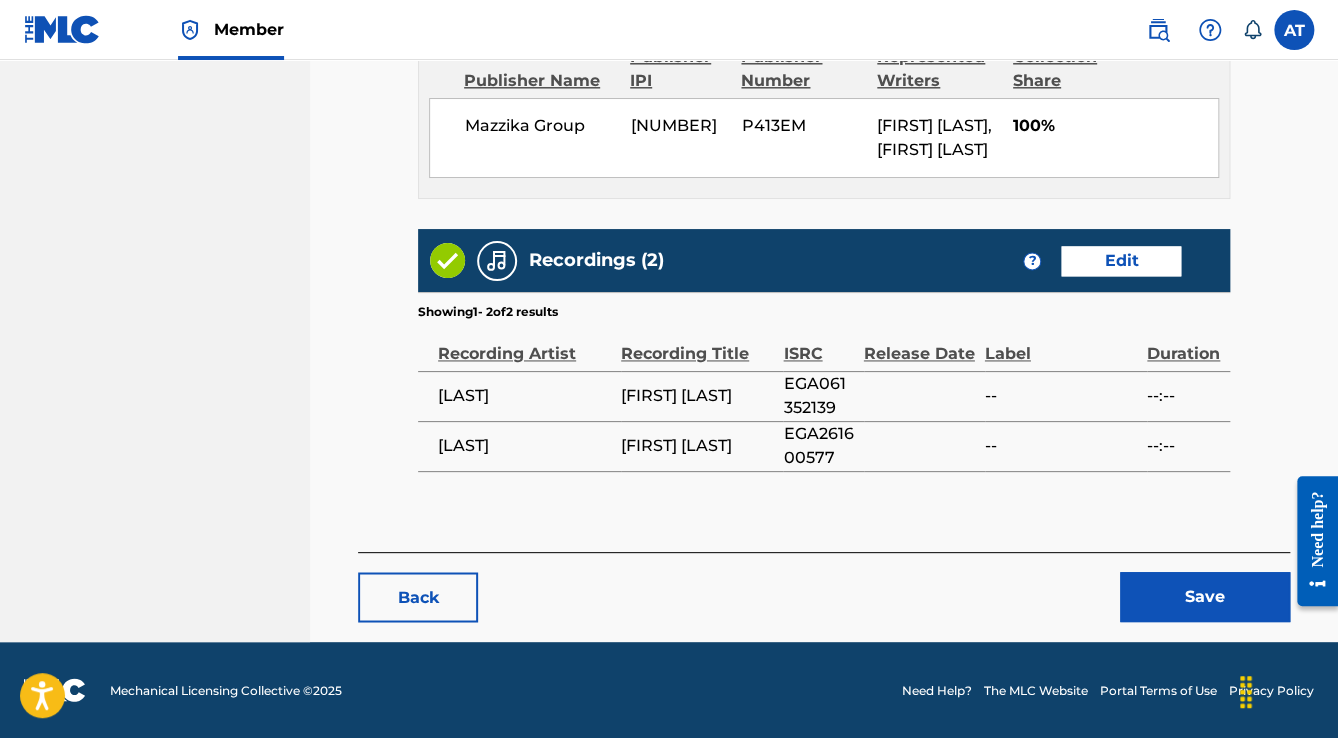 click on "Save" at bounding box center [1205, 597] 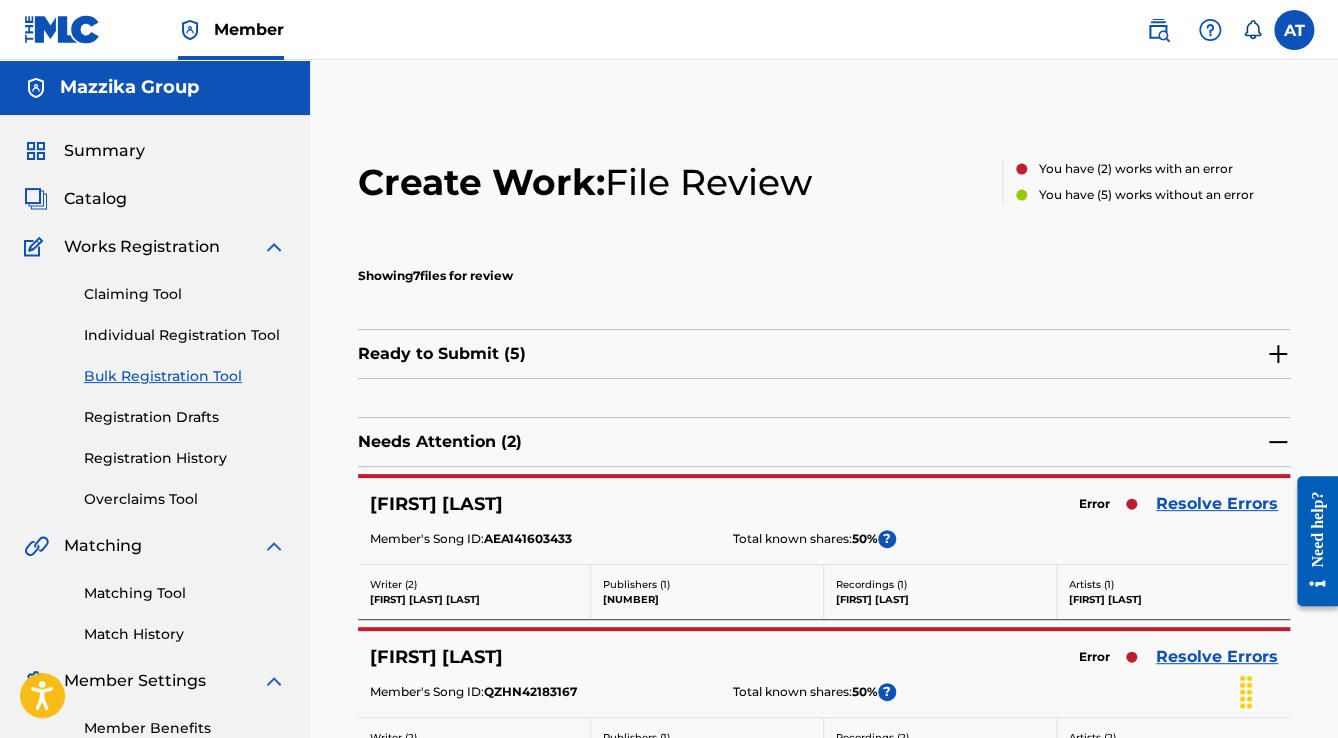 click on "Resolve Errors" at bounding box center (1217, 504) 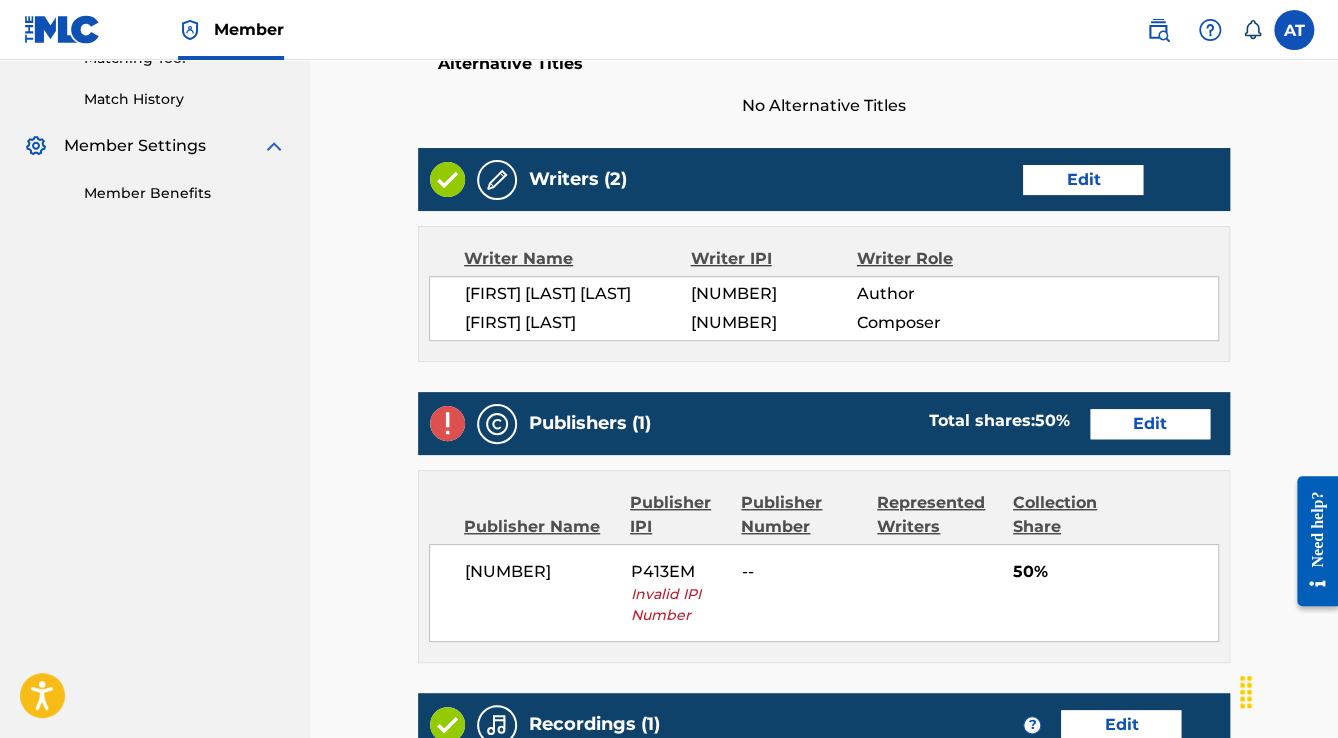 scroll, scrollTop: 640, scrollLeft: 0, axis: vertical 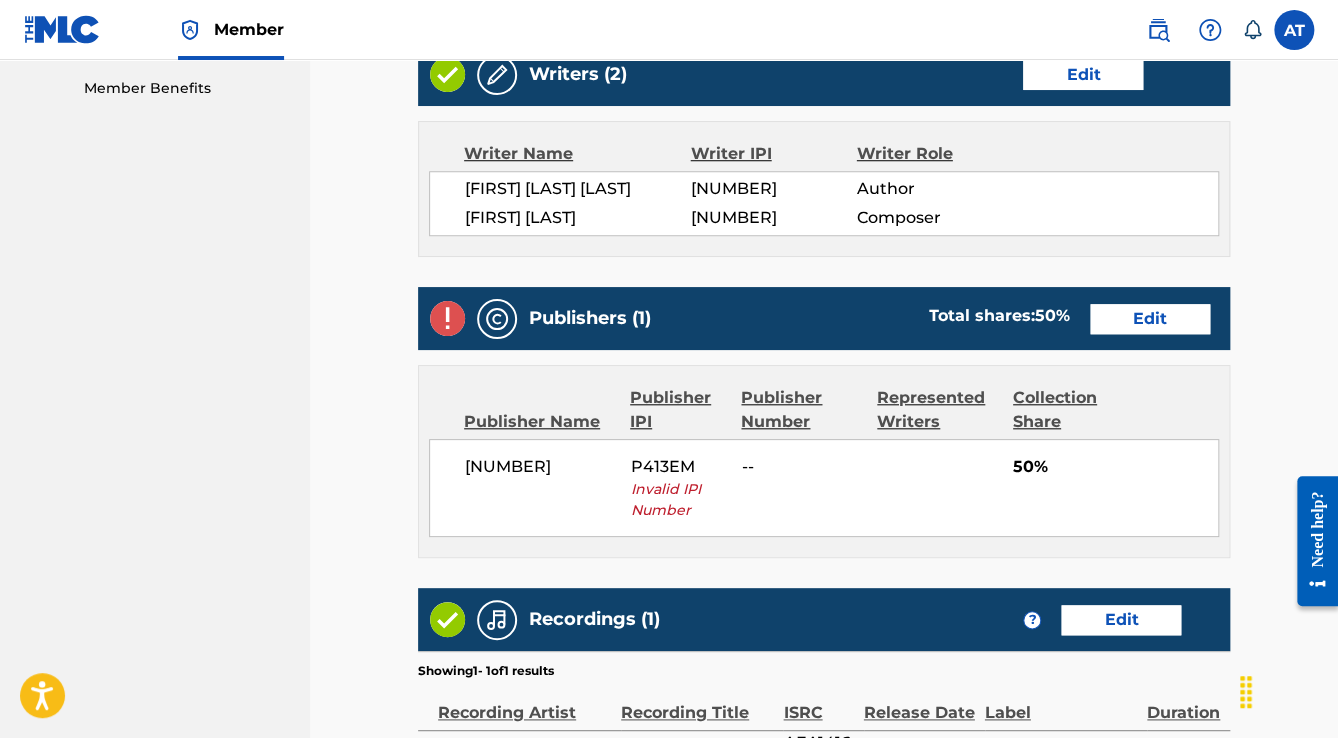 click on "Edit" at bounding box center (1150, 319) 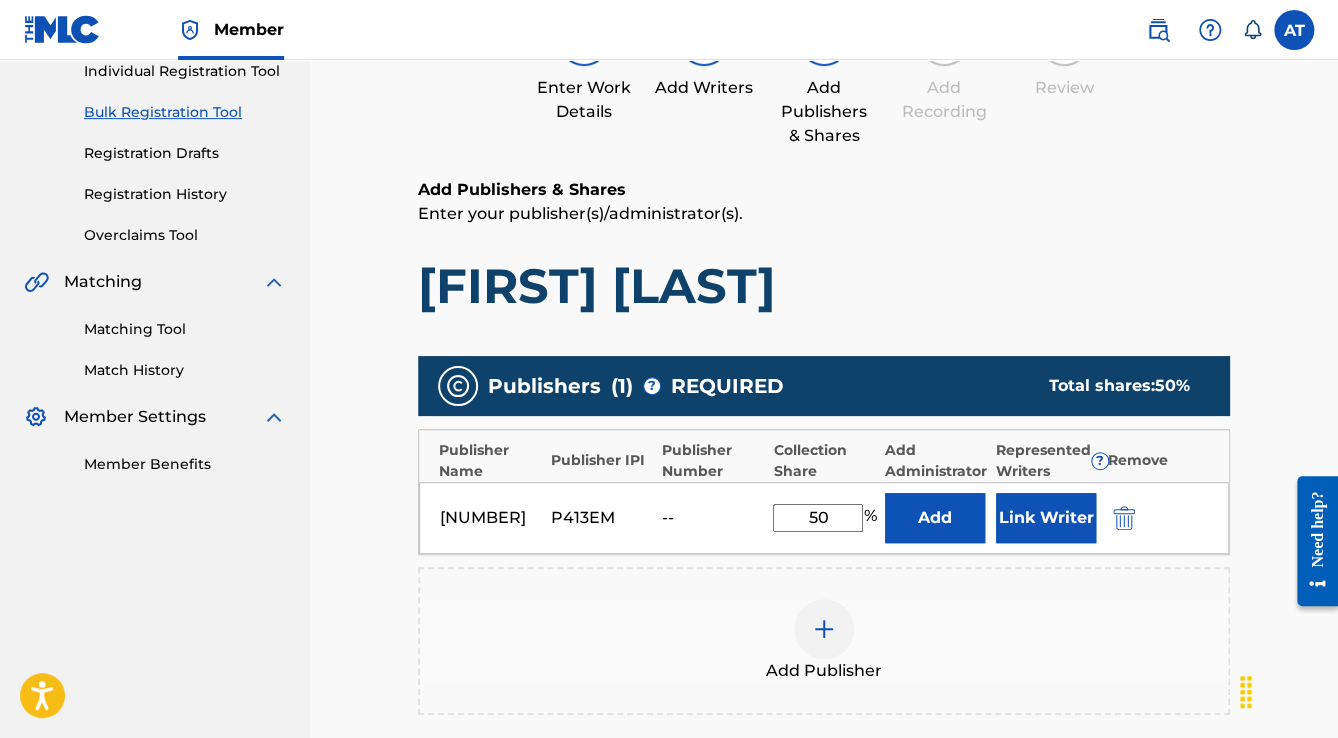 scroll, scrollTop: 480, scrollLeft: 0, axis: vertical 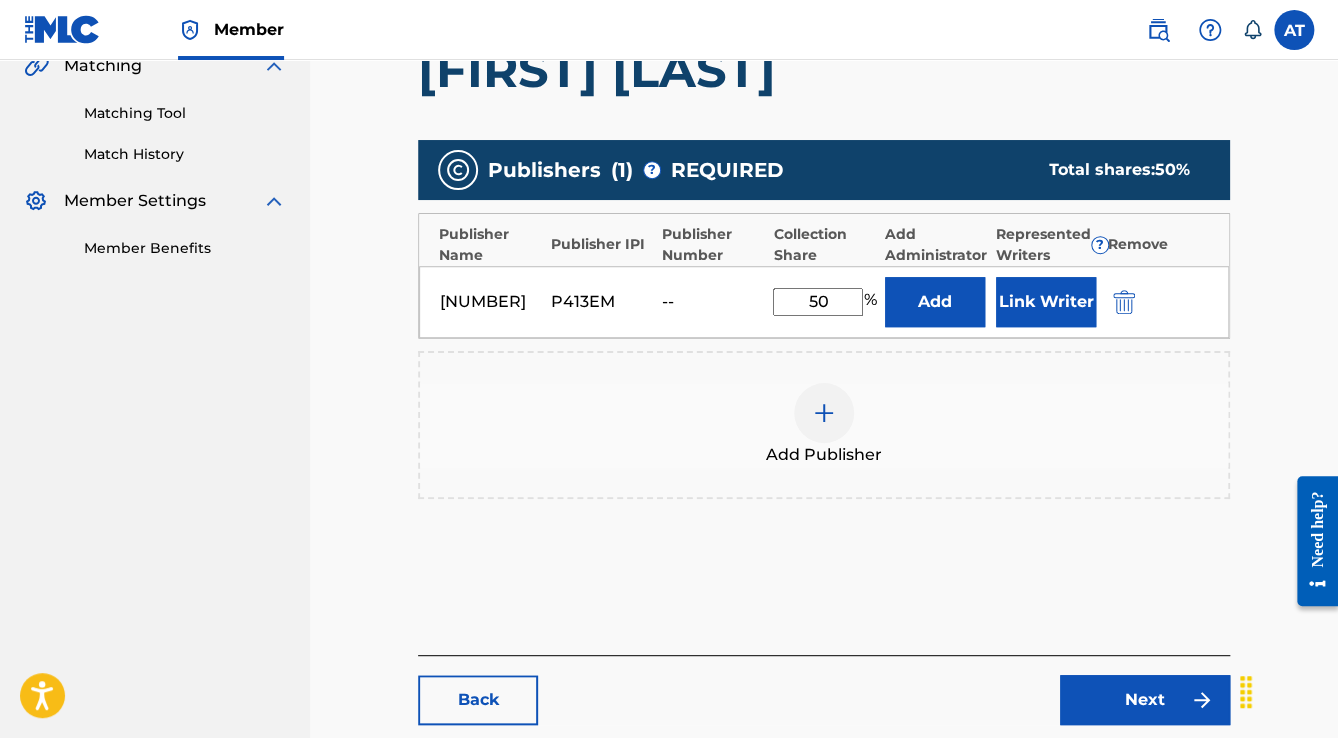 click at bounding box center [1124, 302] 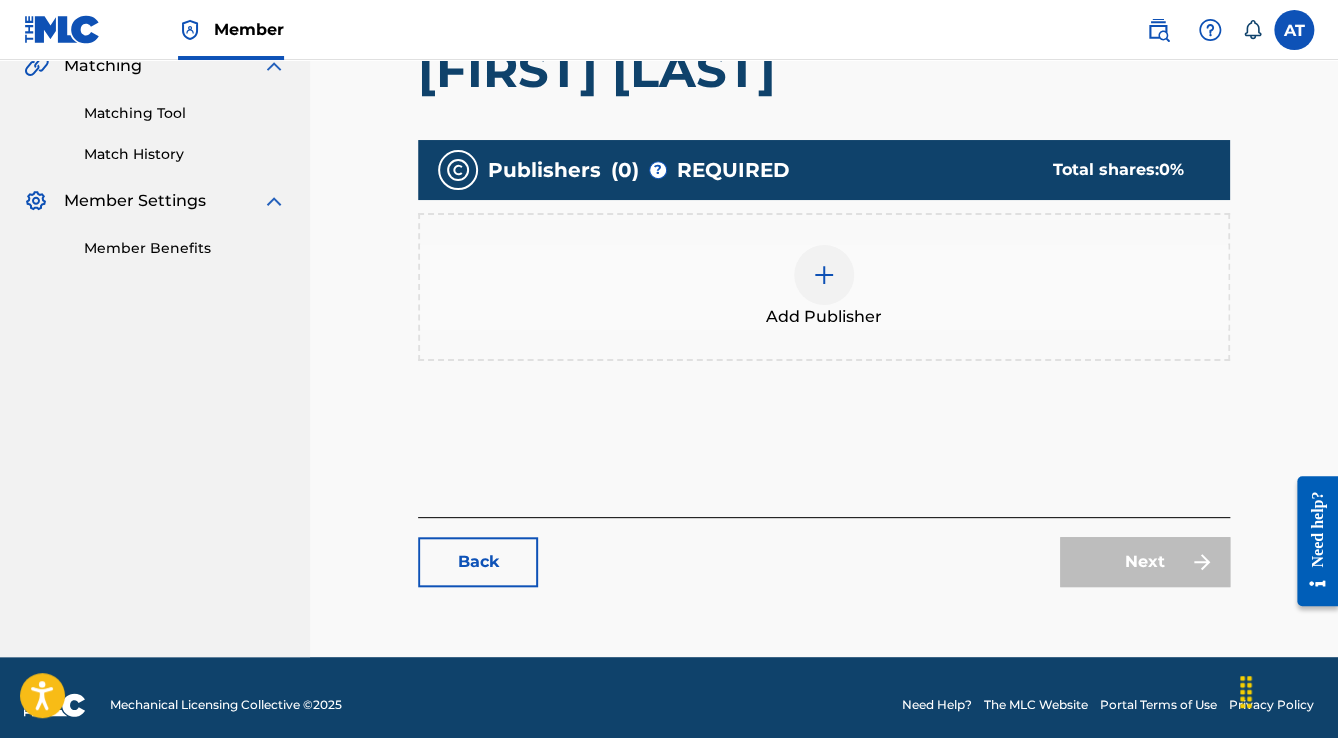 click on "Add Publisher" at bounding box center (824, 287) 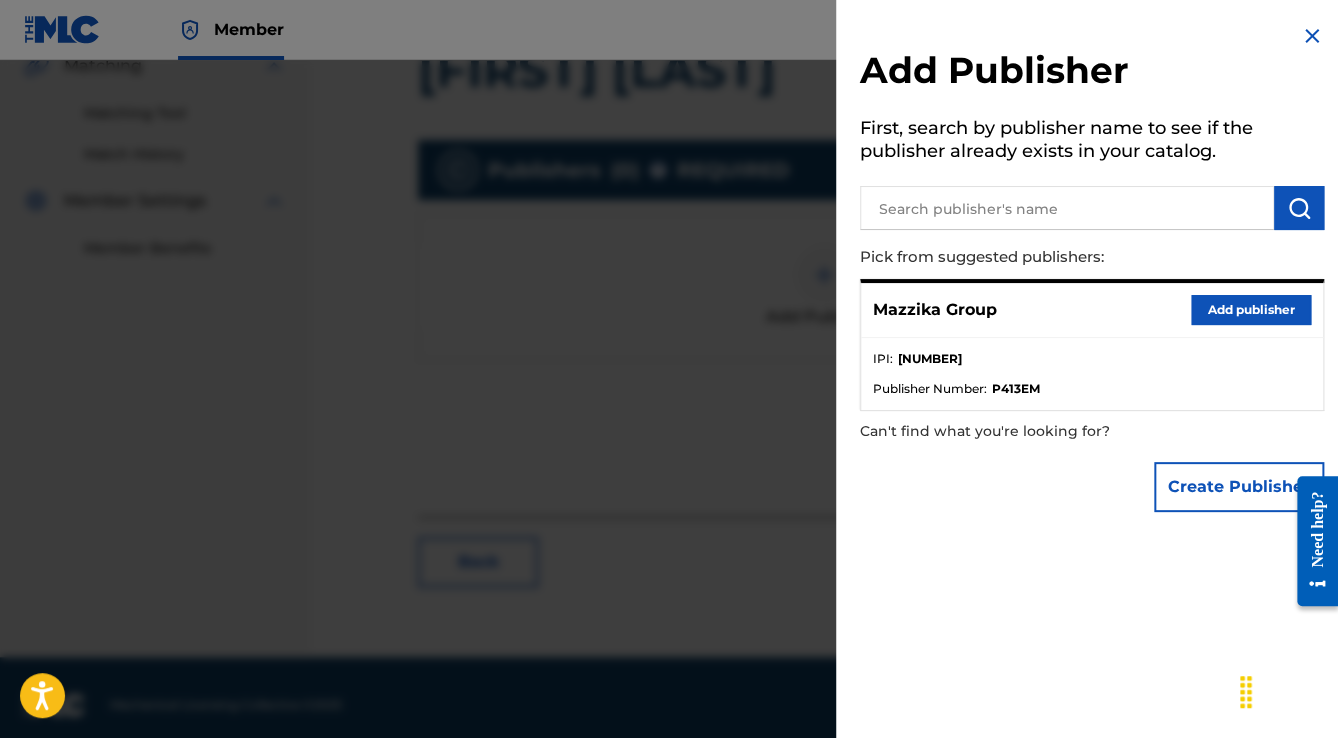 click on "Add publisher" at bounding box center [1251, 310] 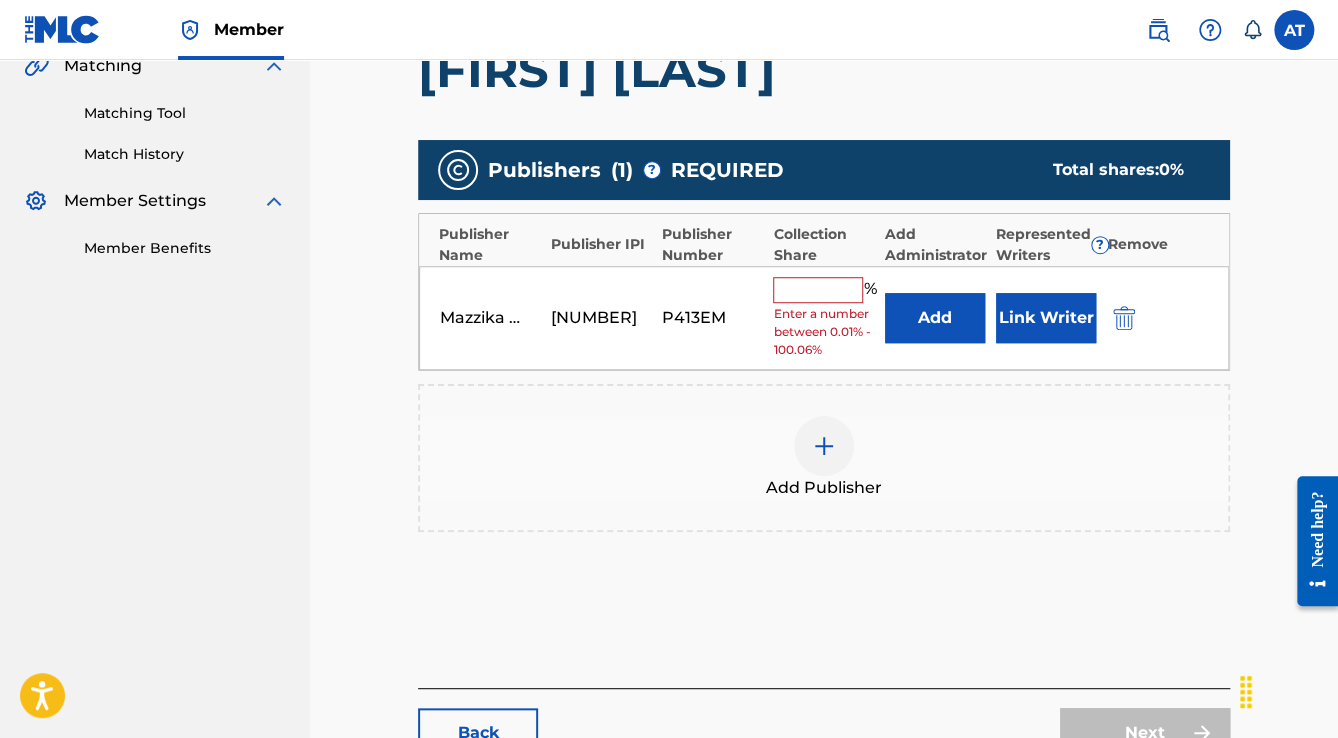 click at bounding box center [818, 290] 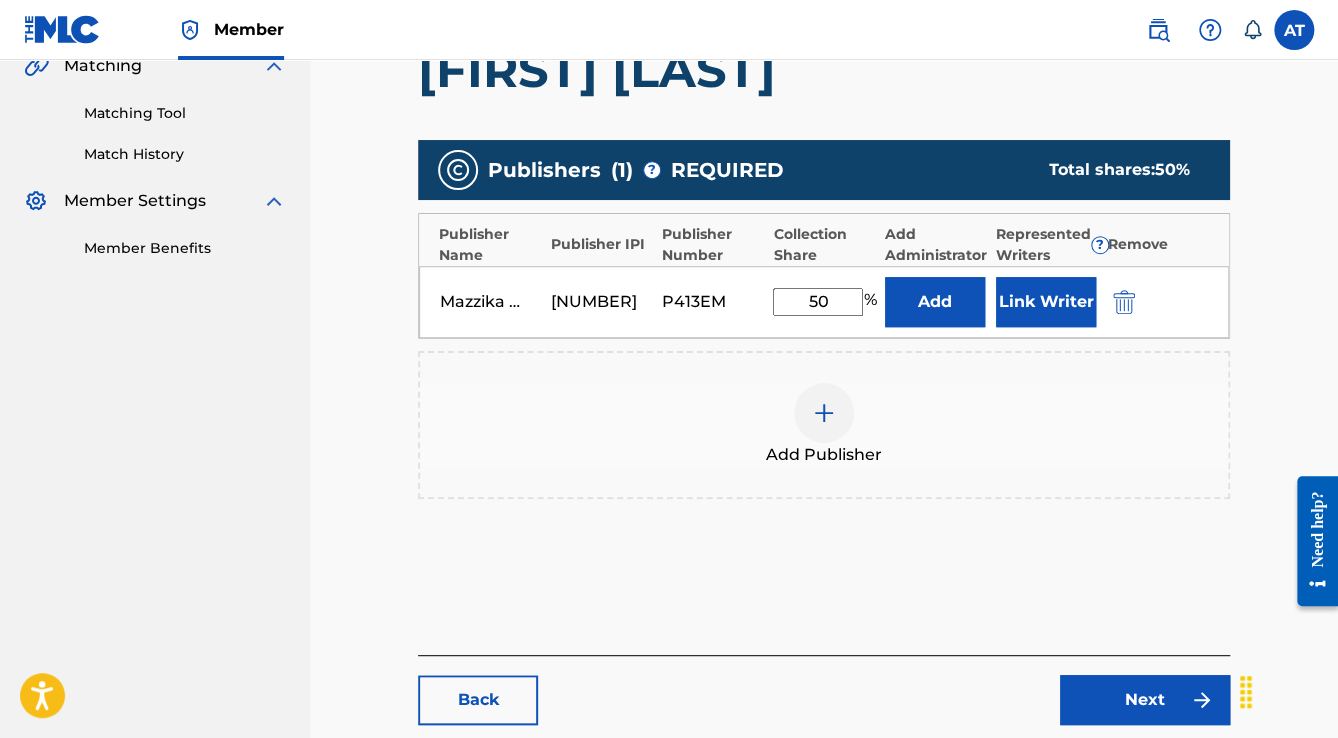 click on "Link Writer" at bounding box center [1046, 302] 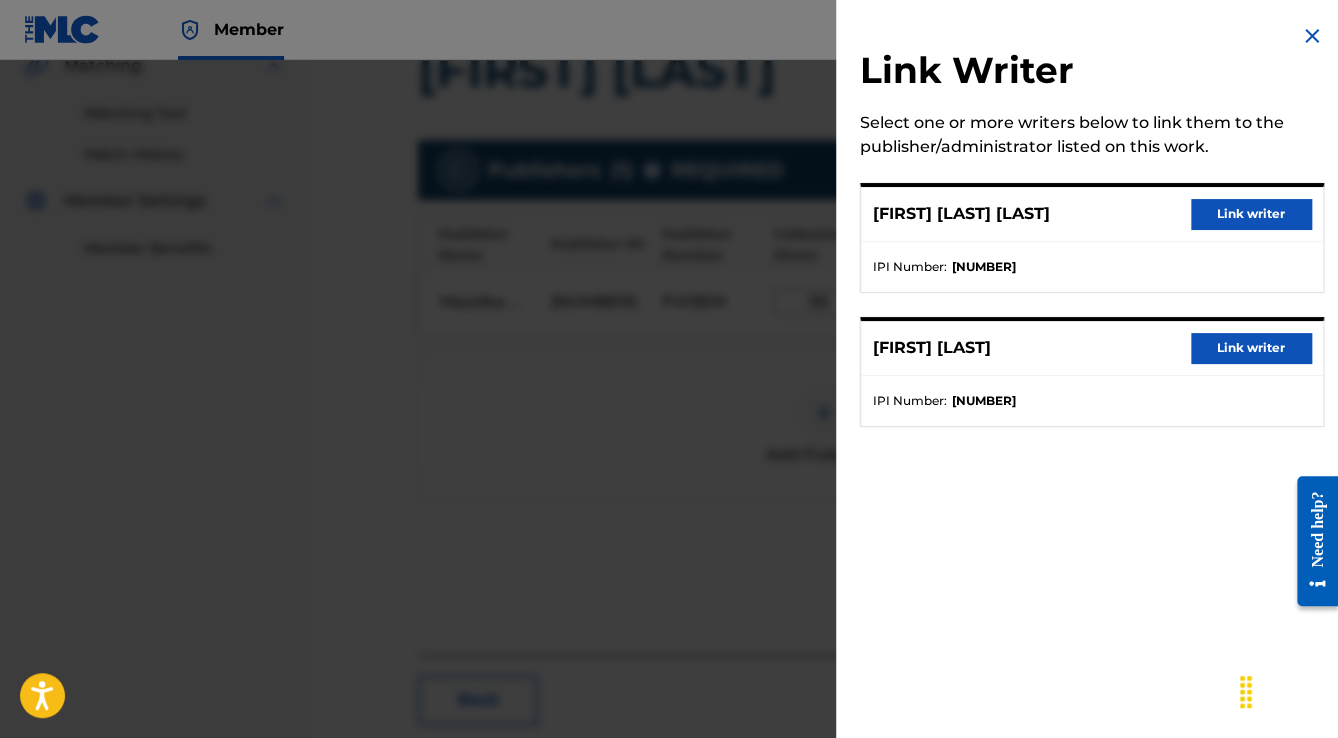 click on "Link writer" at bounding box center (1251, 214) 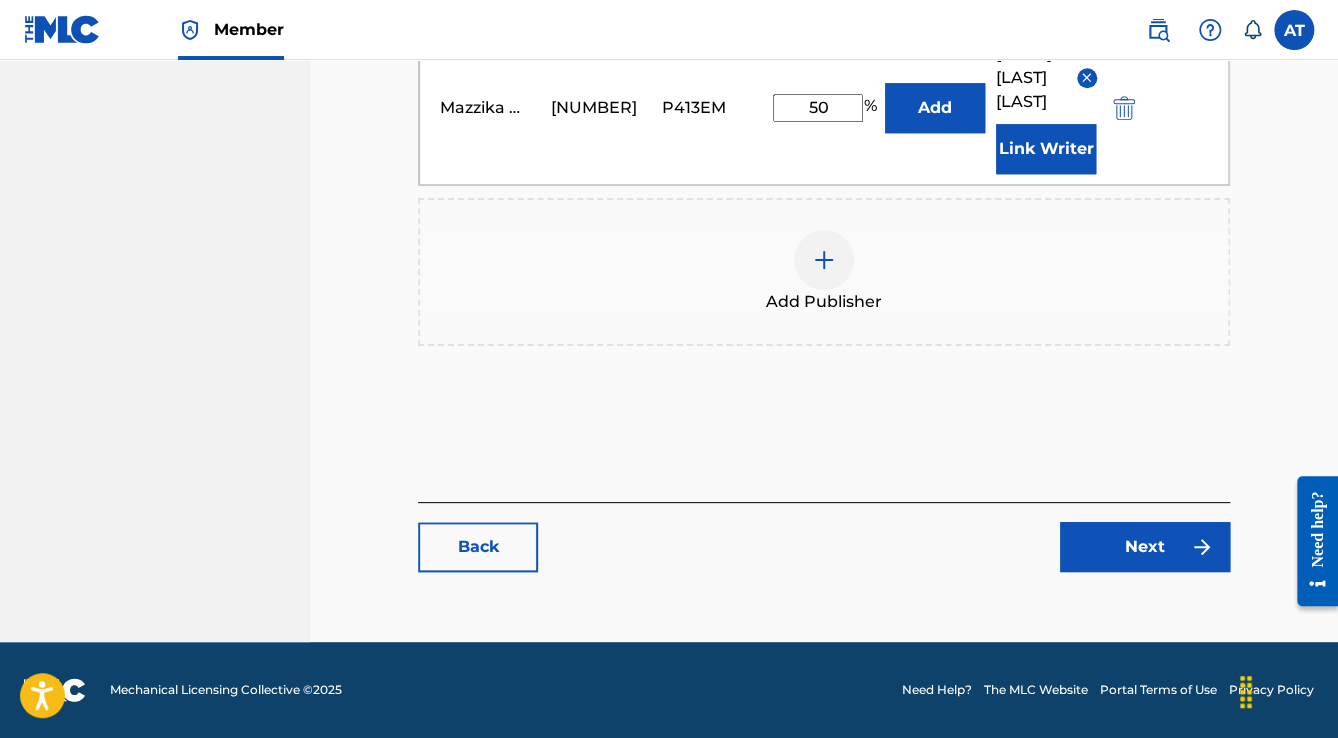 scroll, scrollTop: 736, scrollLeft: 0, axis: vertical 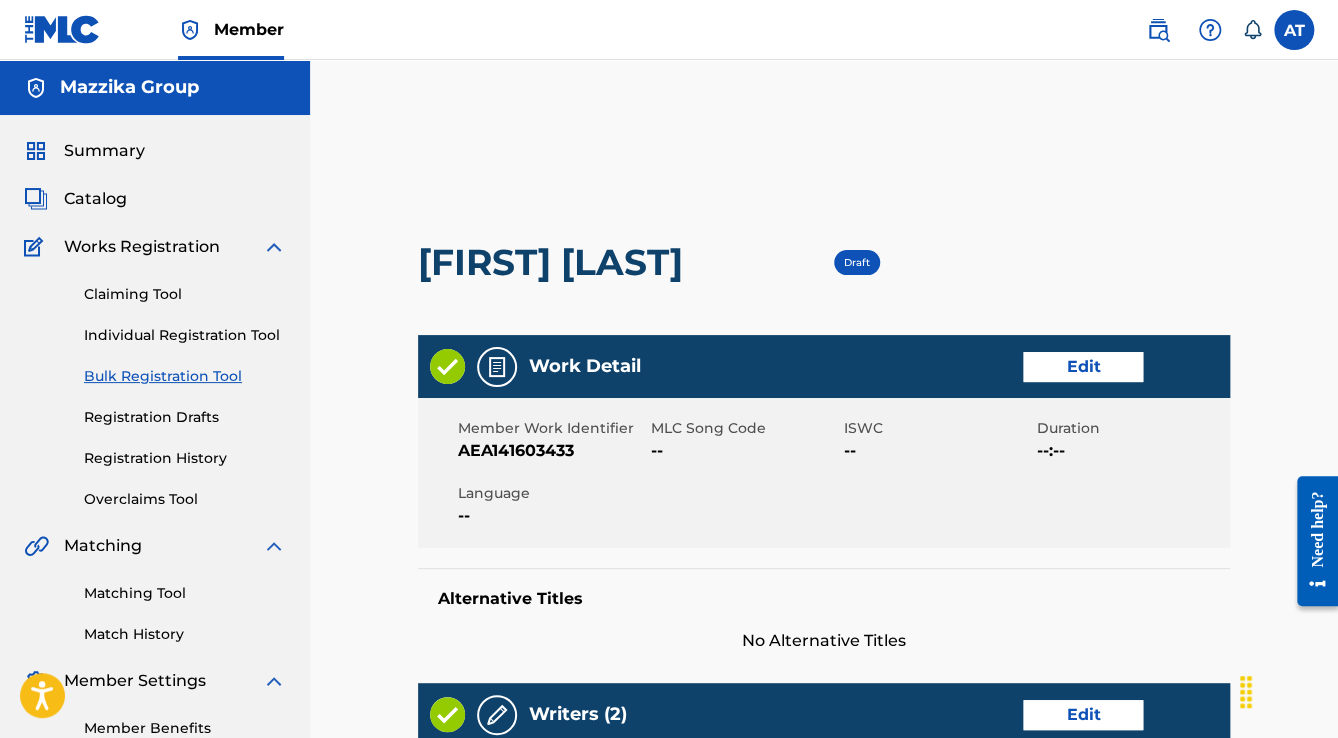 click on "Edit" at bounding box center (1083, 367) 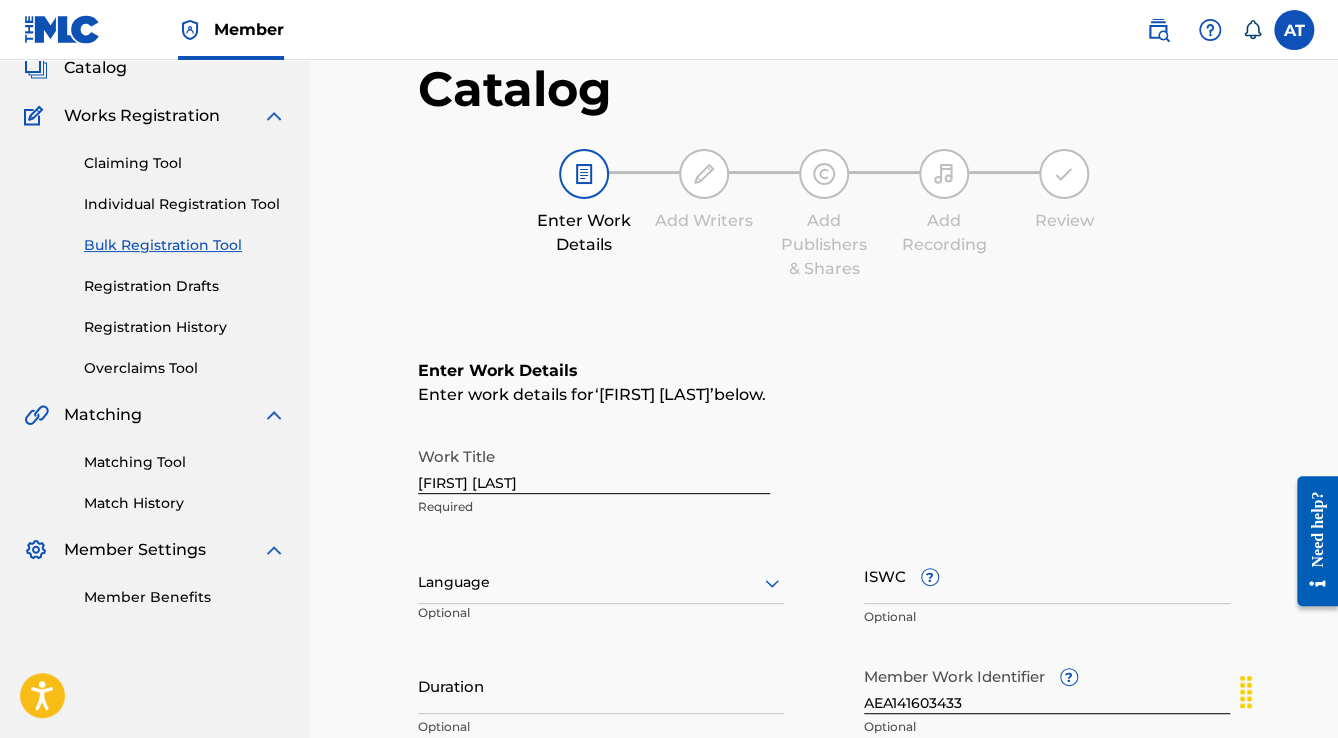scroll, scrollTop: 320, scrollLeft: 0, axis: vertical 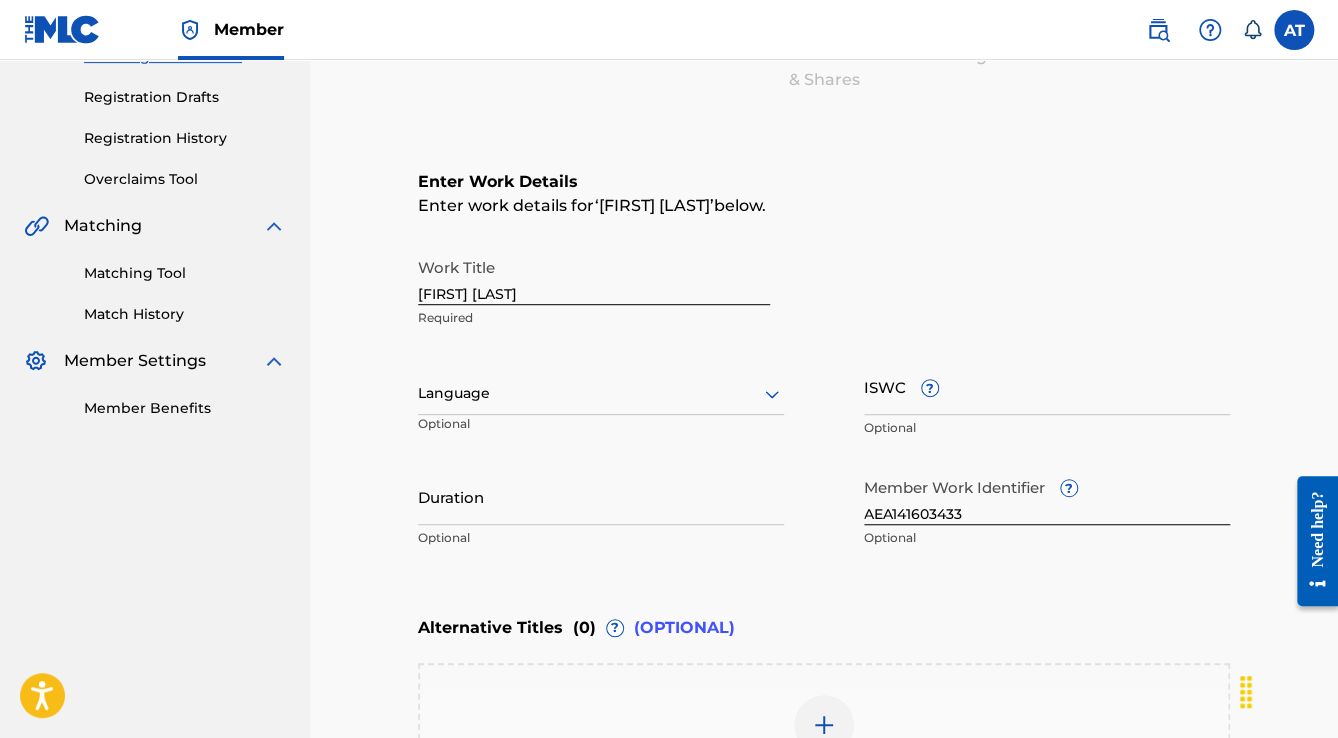 click at bounding box center (601, 393) 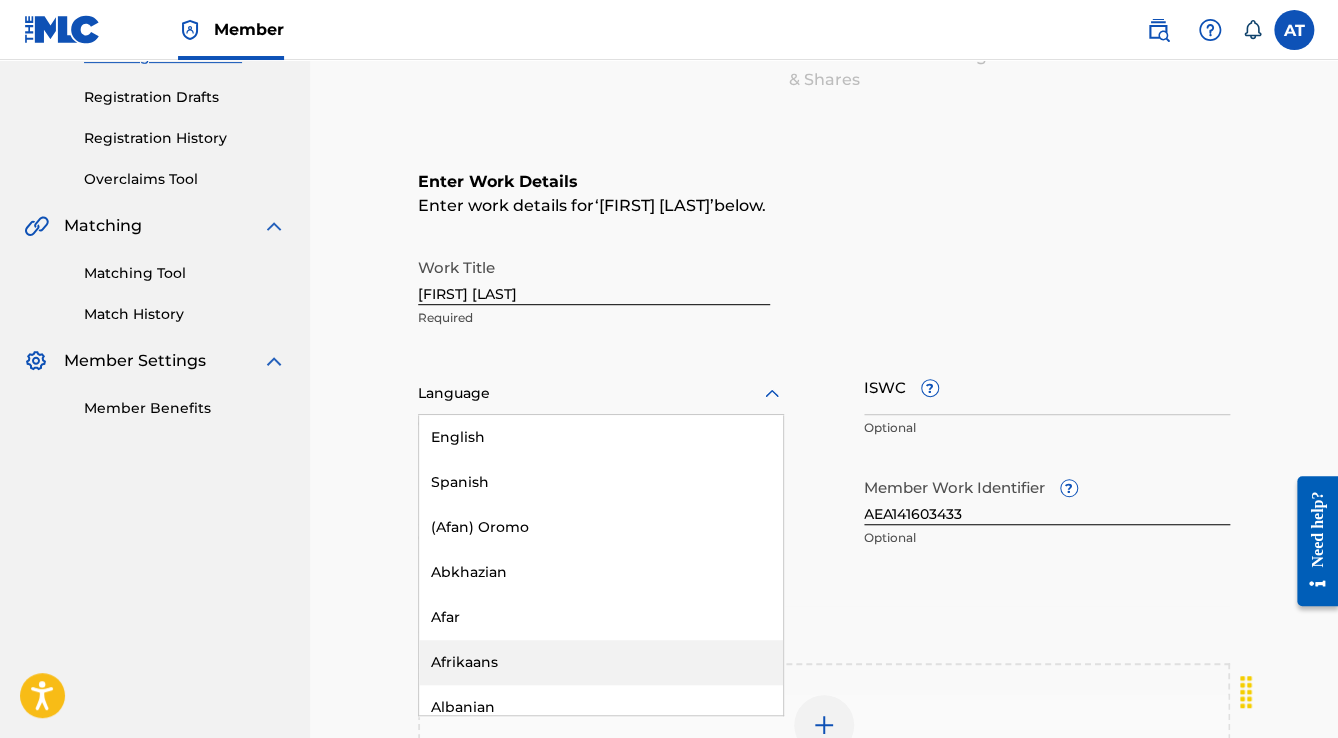 scroll, scrollTop: 240, scrollLeft: 0, axis: vertical 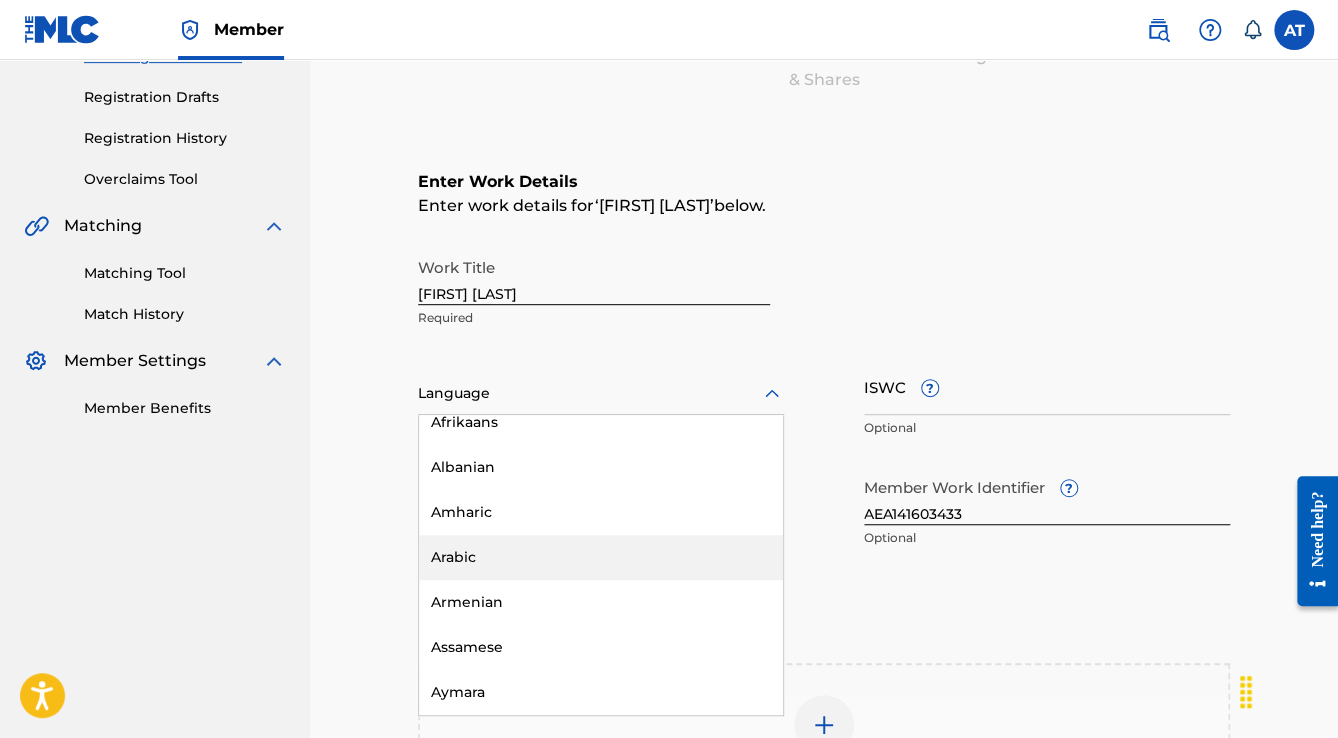 click on "Arabic" at bounding box center [601, 557] 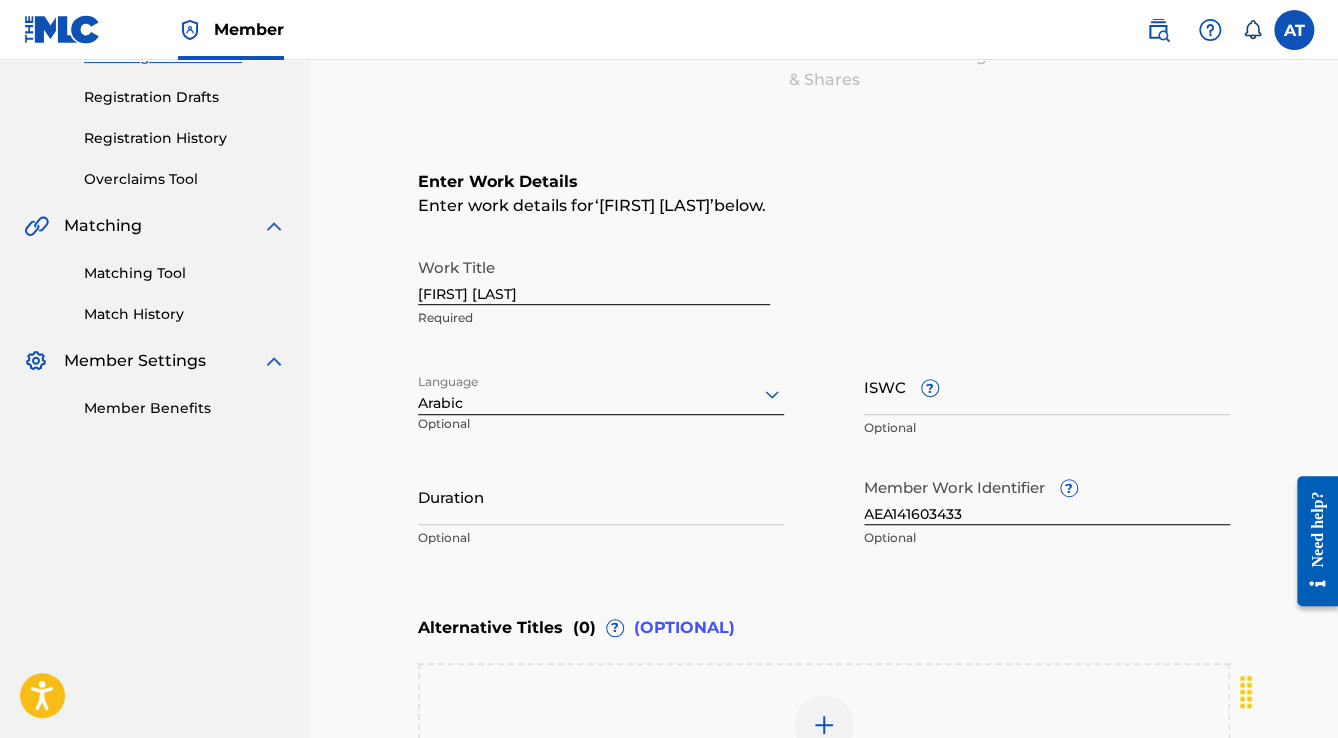 click on "Duration" at bounding box center (601, 496) 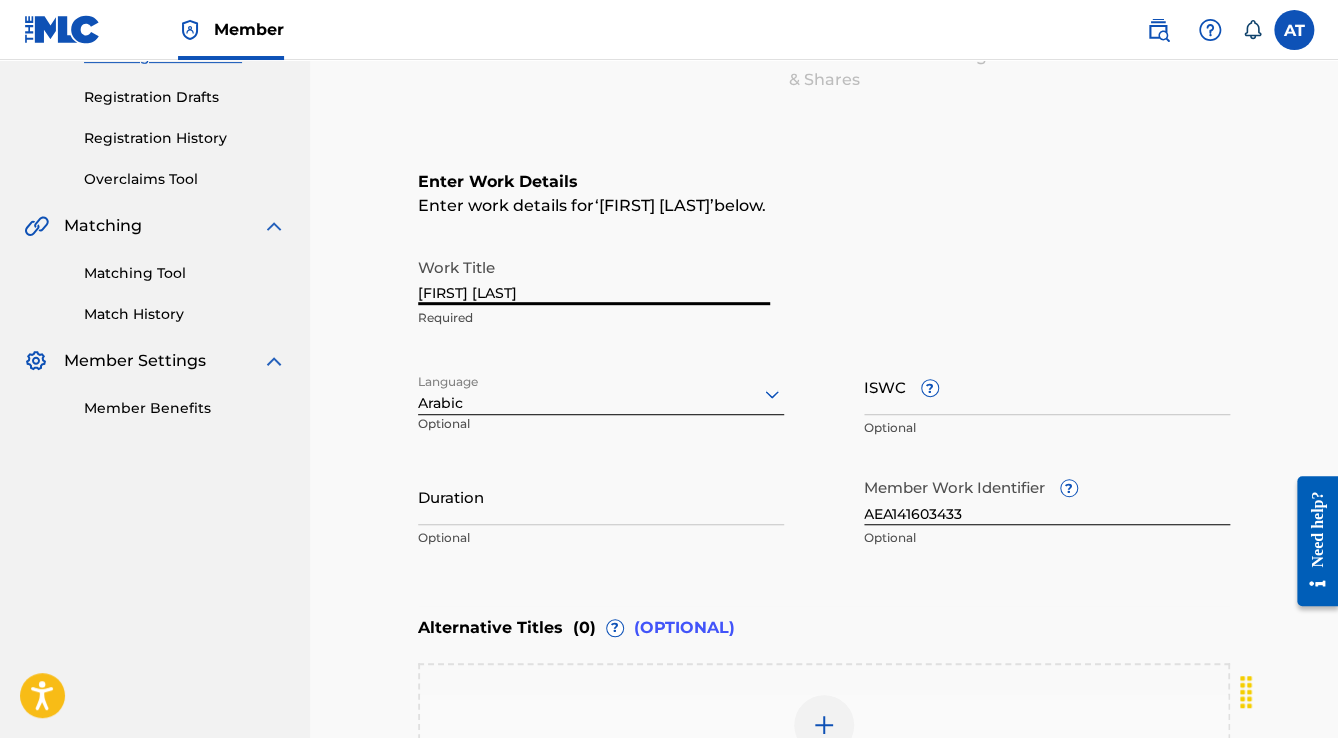 drag, startPoint x: 572, startPoint y: 286, endPoint x: 100, endPoint y: 281, distance: 472.0265 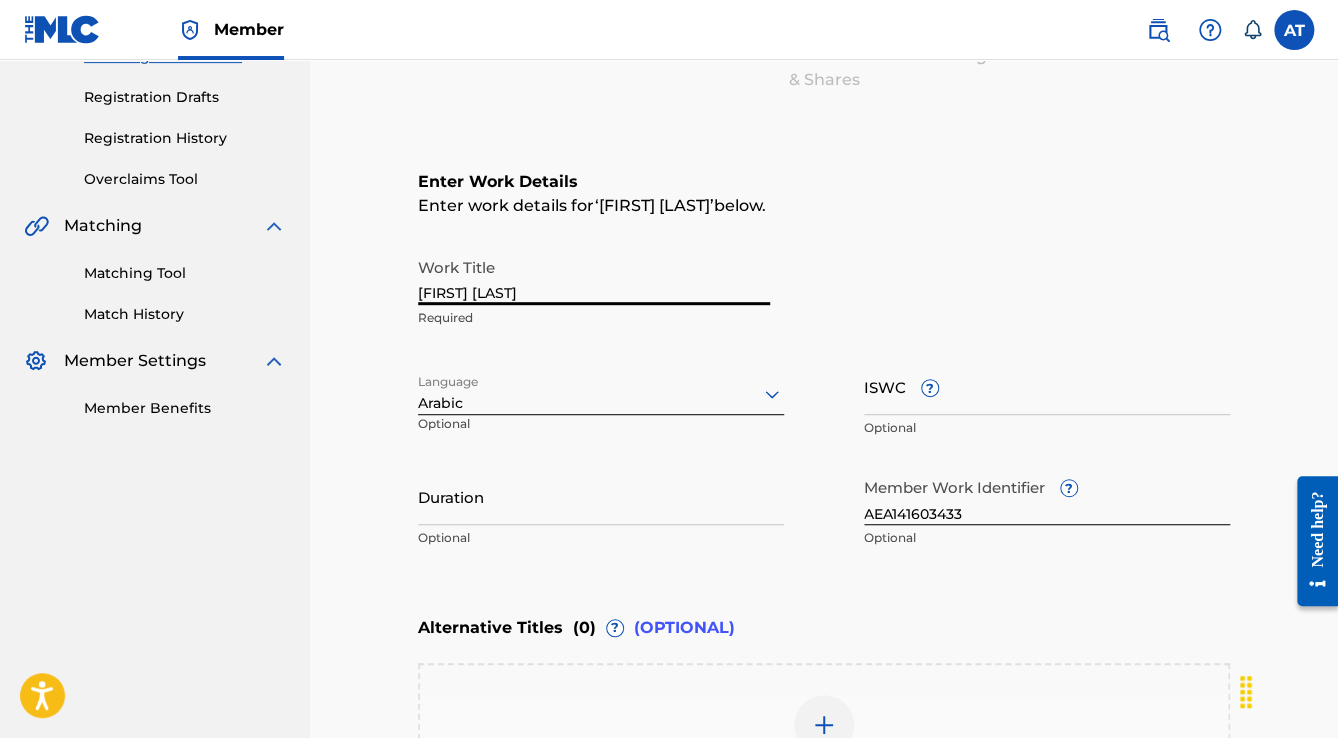 click on "Mazzika Group Summary Catalog Works Registration Claiming Tool Individual Registration Tool Bulk Registration Tool Registration Drafts Registration History Overclaims Tool Matching Matching Tool Match History Member Settings Member Benefits Catalog Enter Work Details Add Writers Add Publishers & Shares Add Recording Review Enter Work Details Enter work details for  ‘ DAAWET HOB ’  below. Work Title   DAAWET HOB Required Language Arabic Optional ISWC   ? Optional Duration   Optional Member Work Identifier   ? AEA141603433 Optional Alternative Titles ( 0 ) ? (OPTIONAL) Add Alternative Title Back Next" at bounding box center [669, 370] 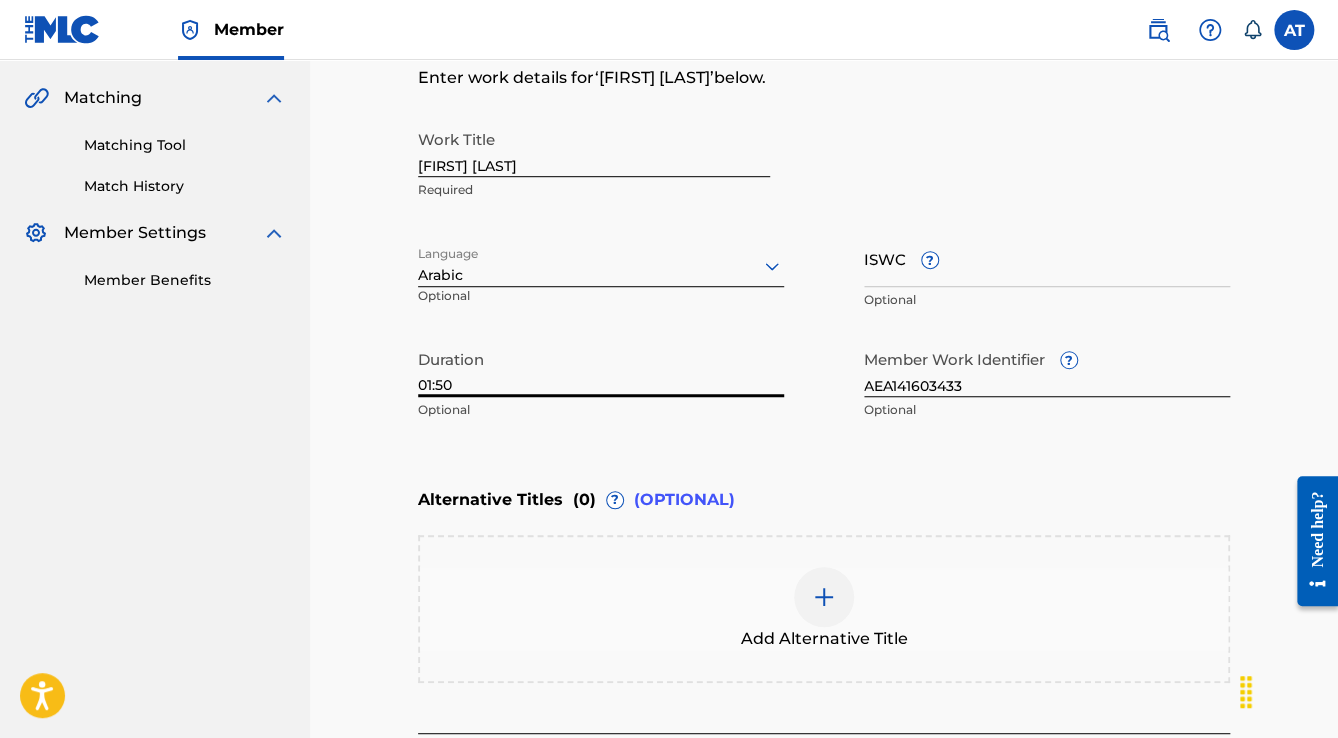scroll, scrollTop: 677, scrollLeft: 0, axis: vertical 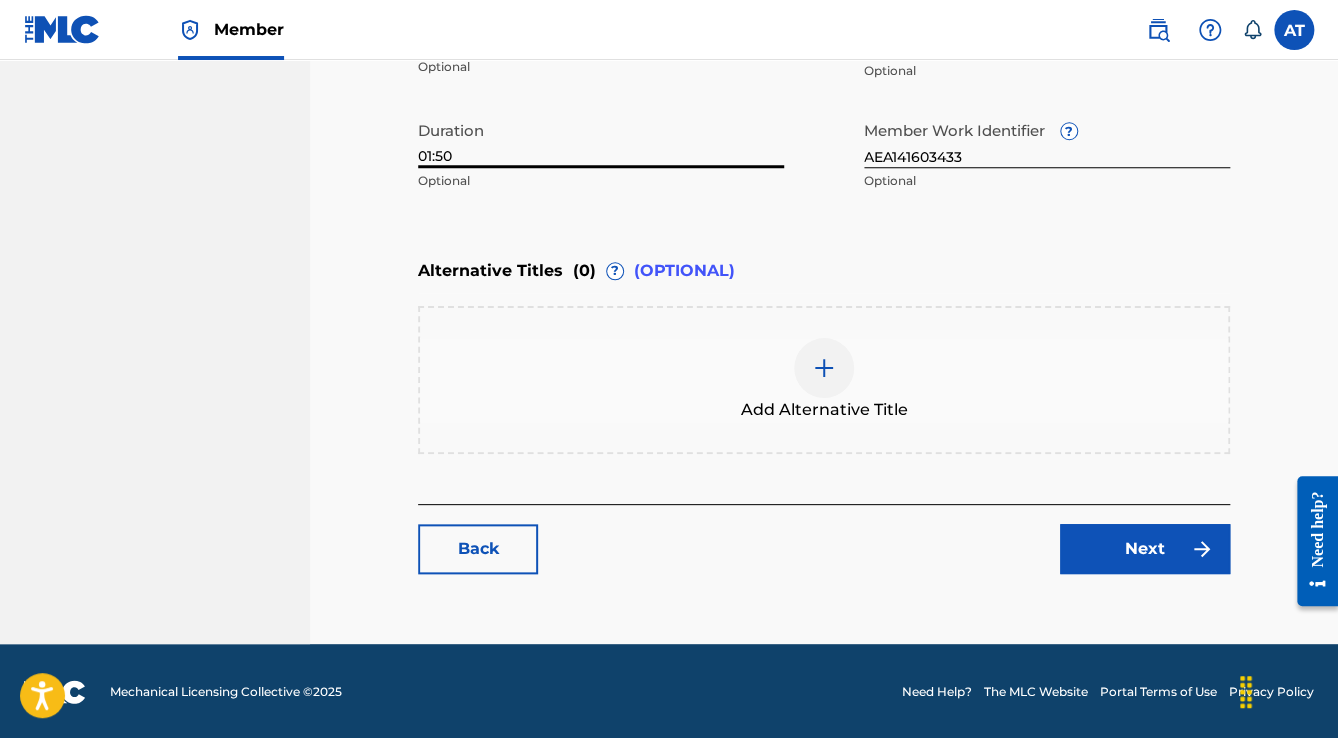 type on "01:50" 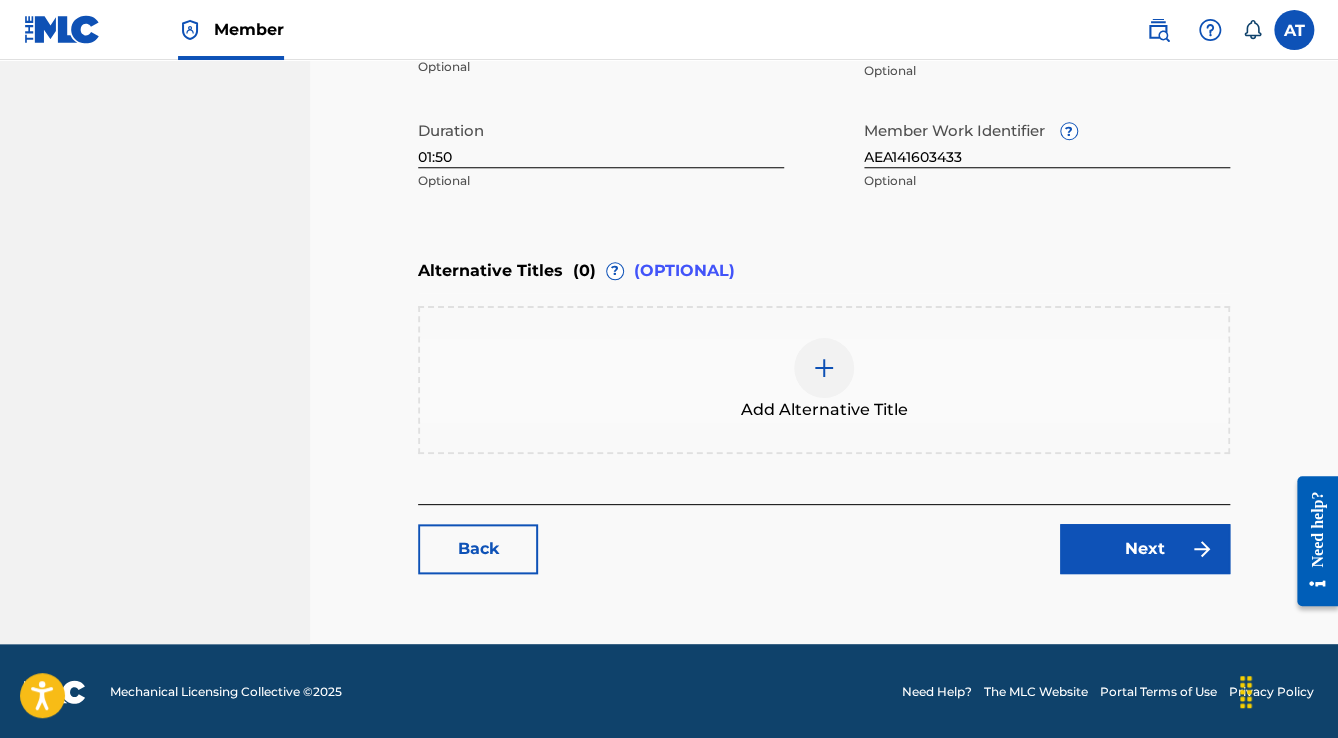 click on "Next" at bounding box center [1145, 549] 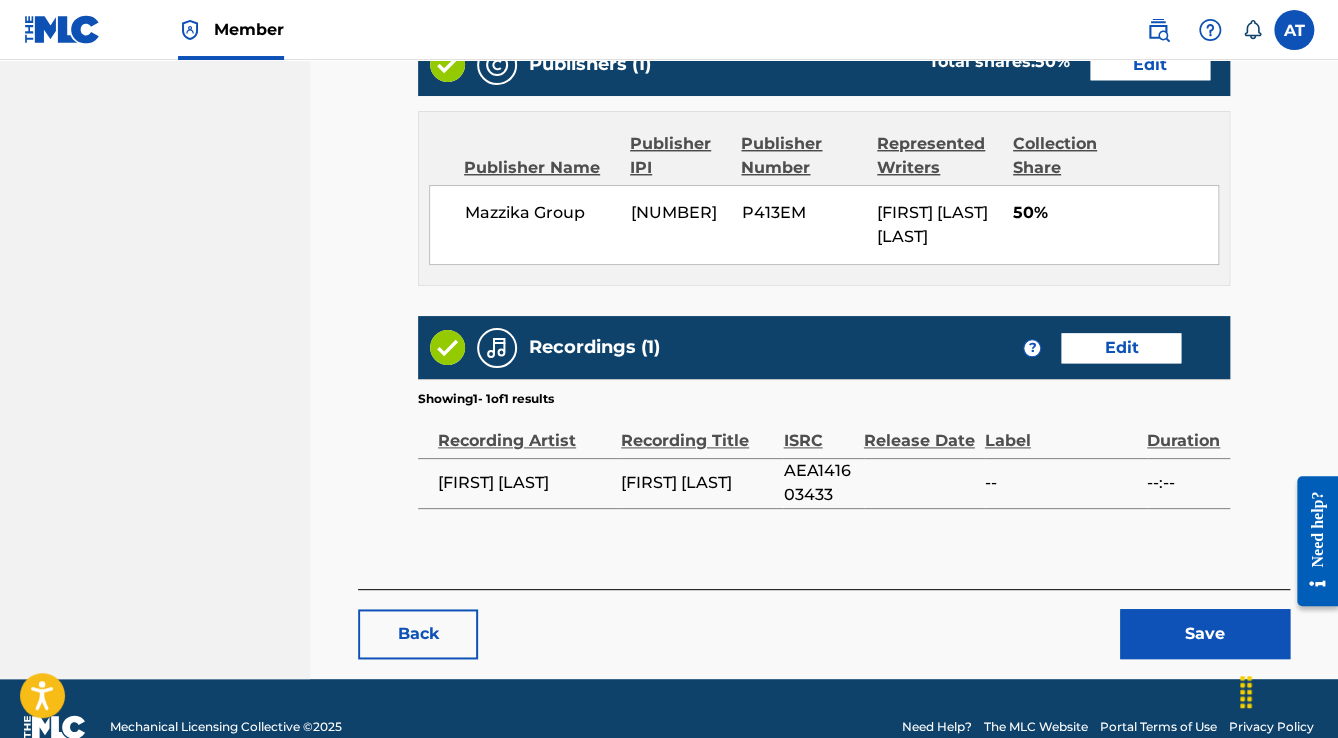 scroll, scrollTop: 952, scrollLeft: 0, axis: vertical 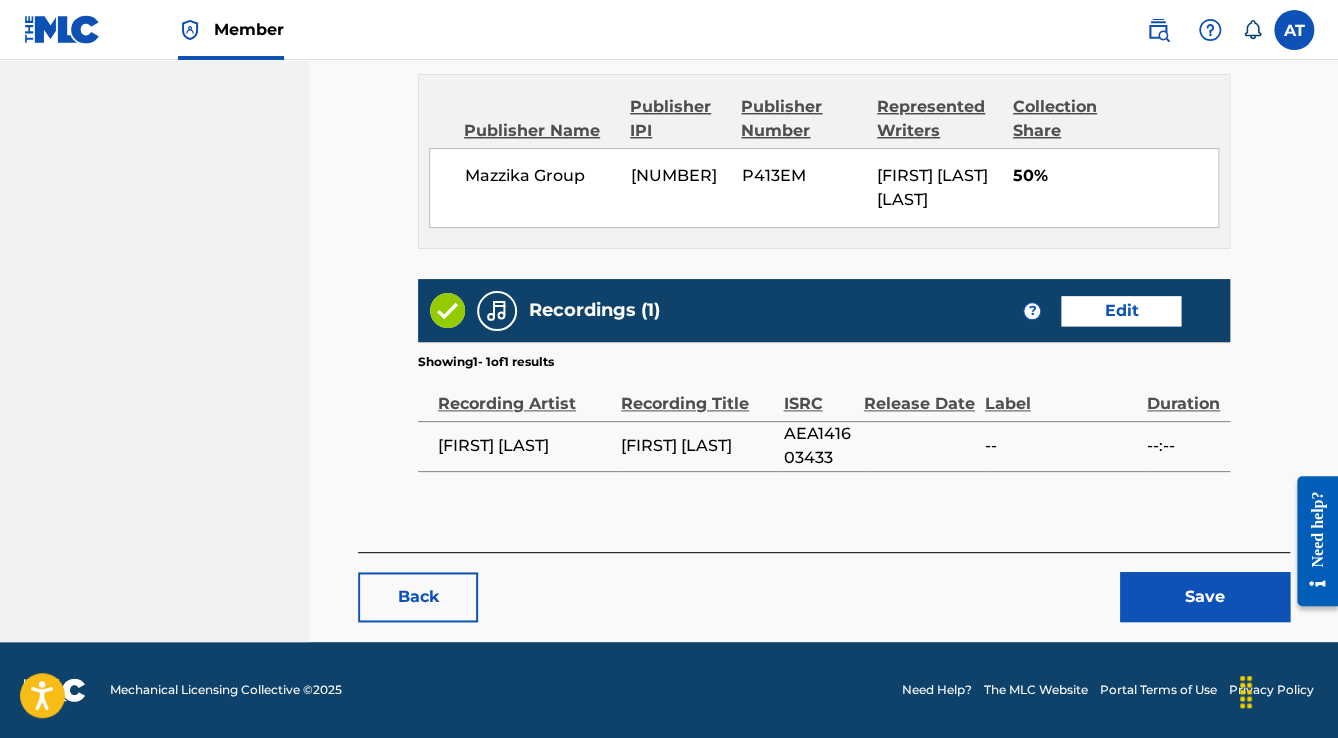 click on "Save" at bounding box center [1205, 597] 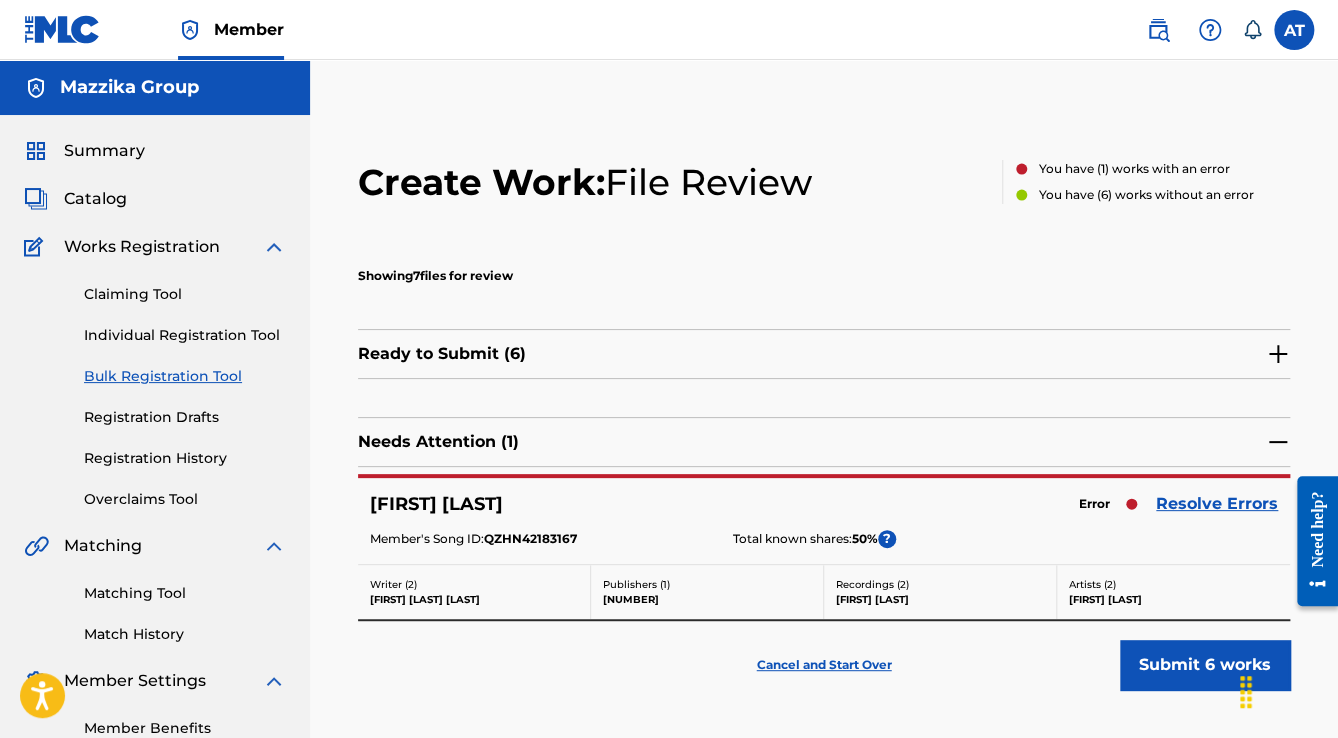 click on "Resolve Errors" at bounding box center [1217, 504] 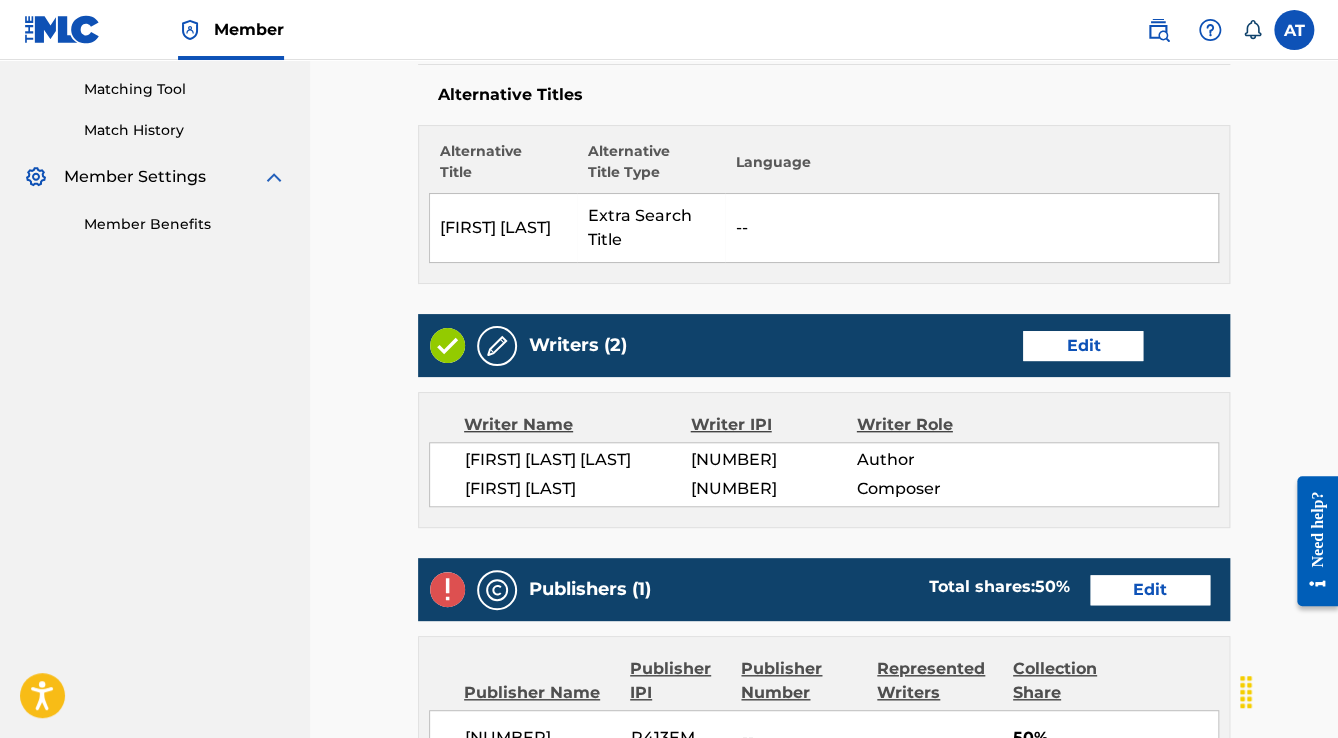 scroll, scrollTop: 640, scrollLeft: 0, axis: vertical 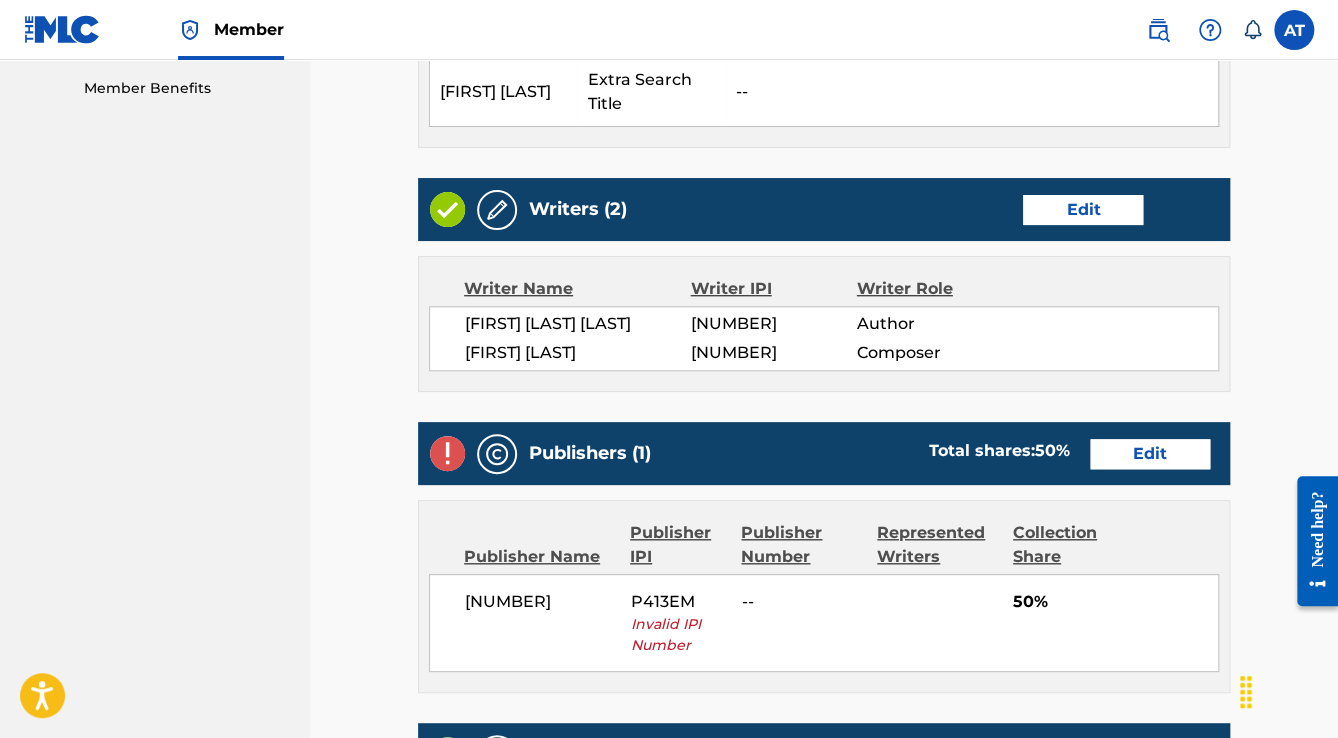 click on "Edit" at bounding box center (1150, 454) 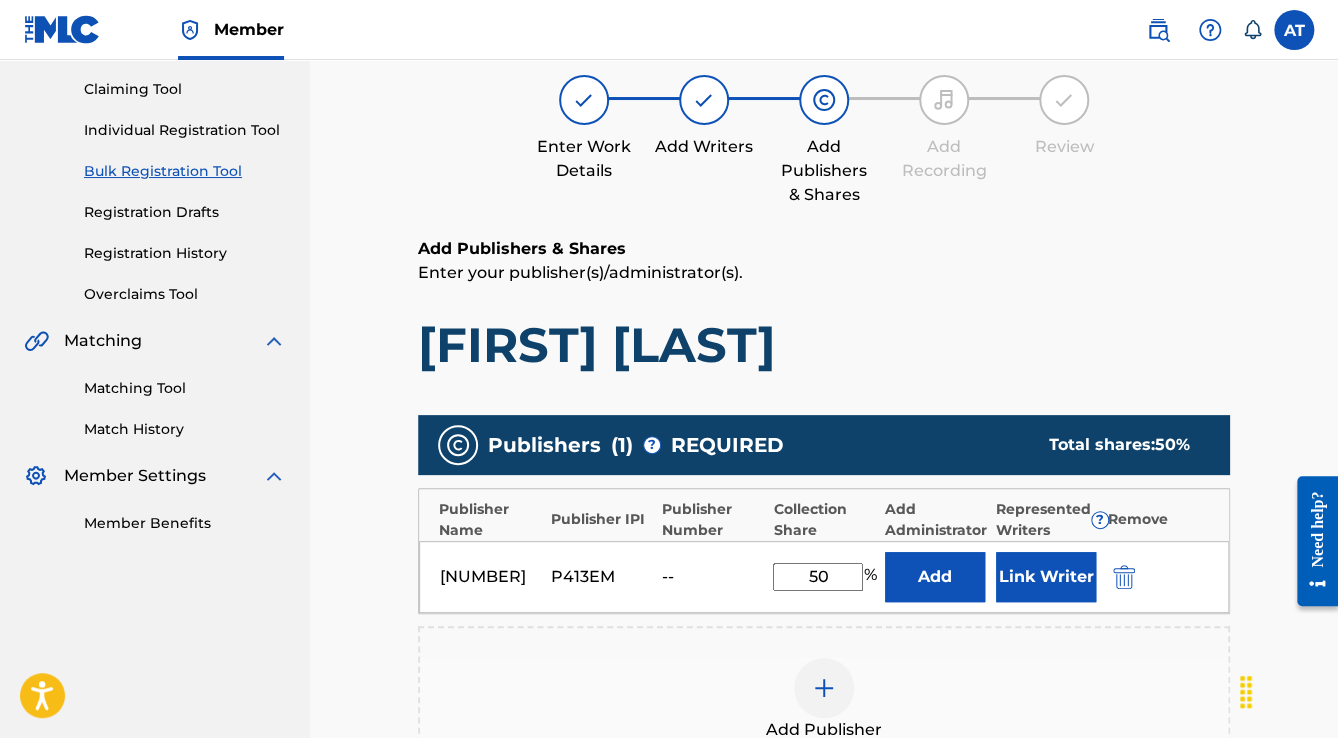 scroll, scrollTop: 400, scrollLeft: 0, axis: vertical 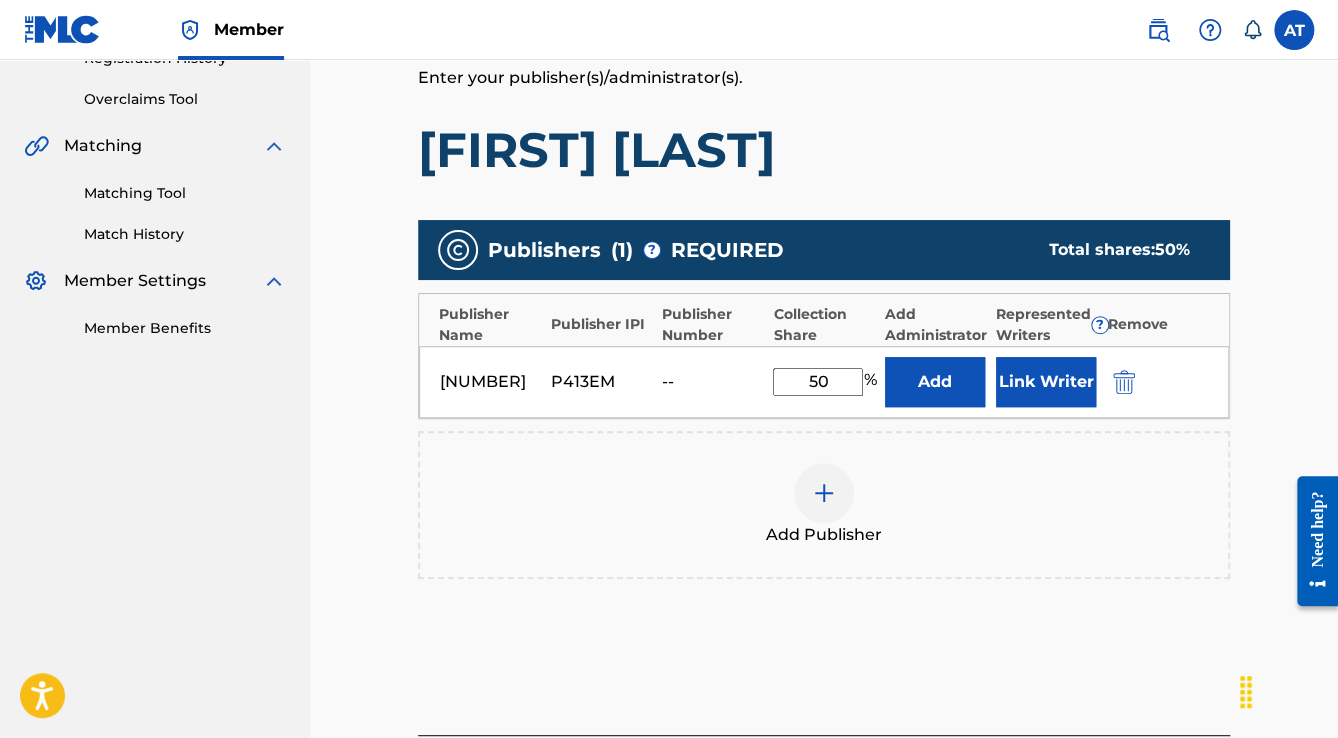 click on "1257177536 P413EM -- 50 % Add Link Writer" at bounding box center [824, 382] 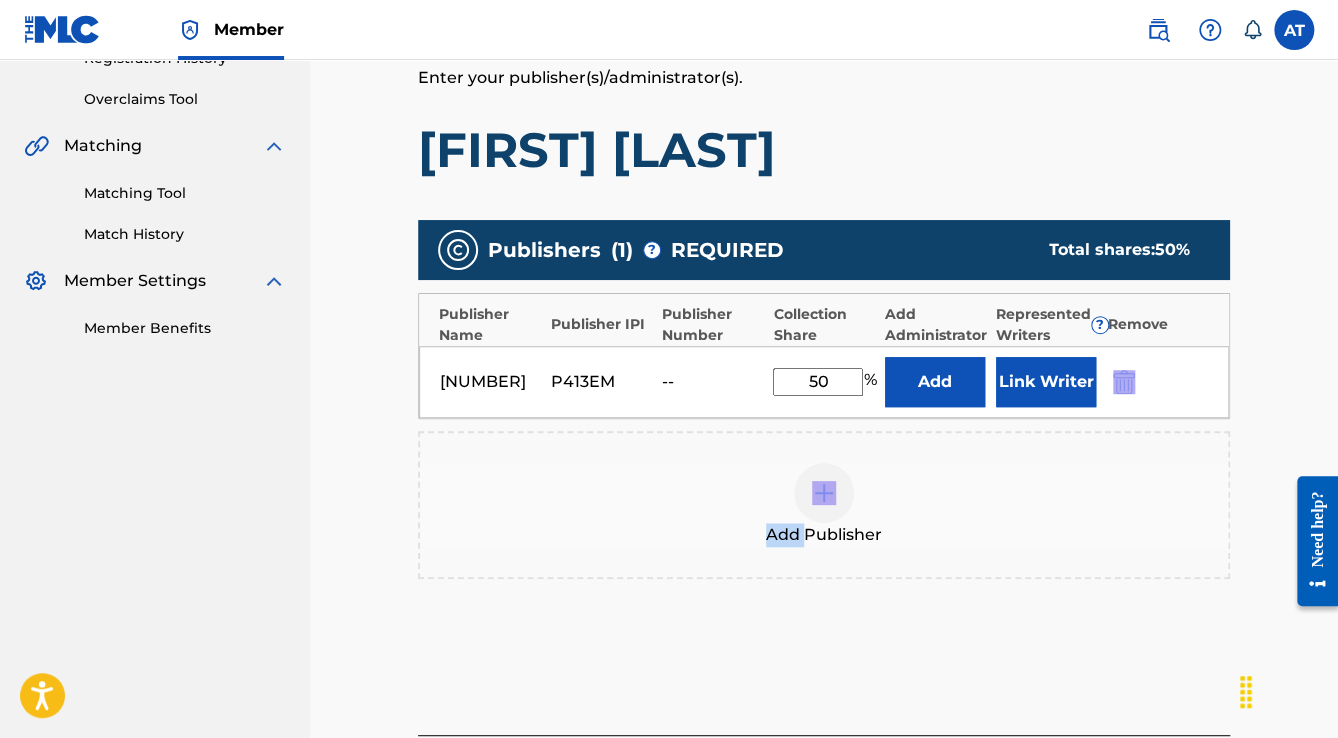click on "1257177536 P413EM -- 50 % Add Link Writer" at bounding box center [824, 382] 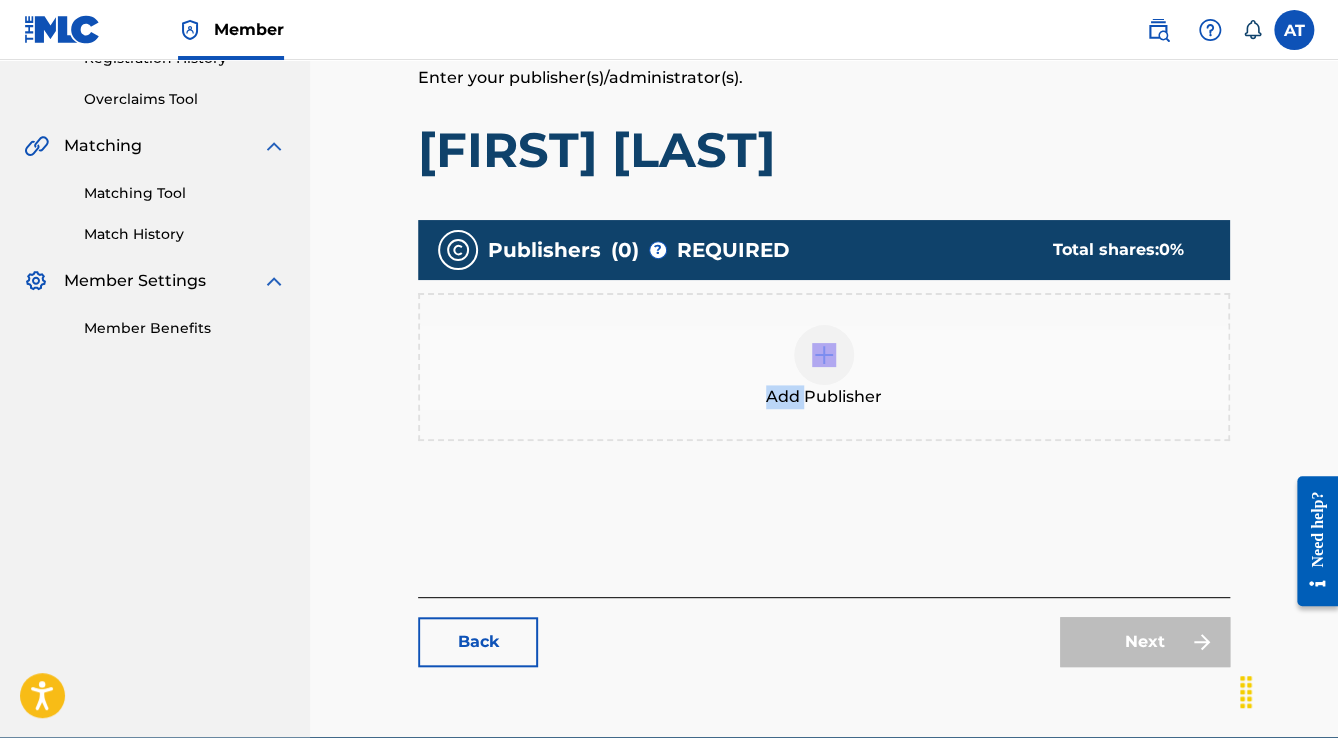 click on "Add Publisher" at bounding box center [824, 367] 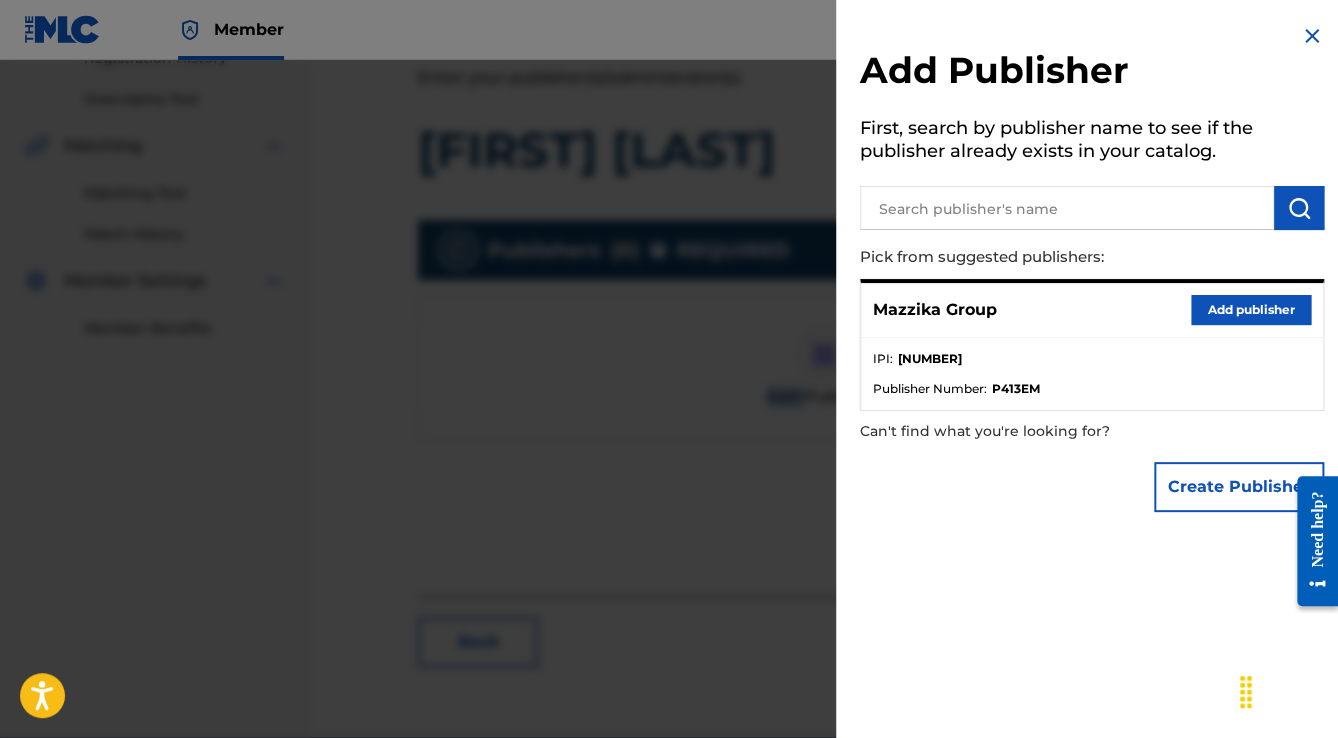 click on "Add publisher" at bounding box center [1251, 310] 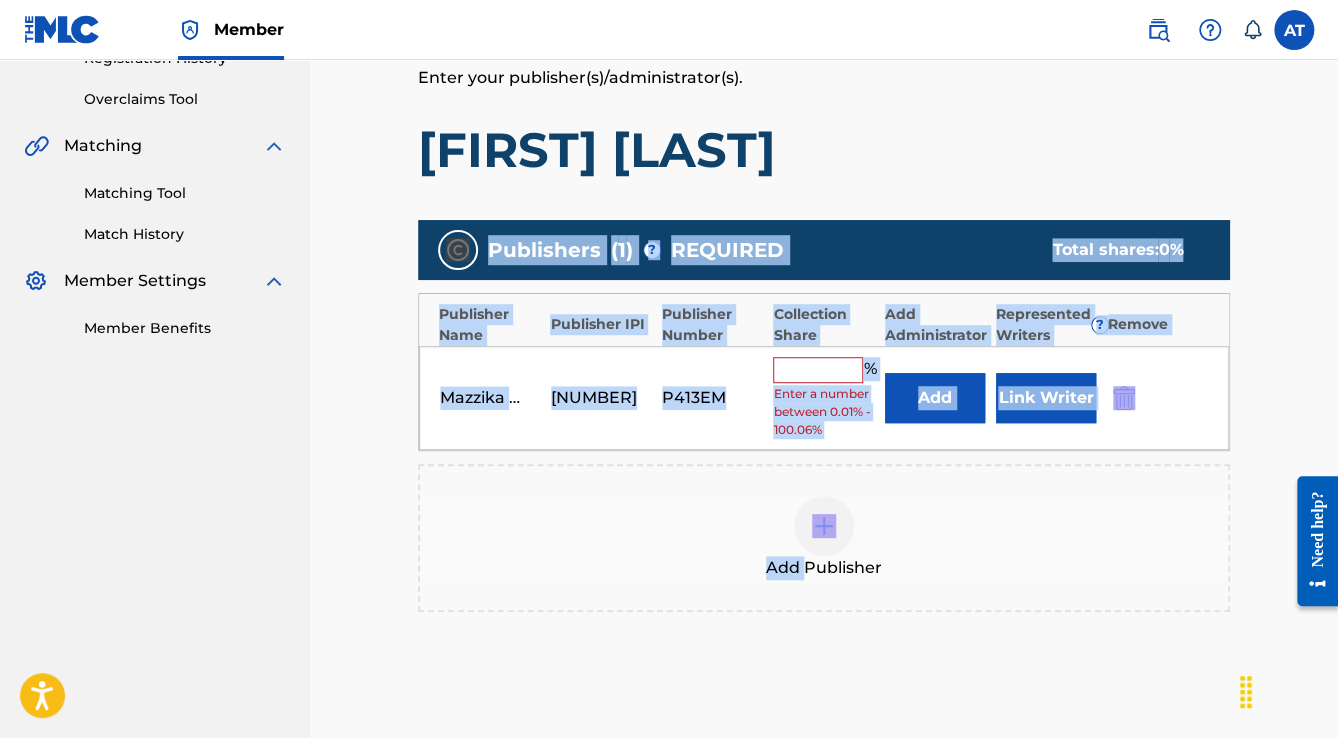 click at bounding box center (818, 370) 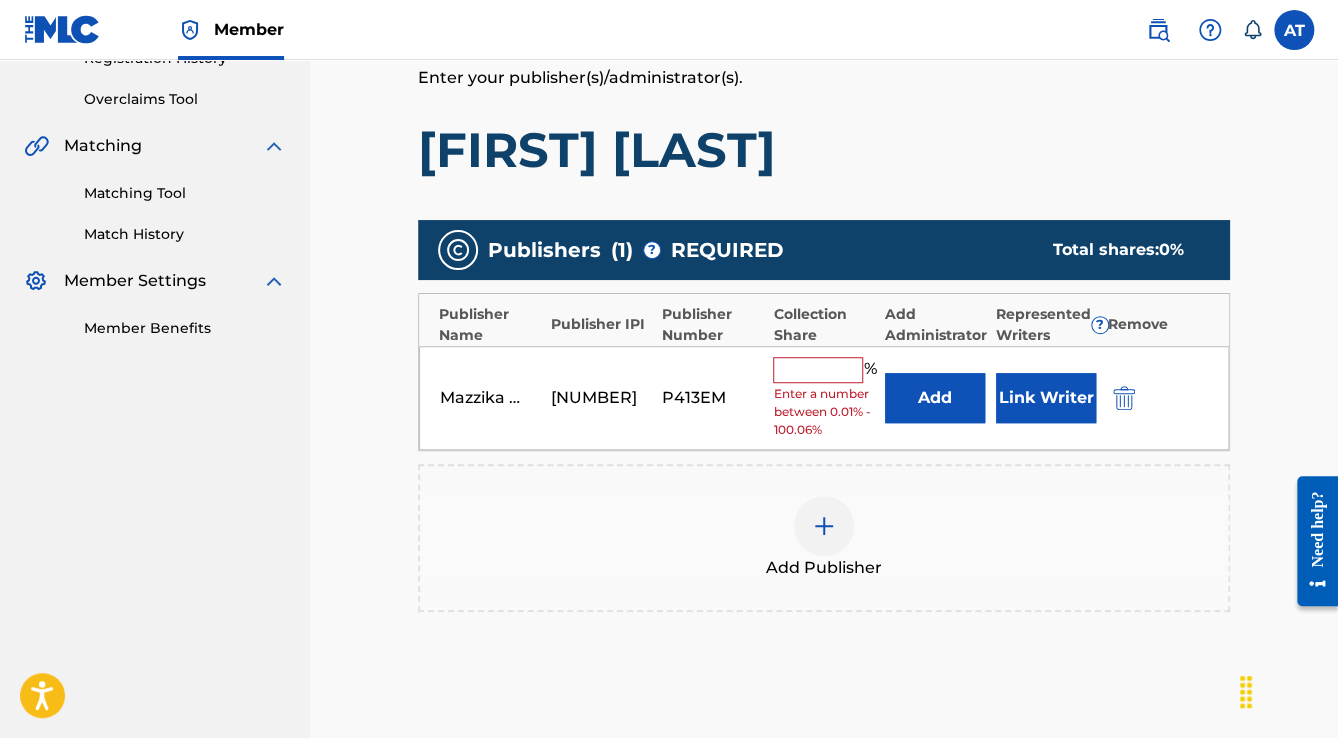 type on "50" 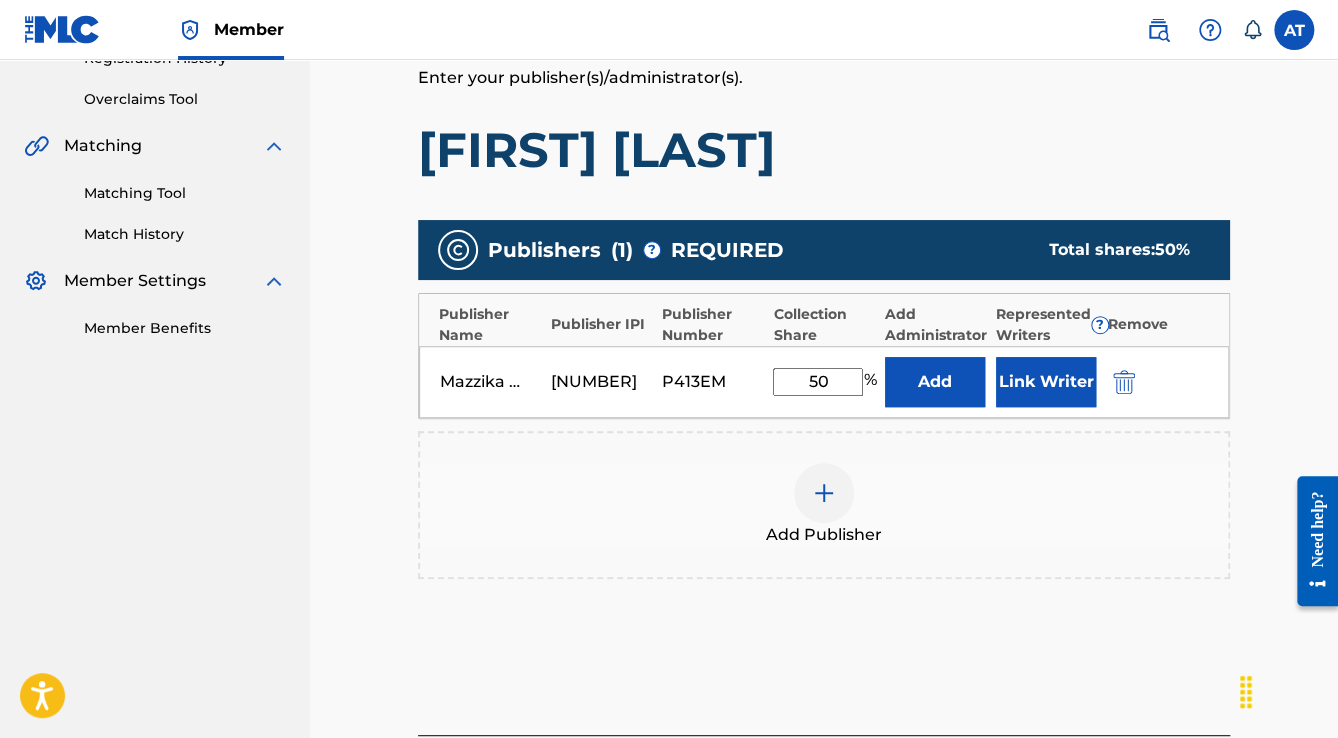 click on "Link Writer" at bounding box center [1046, 382] 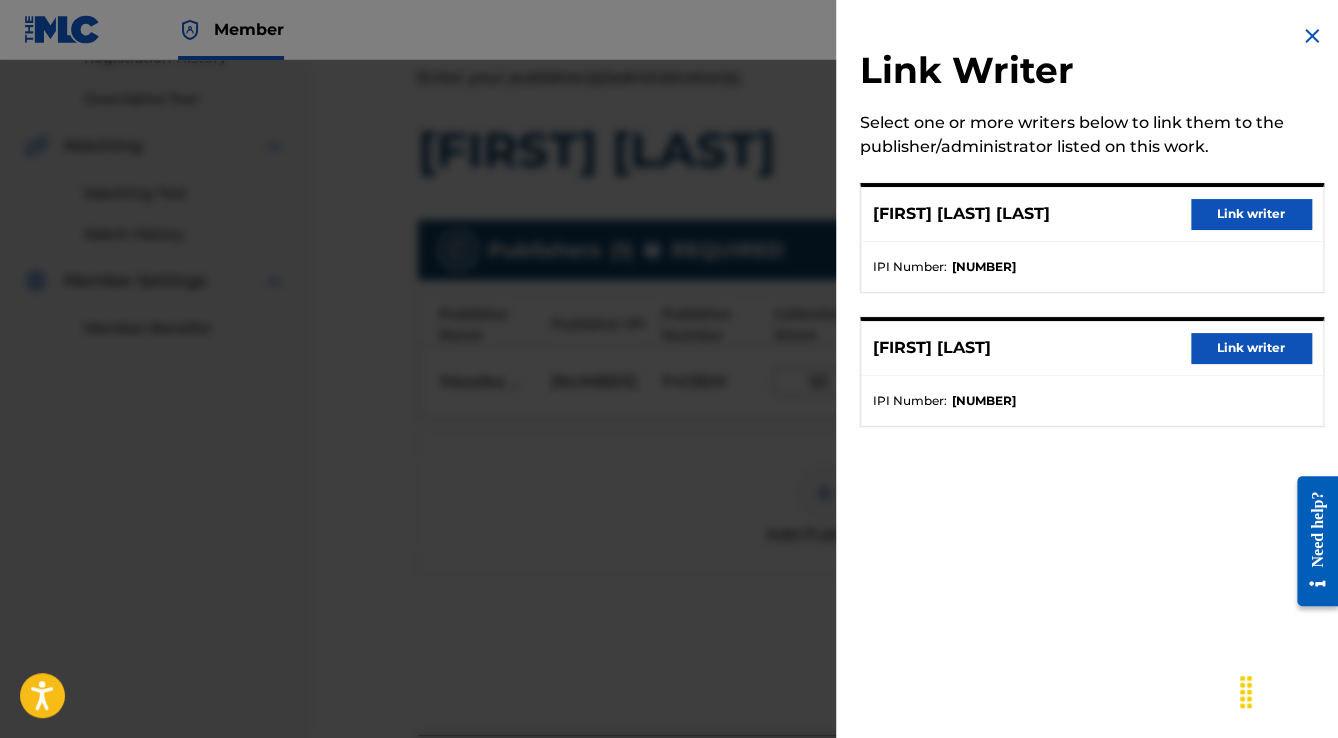 click on "Link writer" at bounding box center (1251, 214) 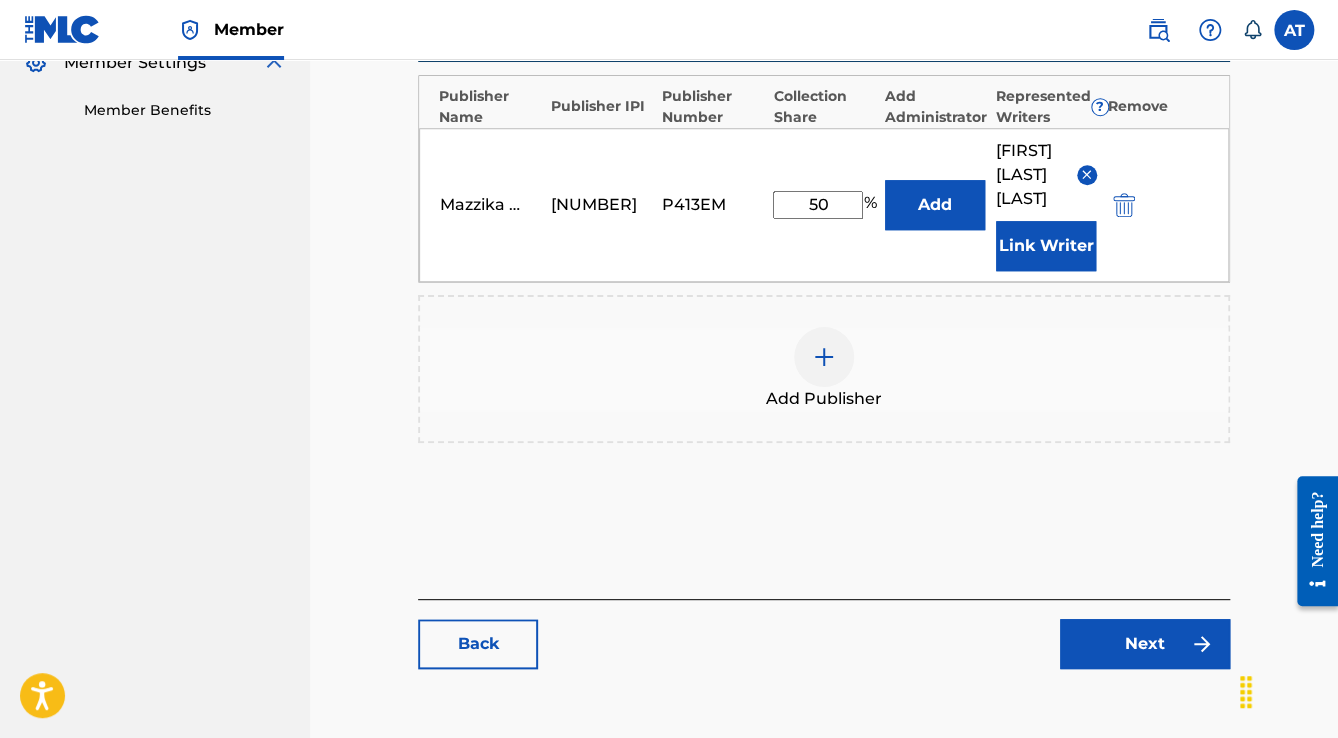 scroll, scrollTop: 736, scrollLeft: 0, axis: vertical 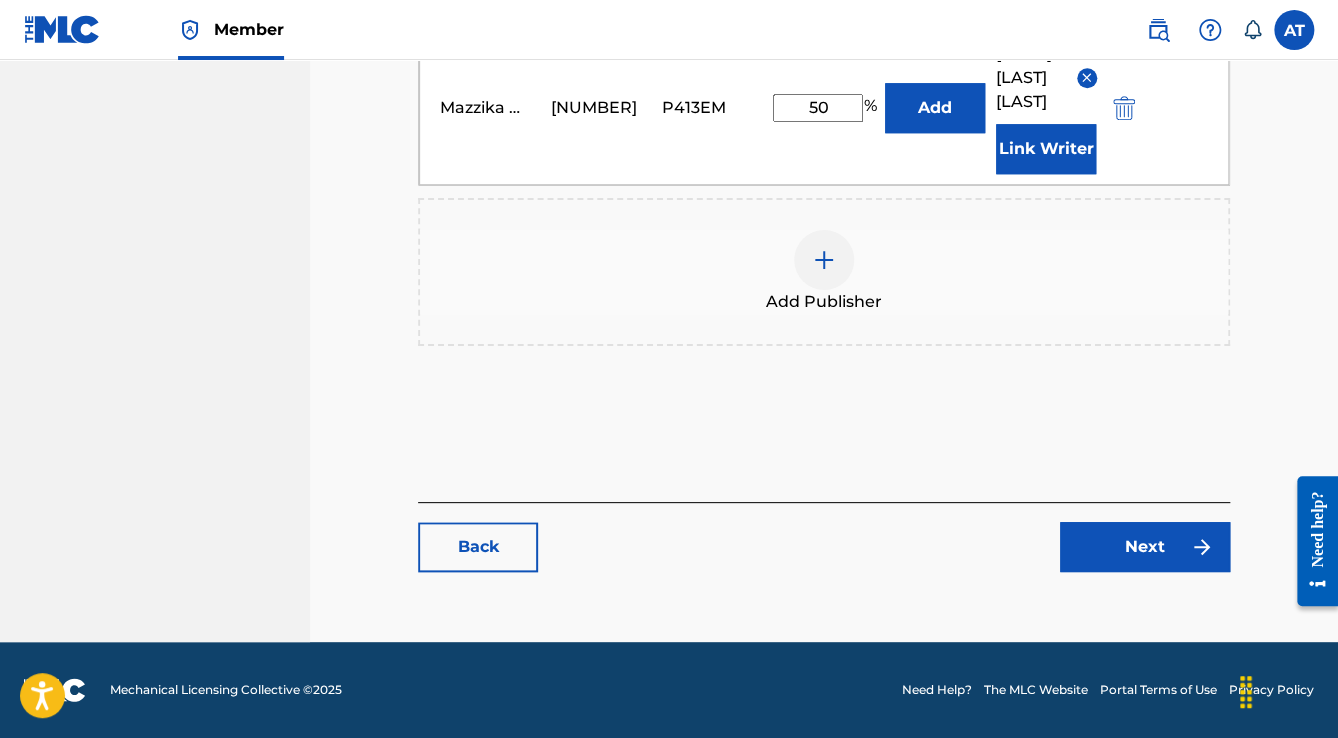 click on "Next" at bounding box center (1145, 547) 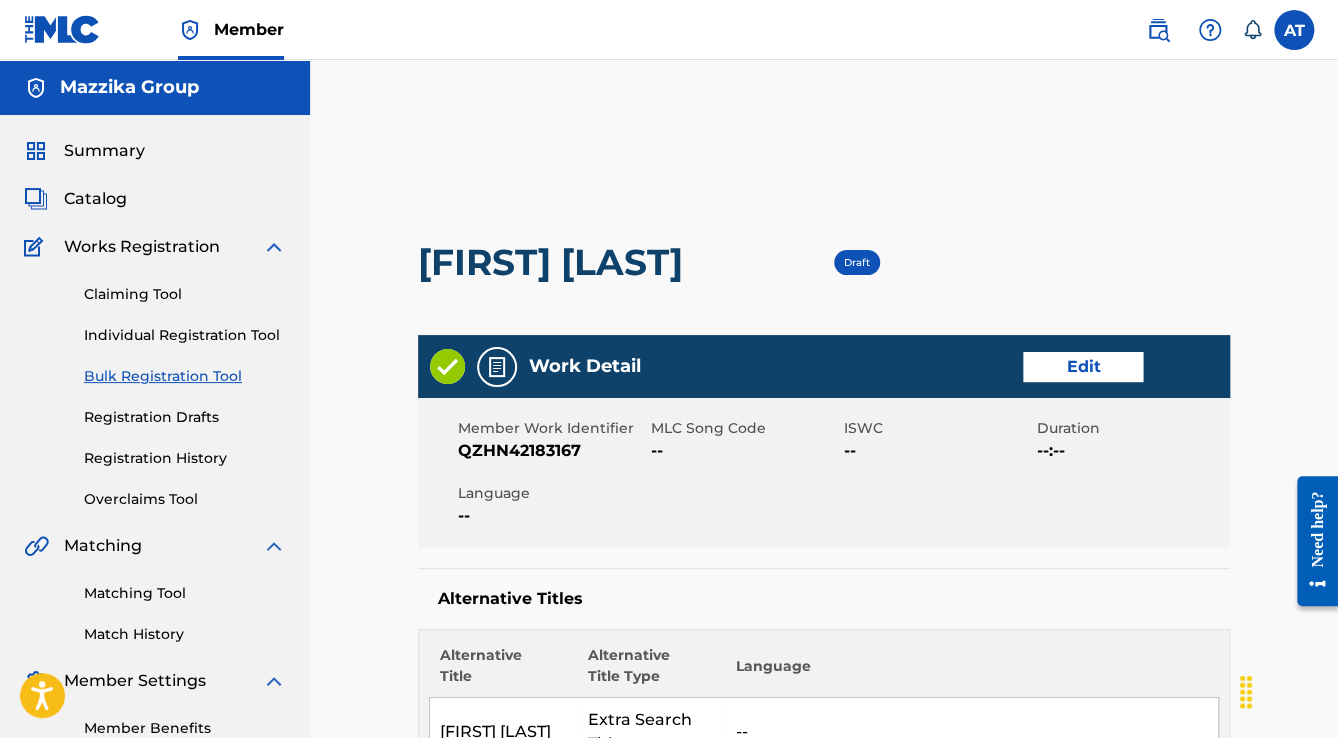 click on "Edit" at bounding box center [1083, 367] 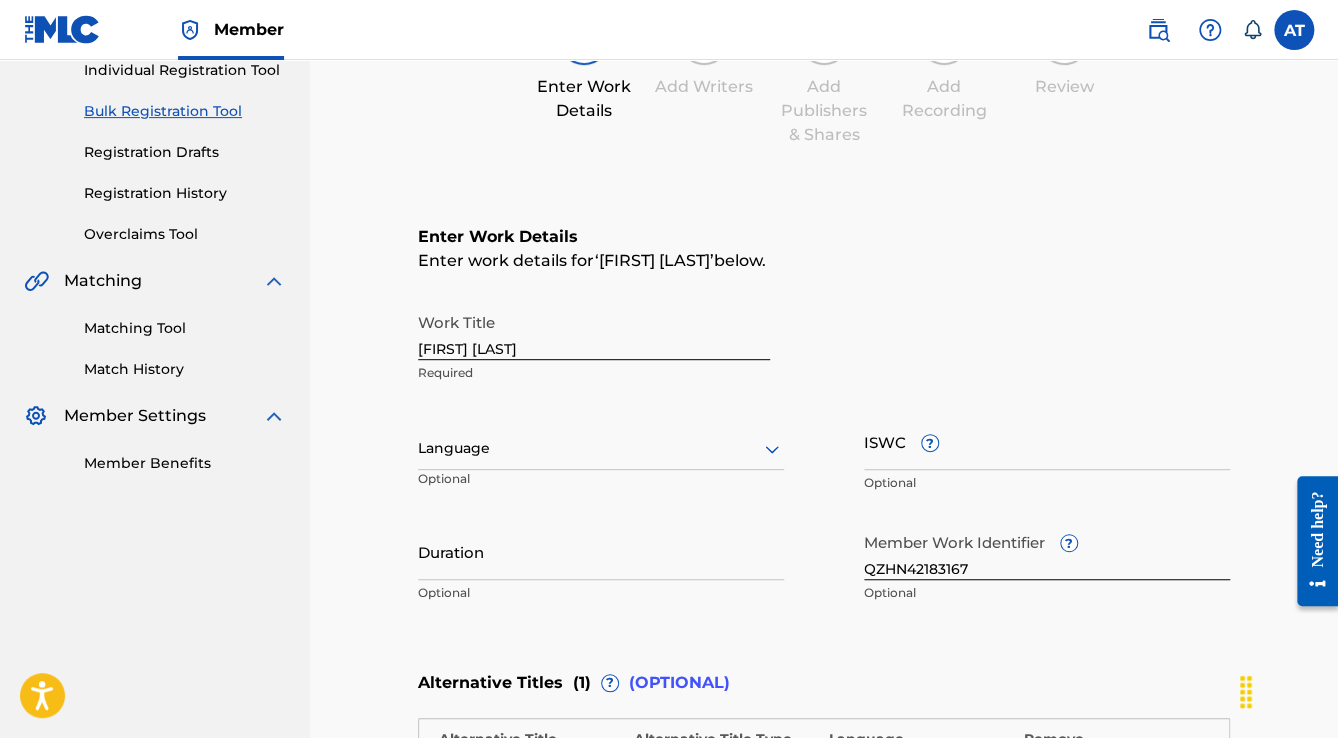 scroll, scrollTop: 320, scrollLeft: 0, axis: vertical 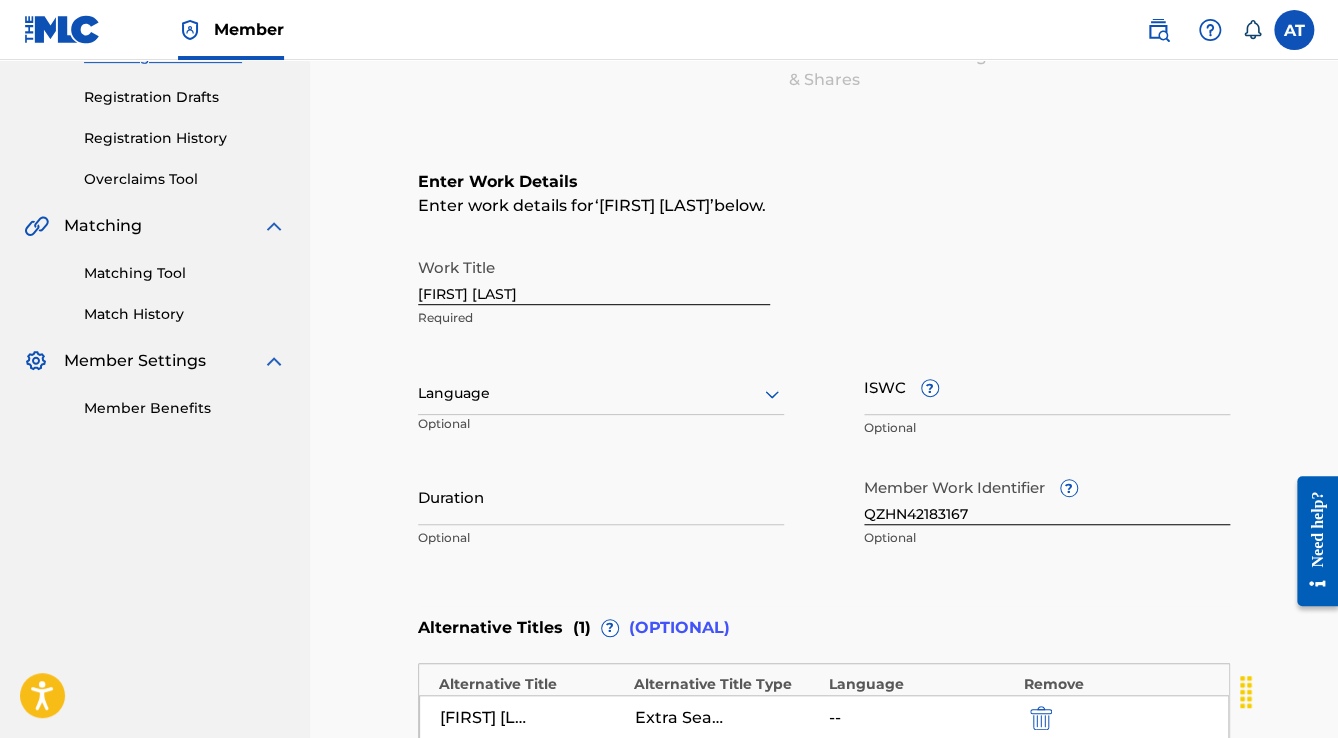 click at bounding box center (601, 393) 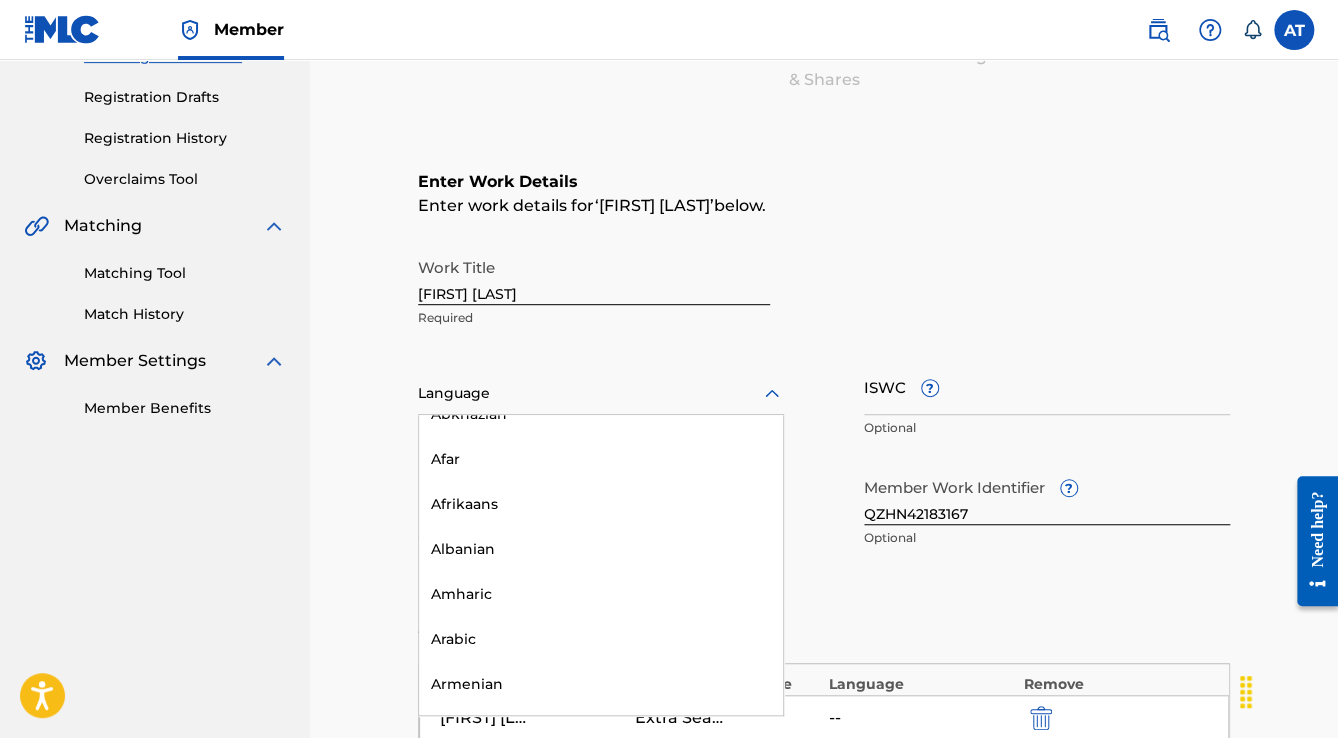 scroll, scrollTop: 160, scrollLeft: 0, axis: vertical 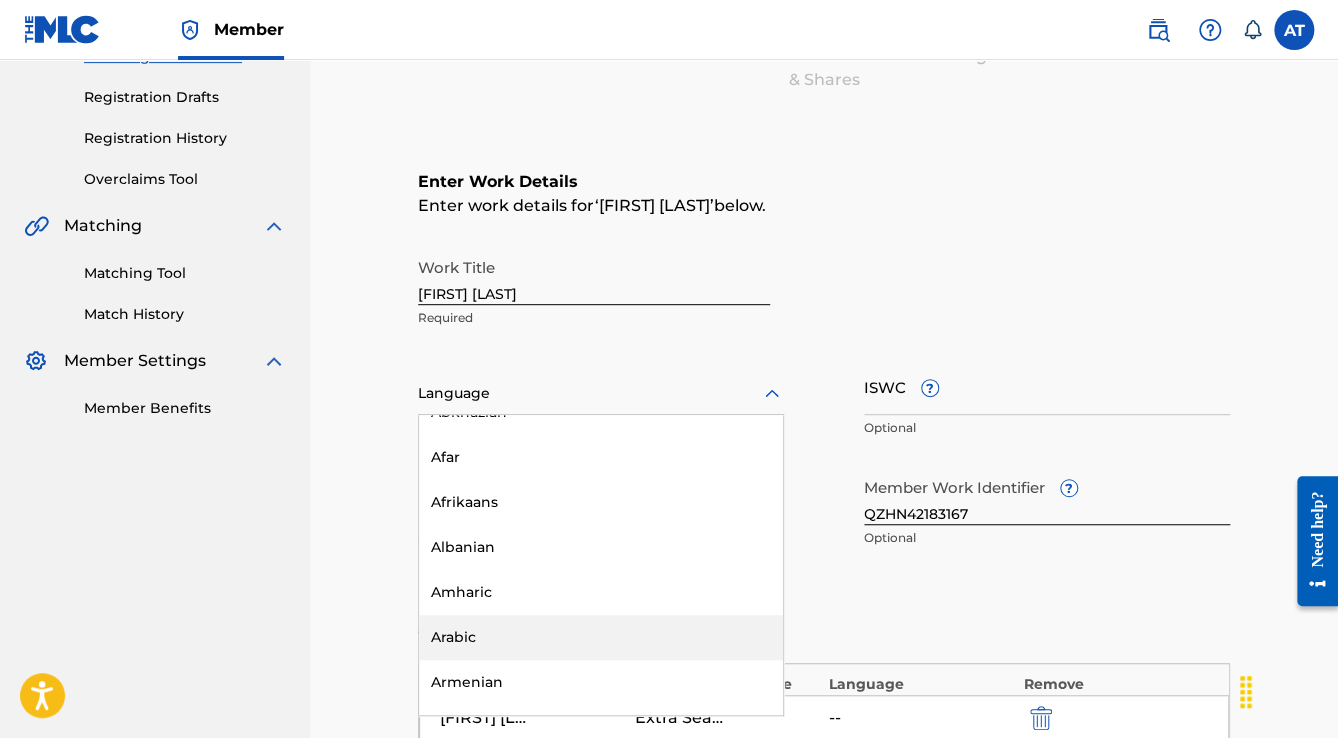 click on "Arabic" at bounding box center (601, 637) 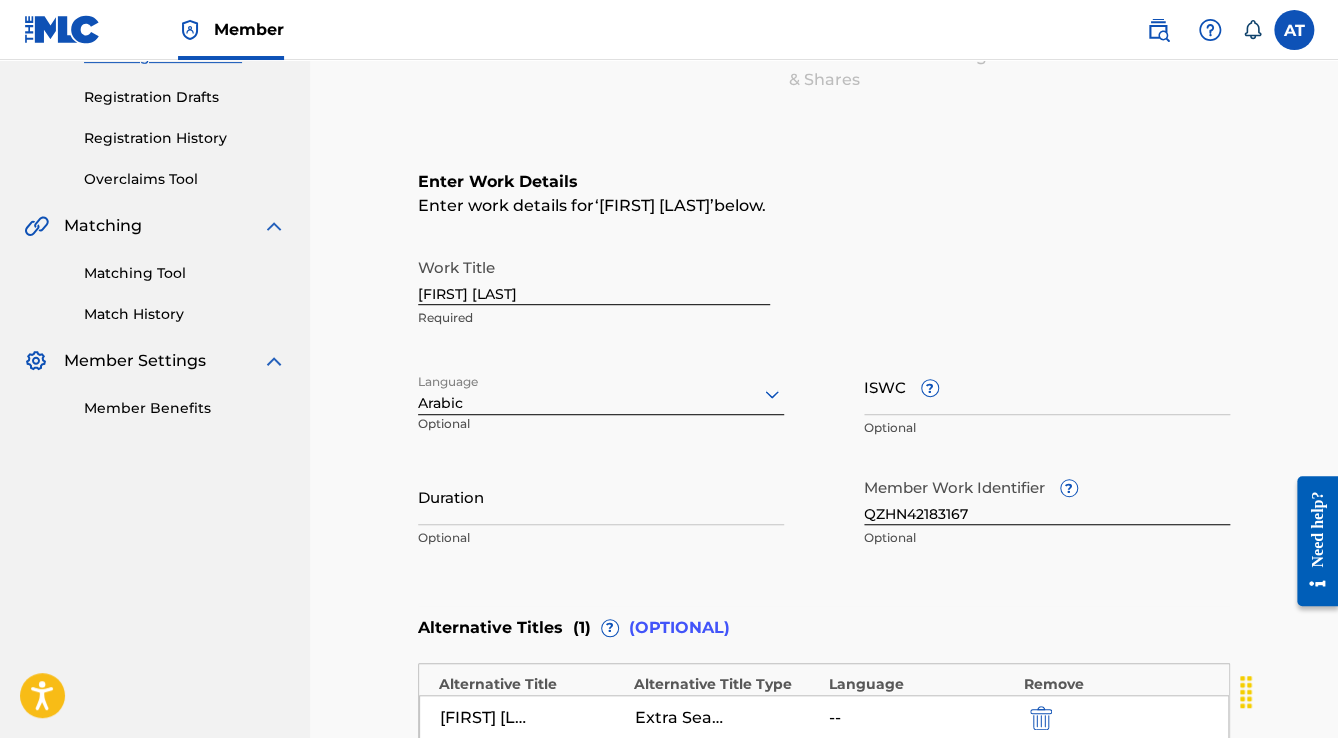 click on "Duration" at bounding box center [601, 496] 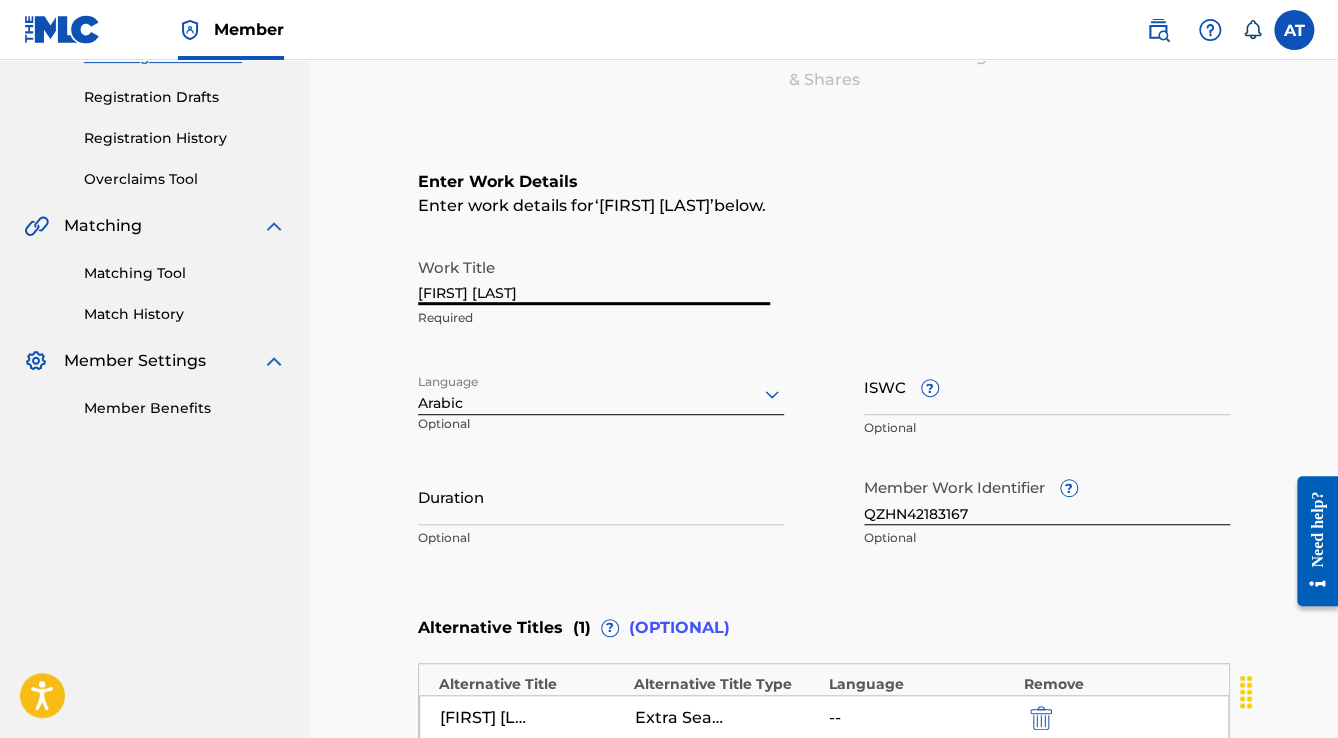 drag, startPoint x: 542, startPoint y: 304, endPoint x: 292, endPoint y: 298, distance: 250.07199 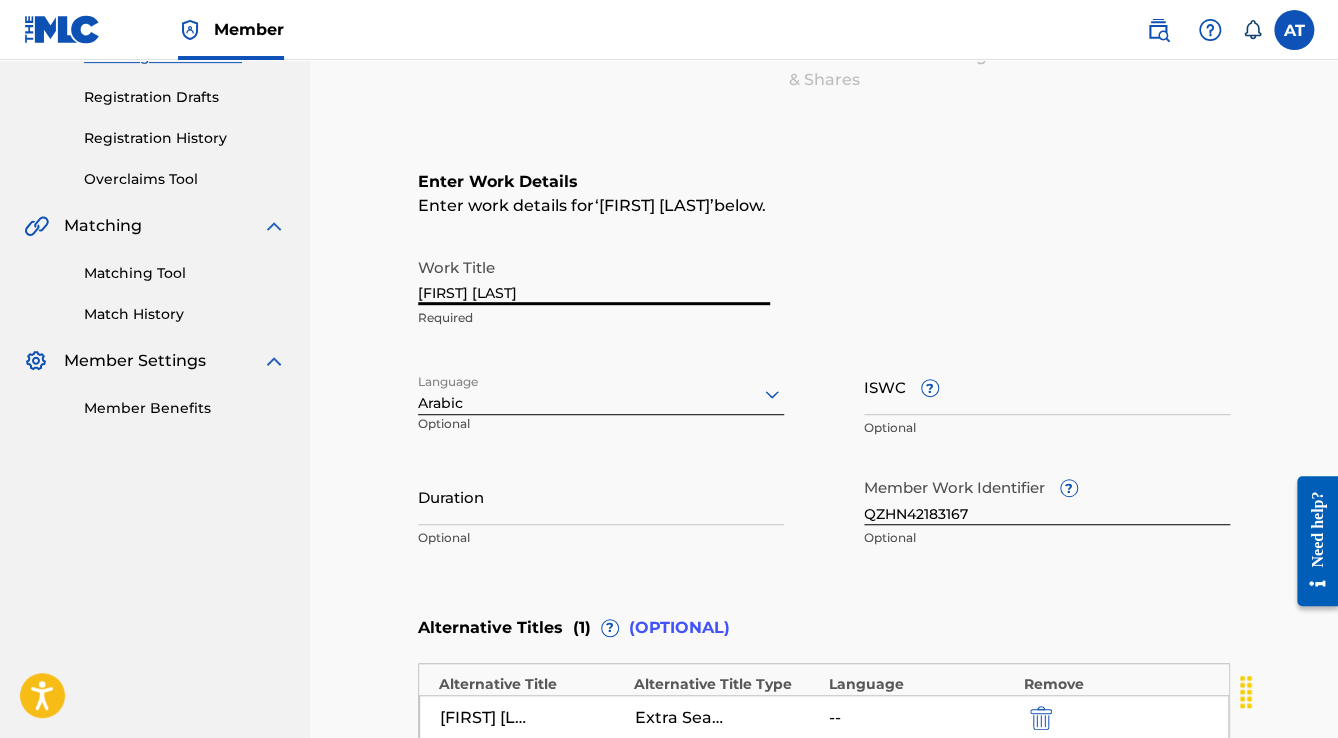 click on "Mazzika Group Summary Catalog Works Registration Claiming Tool Individual Registration Tool Bulk Registration Tool Registration Drafts Registration History Overclaims Tool Matching Matching Tool Match History Member Settings Member Benefits Catalog Enter Work Details Add Writers Add Publishers & Shares Add Recording Review Enter Work Details Enter work details for  ‘ Yaddi El Sodaf ’  below. Work Title   Yaddi El Sodaf Required Language Arabic Optional ISWC   ? Optional Duration   Optional Member Work Identifier   ? QZHN42183167 Optional Alternative Titles ( 1 ) ? (OPTIONAL) Alternative Title Alternative Title Type Language Remove YADIL SODAF Extra Search Title -- Add Alternative Title Back Next" at bounding box center [669, 416] 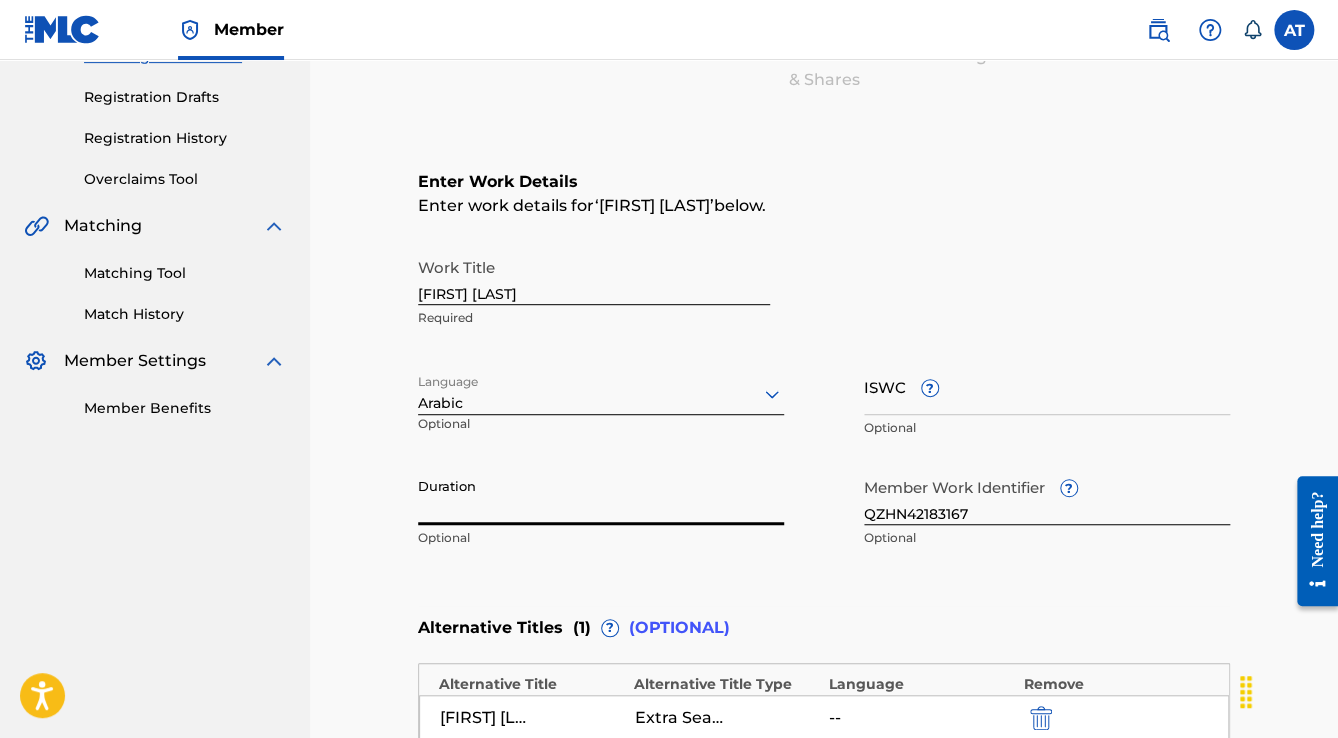 drag, startPoint x: 469, startPoint y: 480, endPoint x: 484, endPoint y: 485, distance: 15.811388 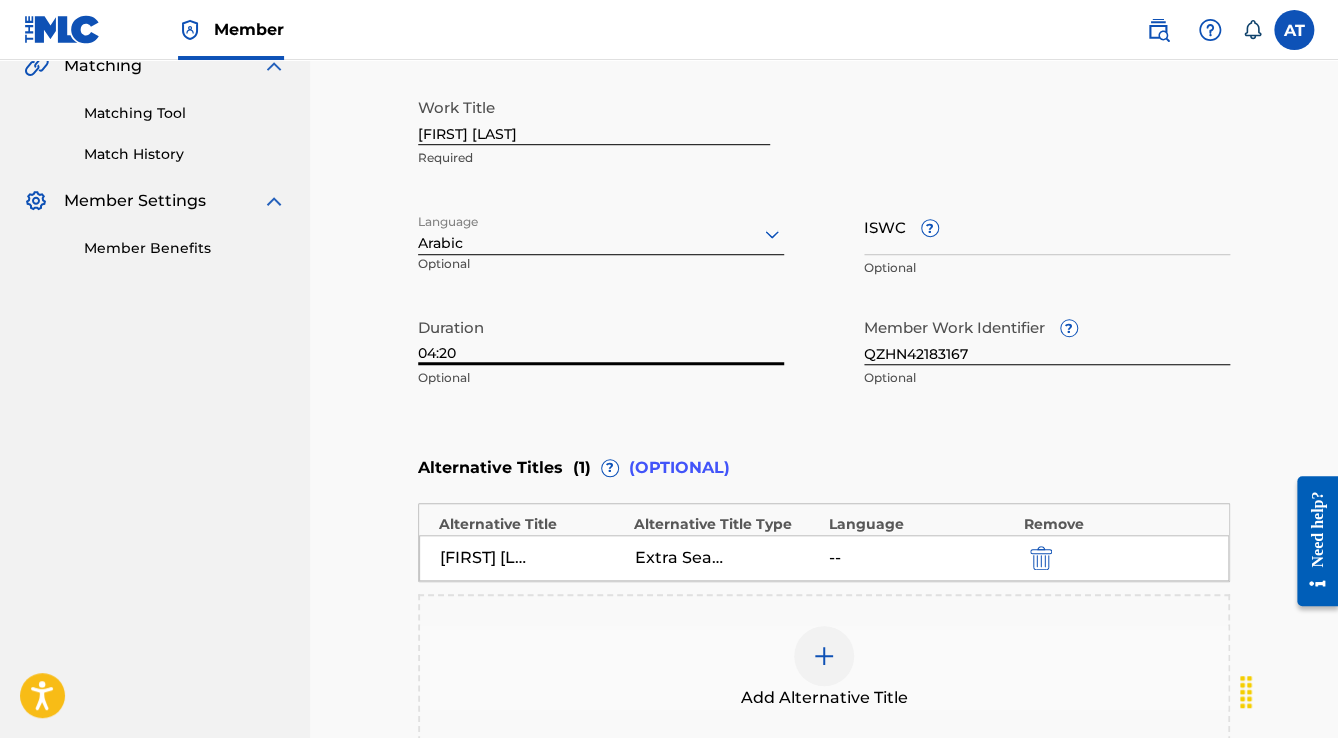 scroll, scrollTop: 720, scrollLeft: 0, axis: vertical 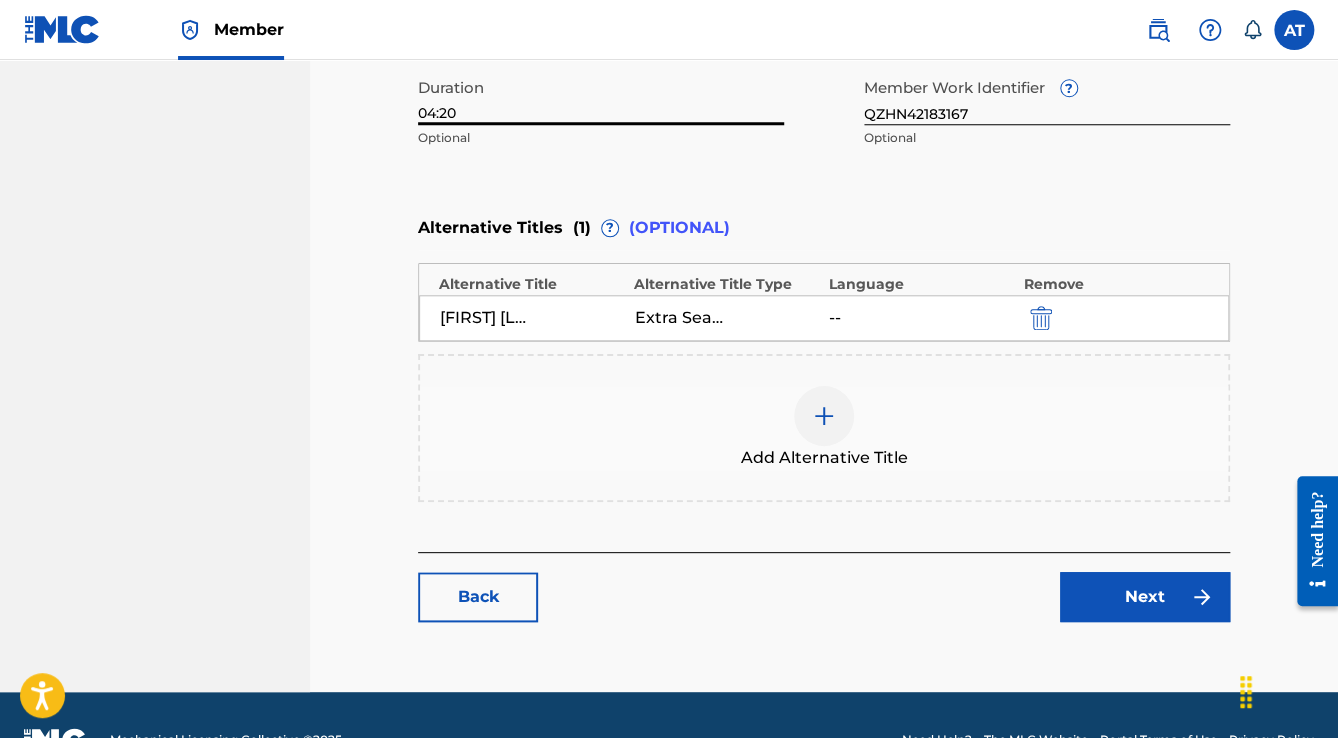 type on "04:20" 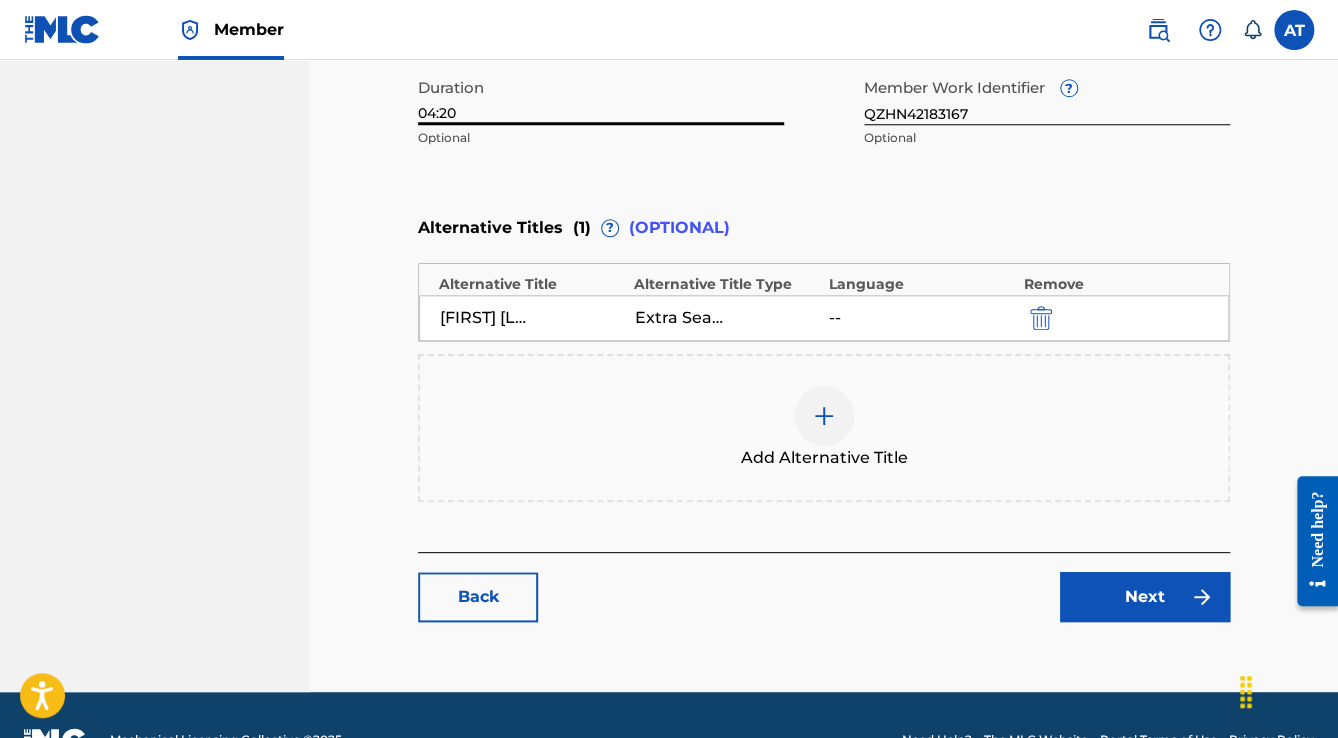 click on "Next" at bounding box center [1145, 597] 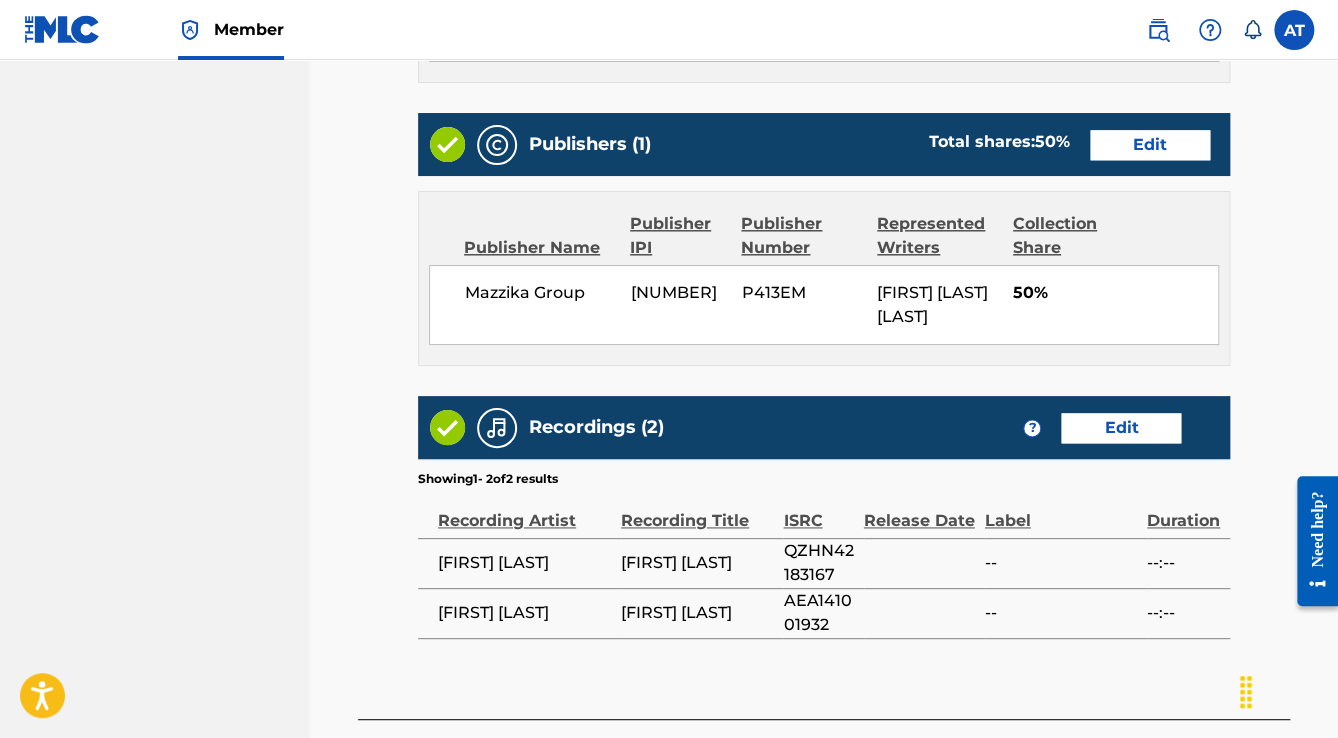 scroll, scrollTop: 1136, scrollLeft: 0, axis: vertical 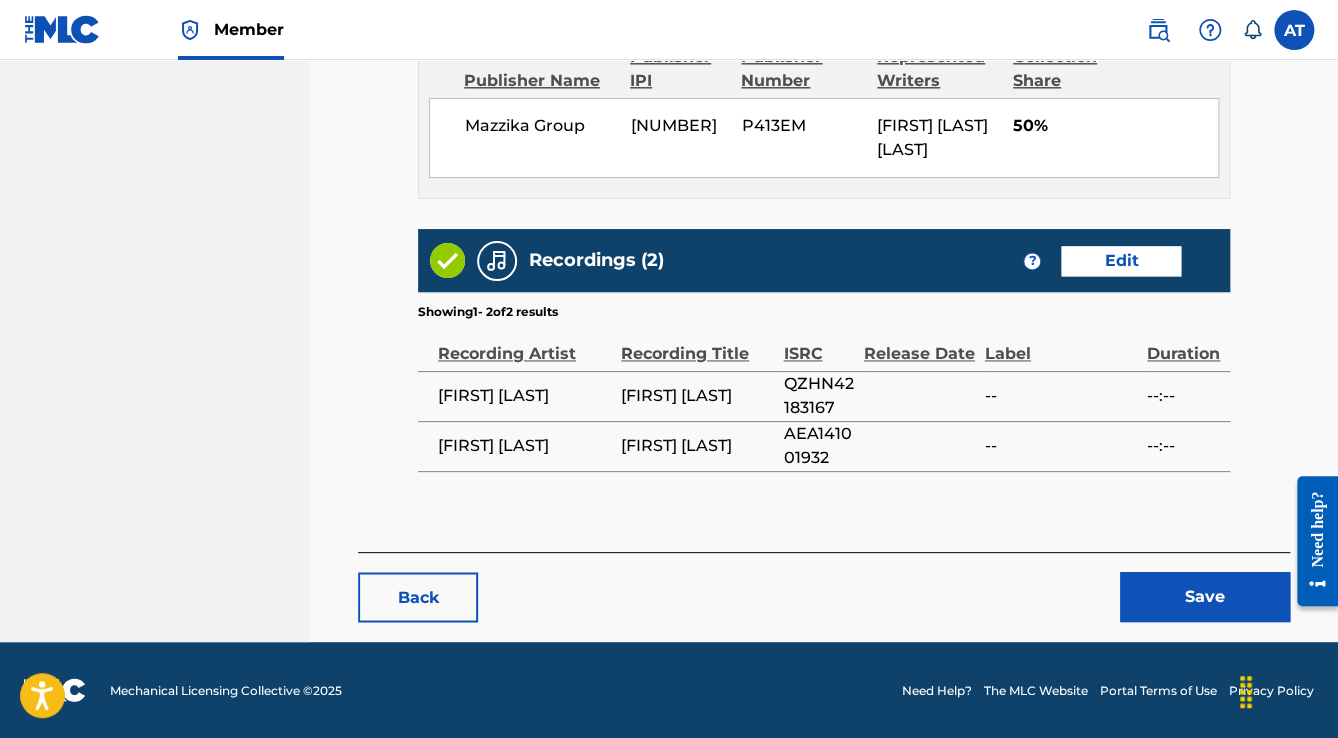 click on "Save" at bounding box center [1205, 597] 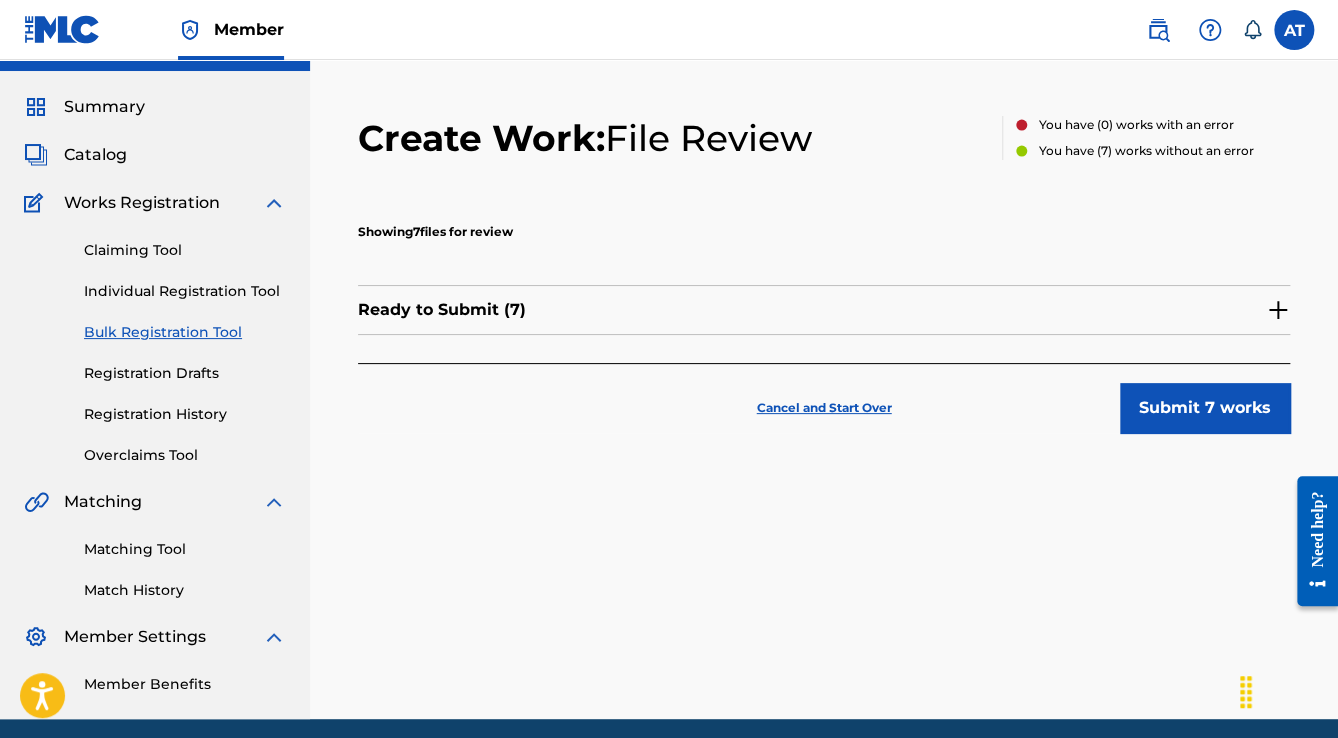 scroll, scrollTop: 120, scrollLeft: 0, axis: vertical 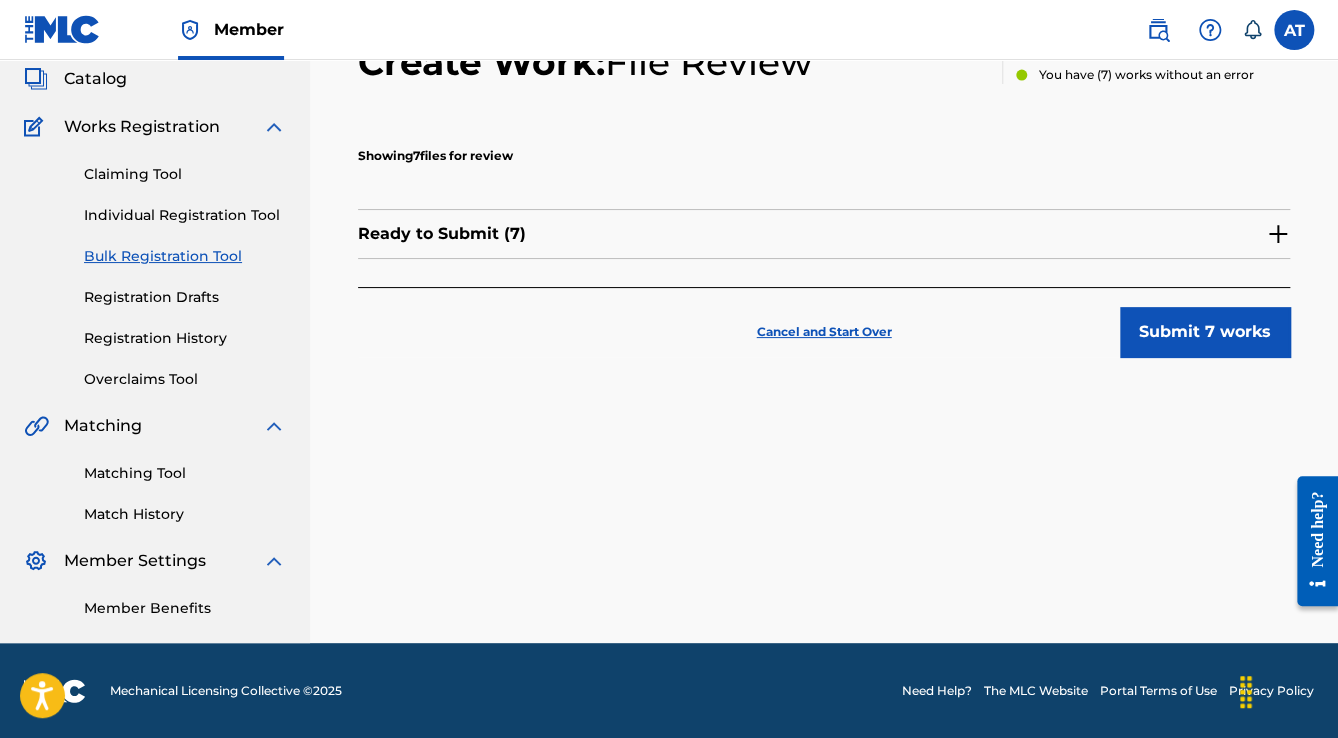 click on "Submit 7 works" at bounding box center [1205, 332] 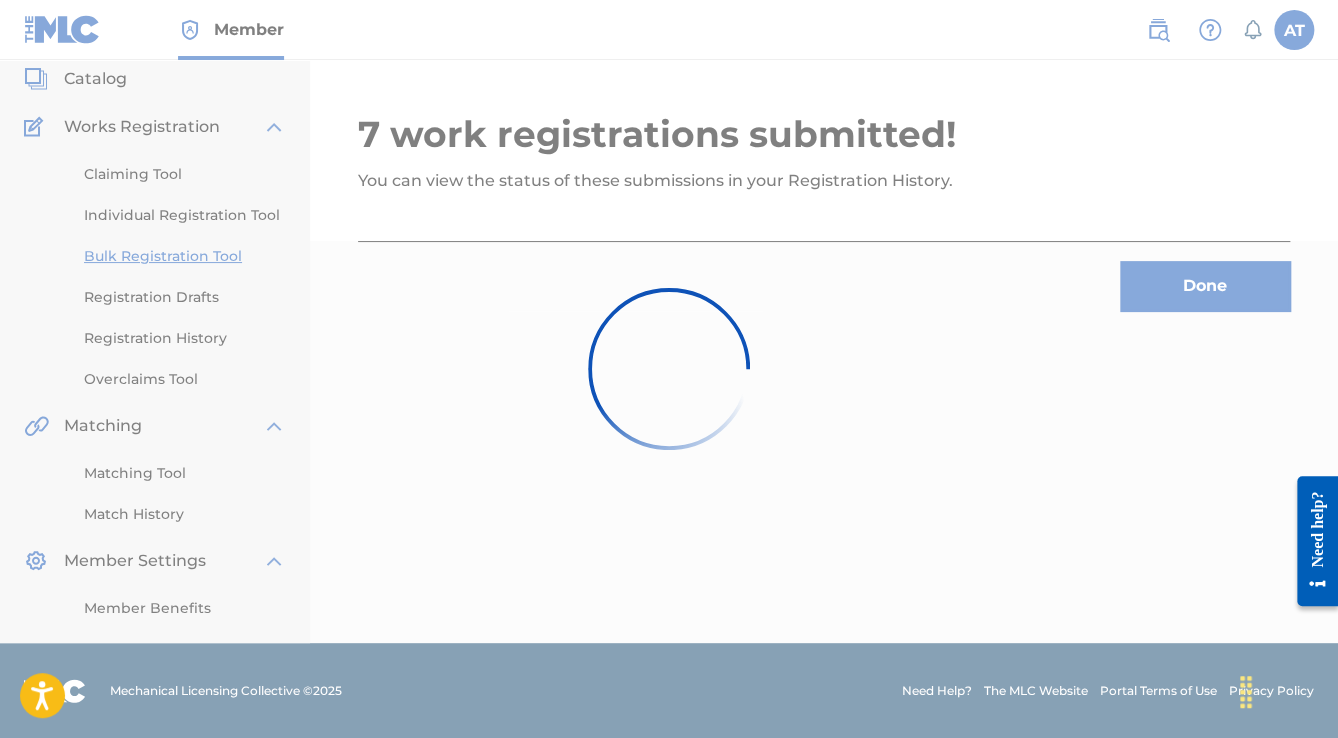 scroll, scrollTop: 0, scrollLeft: 0, axis: both 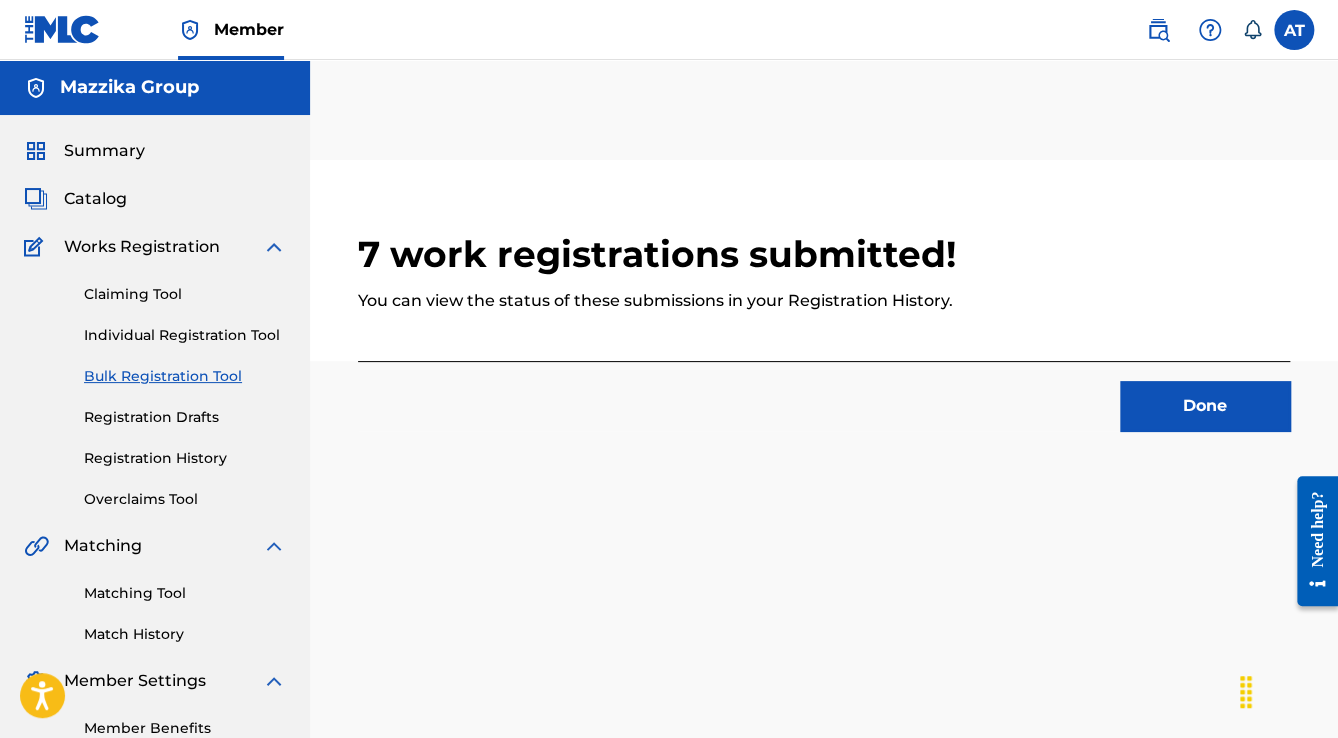 click on "Done" at bounding box center (1205, 406) 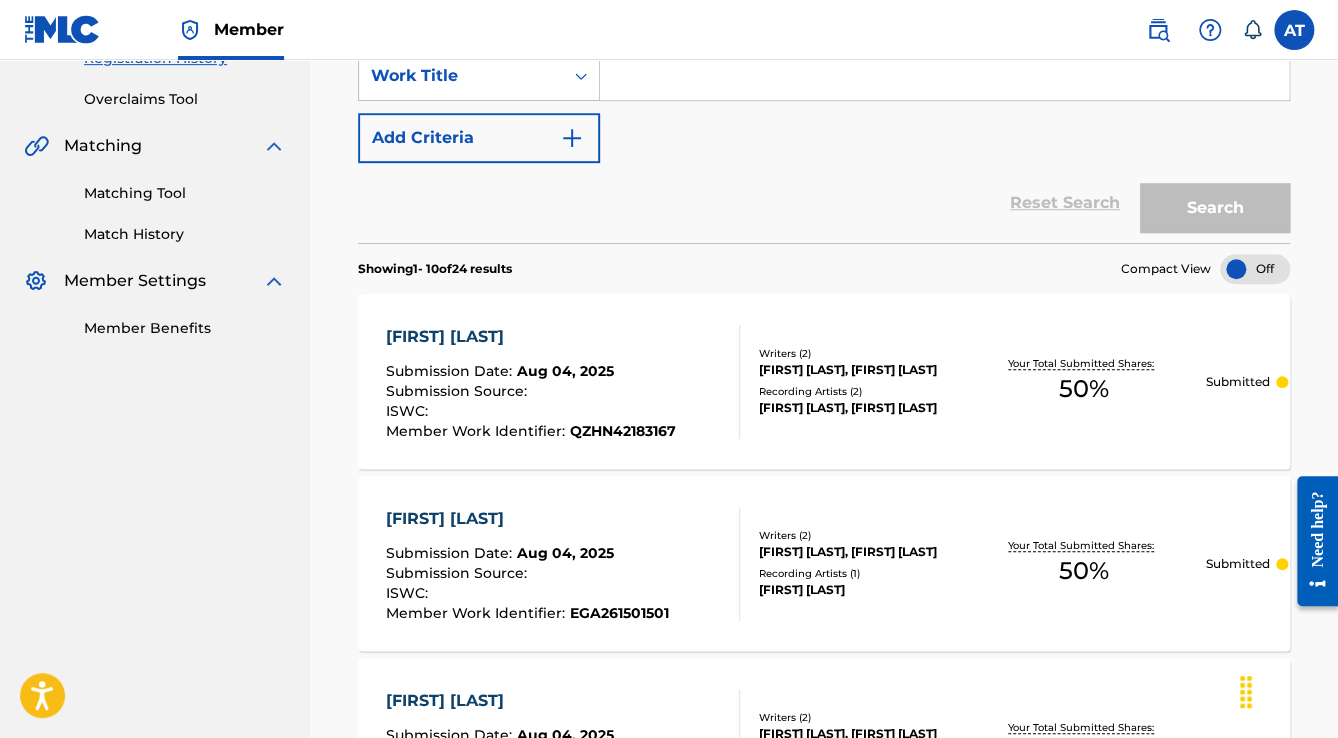 scroll, scrollTop: 400, scrollLeft: 0, axis: vertical 